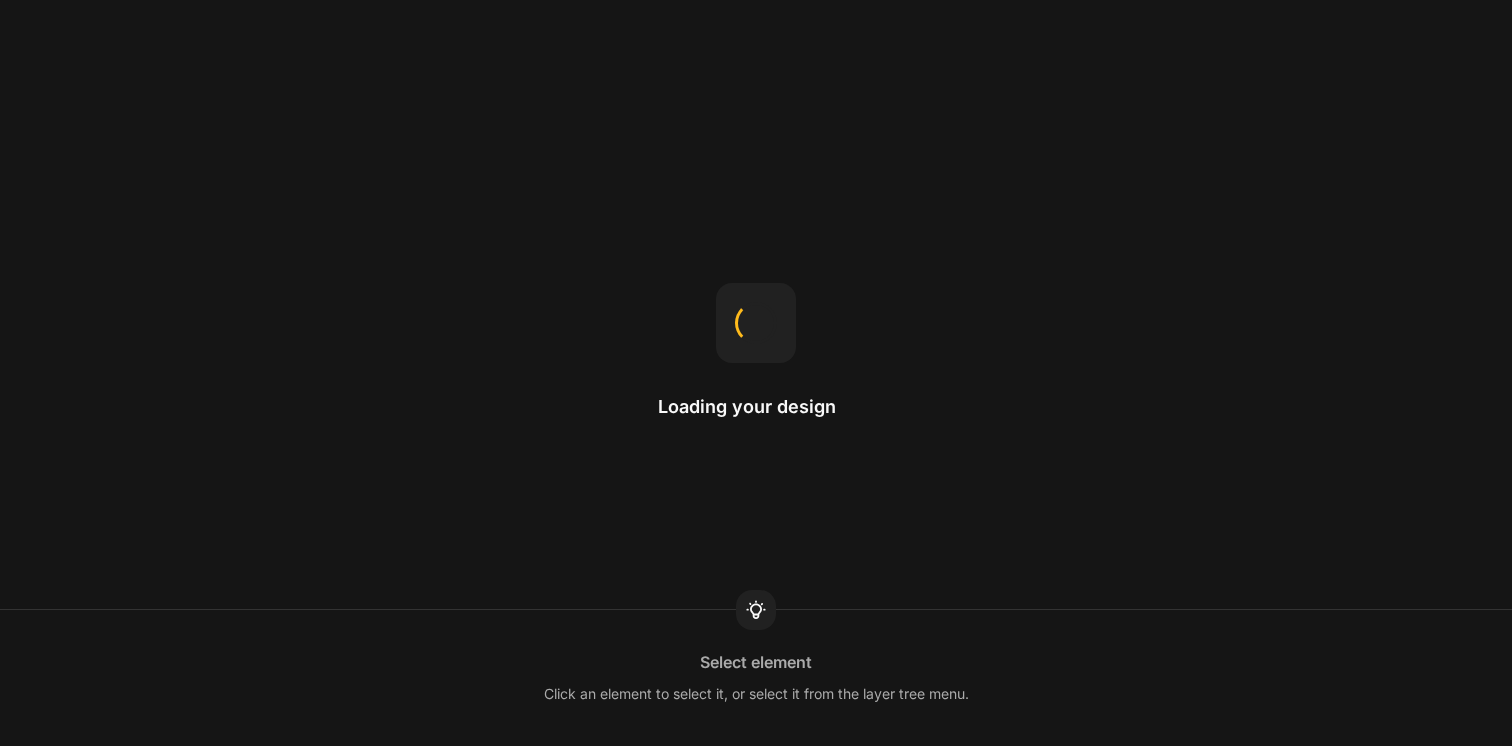 scroll, scrollTop: 0, scrollLeft: 0, axis: both 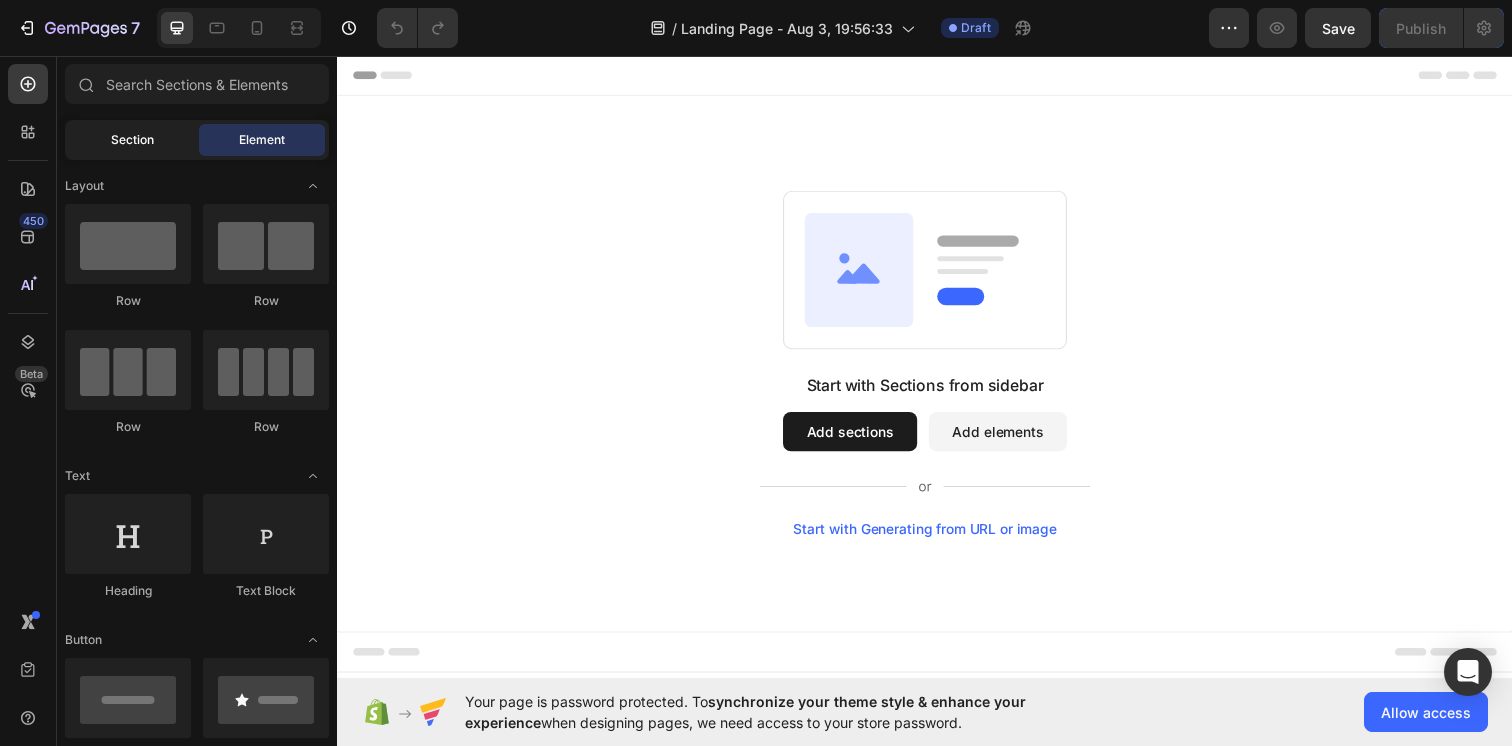 click on "Section" 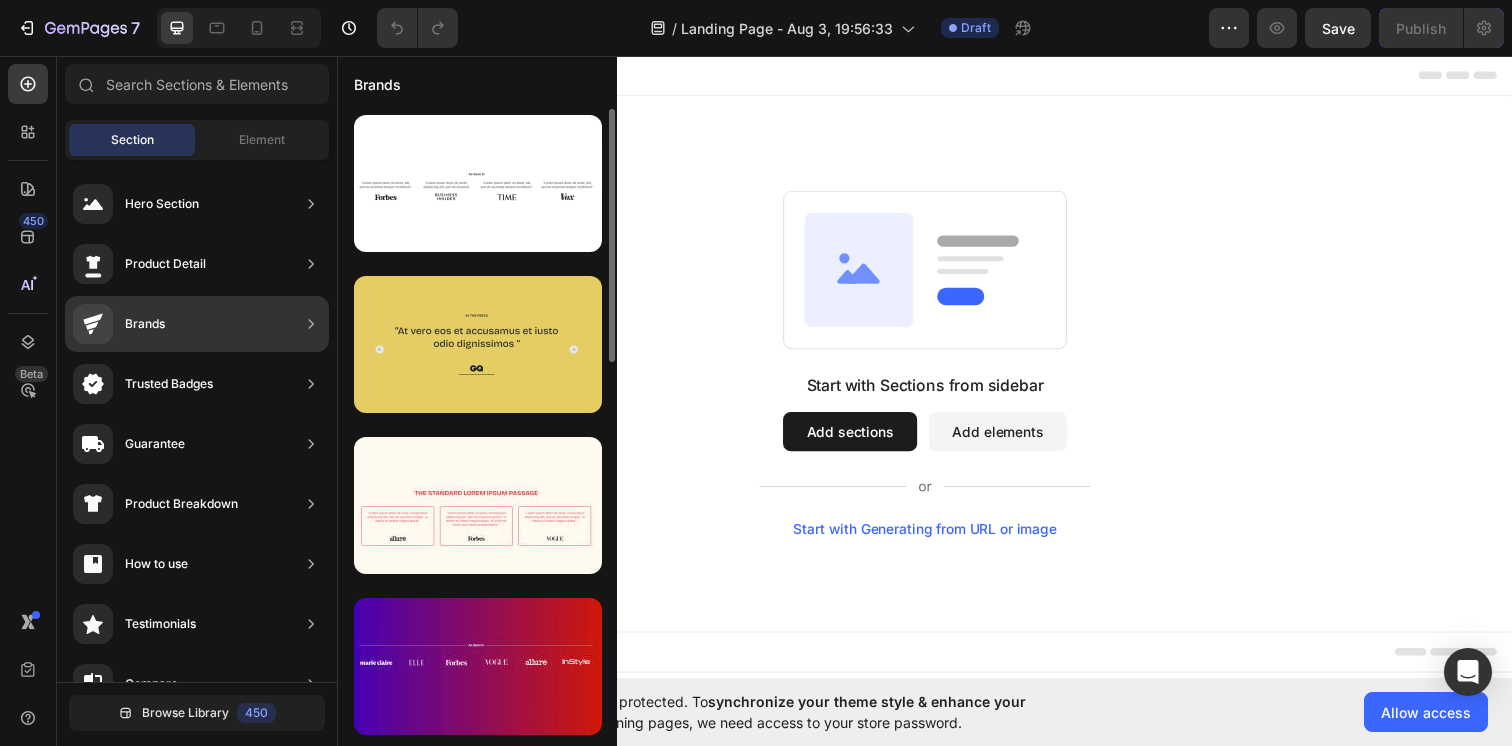 click at bounding box center [478, 344] 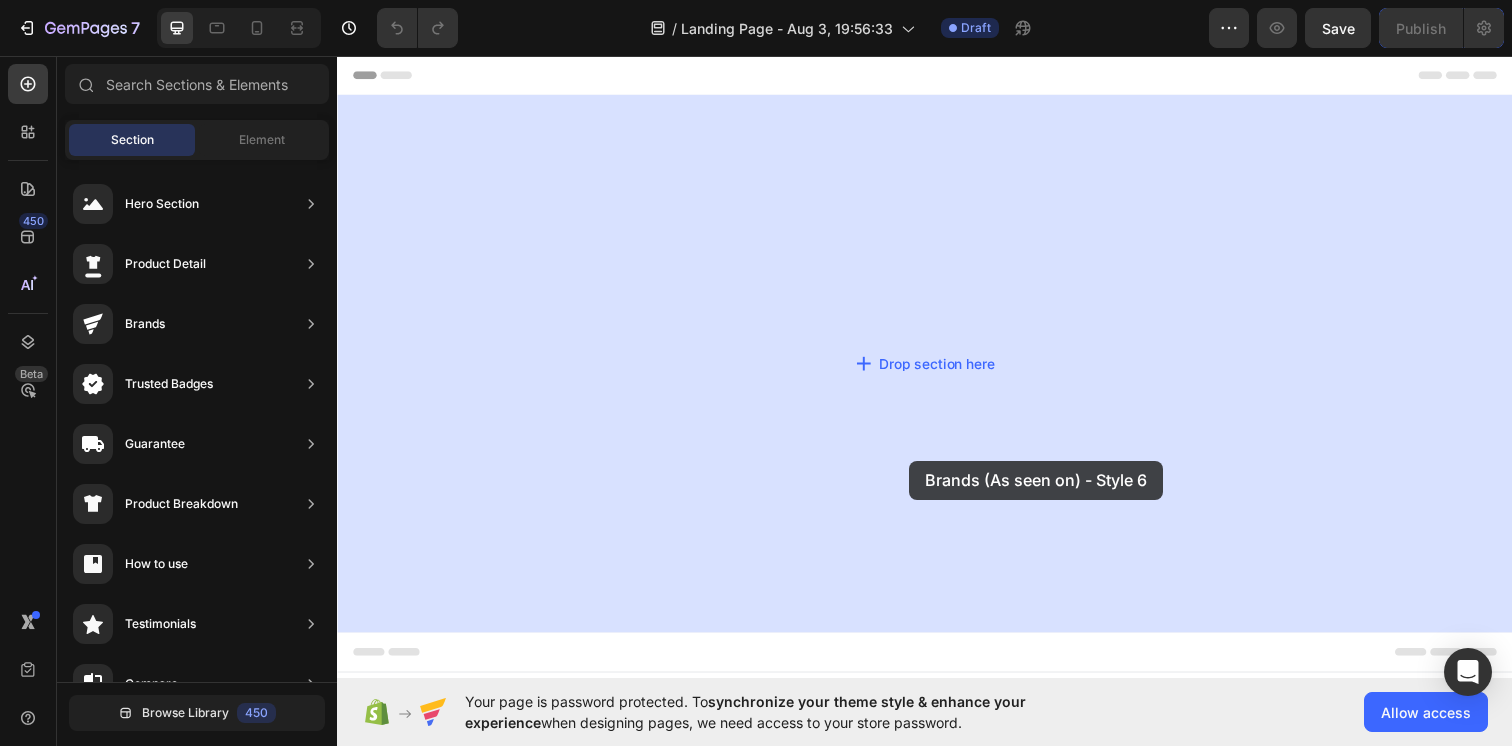drag, startPoint x: 806, startPoint y: 402, endPoint x: 919, endPoint y: 469, distance: 131.3697 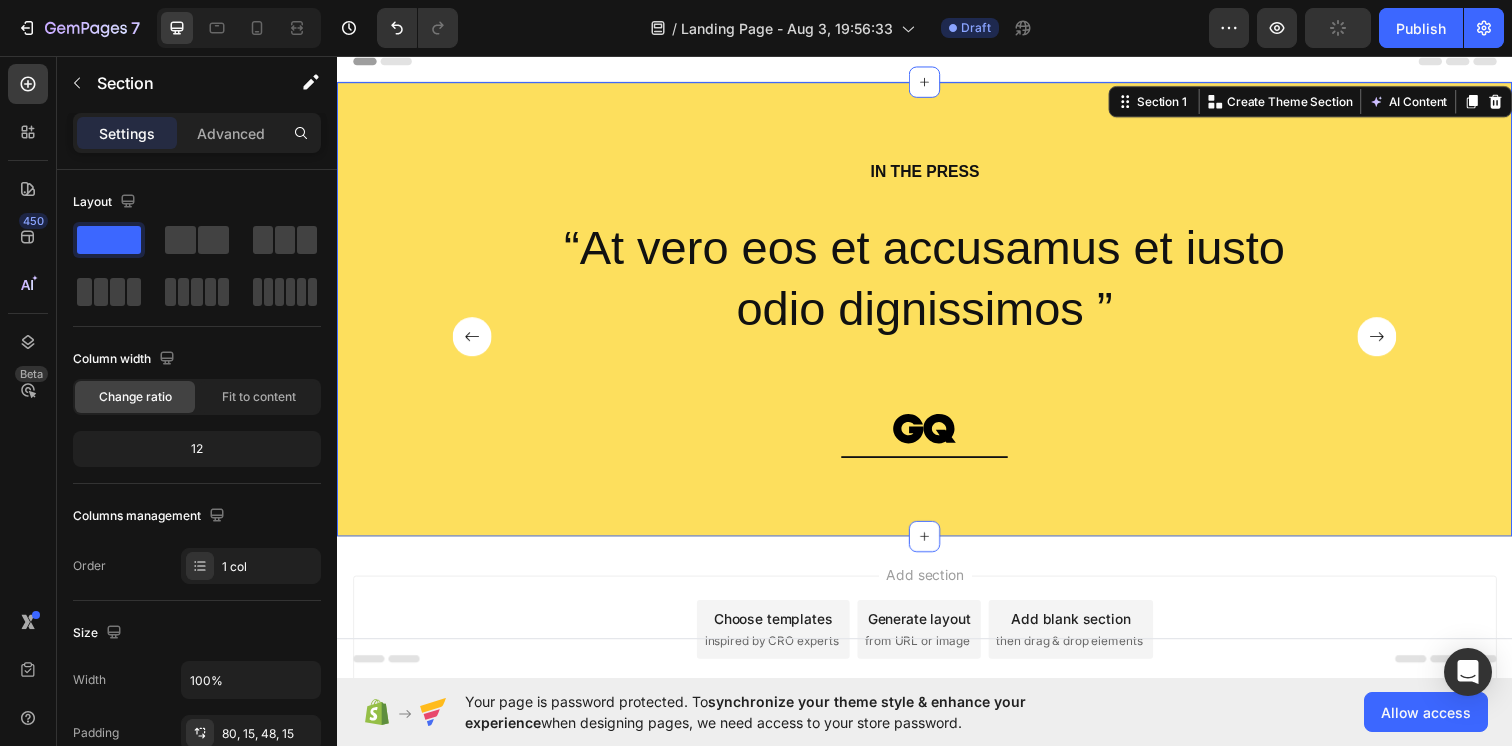 scroll, scrollTop: 0, scrollLeft: 0, axis: both 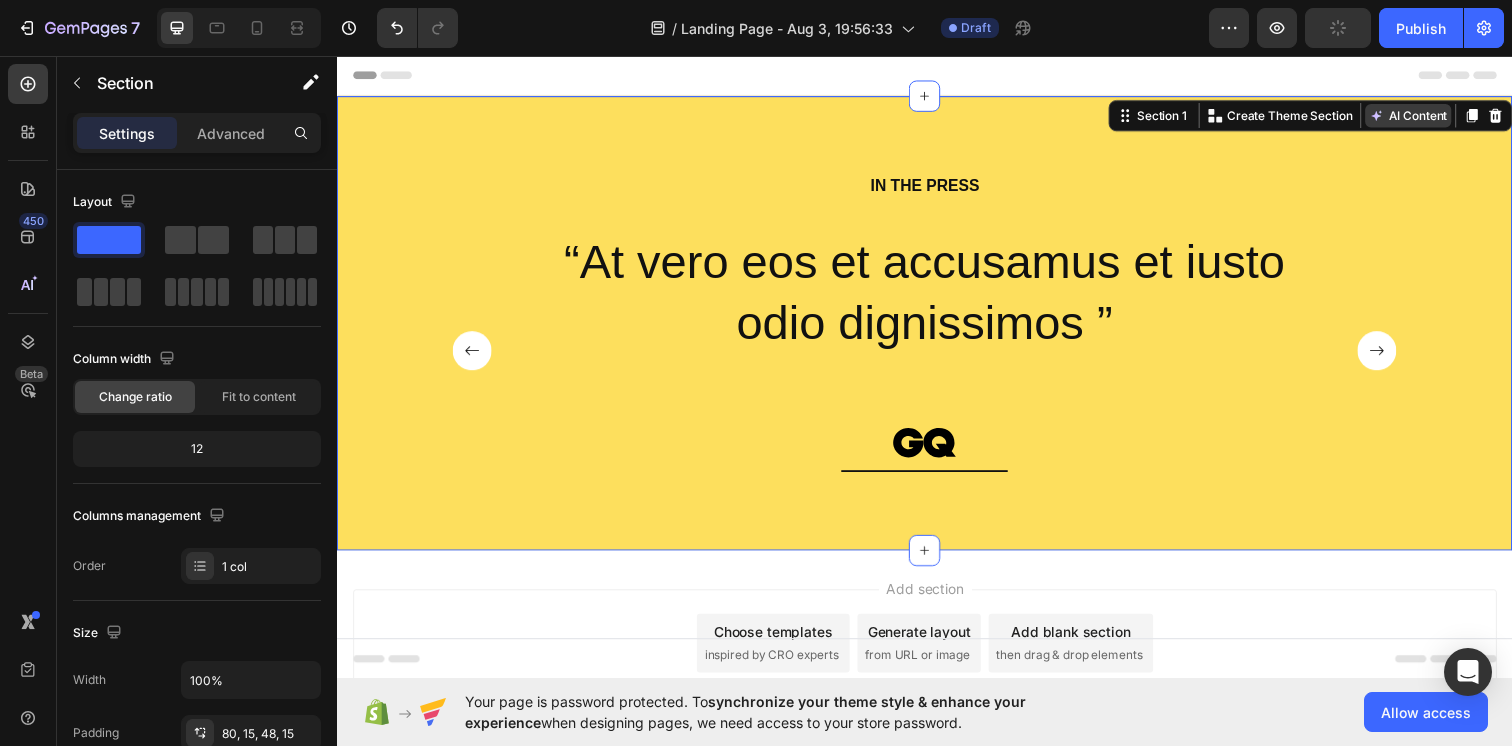click on "AI Content" at bounding box center [1431, 116] 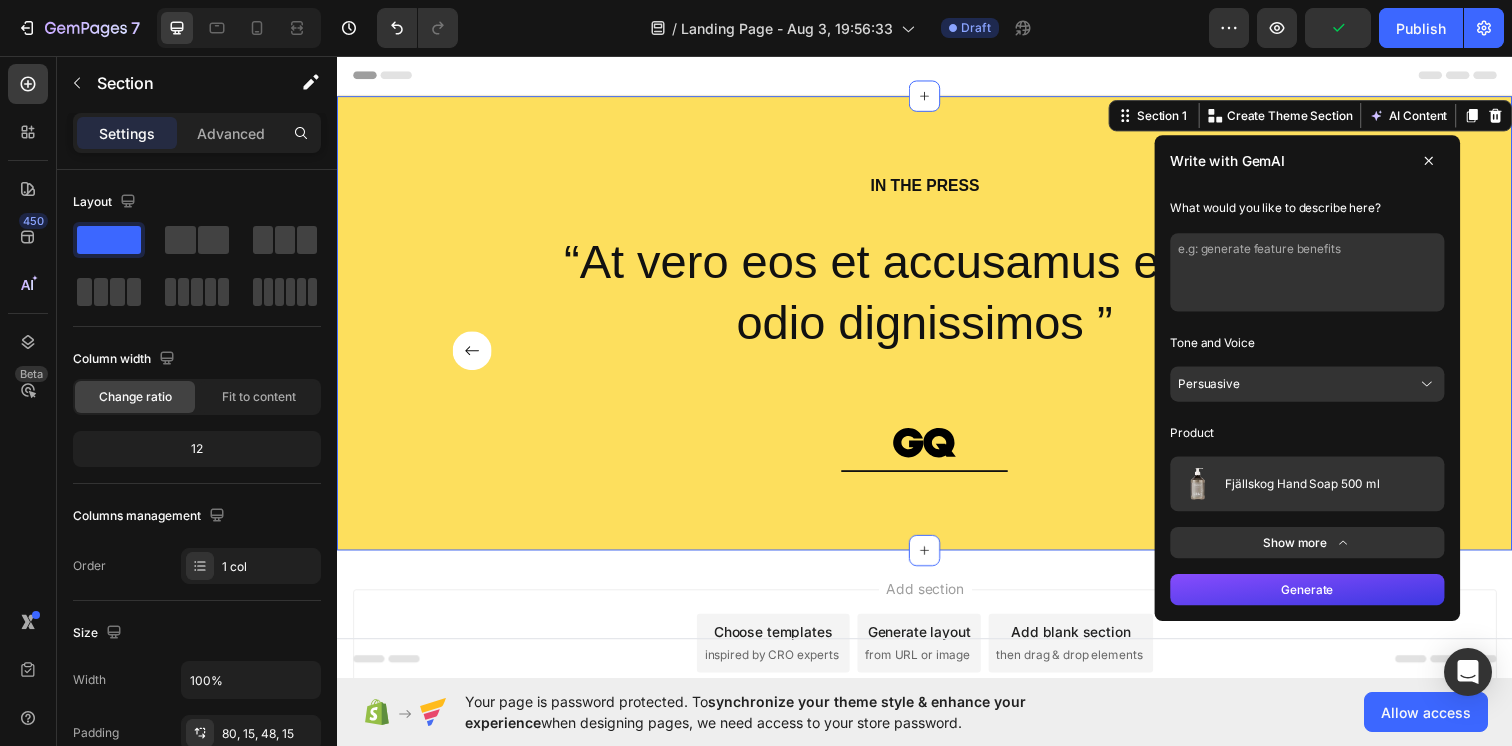 click at bounding box center [1328, 276] 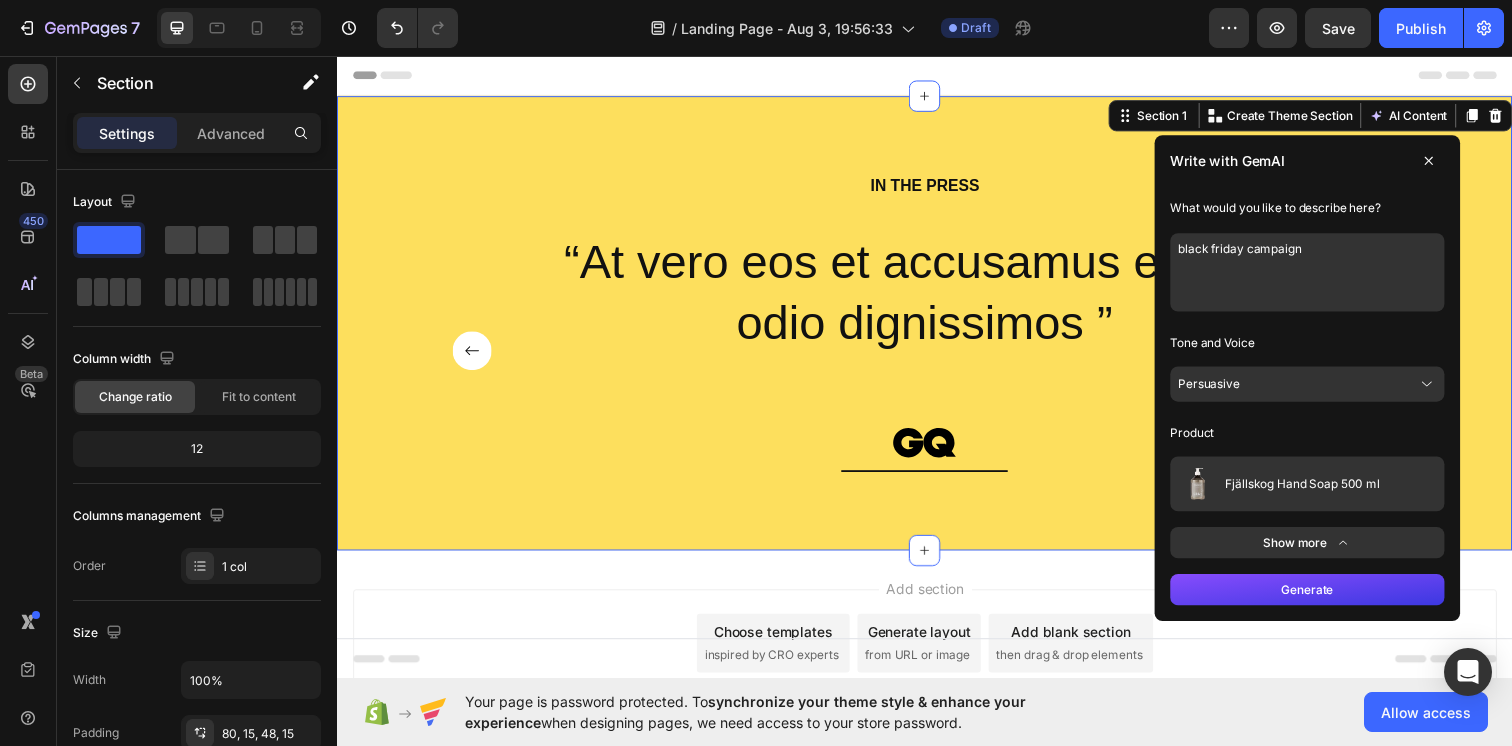 type on "black friday campaign" 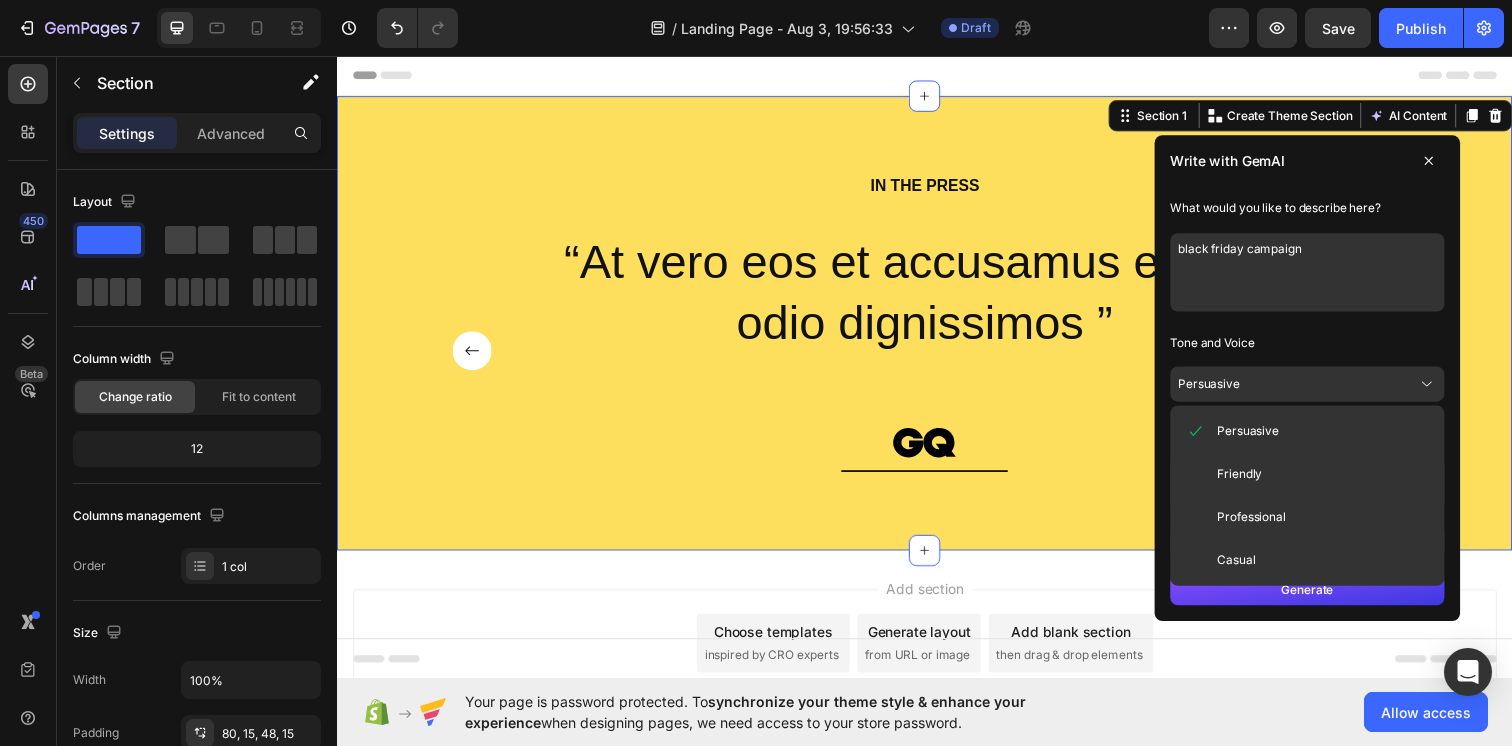 click on "Friendly" at bounding box center [1328, 482] 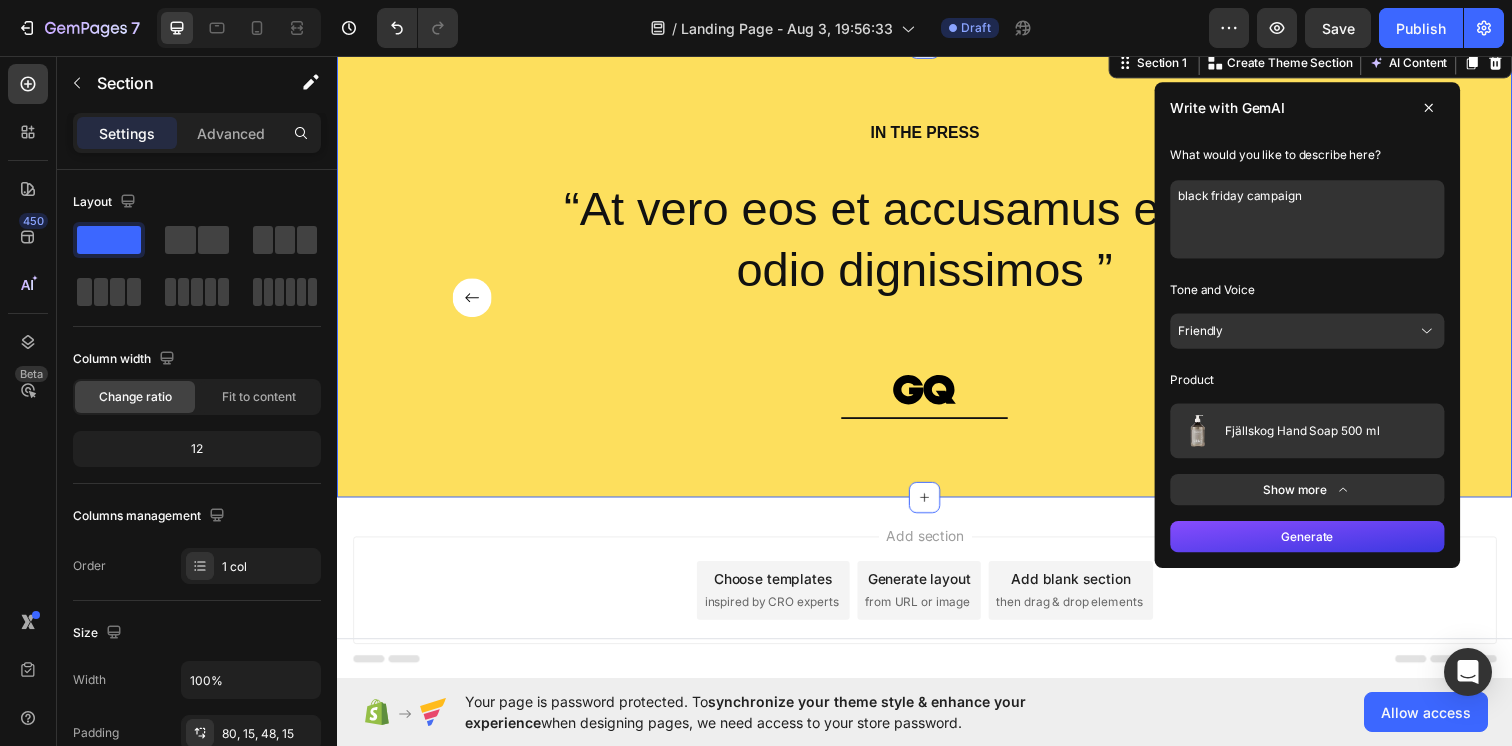 scroll, scrollTop: 60, scrollLeft: 0, axis: vertical 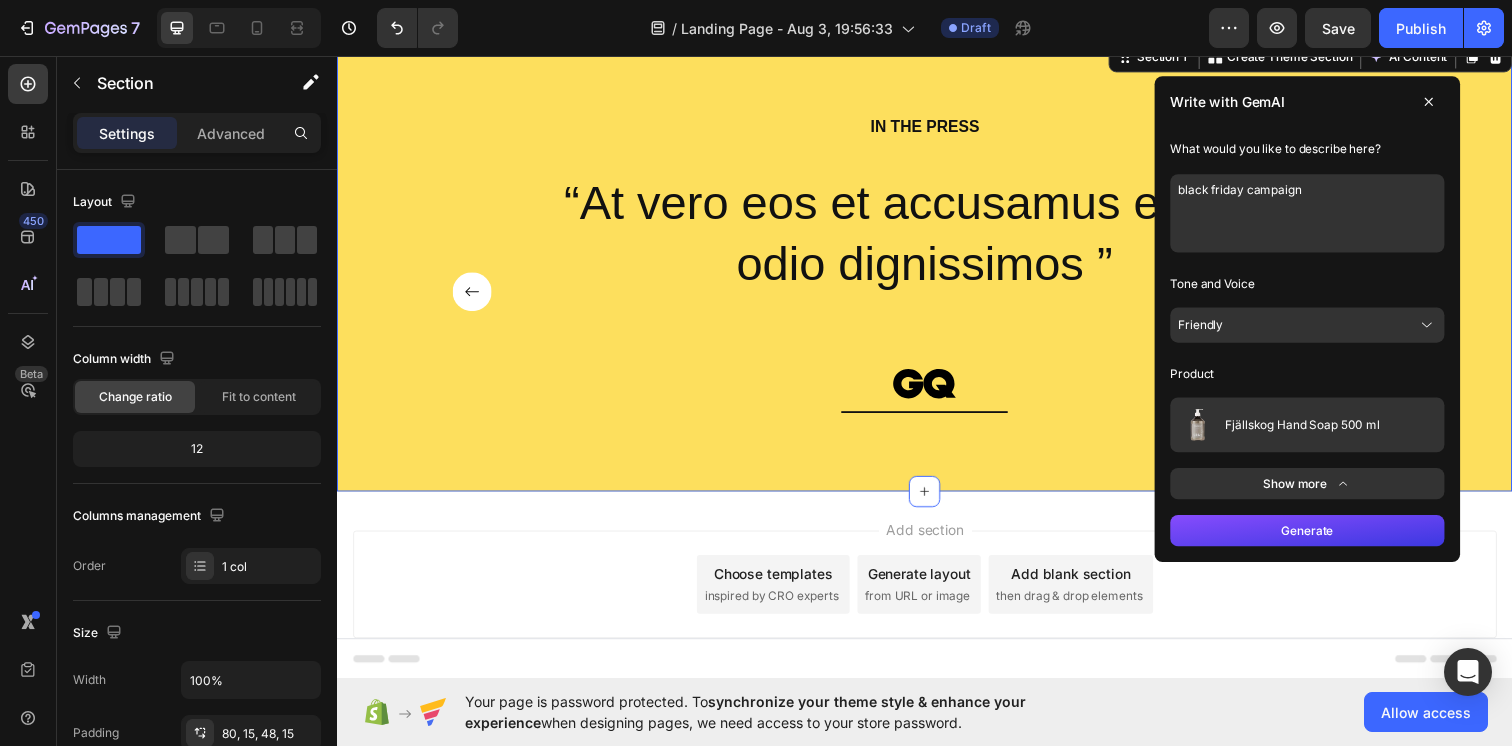 click on "Generate" at bounding box center [1328, 540] 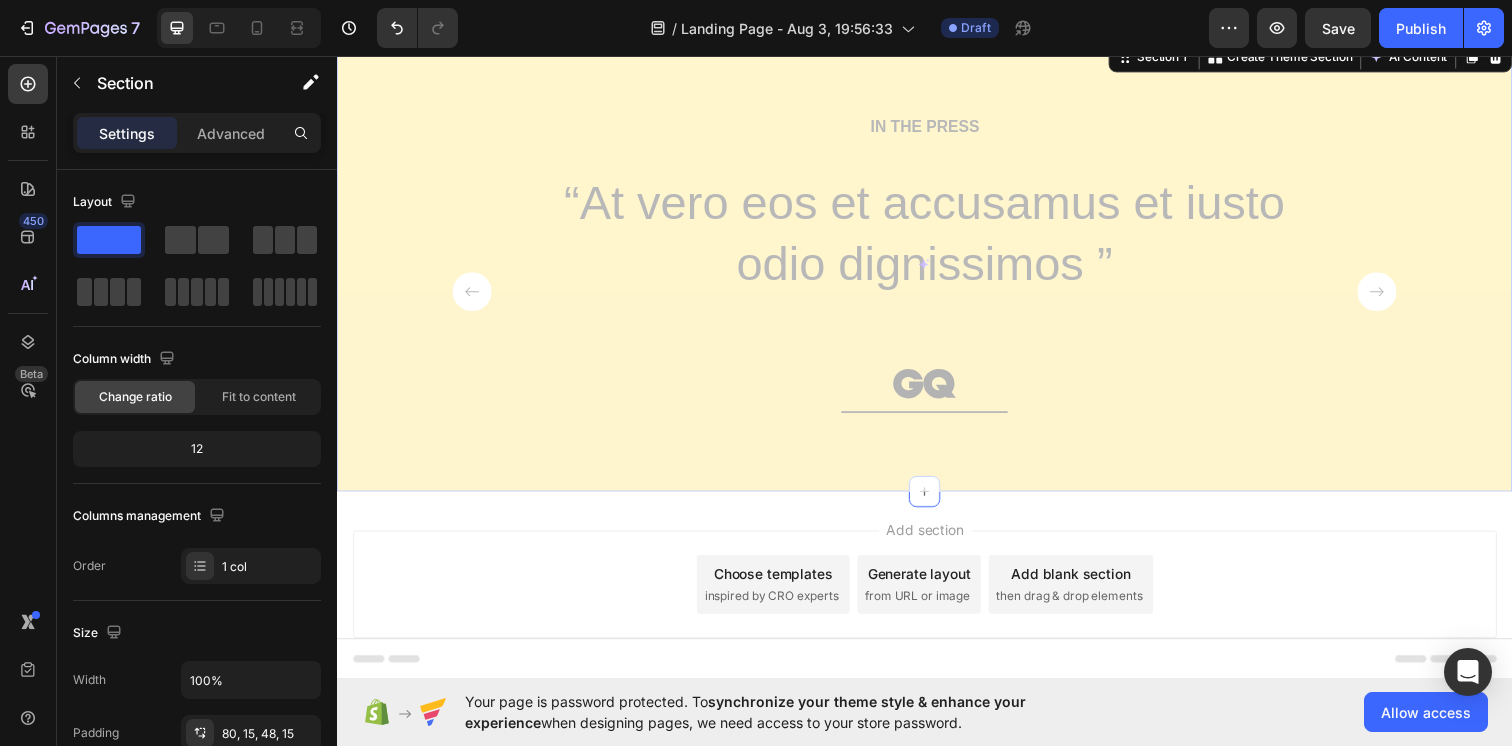 scroll, scrollTop: 0, scrollLeft: 0, axis: both 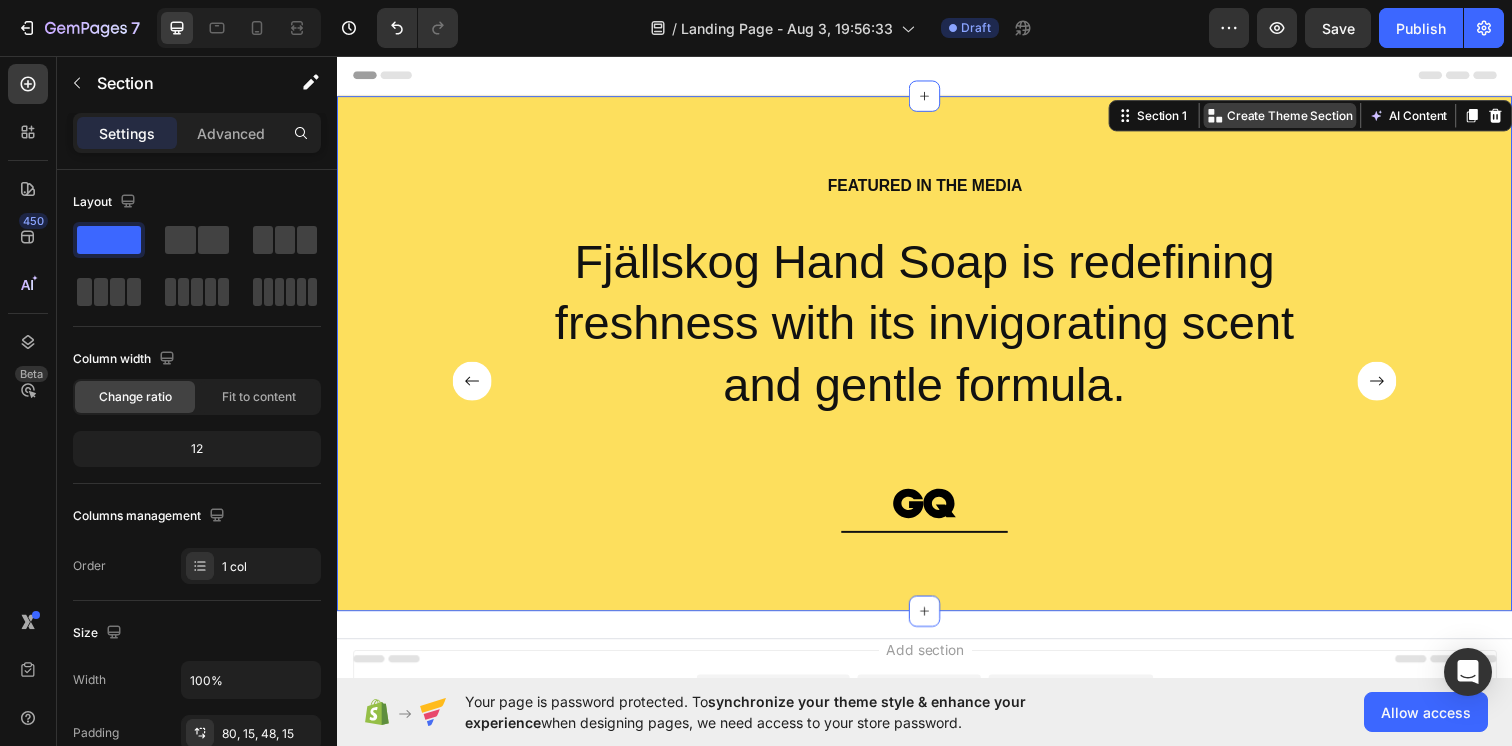 click on "Create Theme Section" at bounding box center (1310, 116) 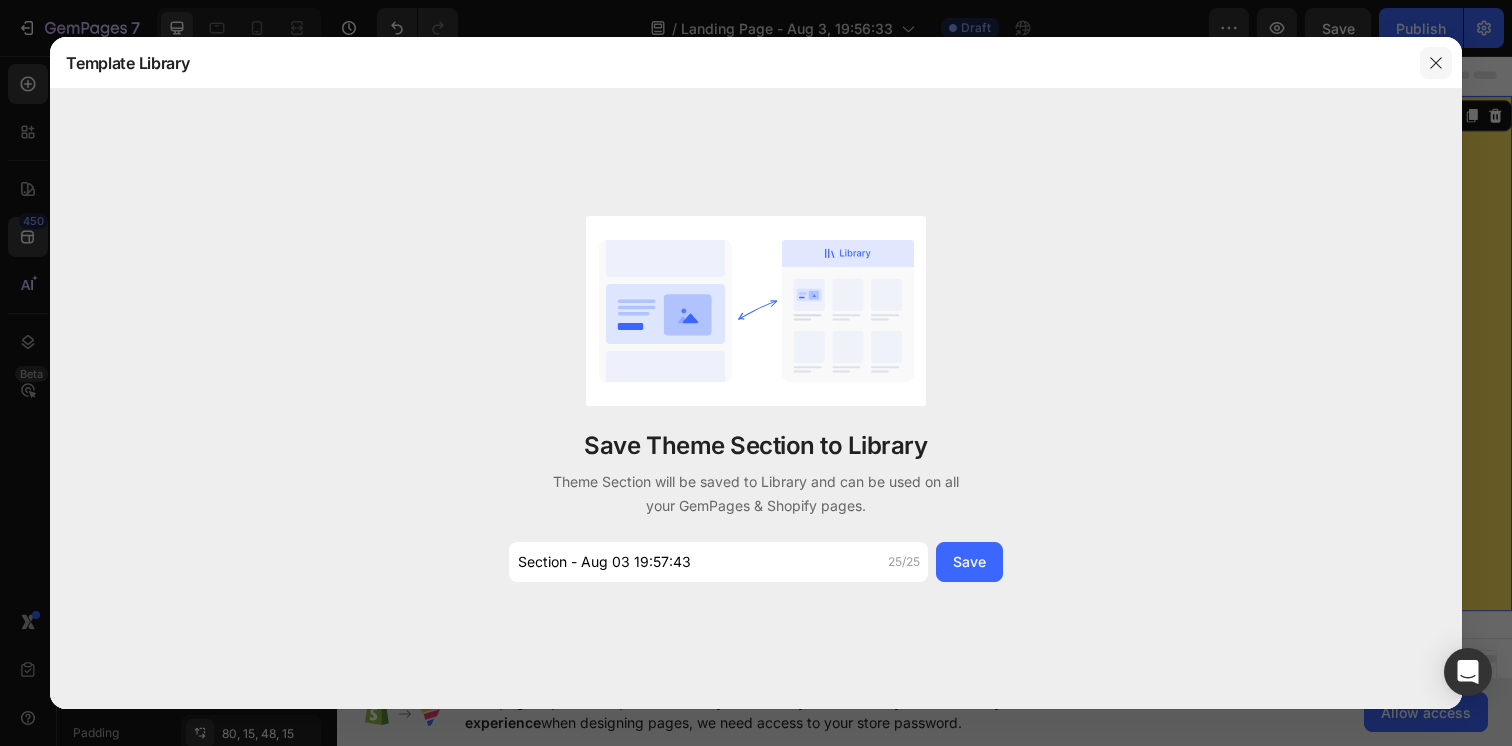click at bounding box center (1436, 63) 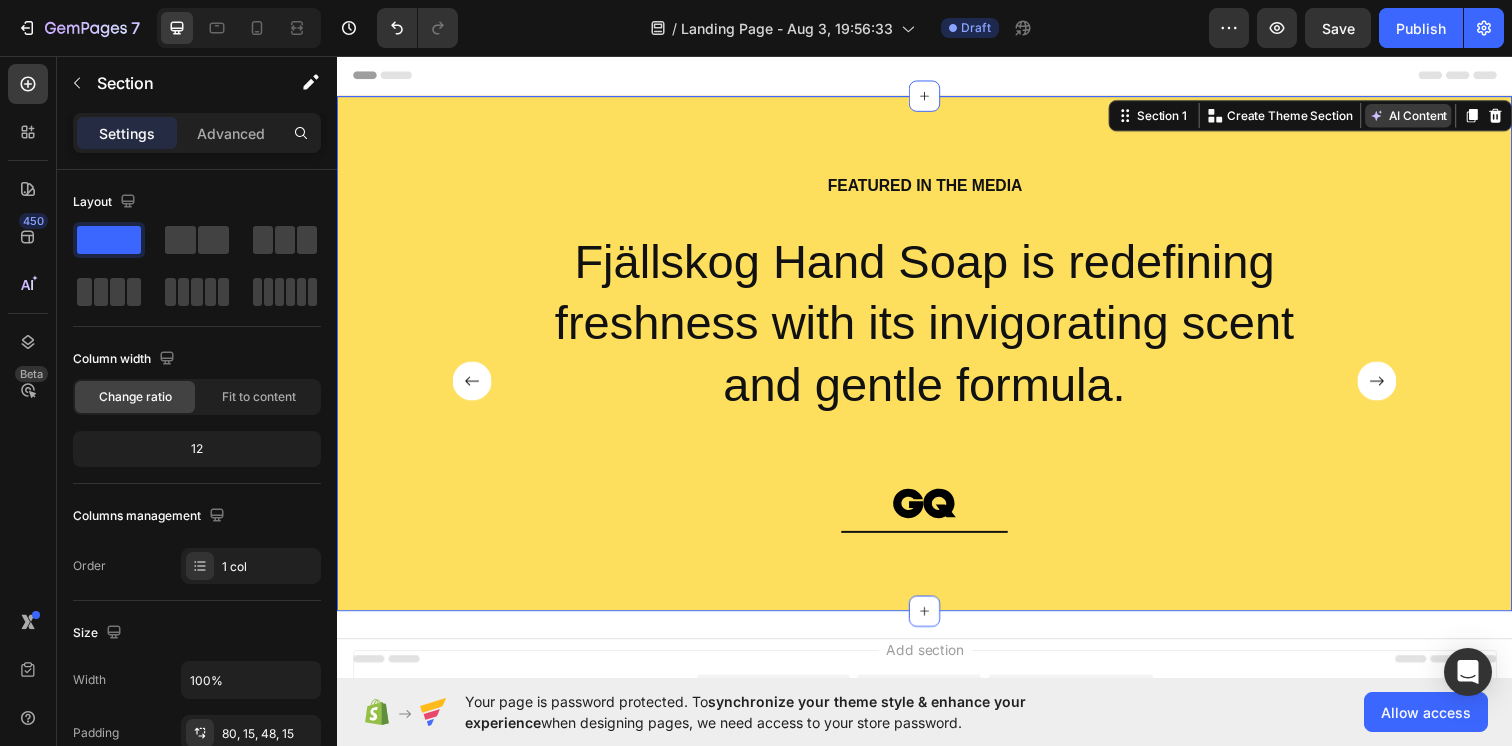 click on "AI Content" at bounding box center [1431, 116] 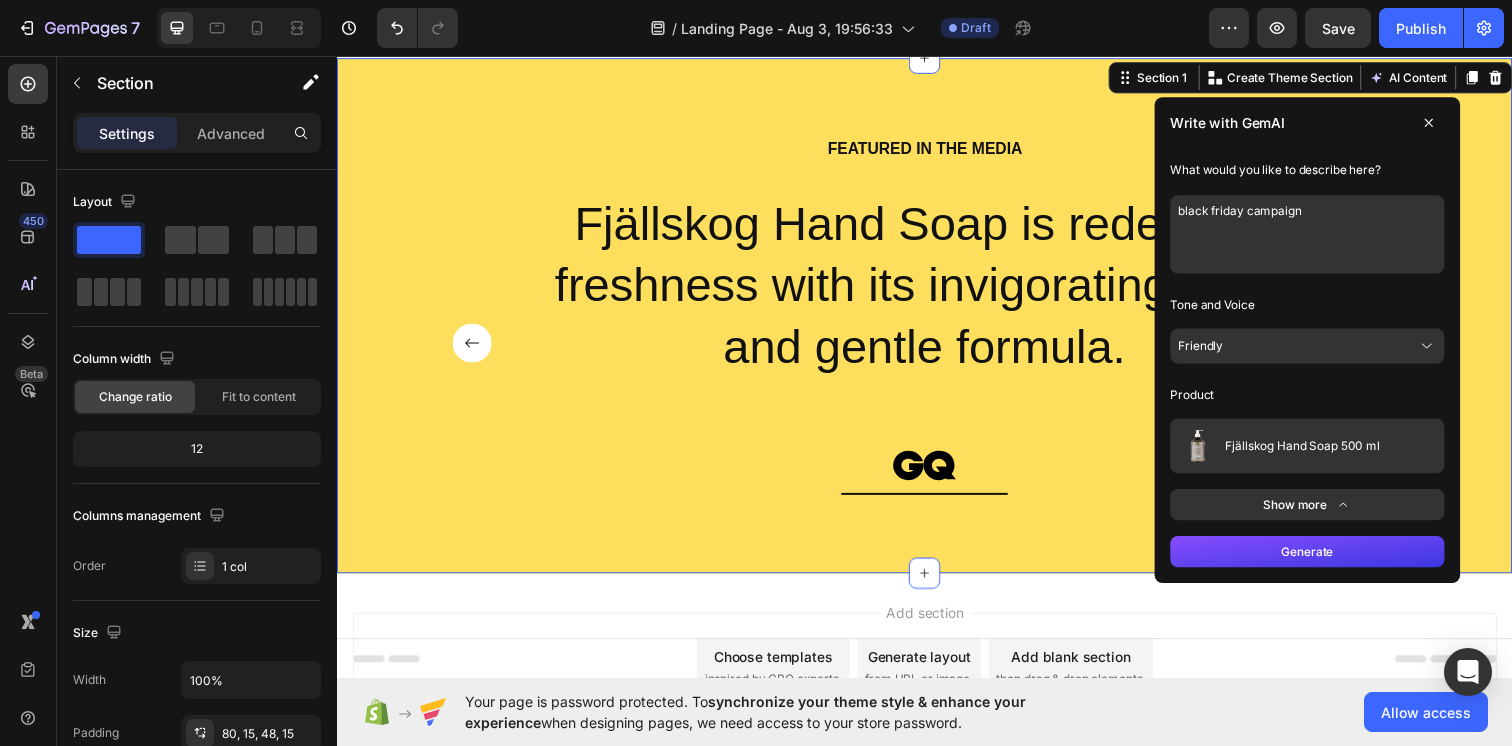 scroll, scrollTop: 40, scrollLeft: 0, axis: vertical 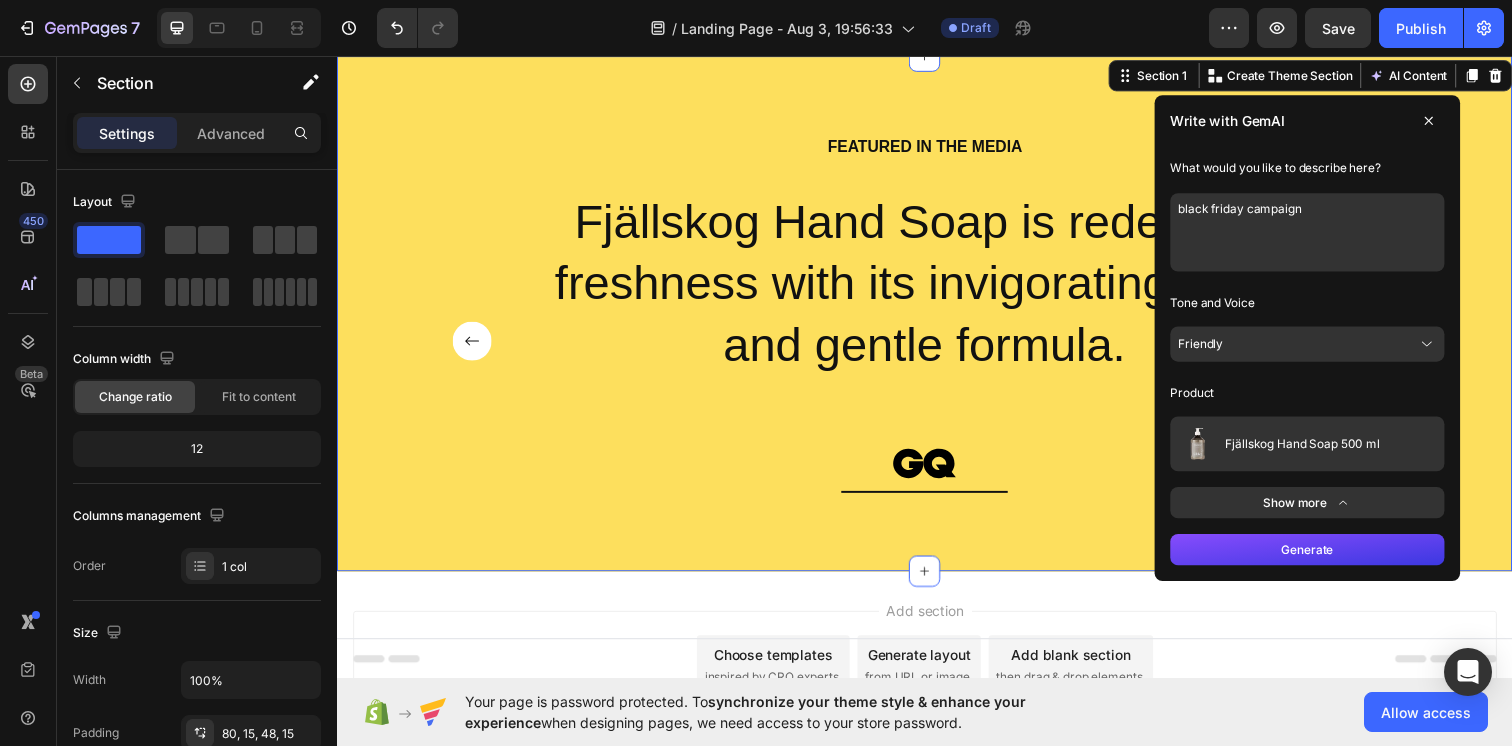 click on "Show more" at bounding box center (1328, 512) 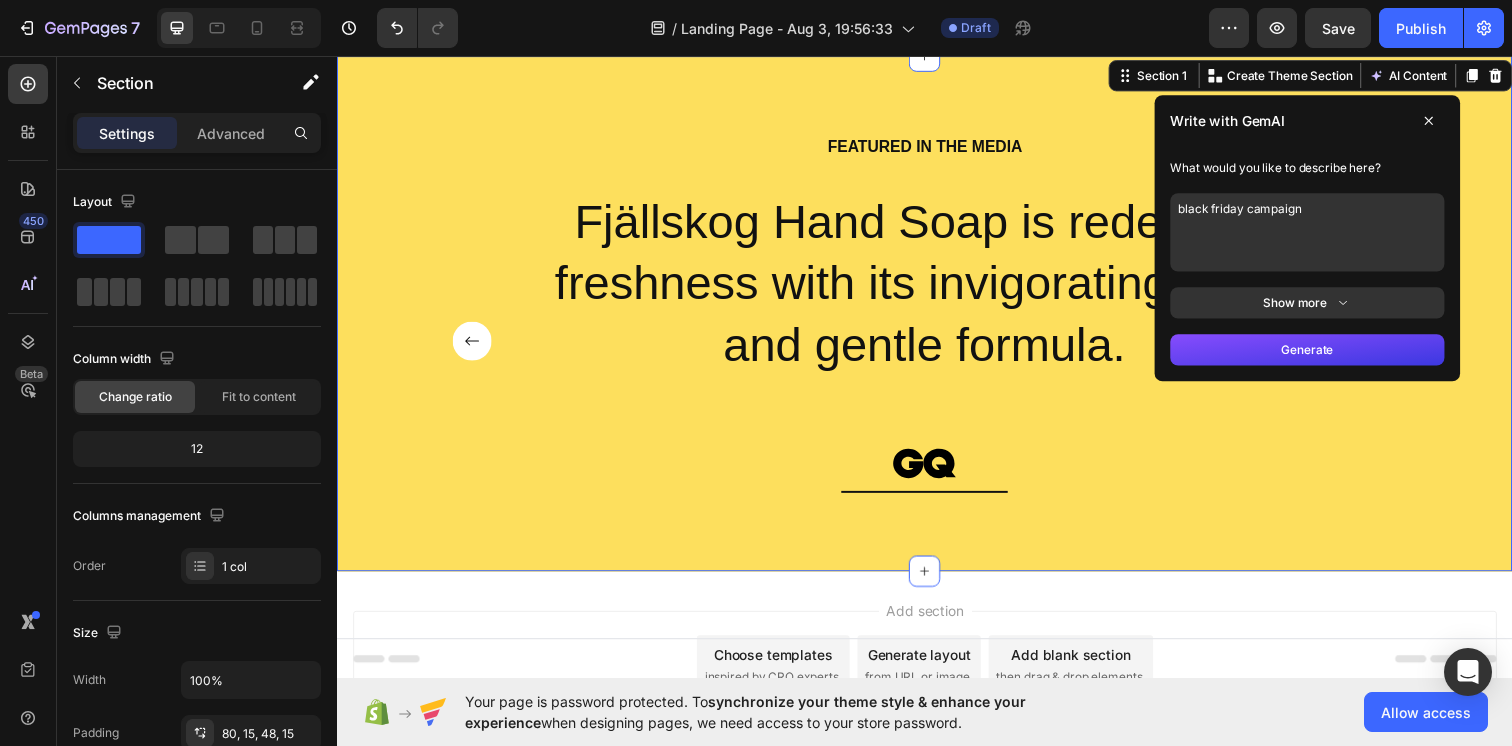 click on "Show more" at bounding box center (1328, 308) 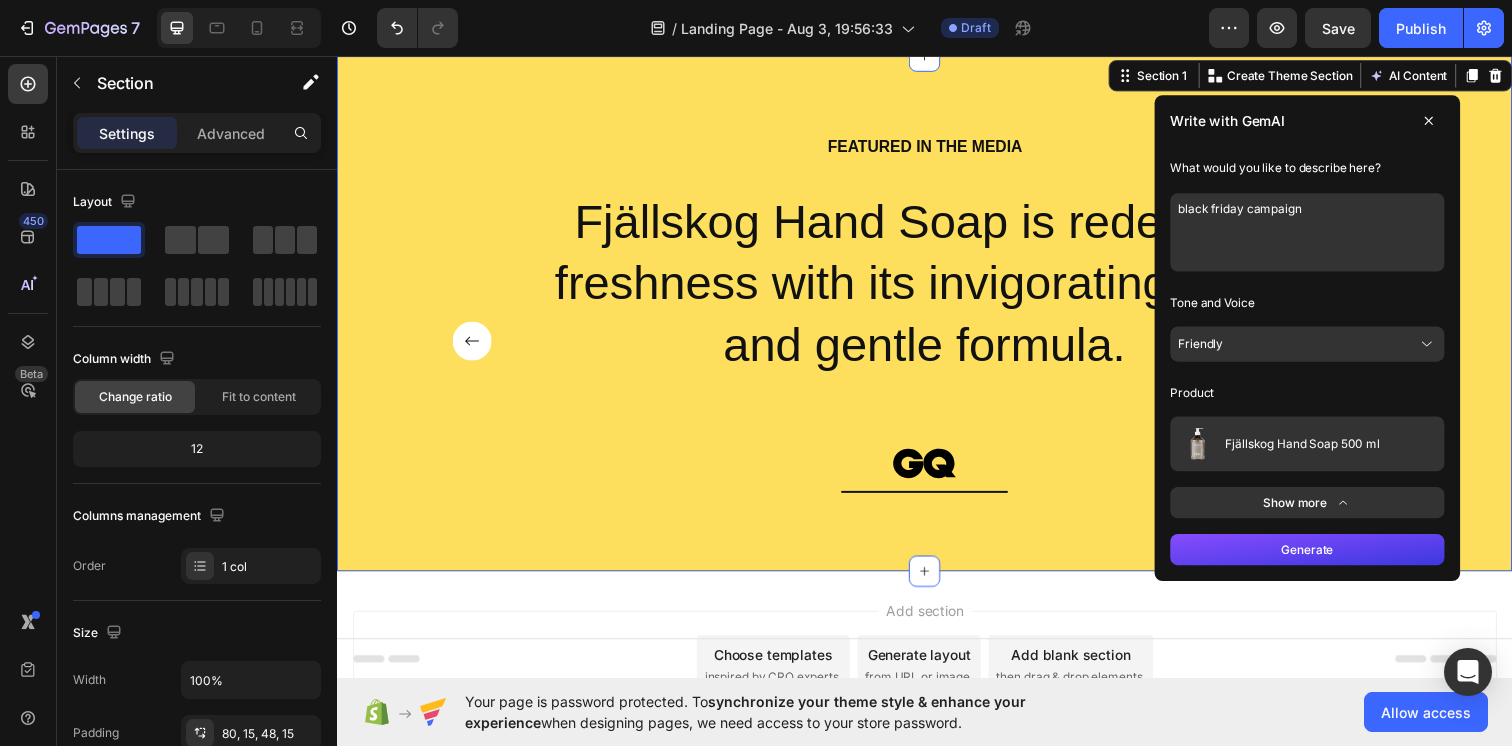 click 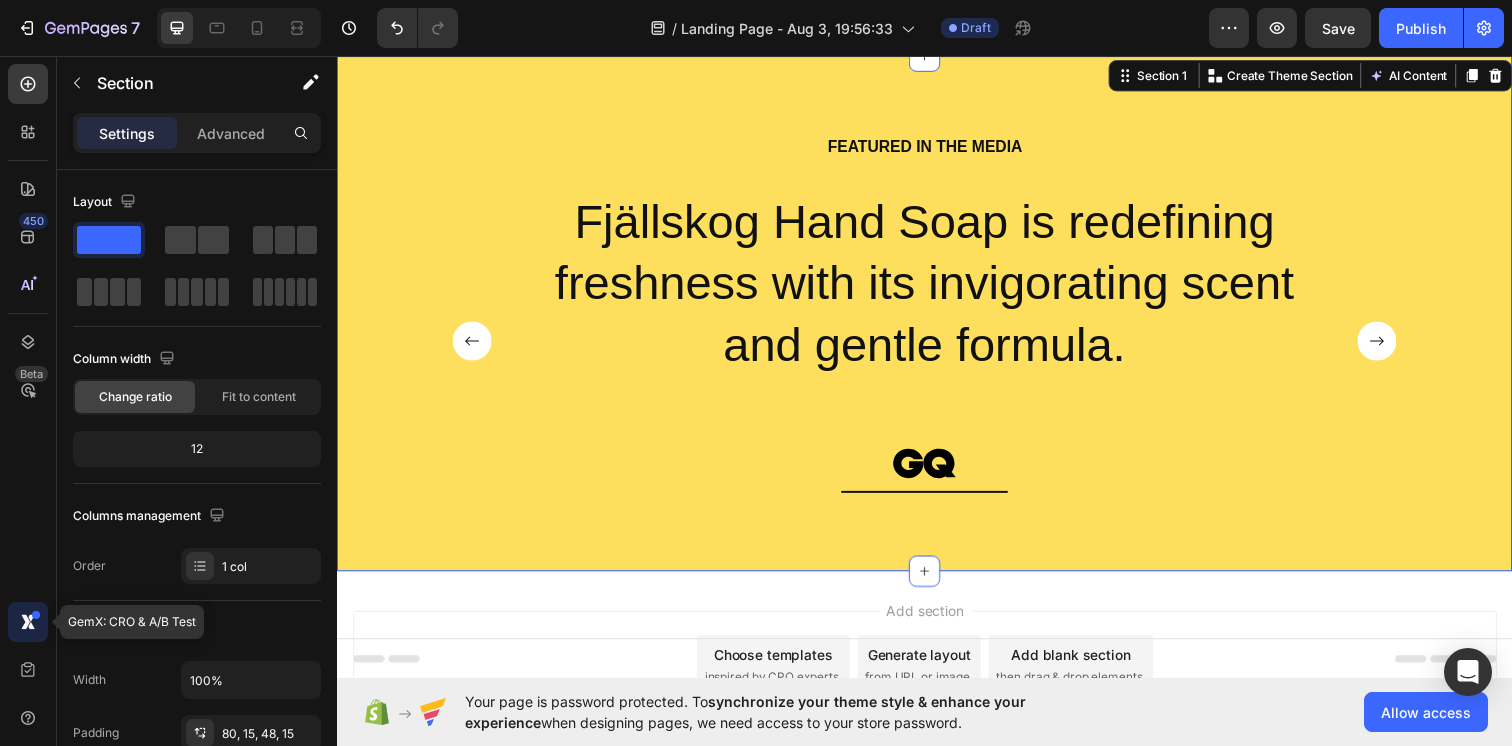 click 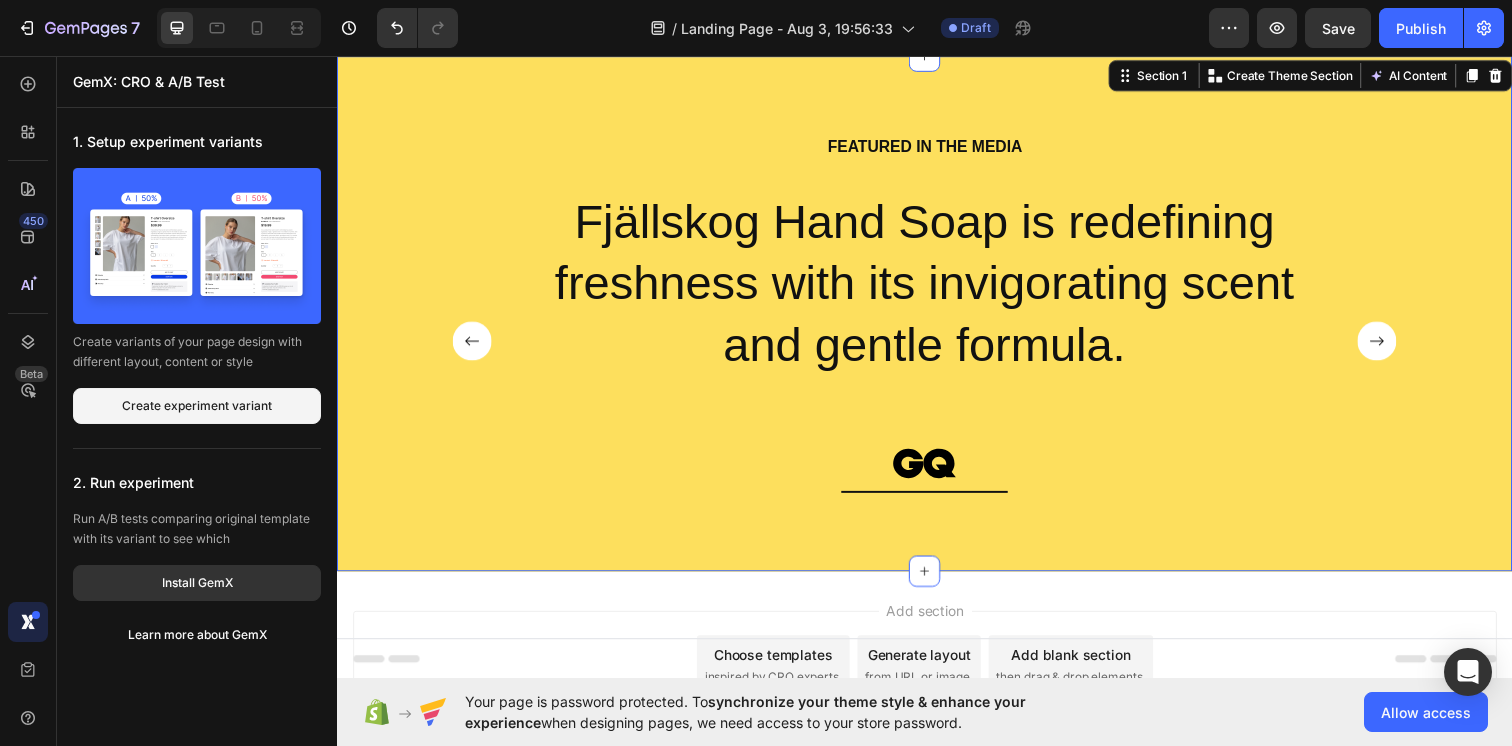 click on "7  Version history  /  Landing Page - Aug 3, 19:56:33 Draft Preview  Save   Publish" 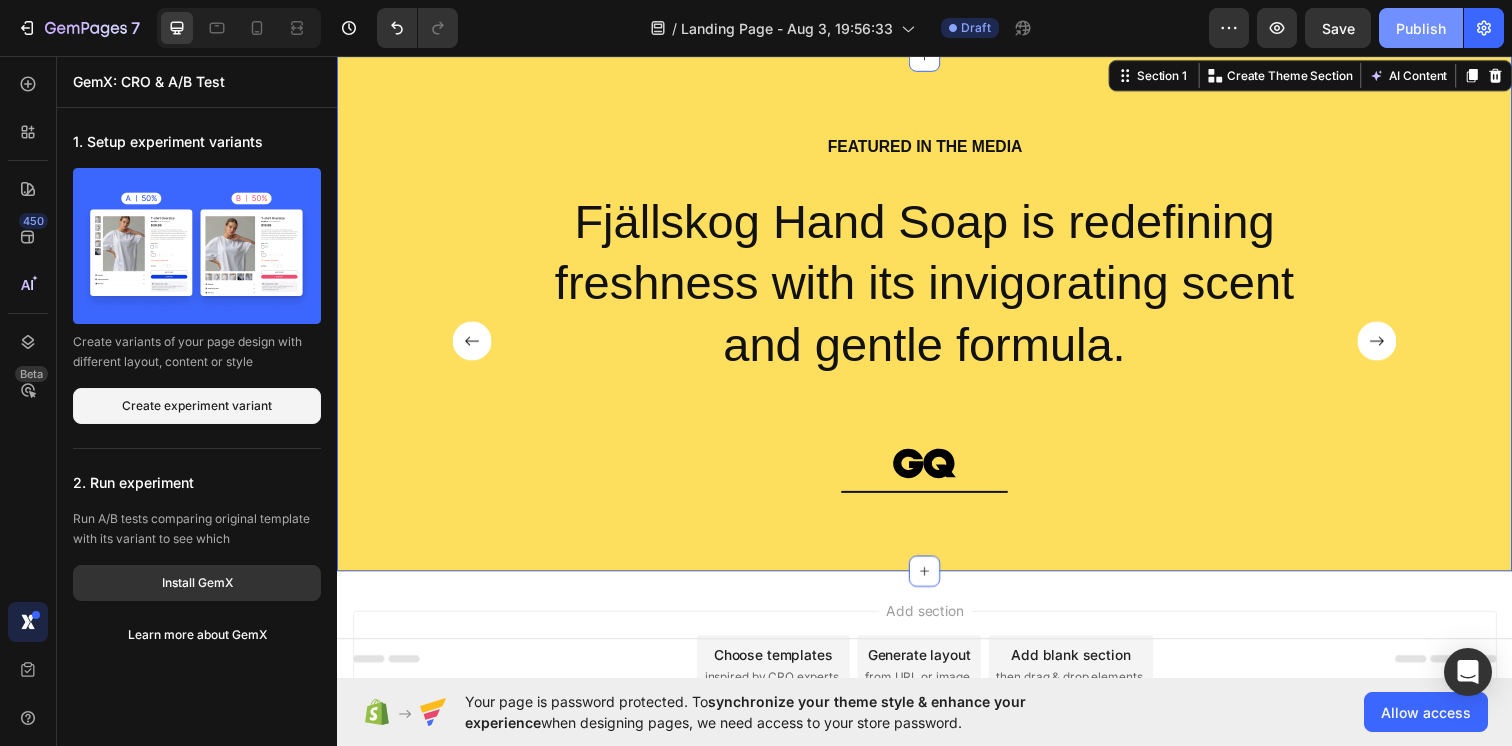 click on "Publish" at bounding box center [1421, 28] 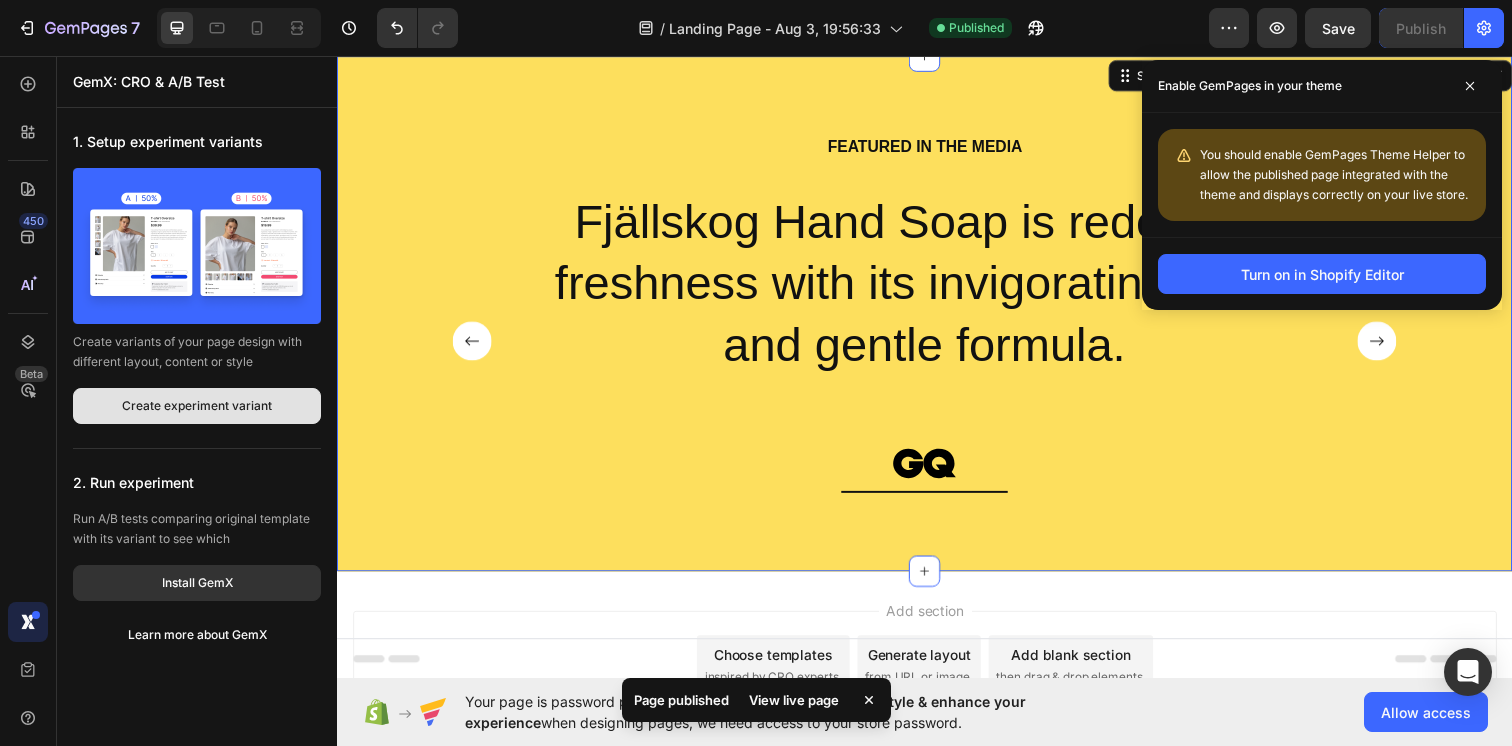 click on "Create experiment variant" at bounding box center [197, 406] 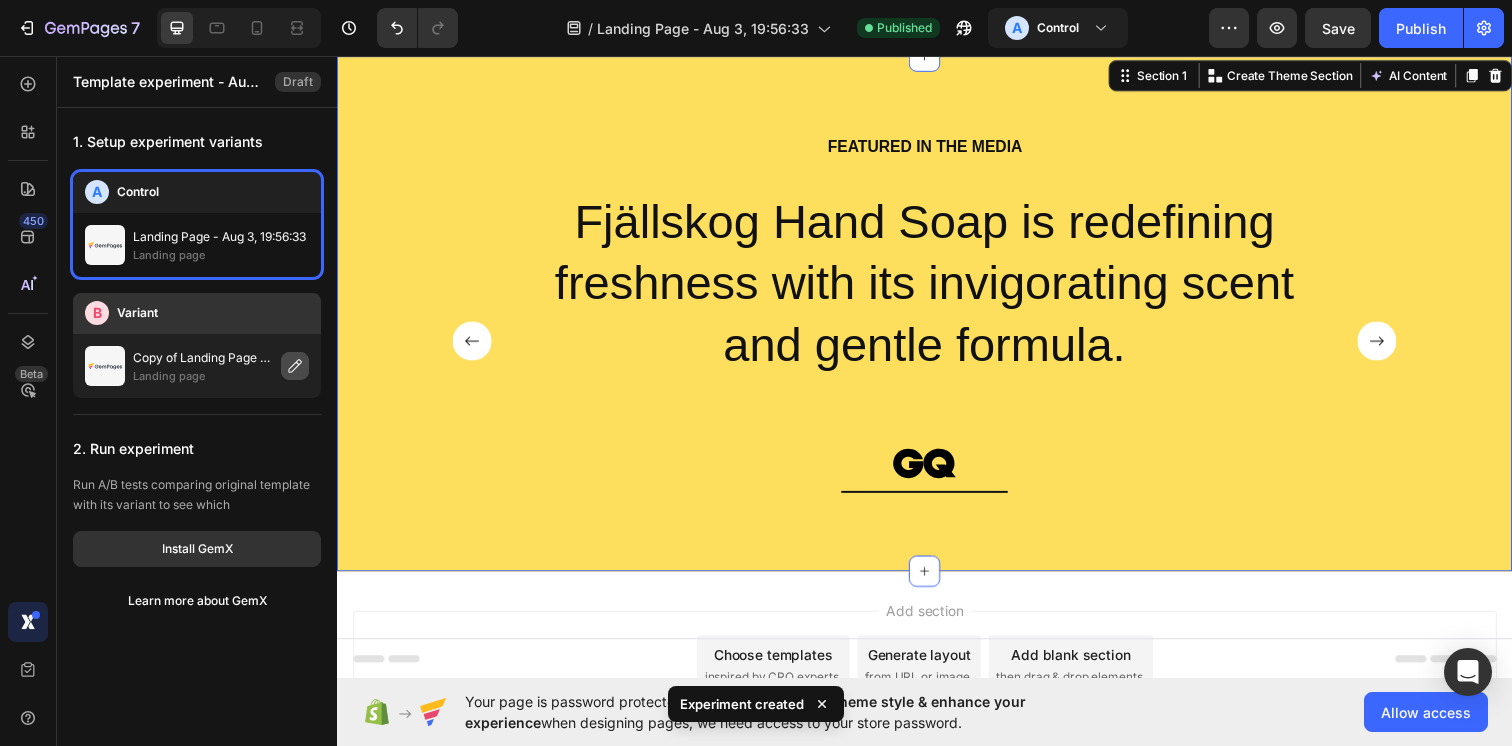 click 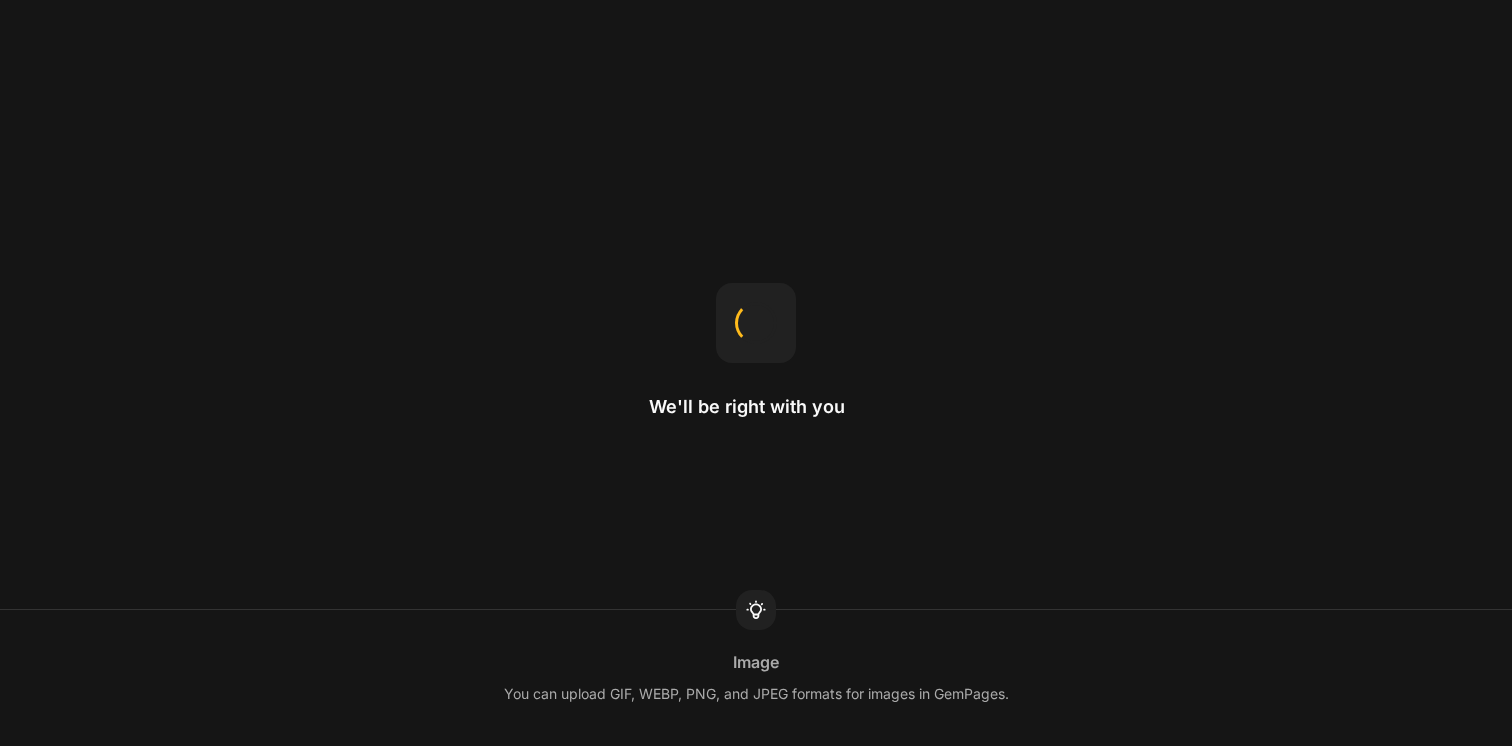 scroll, scrollTop: 0, scrollLeft: 0, axis: both 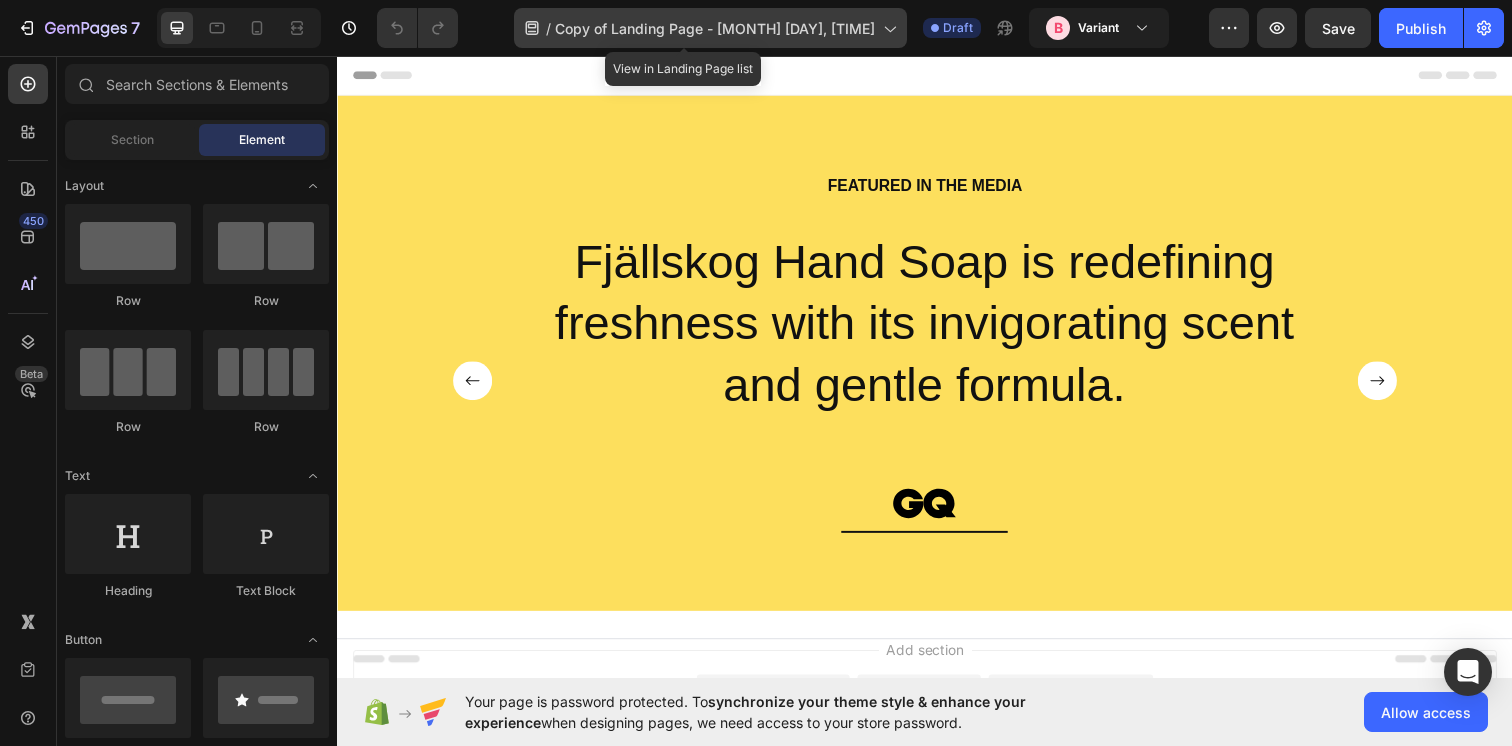 click 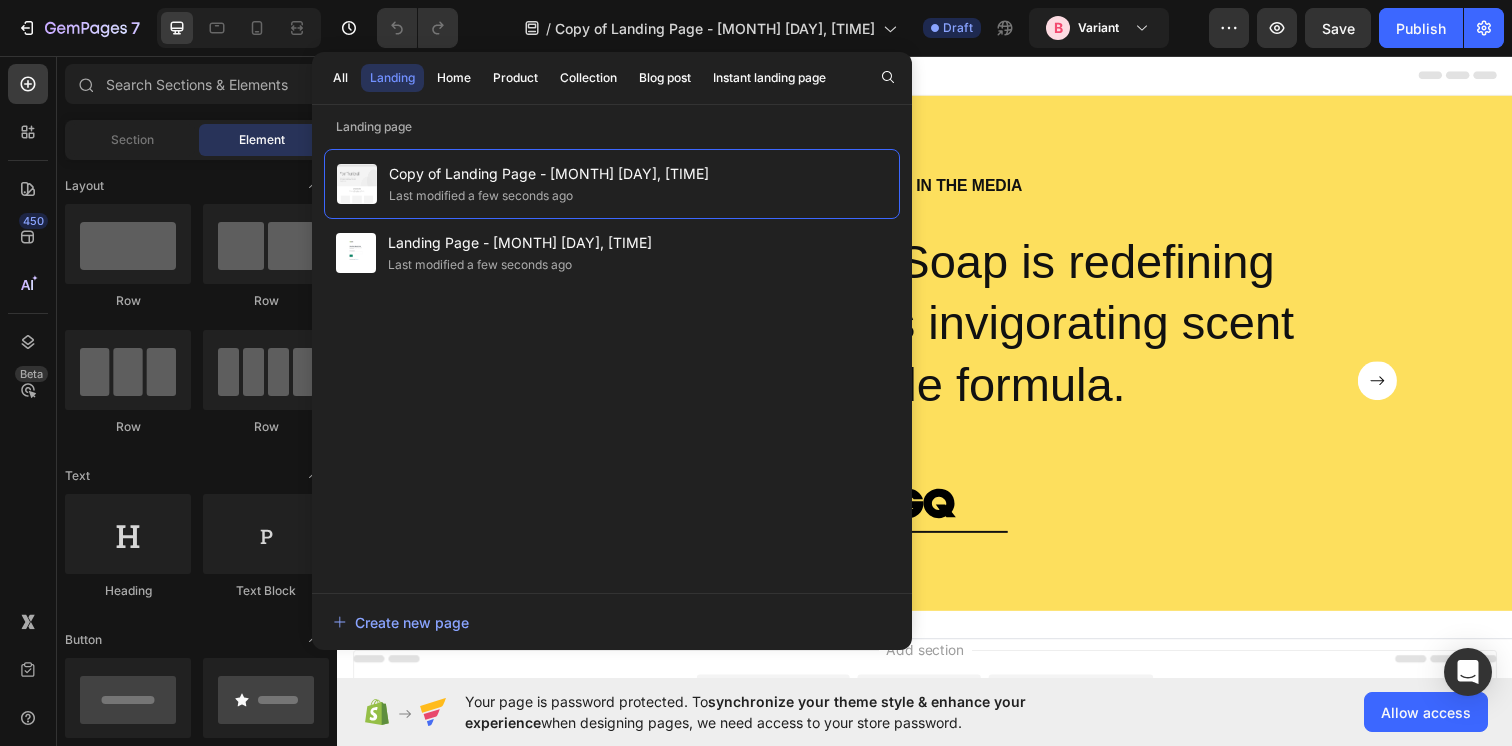click on "All Landing Home Product Collection Blog post Instant landing page" at bounding box center (579, 78) 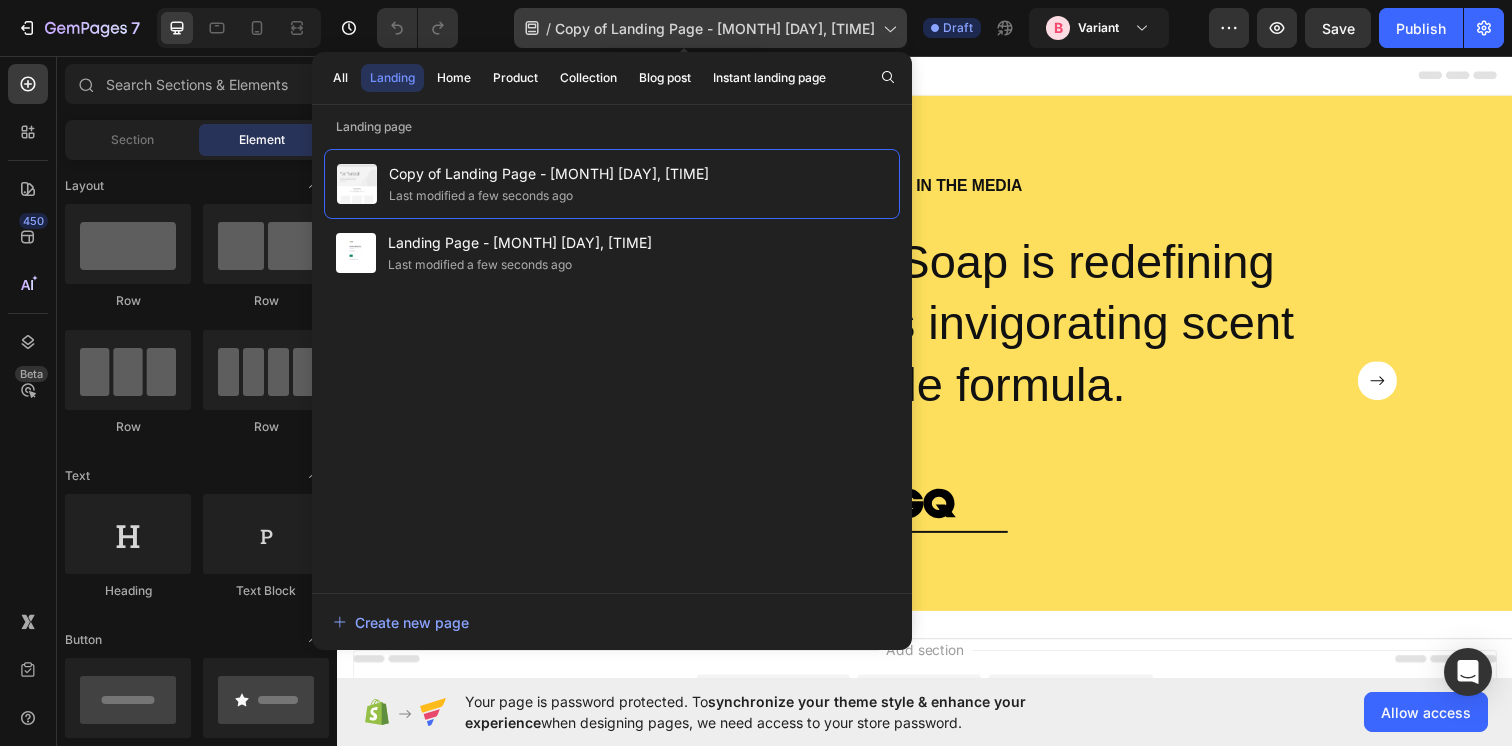 click on "Copy of Landing Page - Aug 3, 19:56:33" at bounding box center [715, 28] 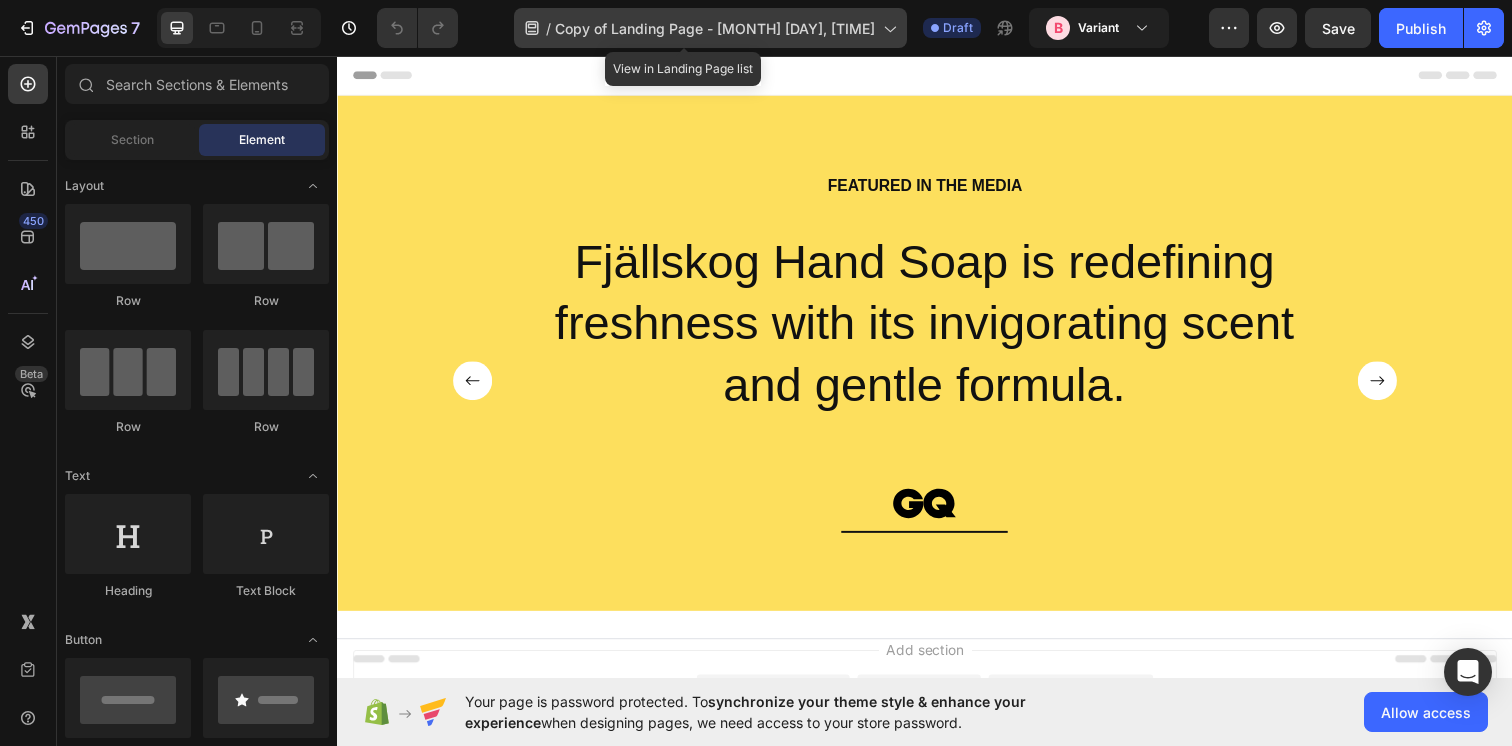 click on "Copy of Landing Page - Aug 3, 19:56:33" at bounding box center (715, 28) 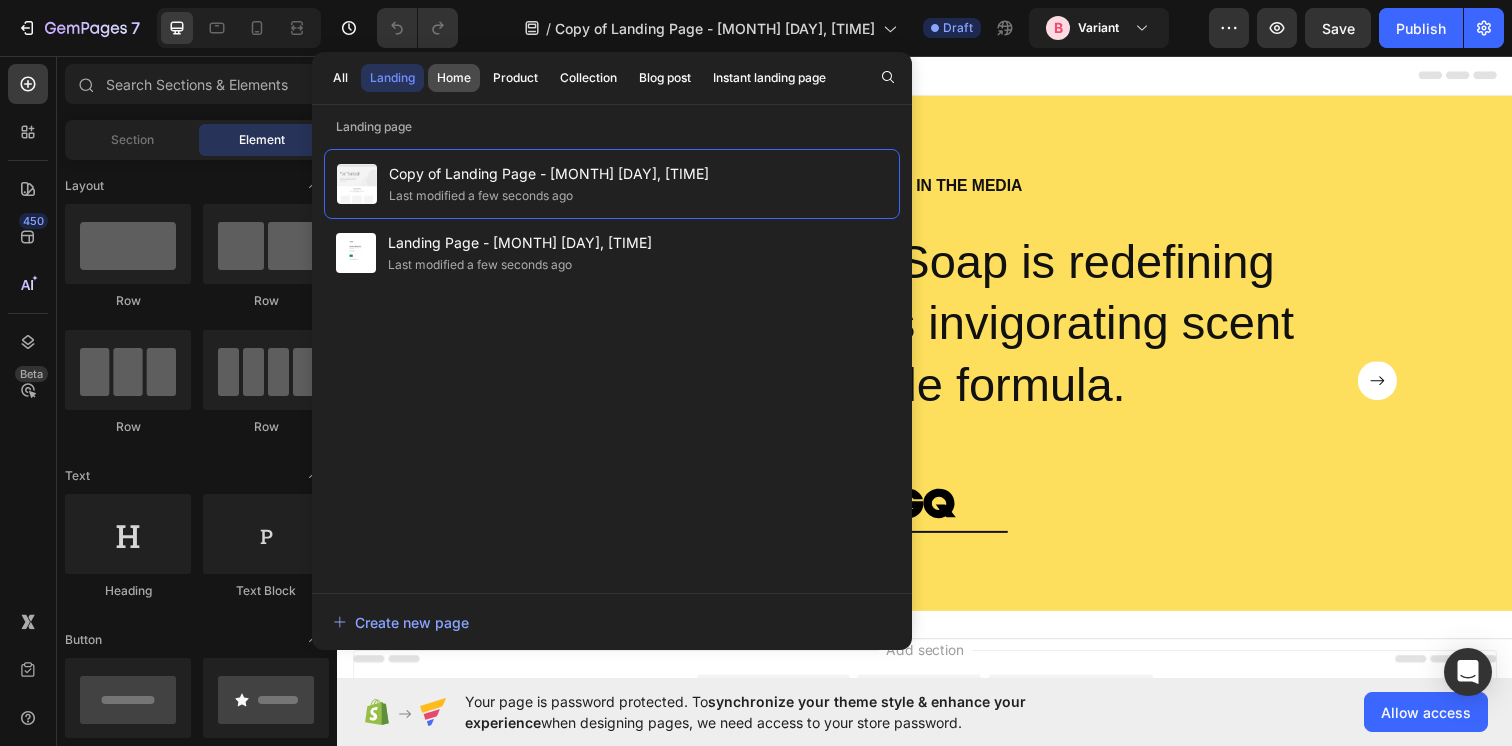 click on "Home" 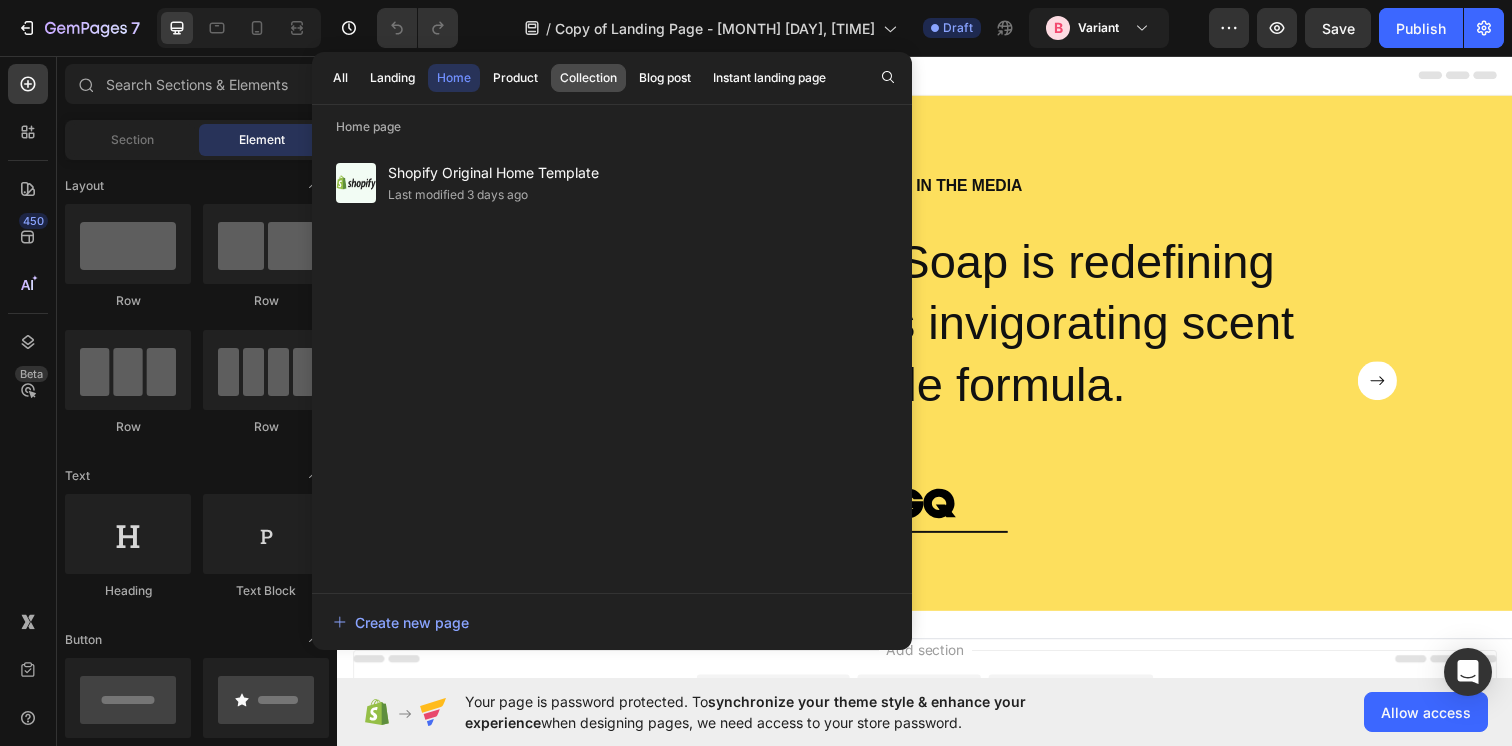 click on "Collection" 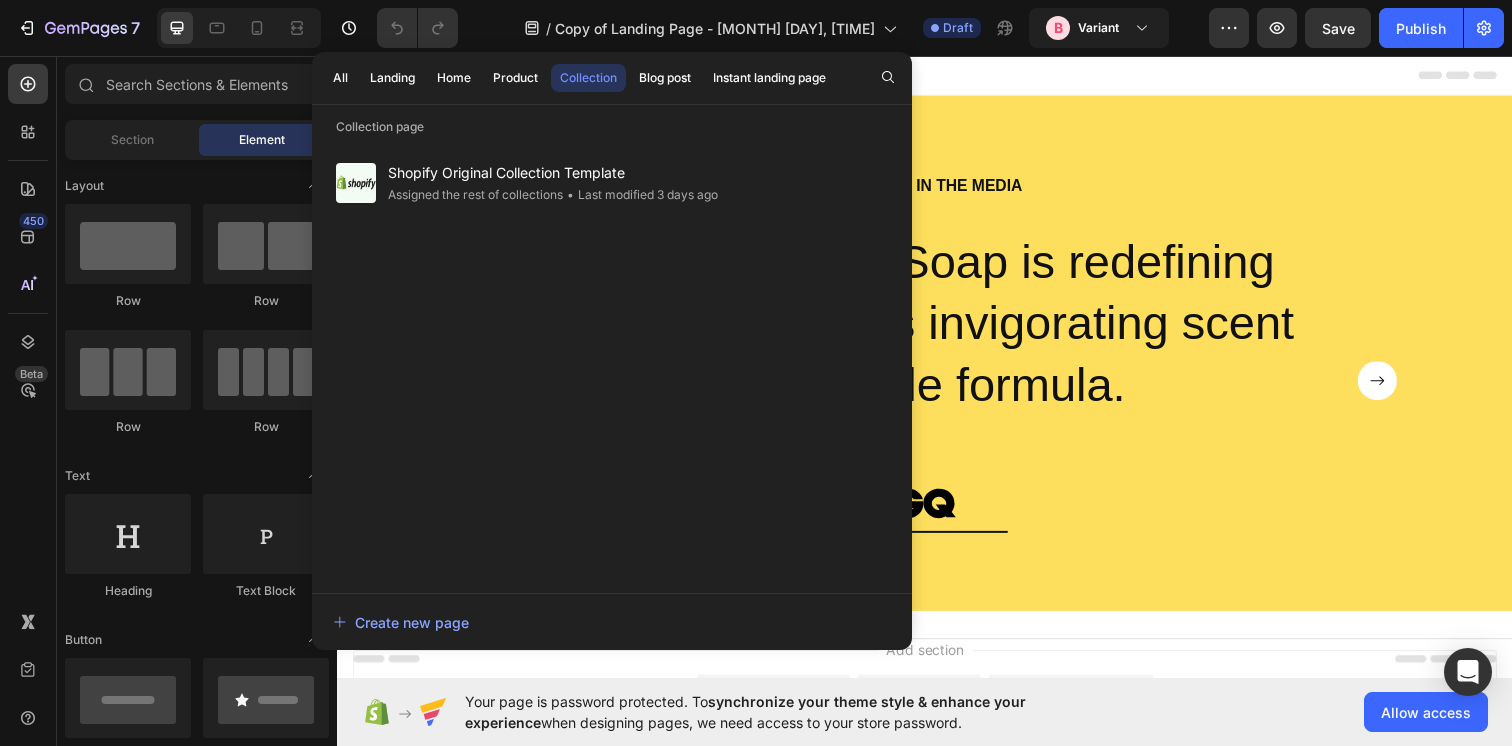 click on "Collection" at bounding box center (588, 78) 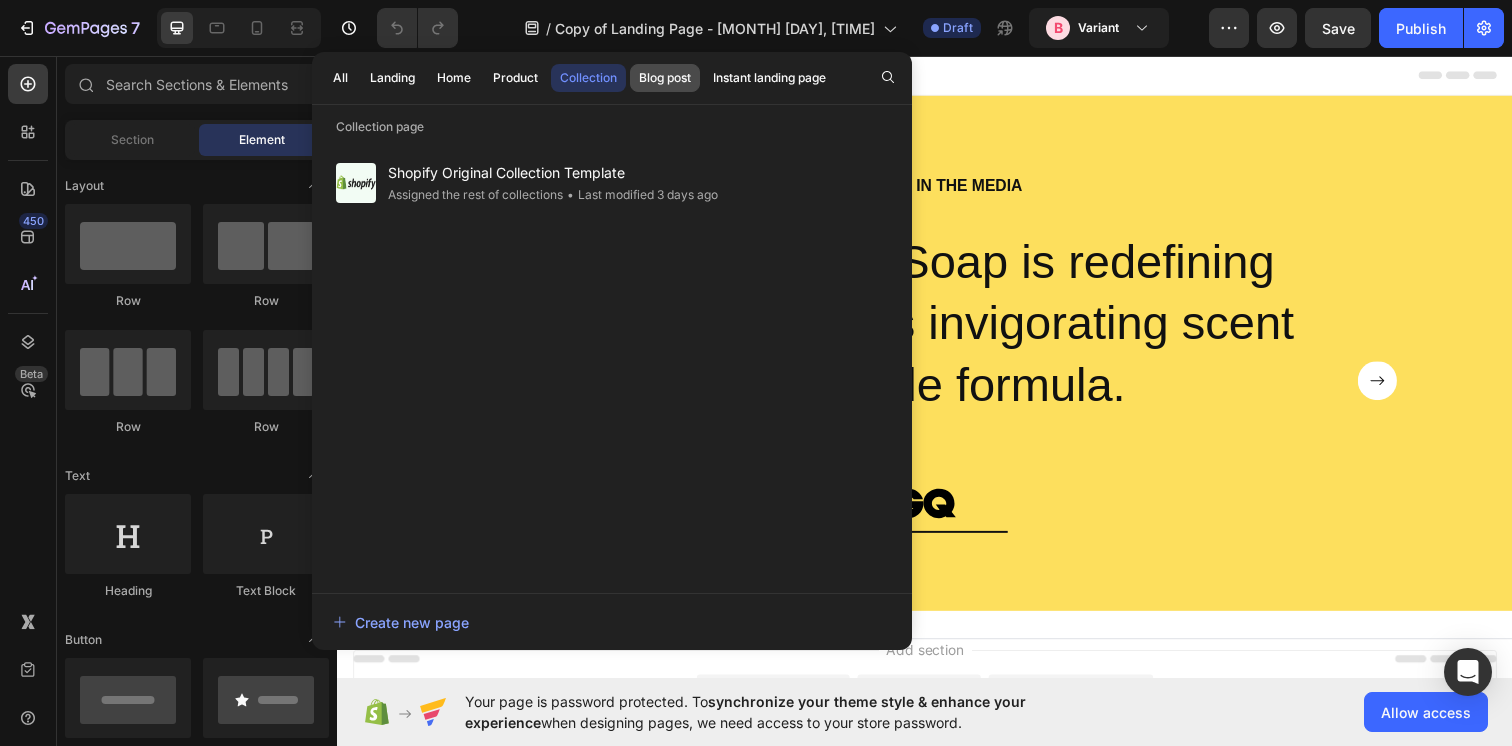 click on "Blog post" at bounding box center [665, 78] 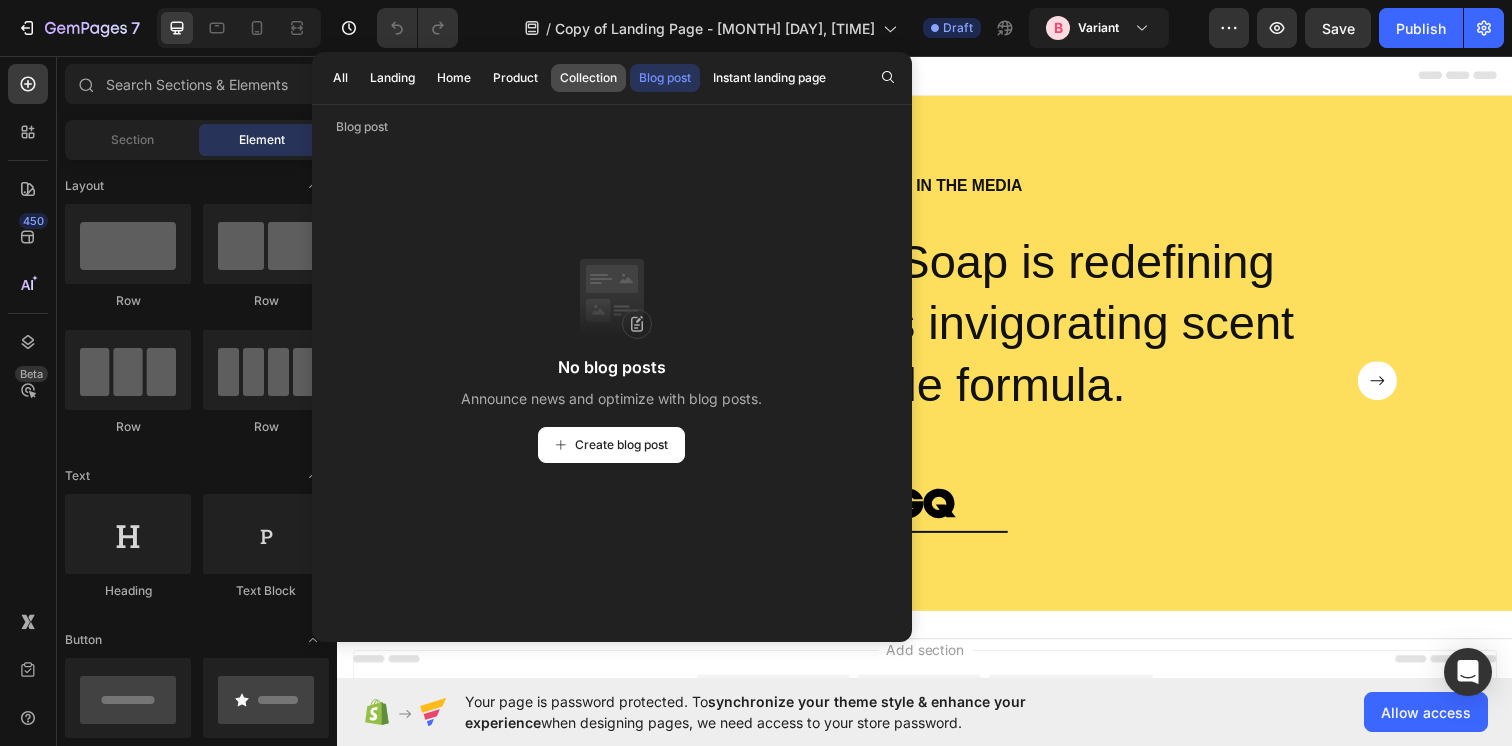 click on "Collection" at bounding box center (588, 78) 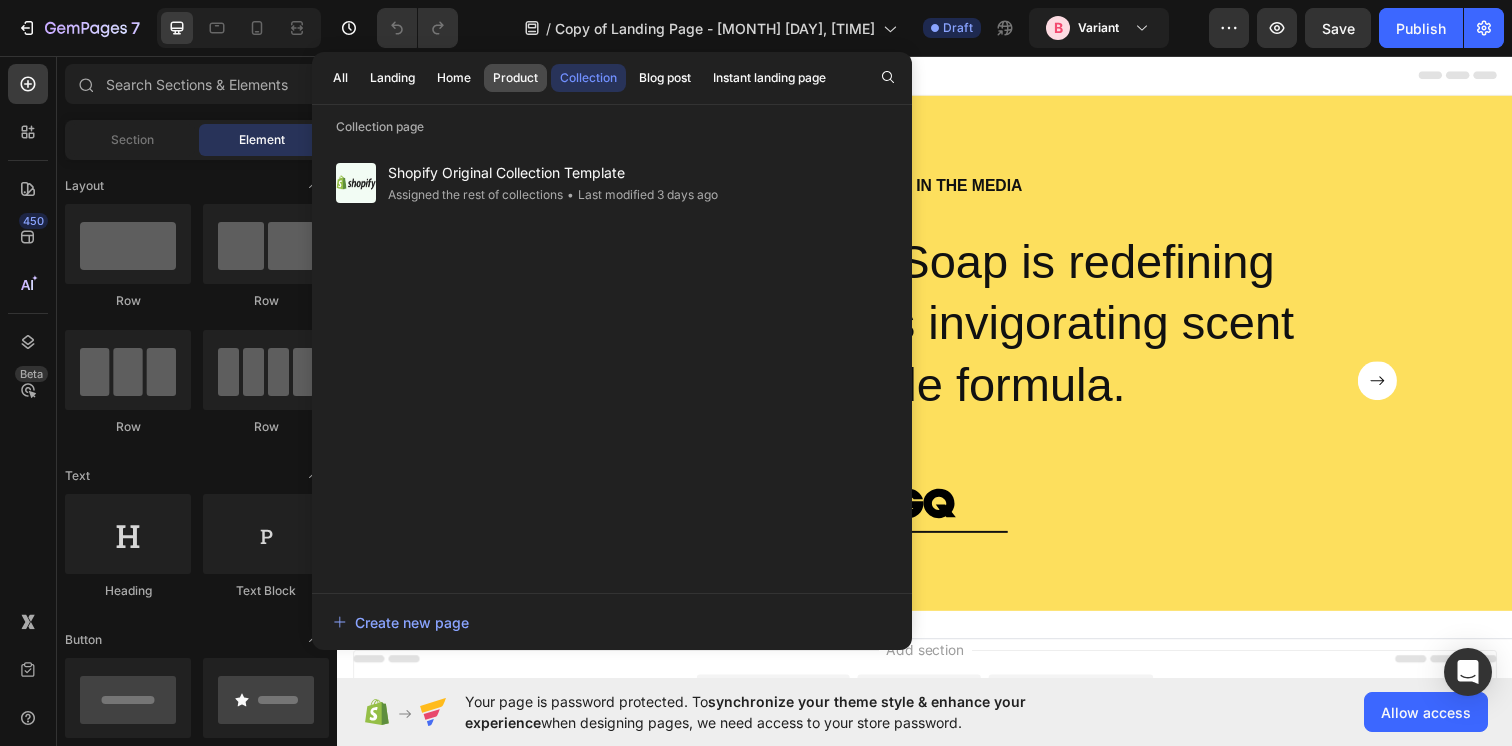 click on "Product" at bounding box center [515, 78] 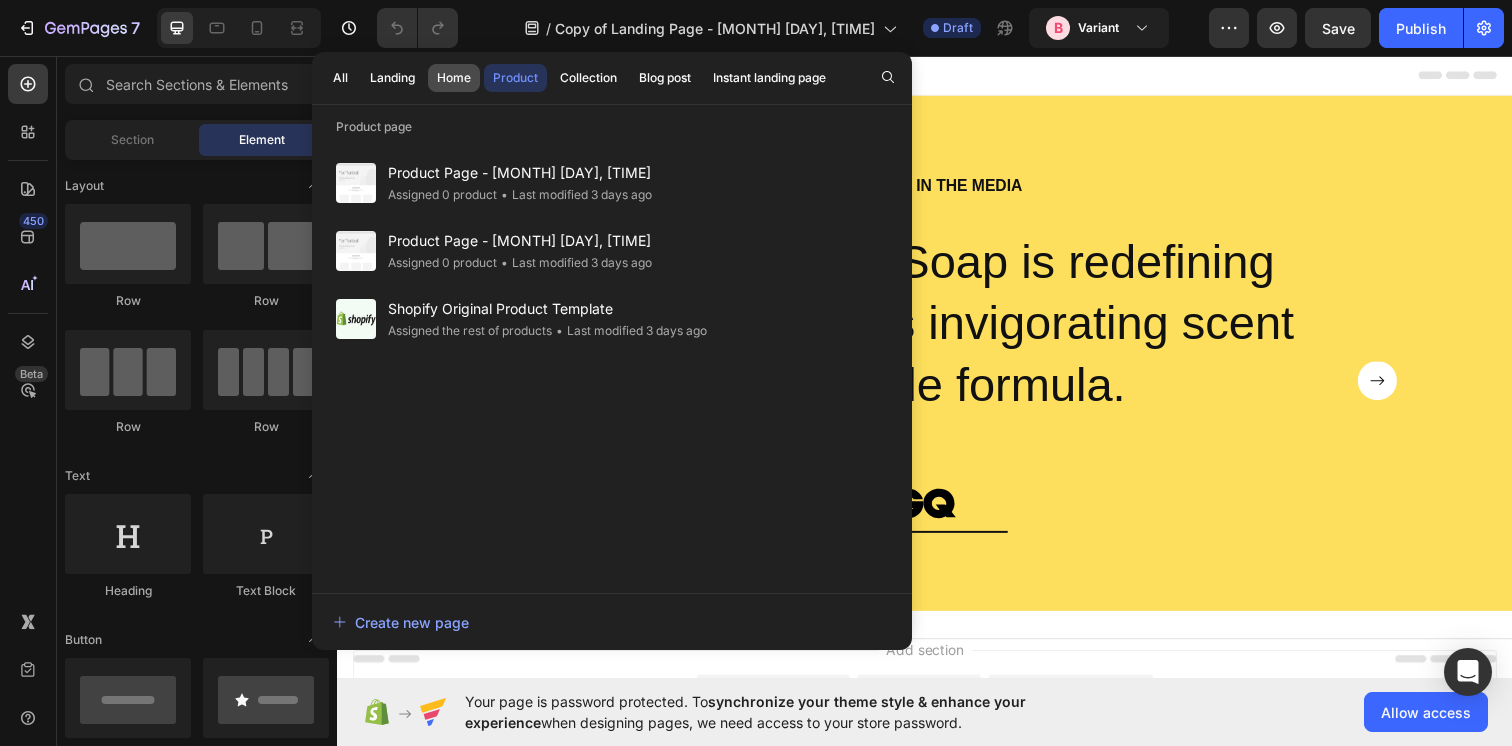 click on "Home" 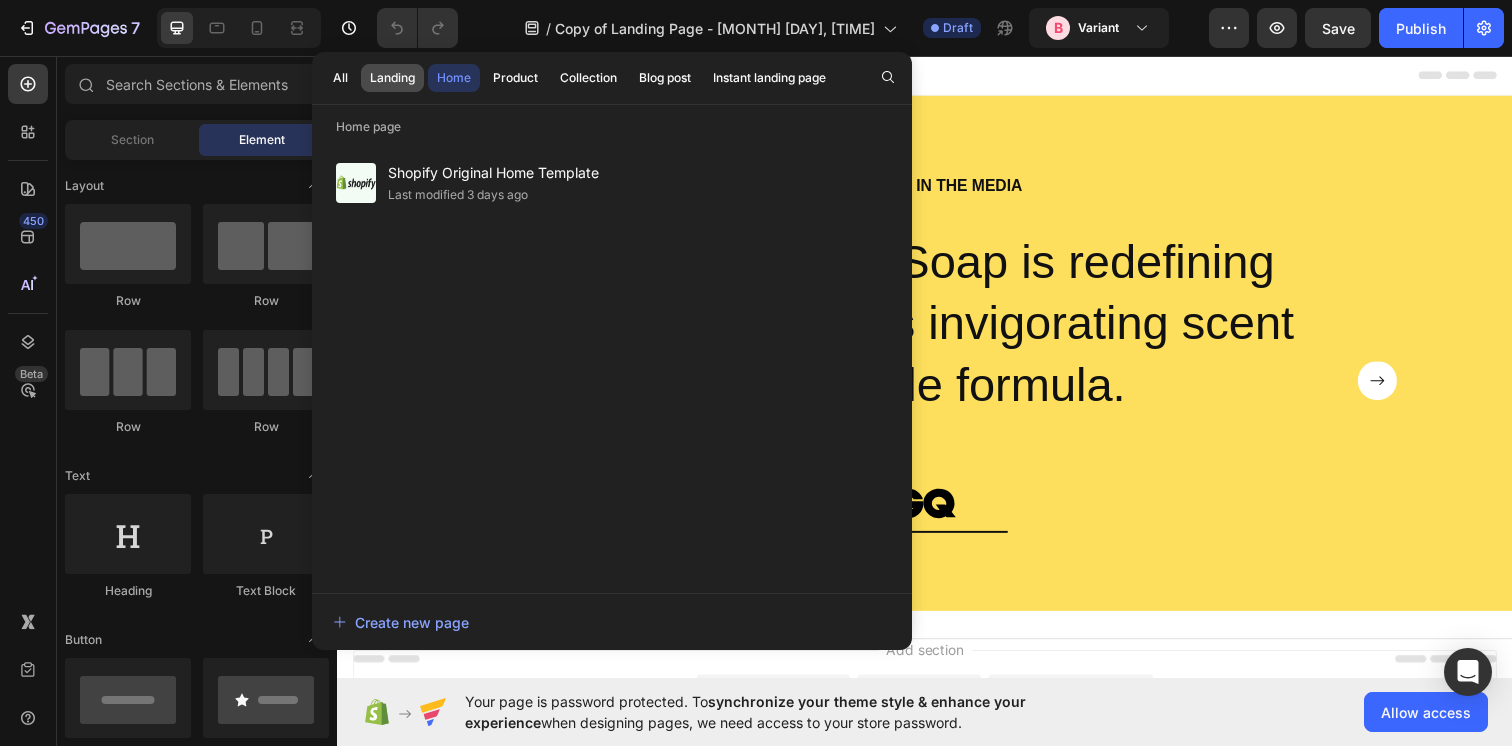 click on "Landing" at bounding box center (392, 78) 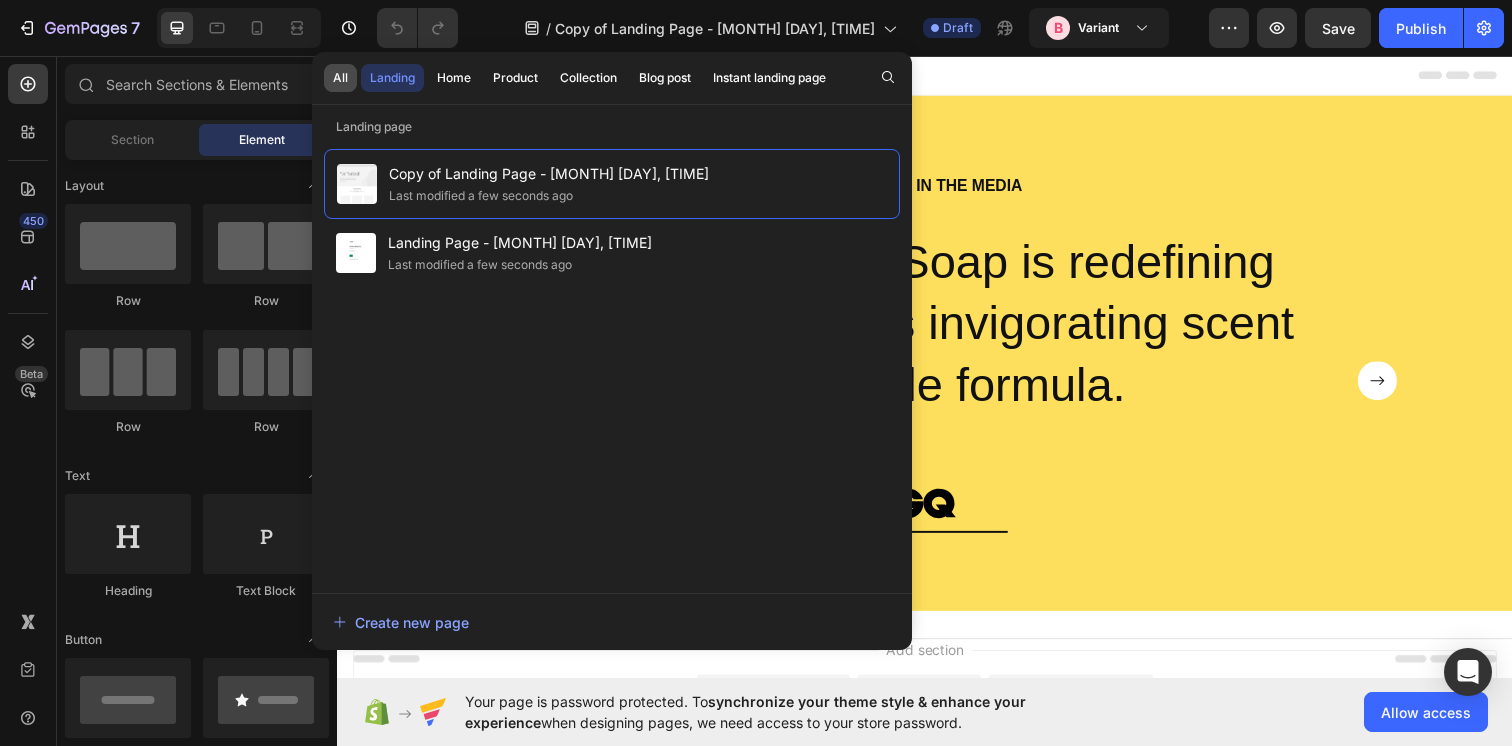 click on "All" 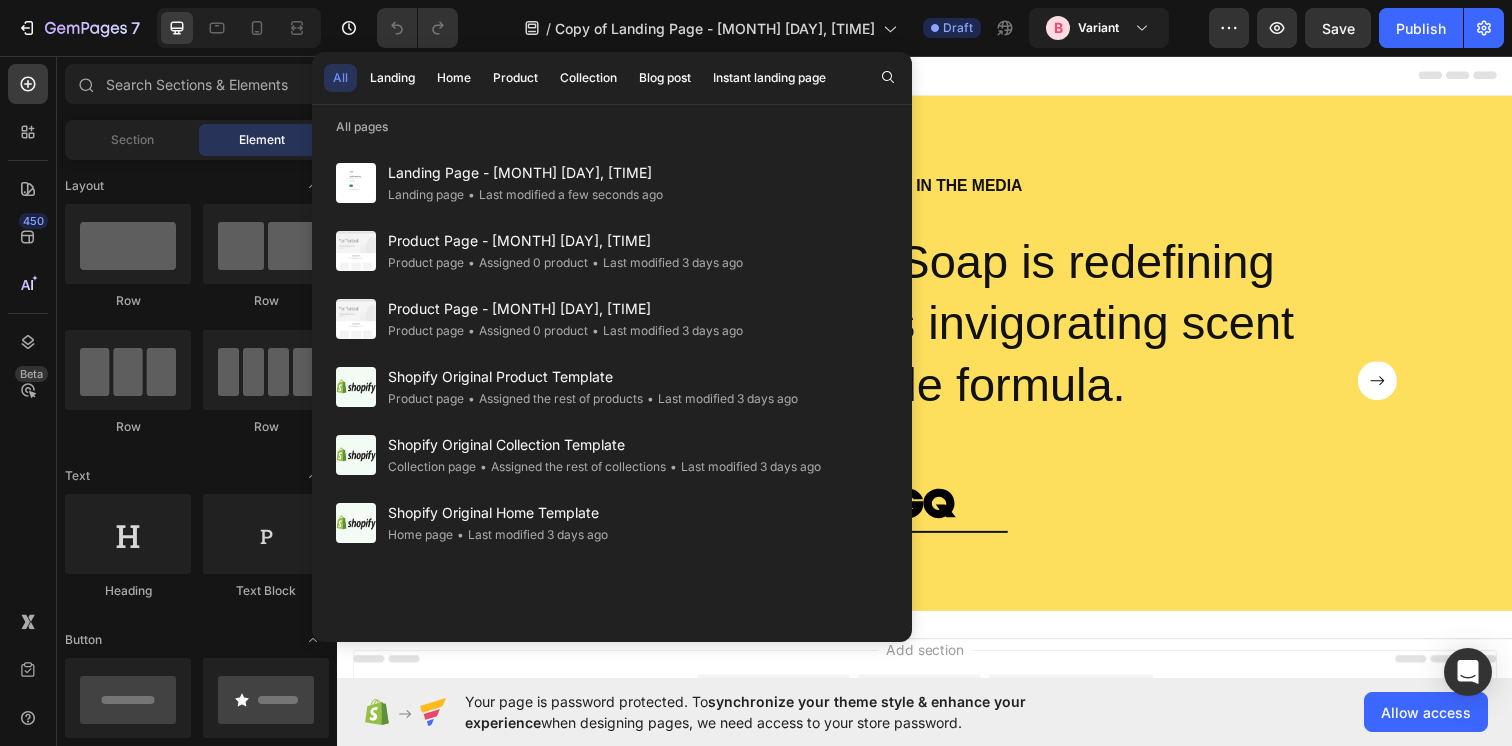 click on "/  Copy of Landing Page - Aug 3, 19:56:33 Draft B Variant" 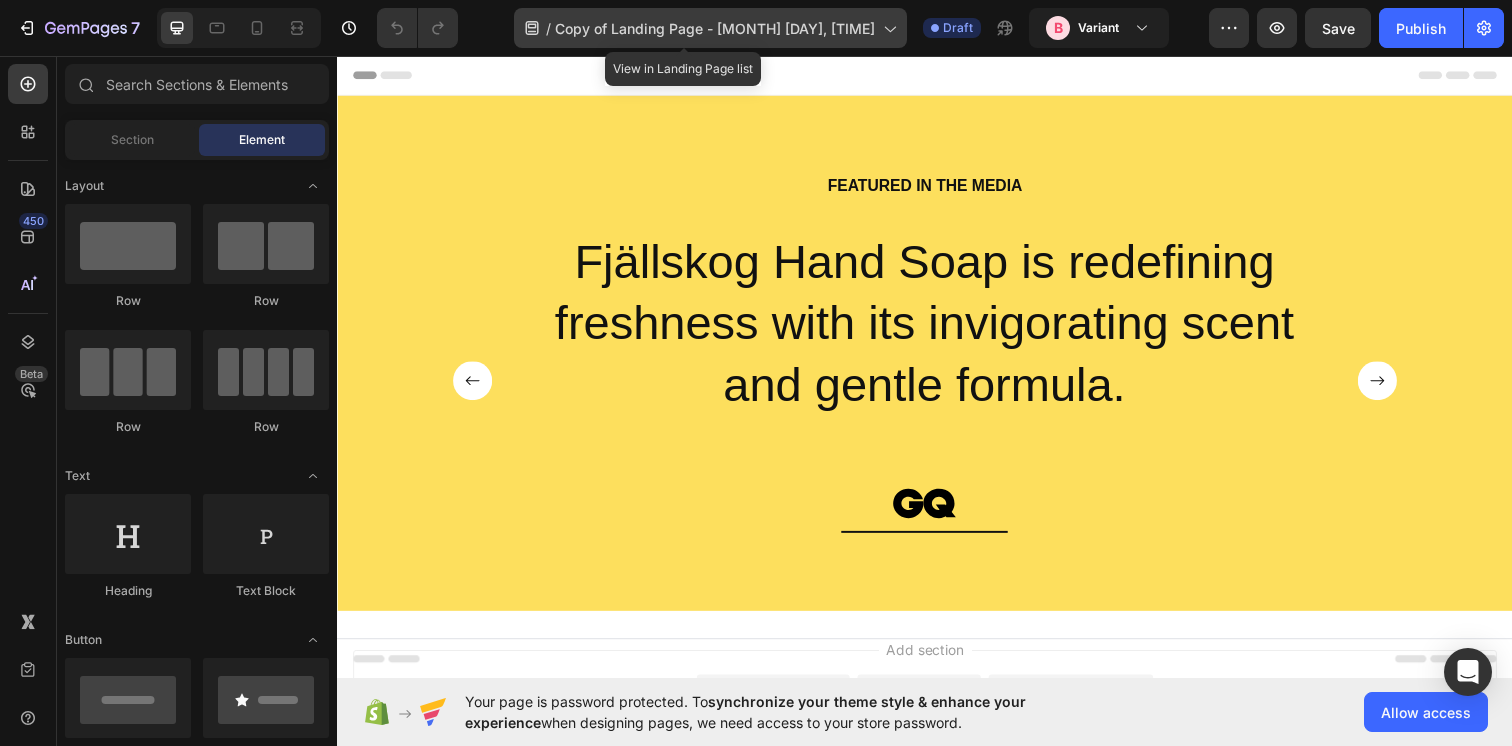 click on "Copy of Landing Page - Aug 3, 19:56:33" at bounding box center [715, 28] 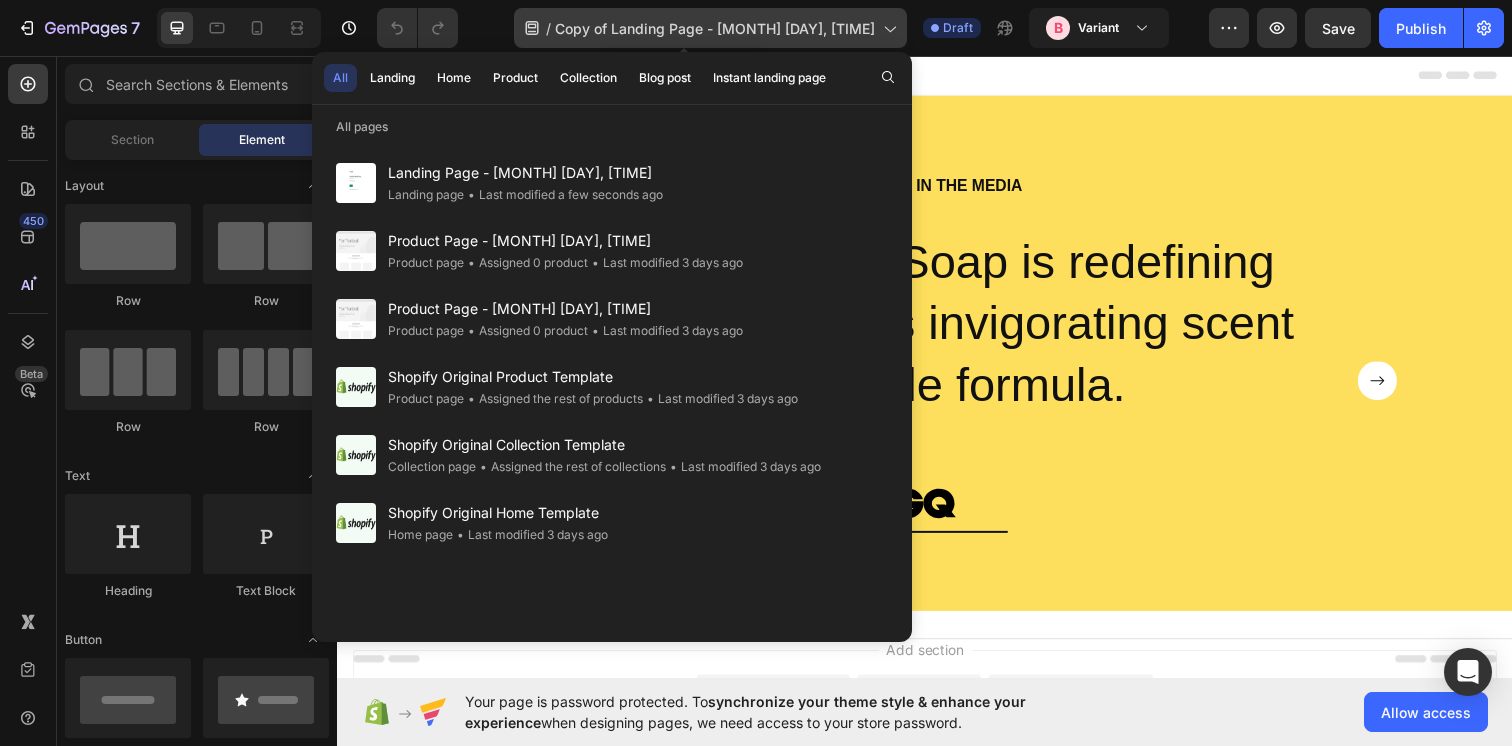 click on "Copy of Landing Page - Aug 3, 19:56:33" at bounding box center [715, 28] 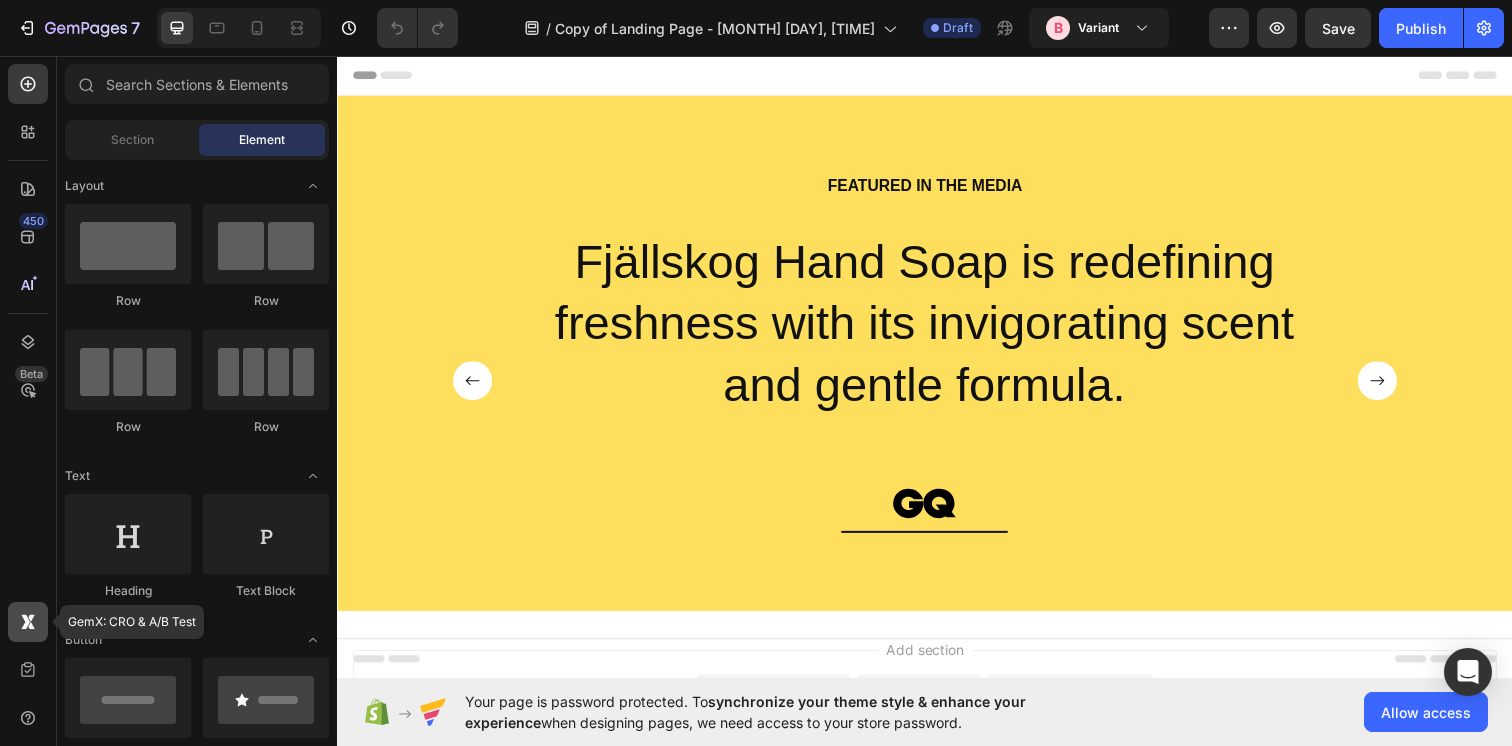 click 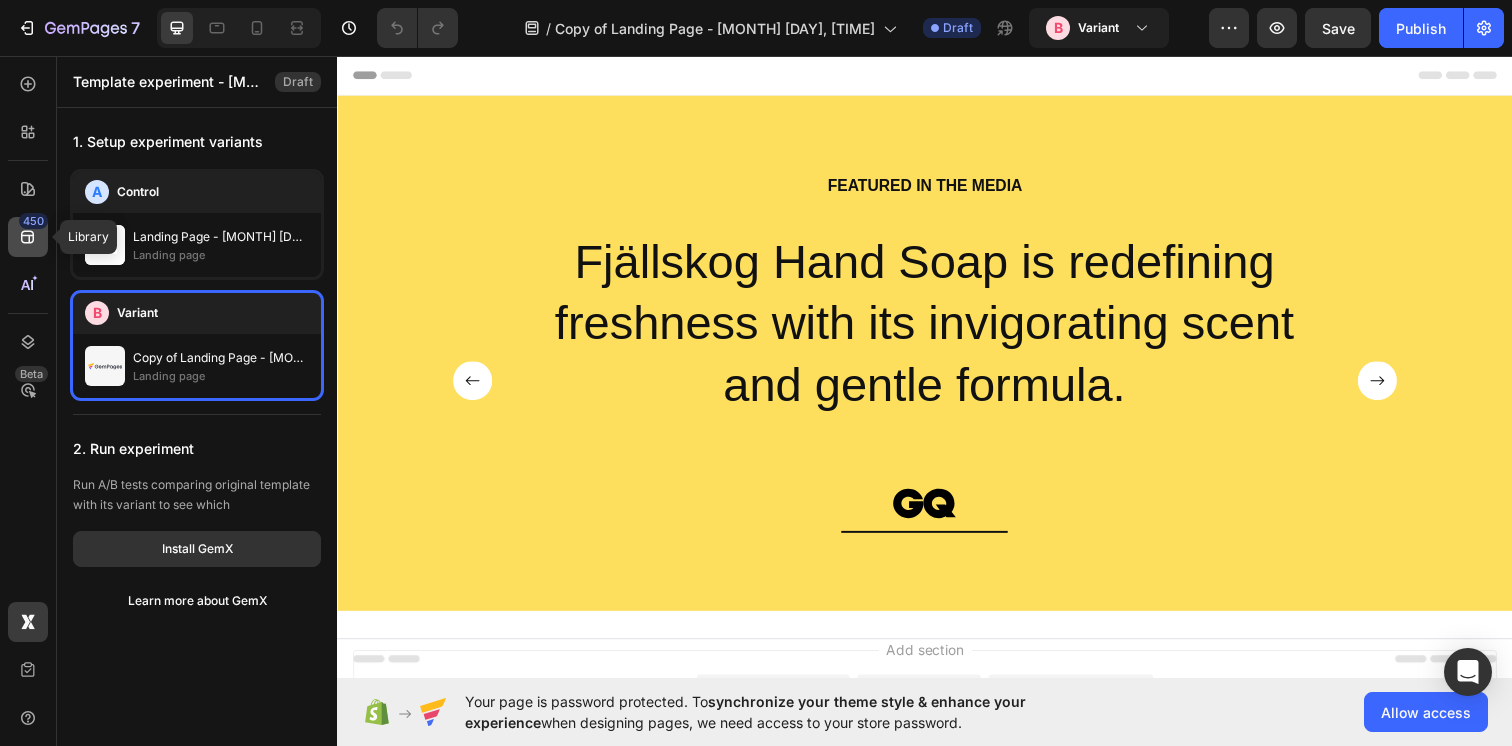 click 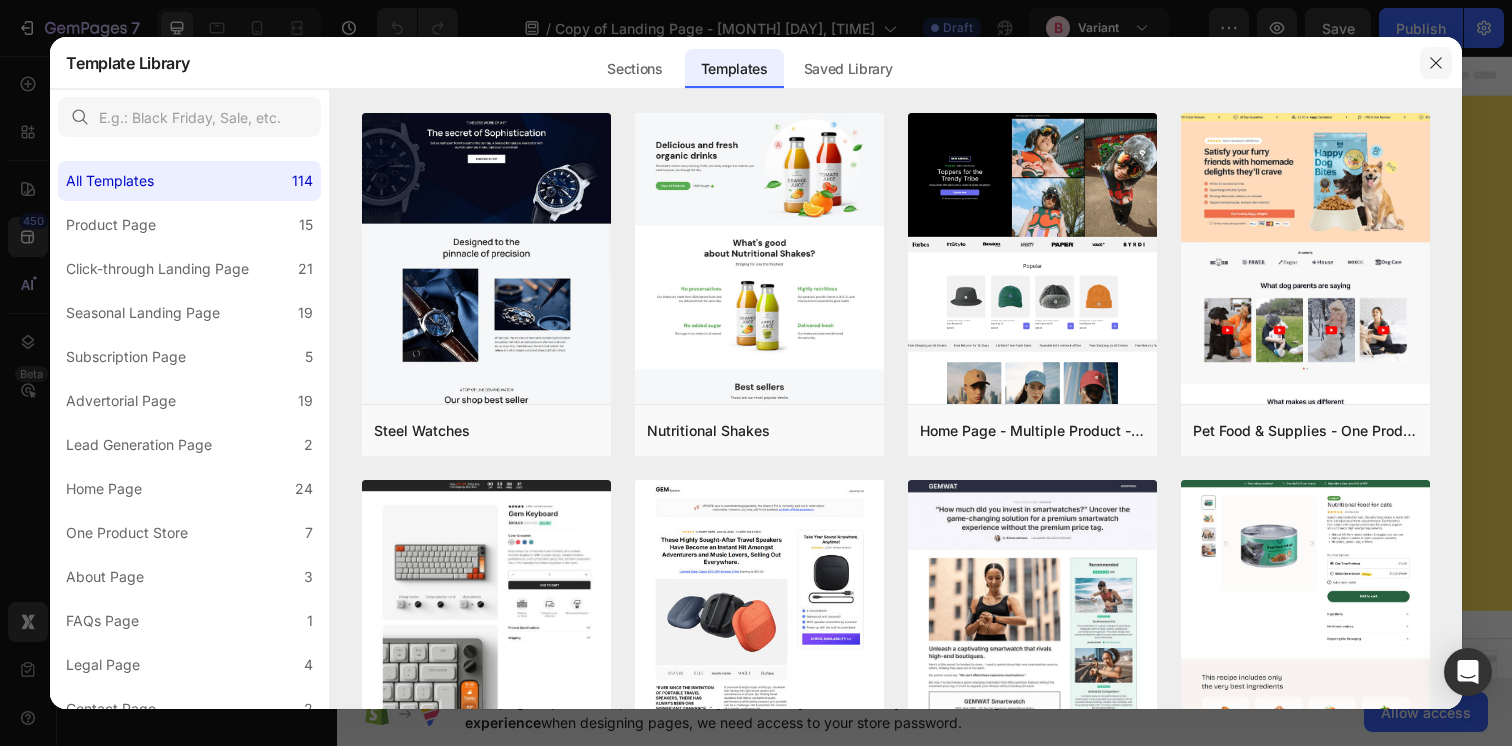 click 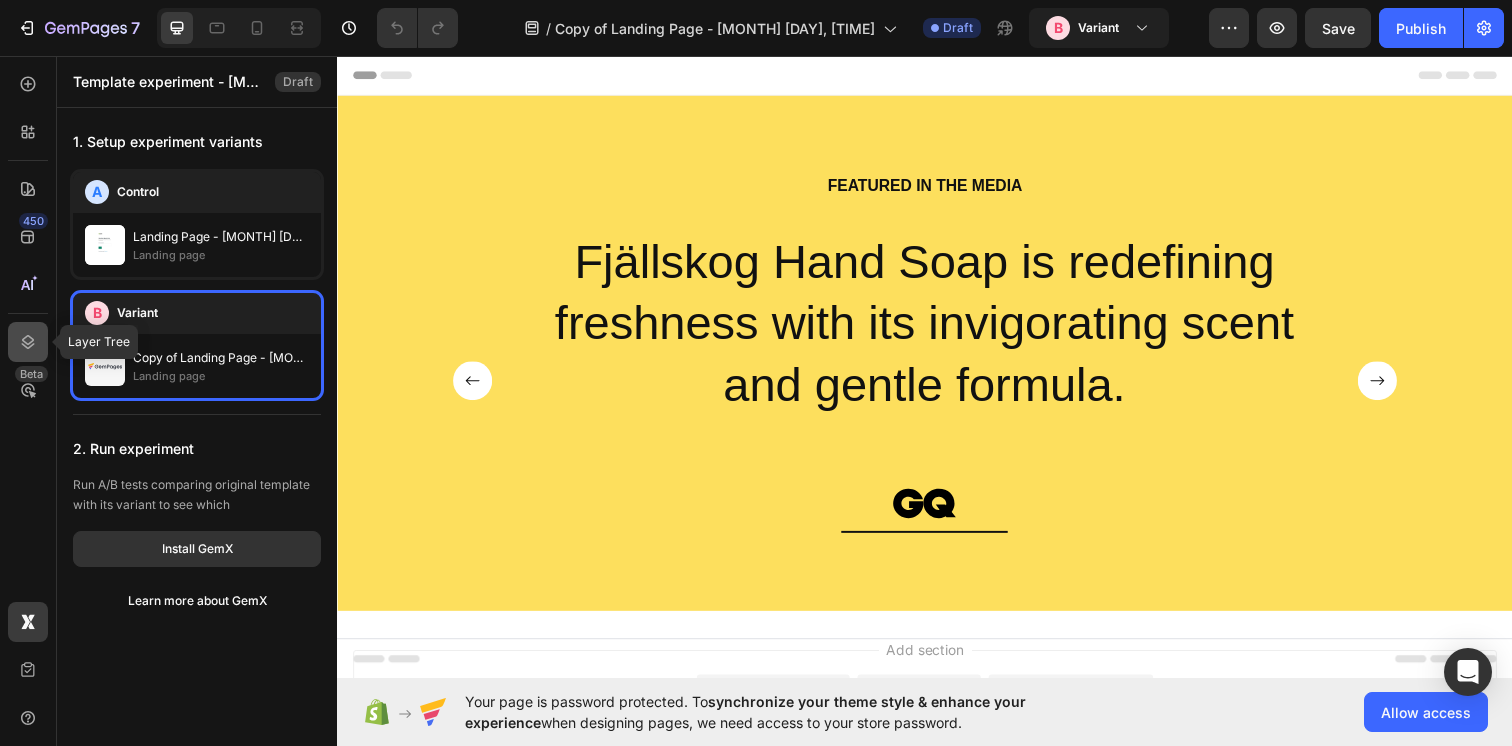 click 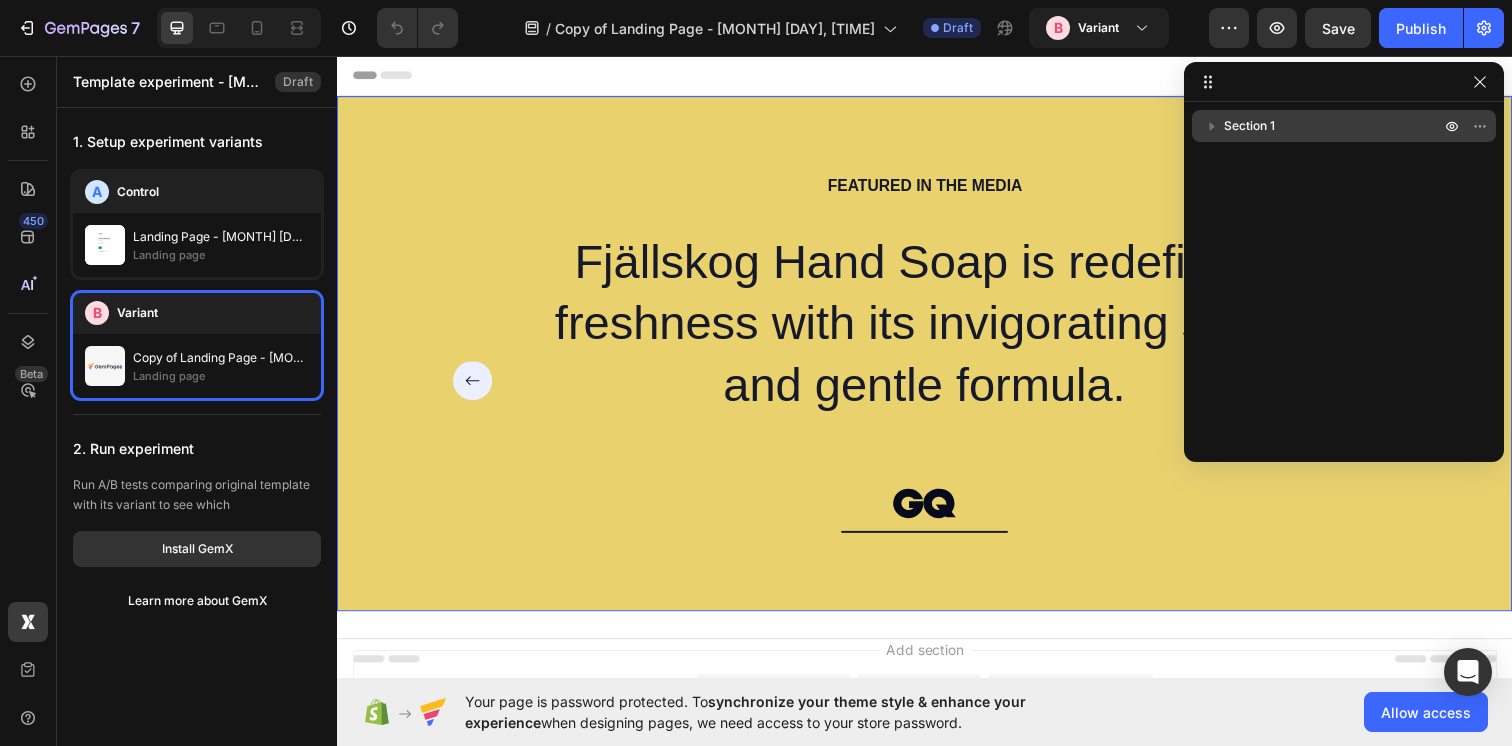 click on "Section 1" at bounding box center (1249, 126) 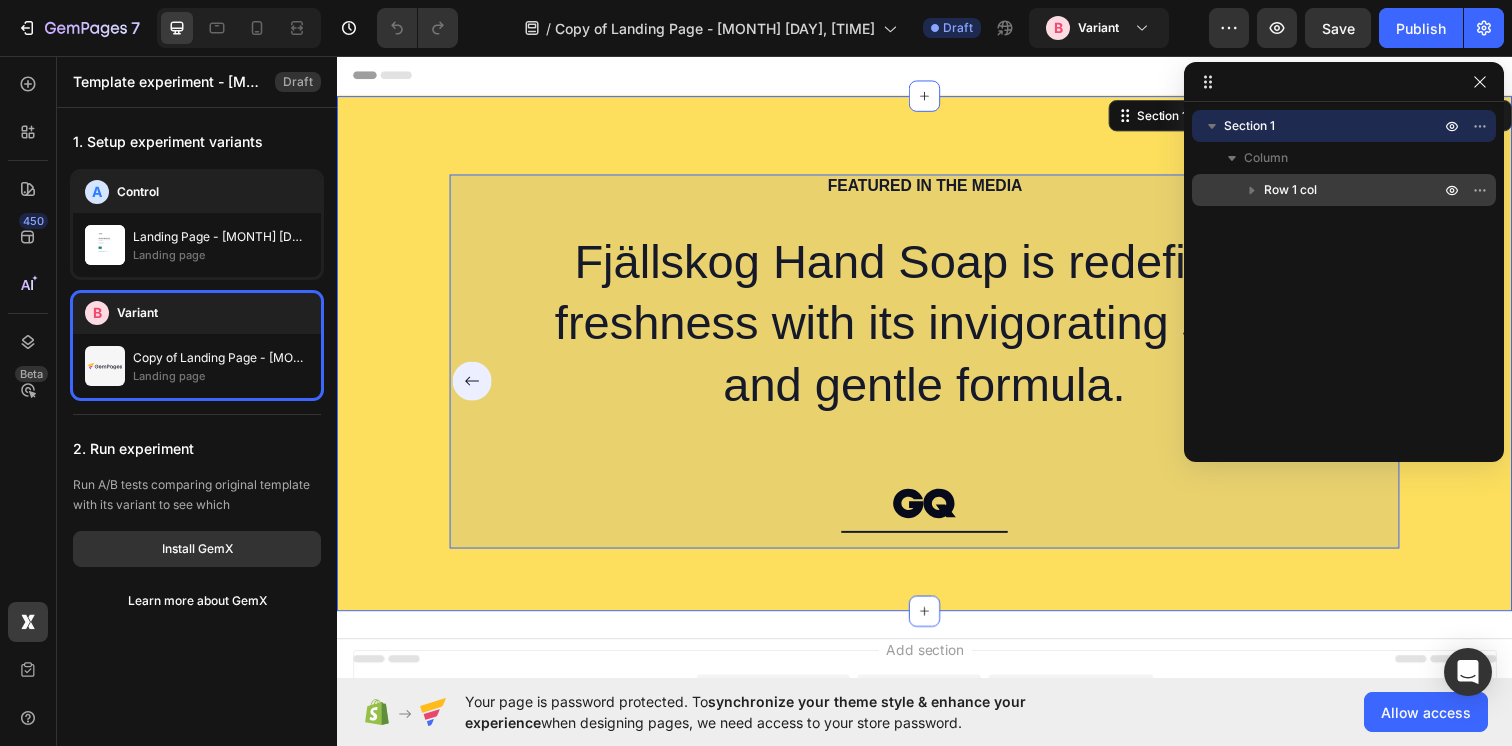 click at bounding box center [1252, 190] 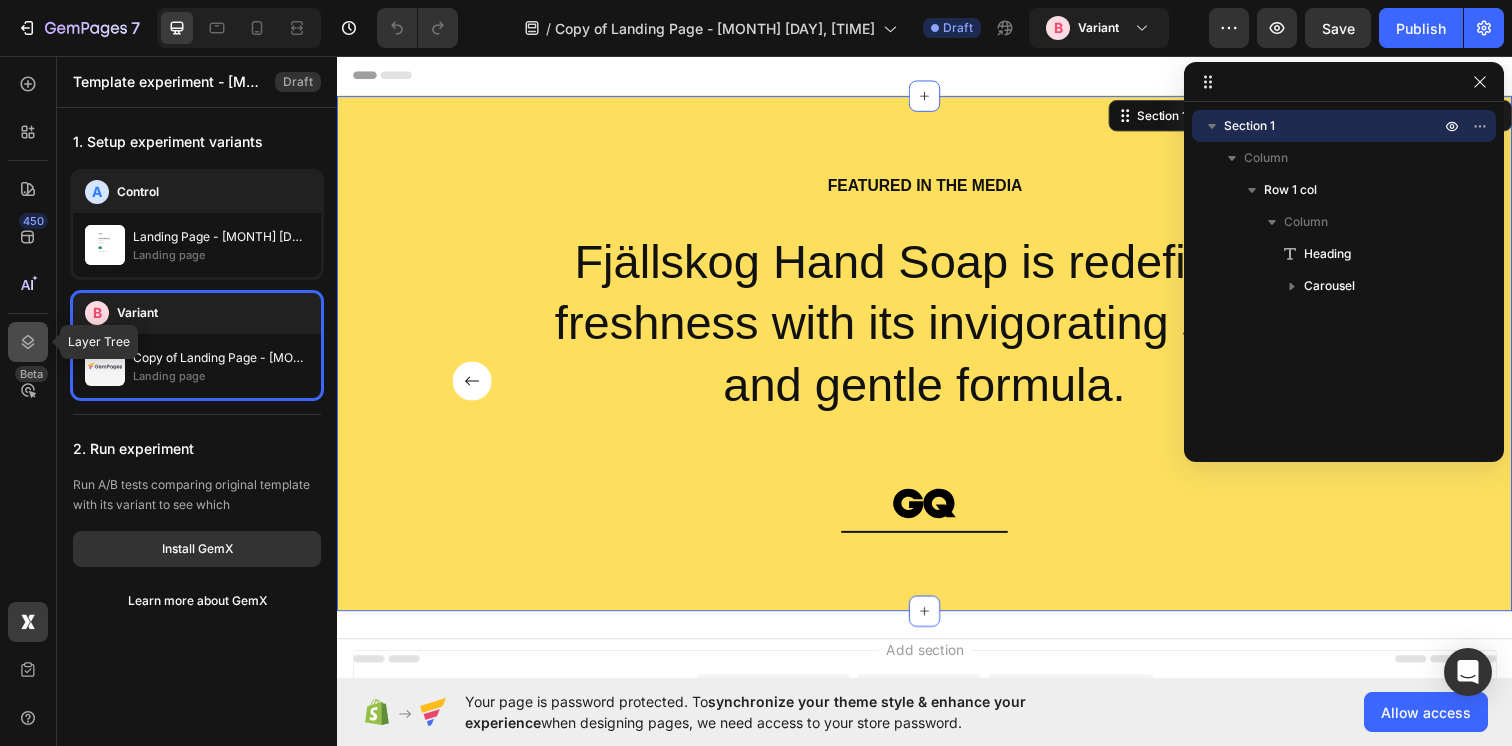 type 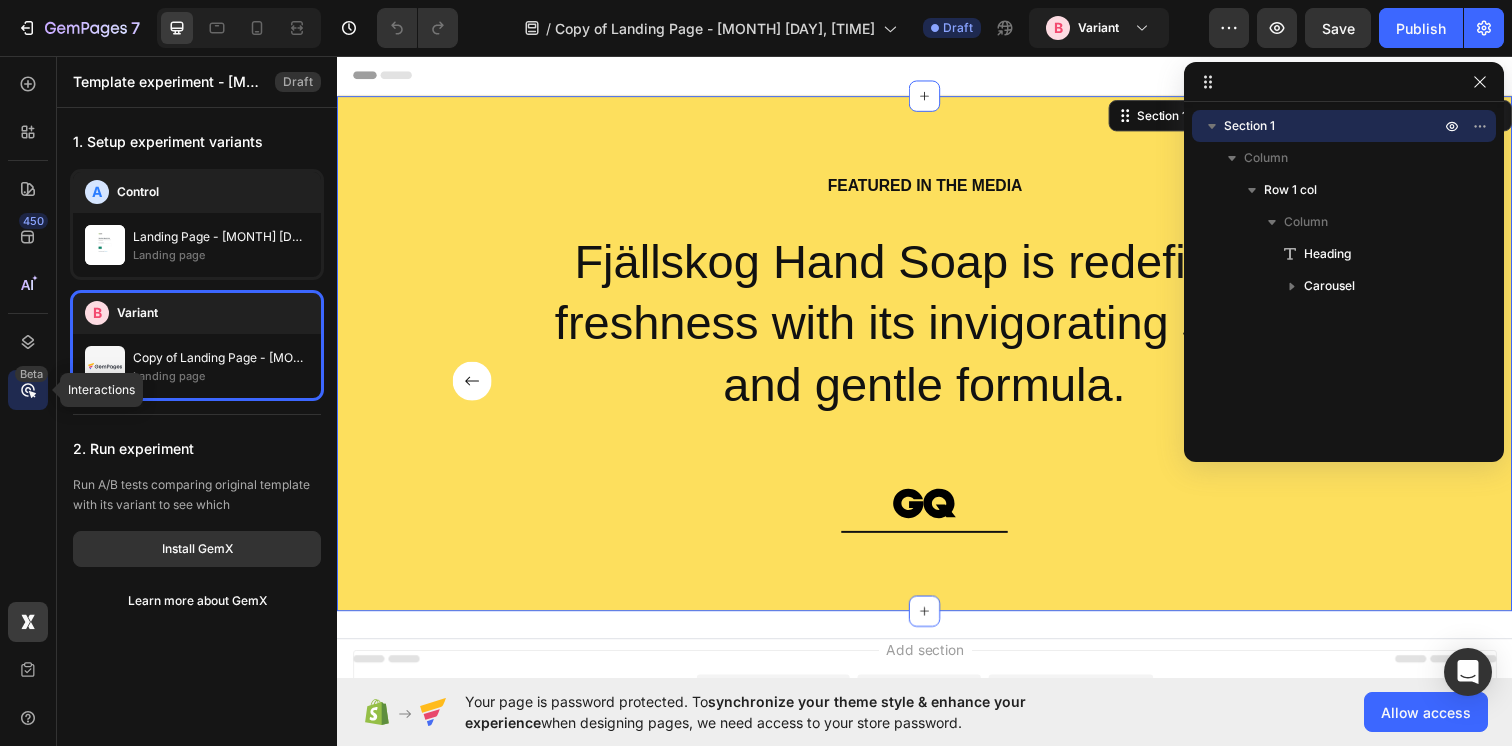 click on "Beta" at bounding box center [31, 374] 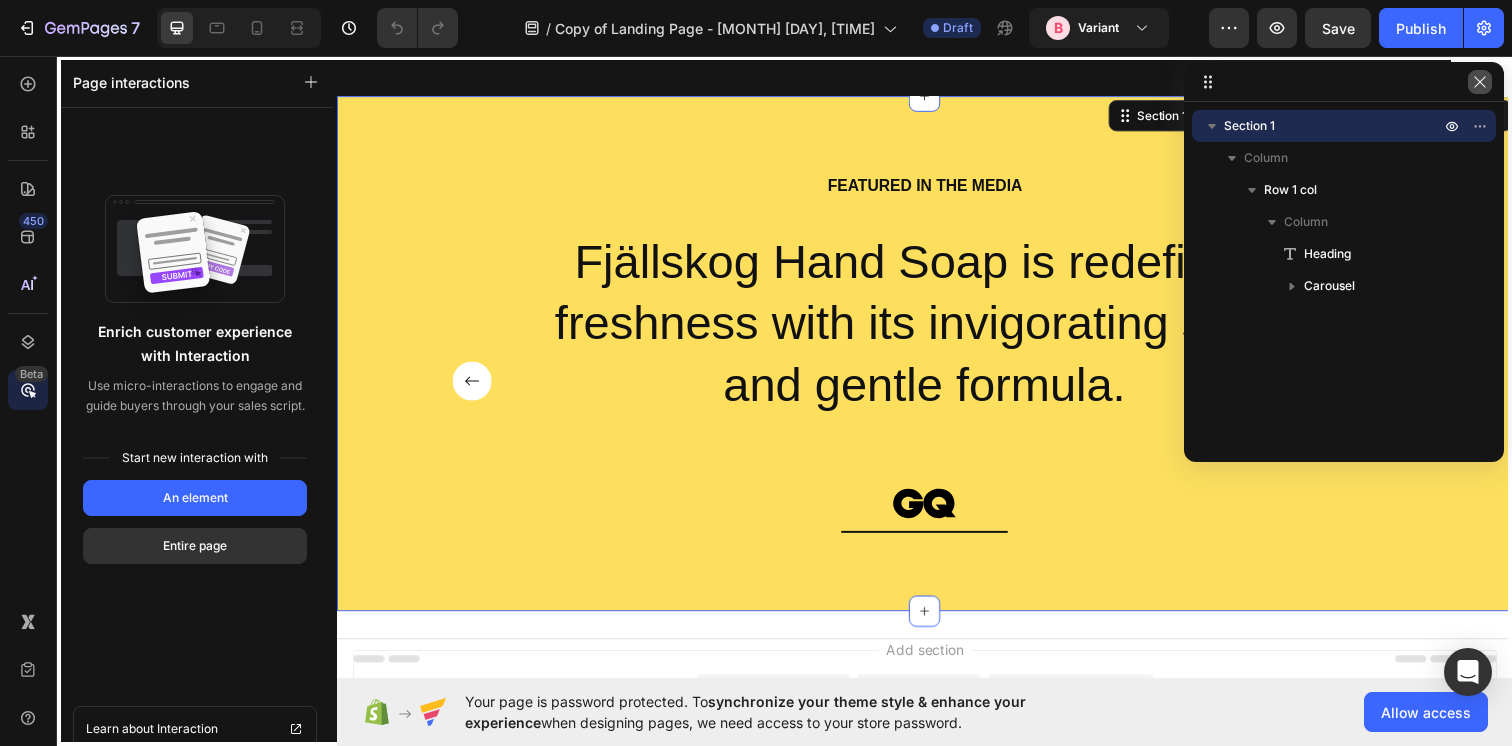 click 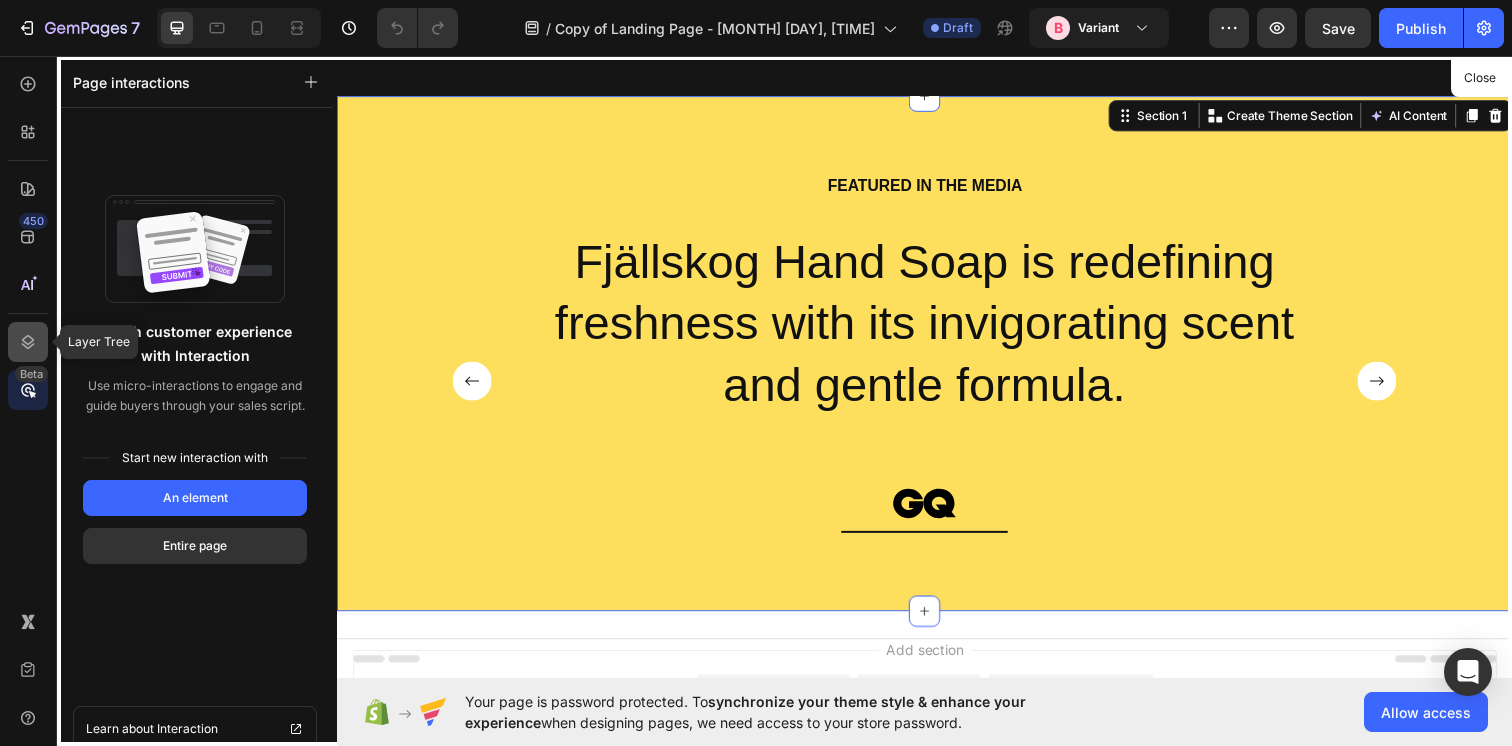 click 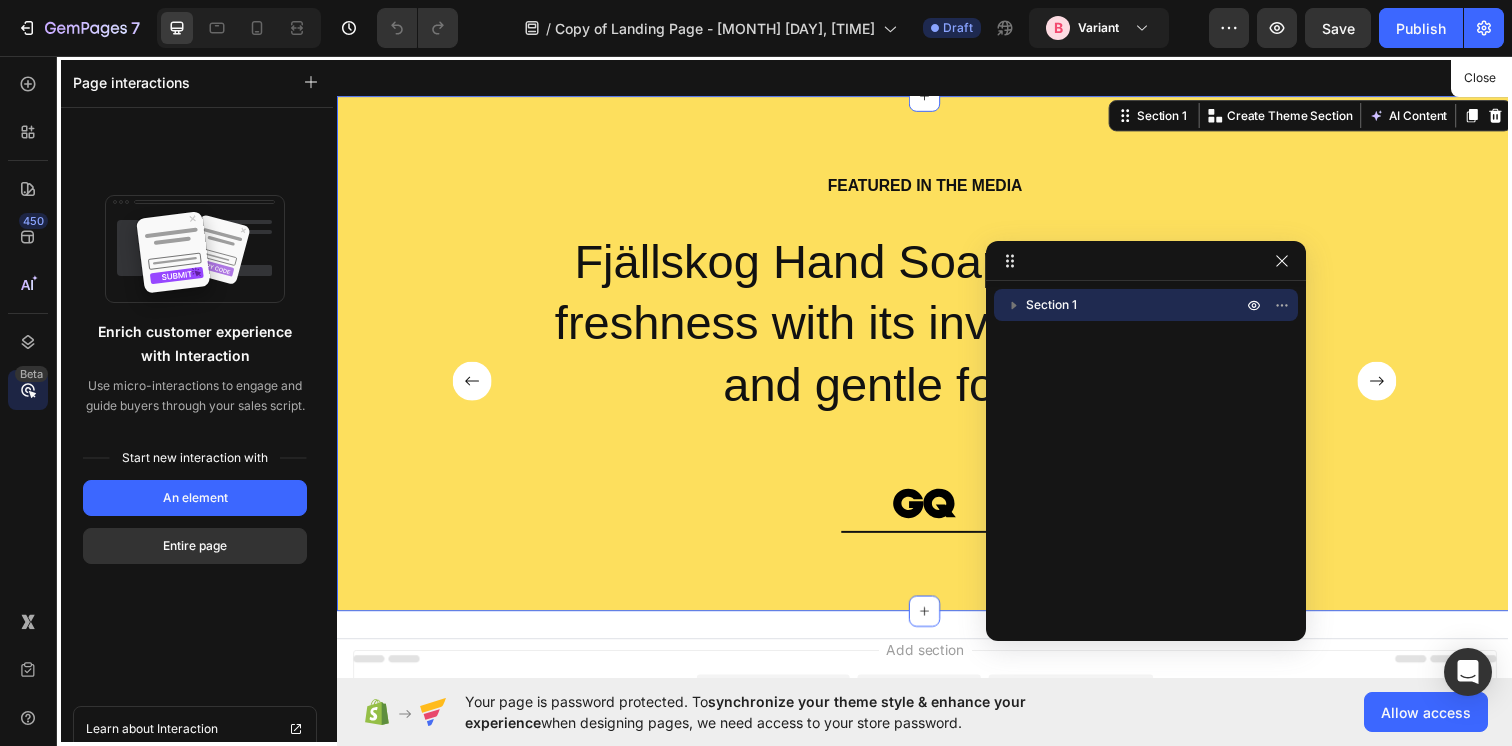 drag, startPoint x: 1207, startPoint y: 75, endPoint x: 1199, endPoint y: 176, distance: 101.31634 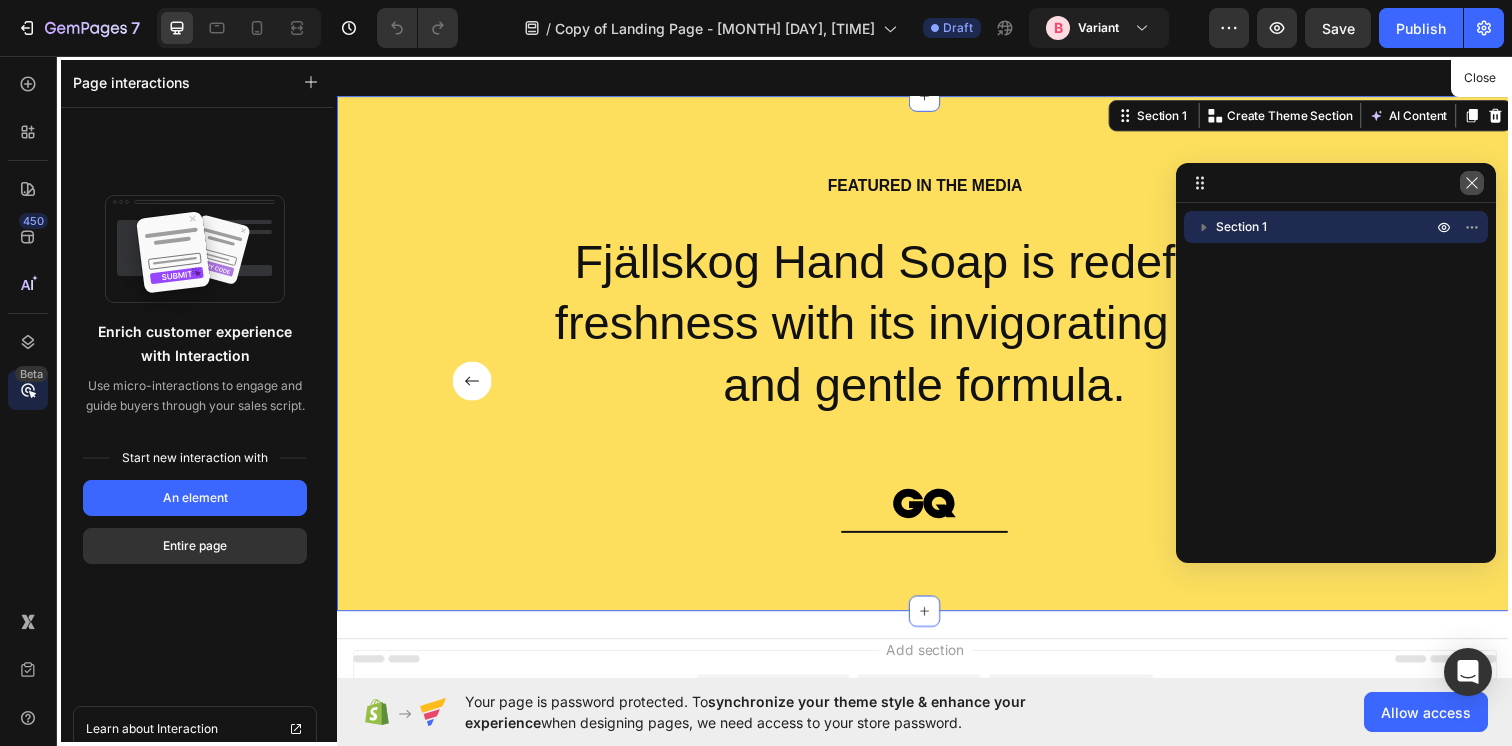 click 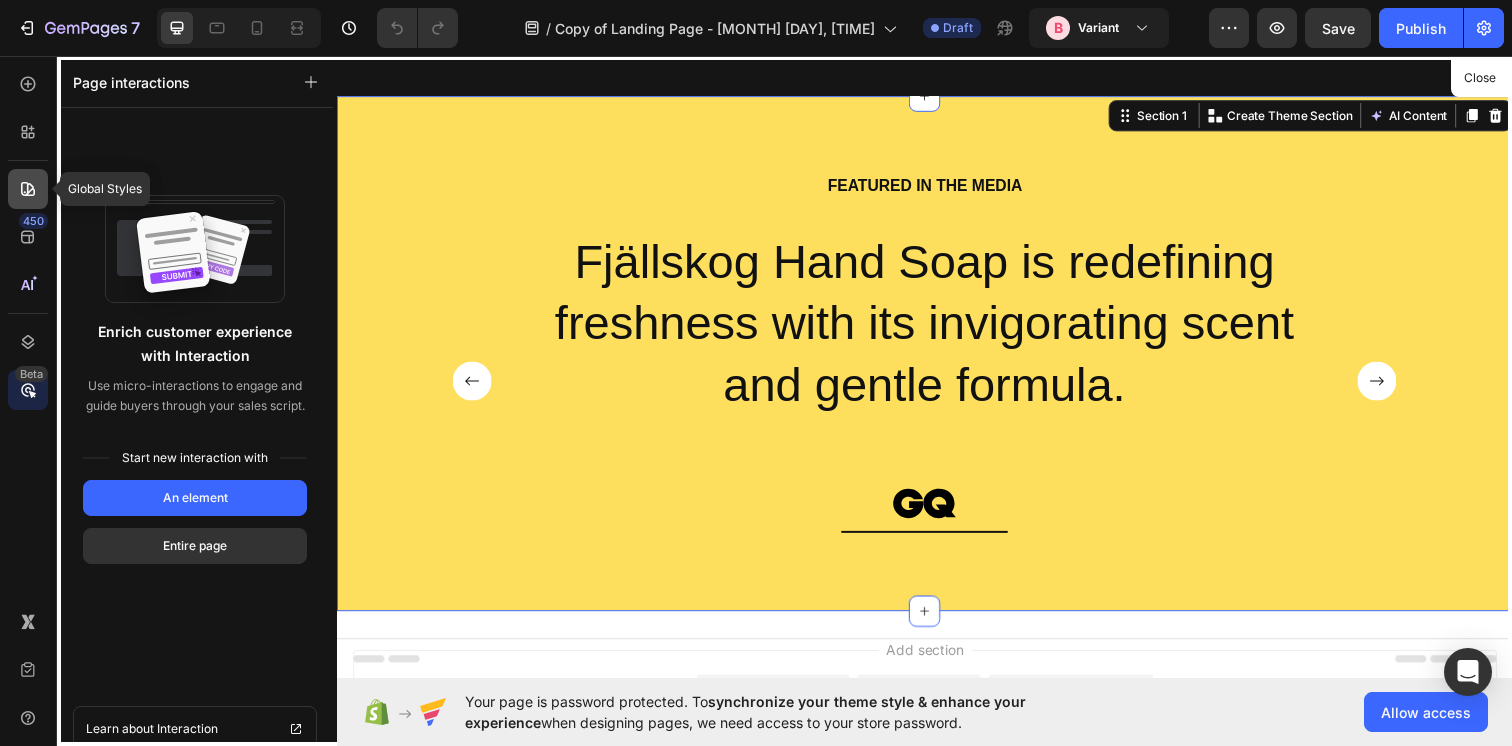 click 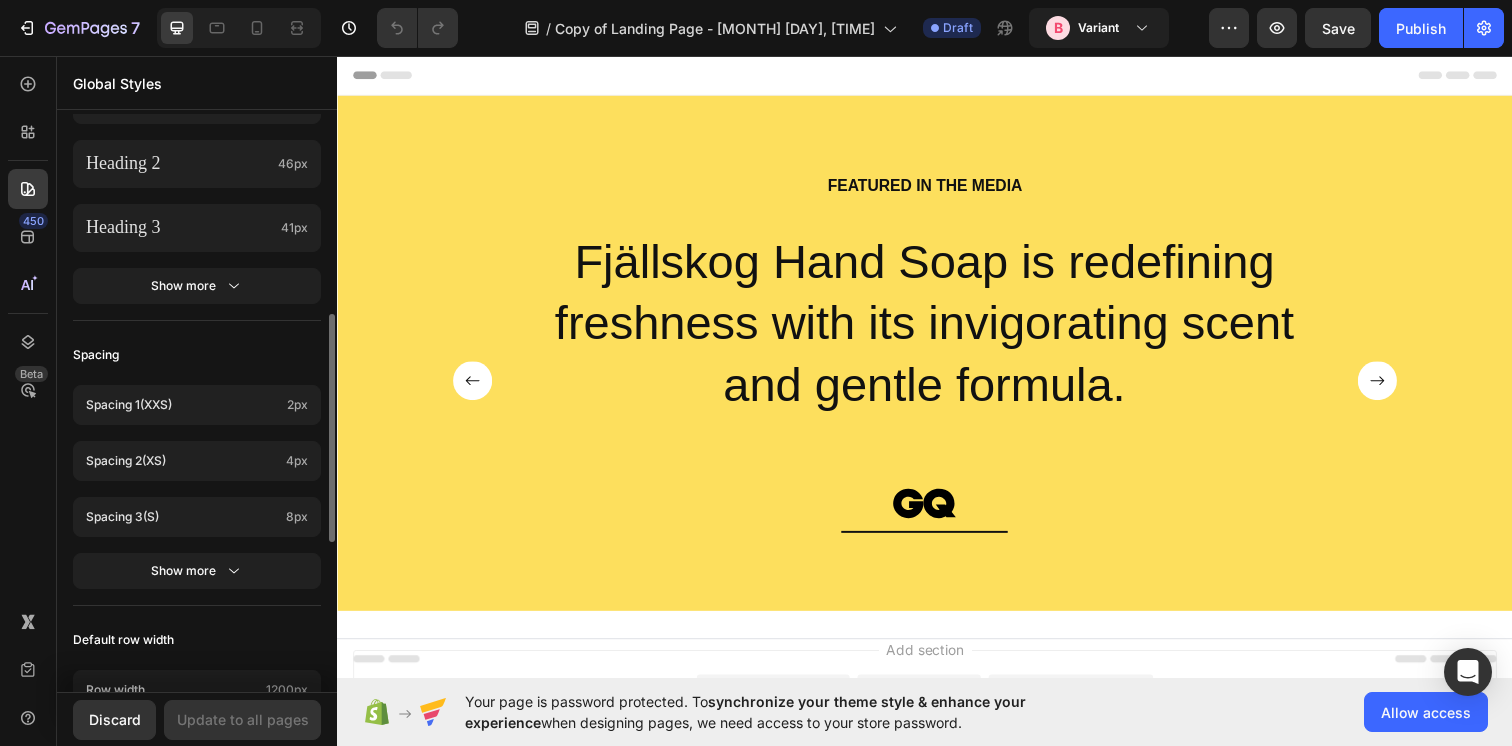 scroll, scrollTop: 543, scrollLeft: 0, axis: vertical 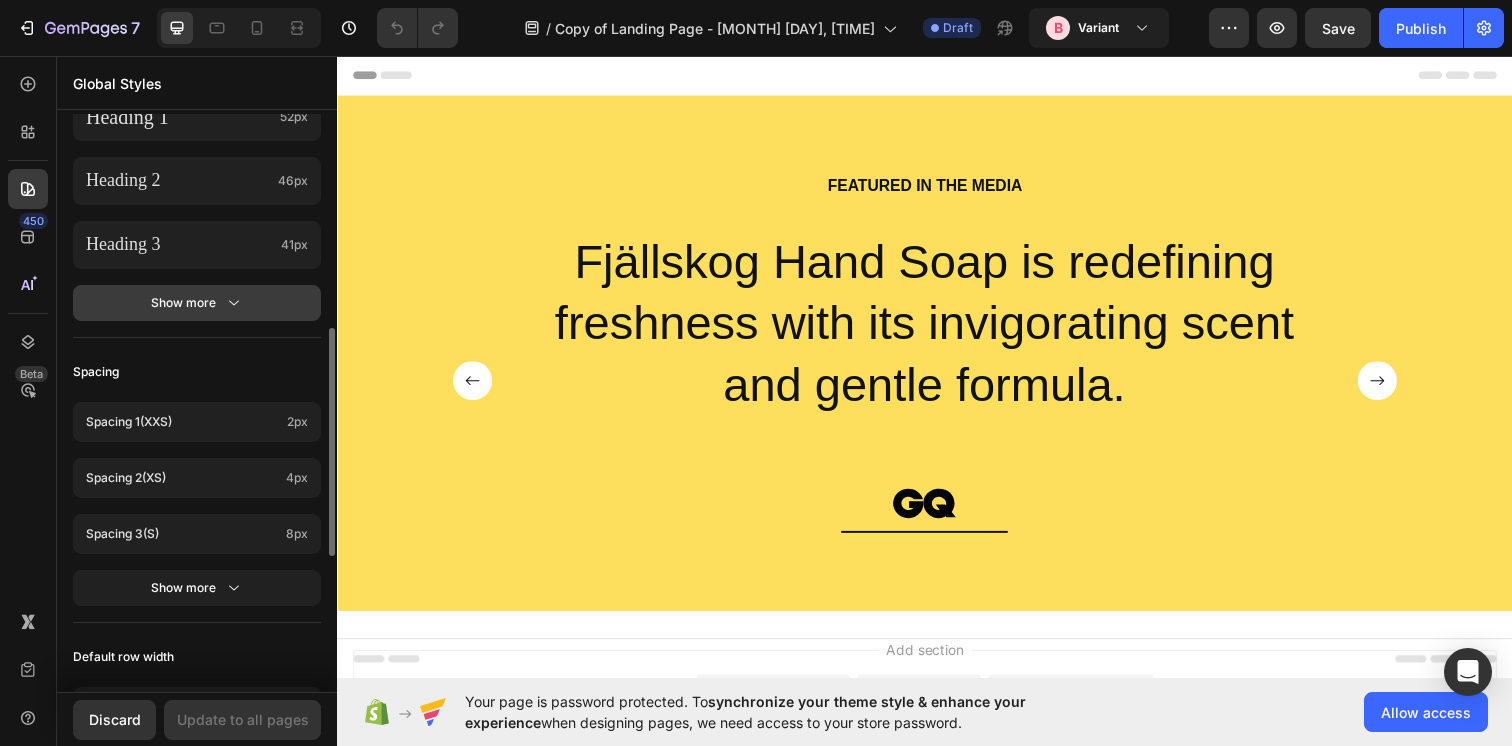 click on "Show more" 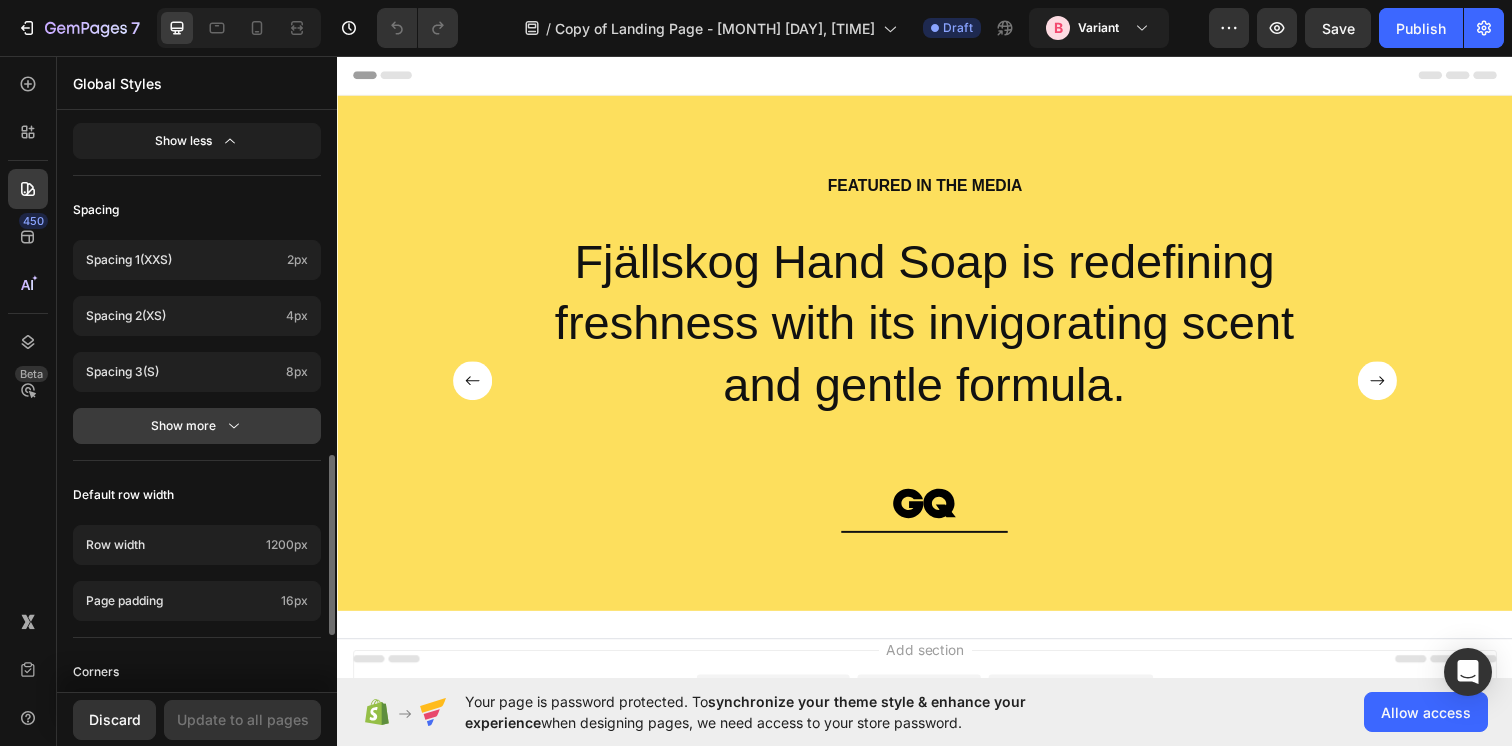 click on "Show more" at bounding box center (197, 426) 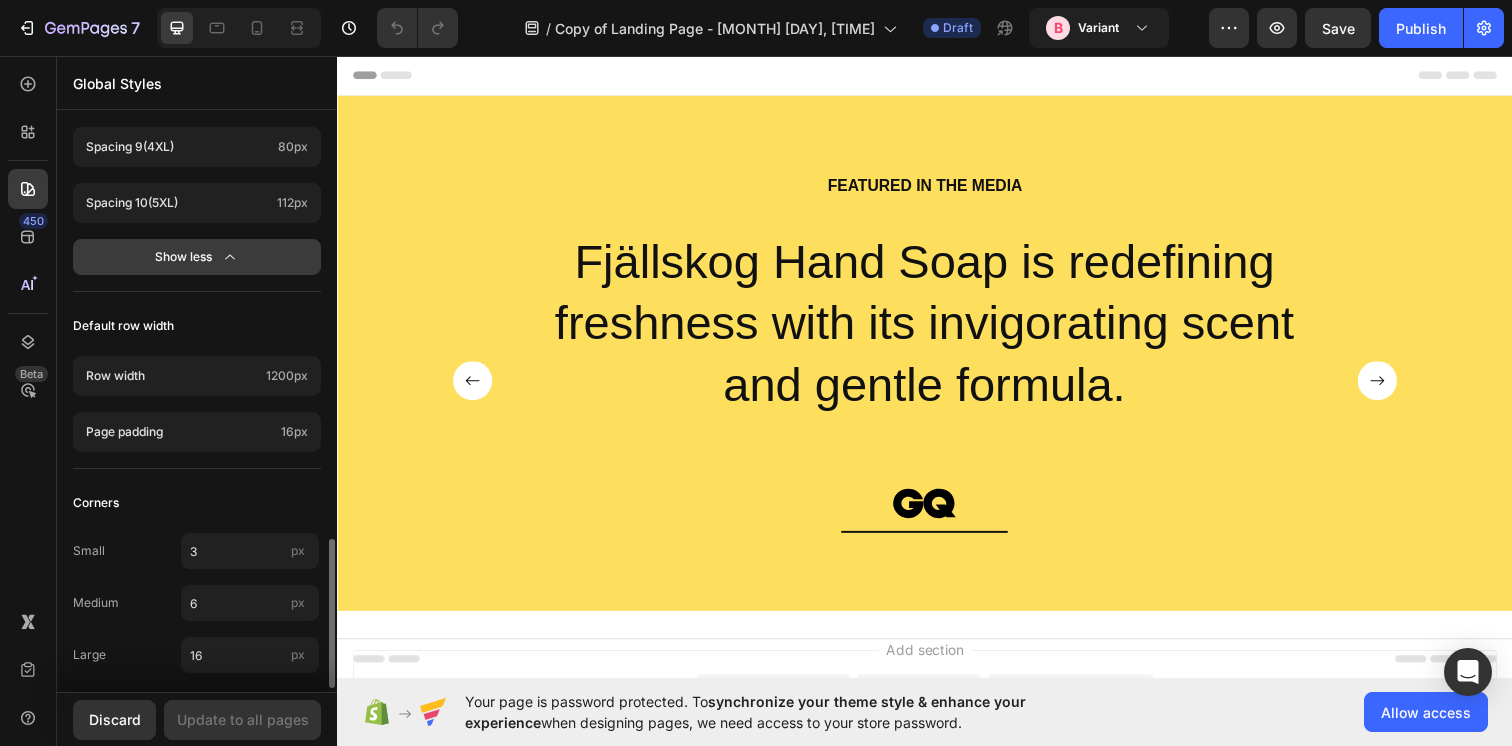 scroll, scrollTop: 1633, scrollLeft: 0, axis: vertical 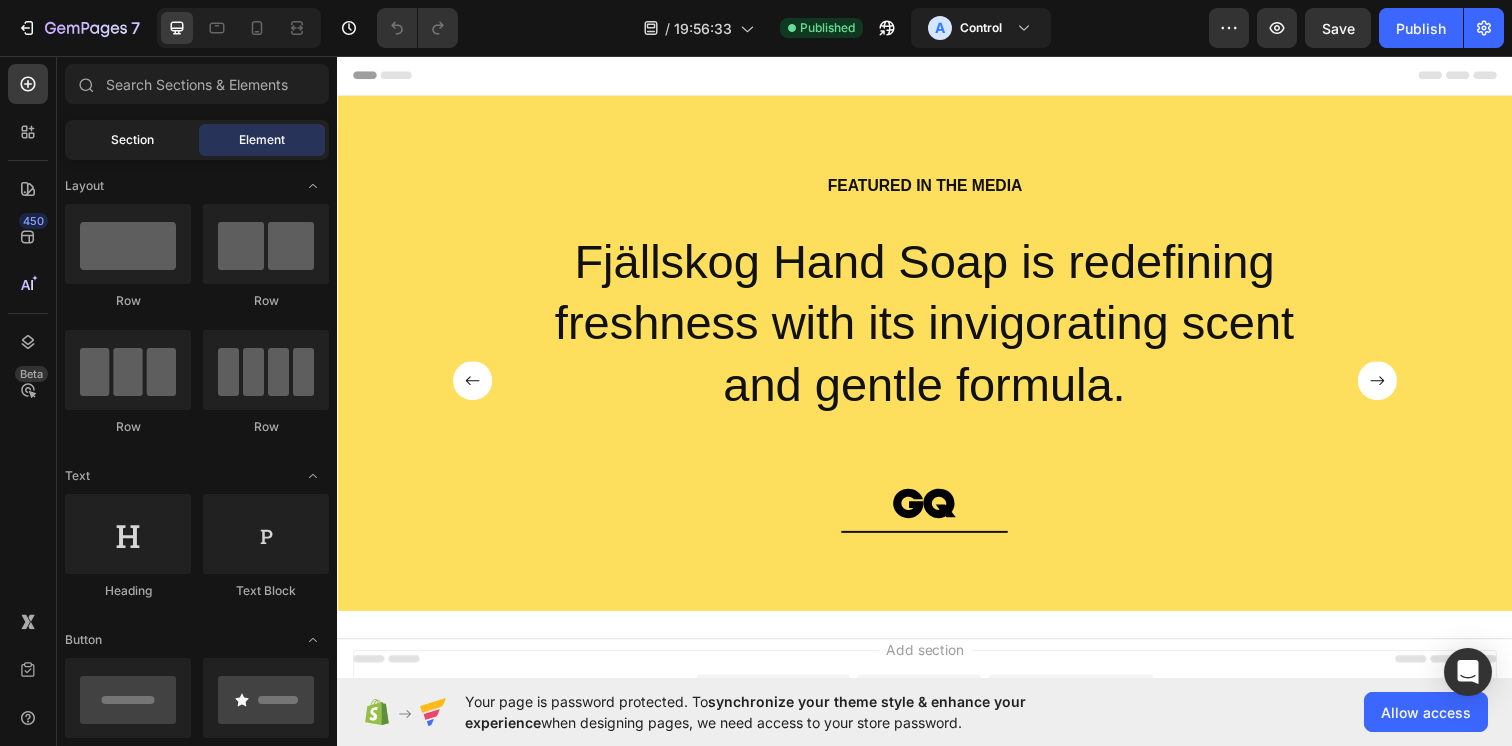 click on "Section" at bounding box center [132, 140] 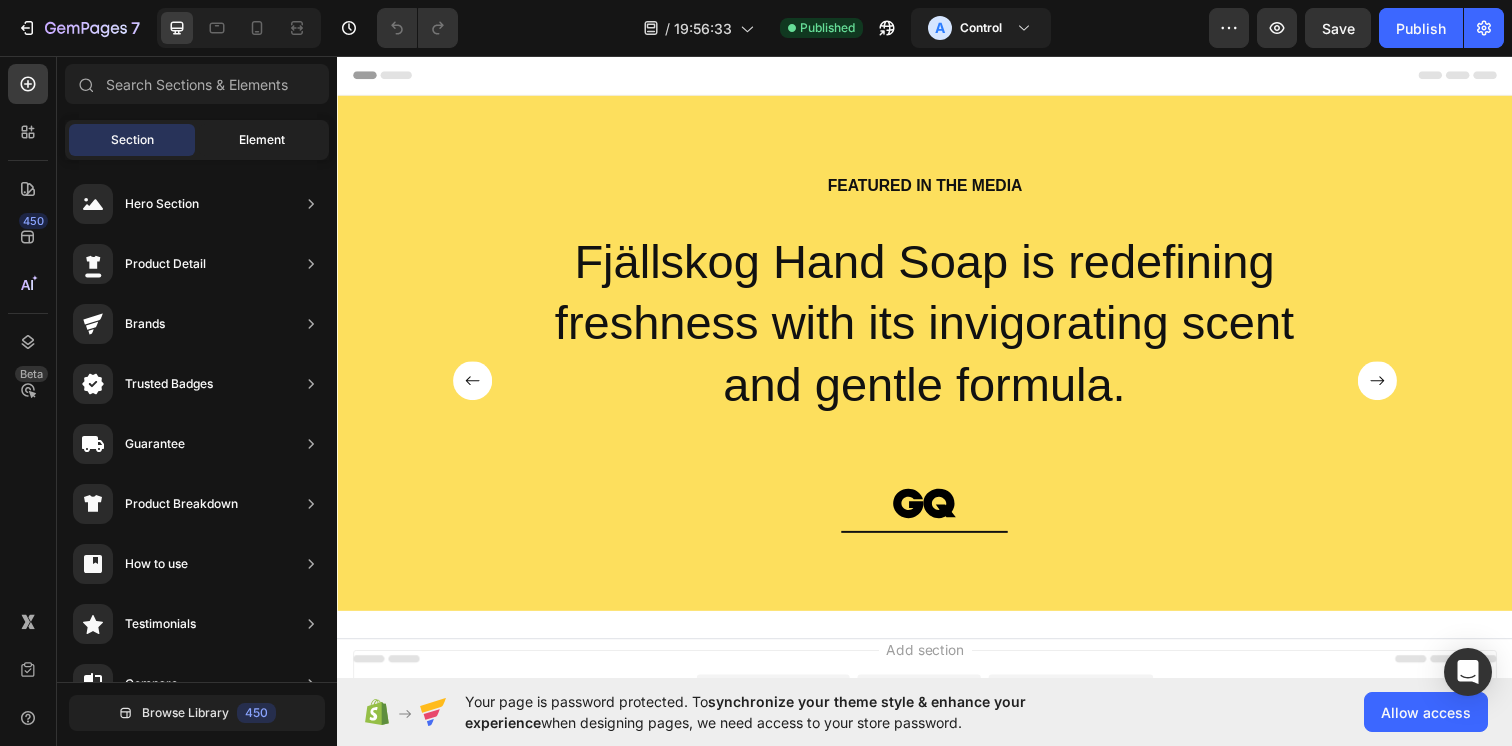 click on "Element" 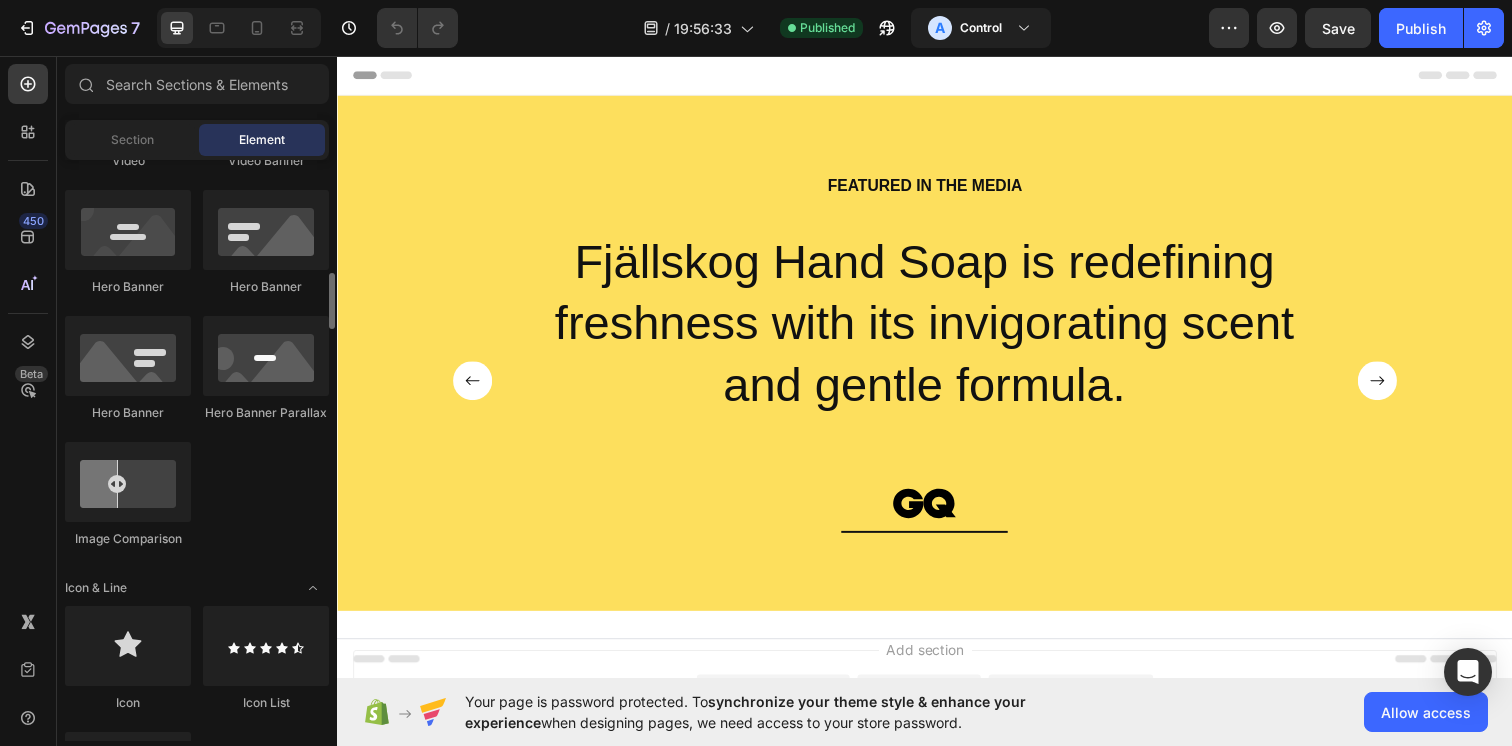 scroll, scrollTop: 845, scrollLeft: 0, axis: vertical 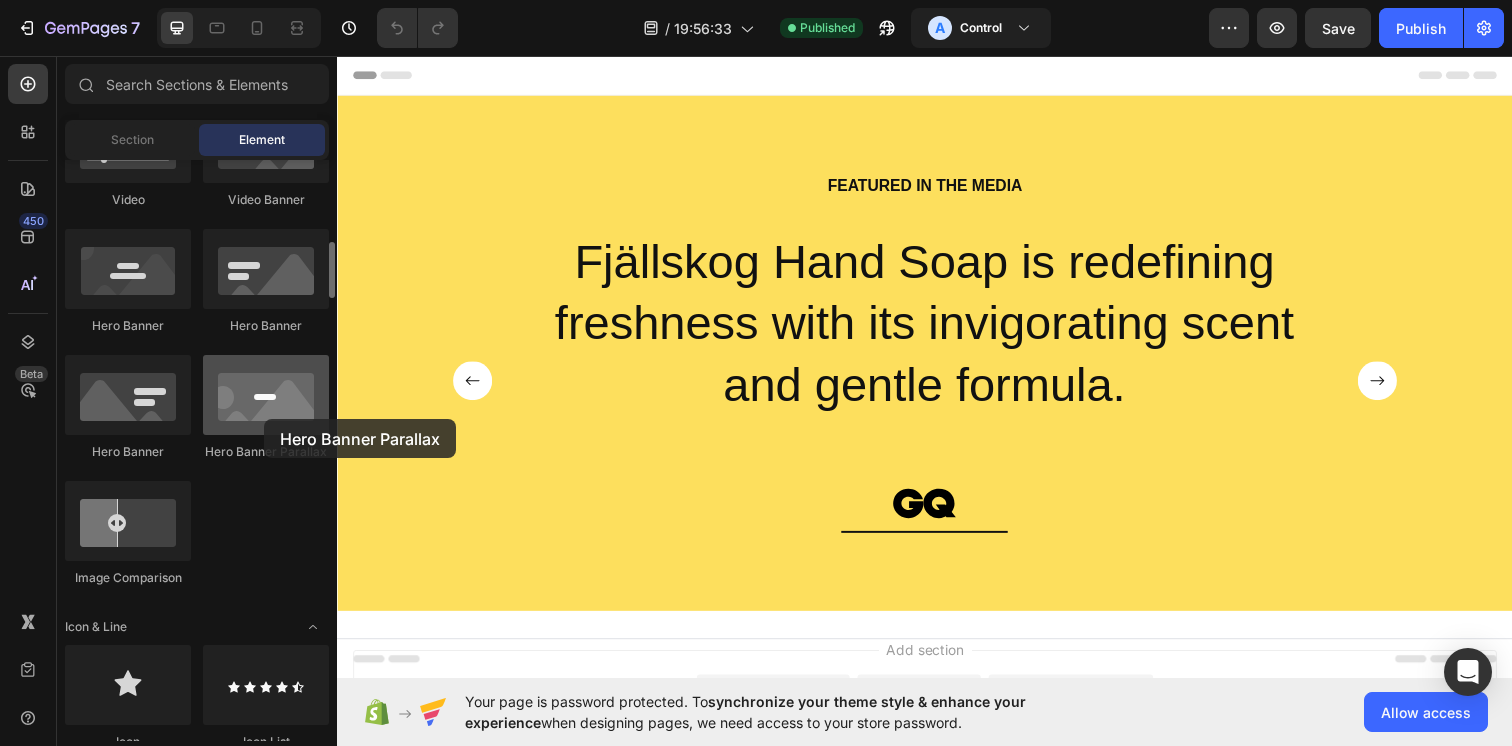 click at bounding box center (266, 395) 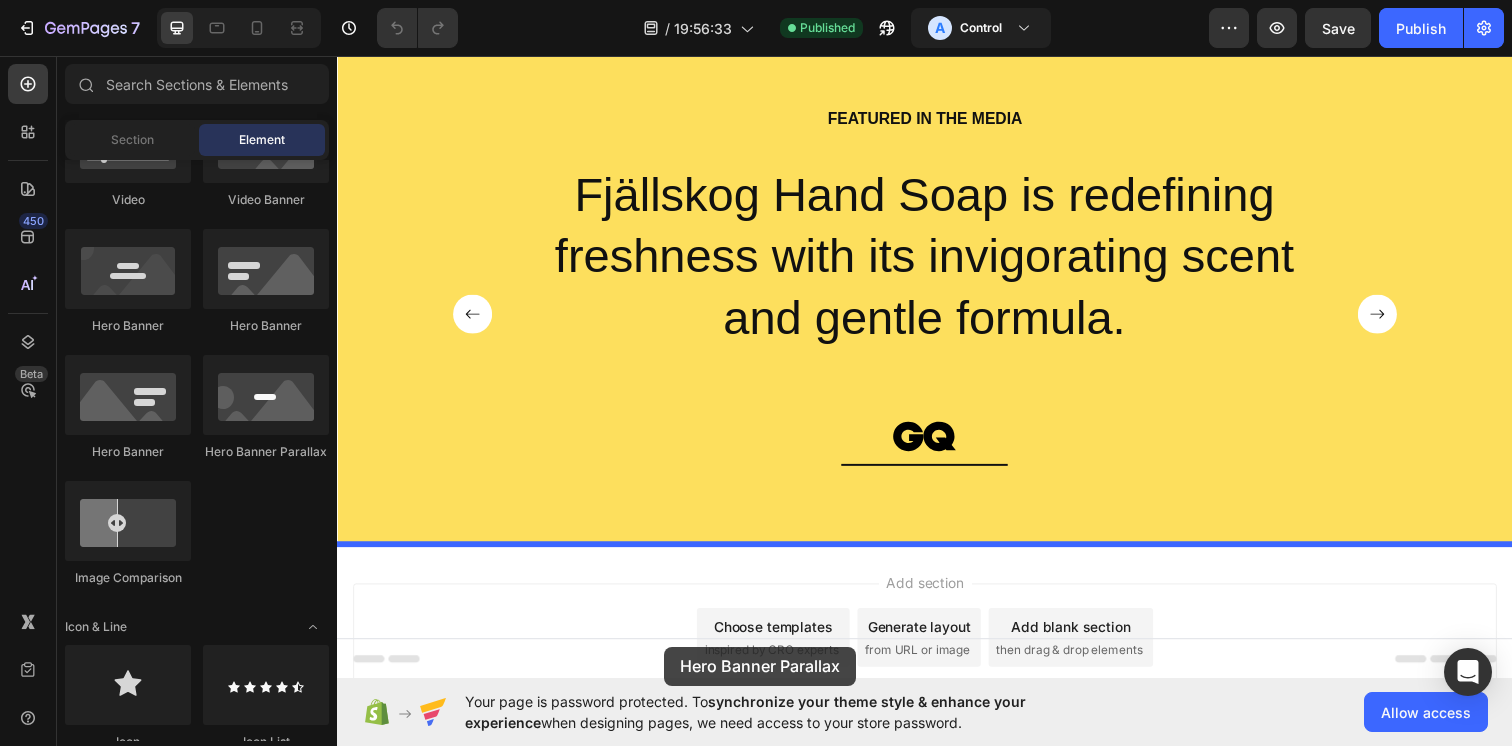 scroll, scrollTop: 176, scrollLeft: 0, axis: vertical 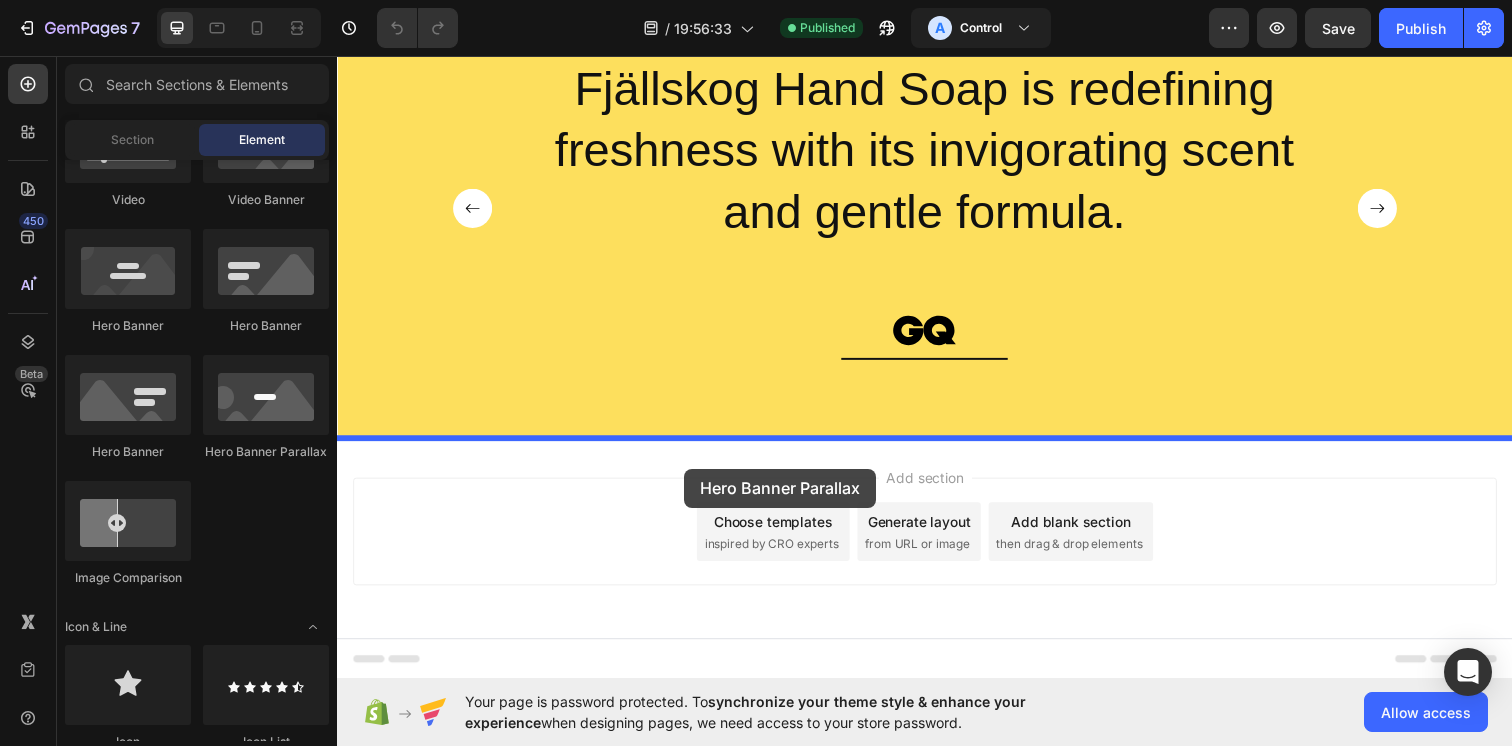 drag, startPoint x: 568, startPoint y: 469, endPoint x: 691, endPoint y: 477, distance: 123.25989 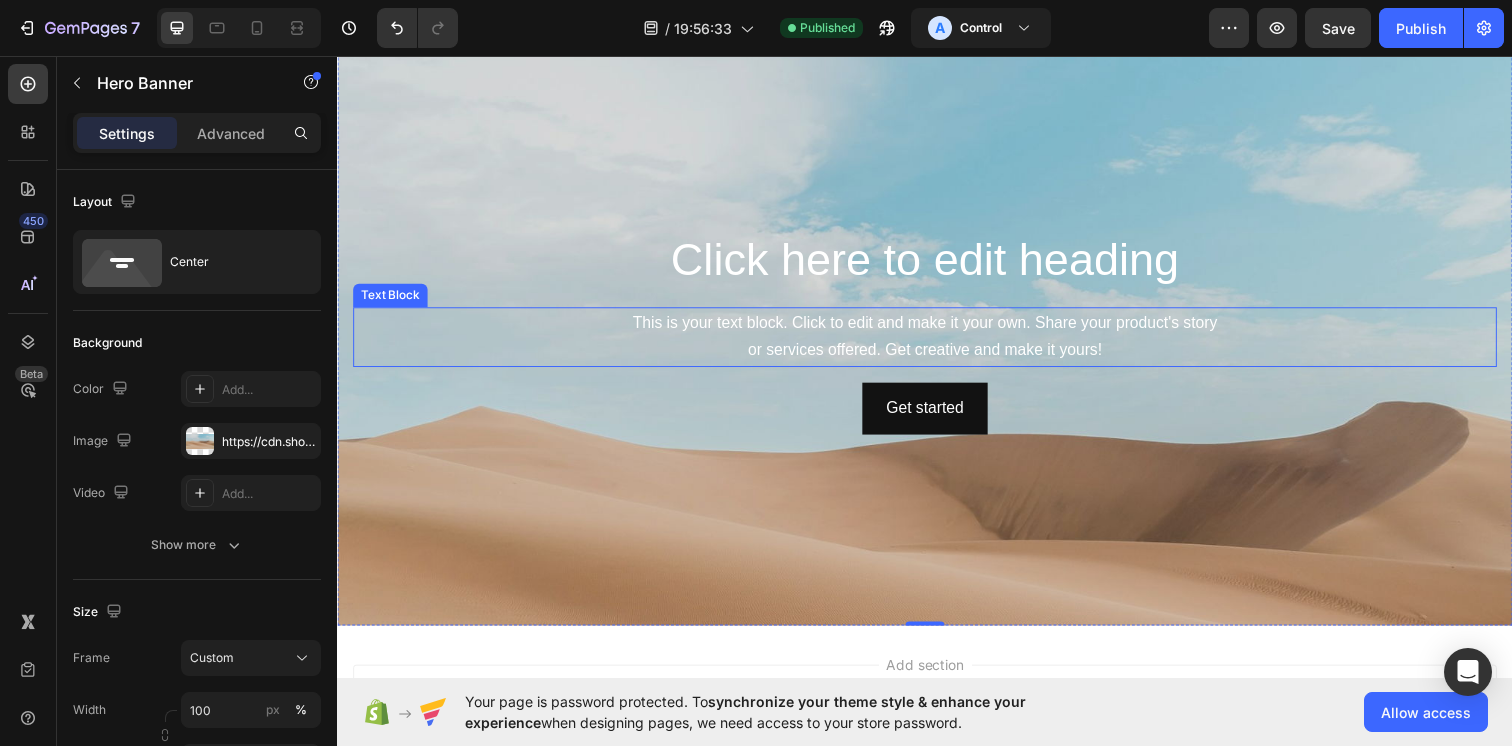 scroll, scrollTop: 537, scrollLeft: 0, axis: vertical 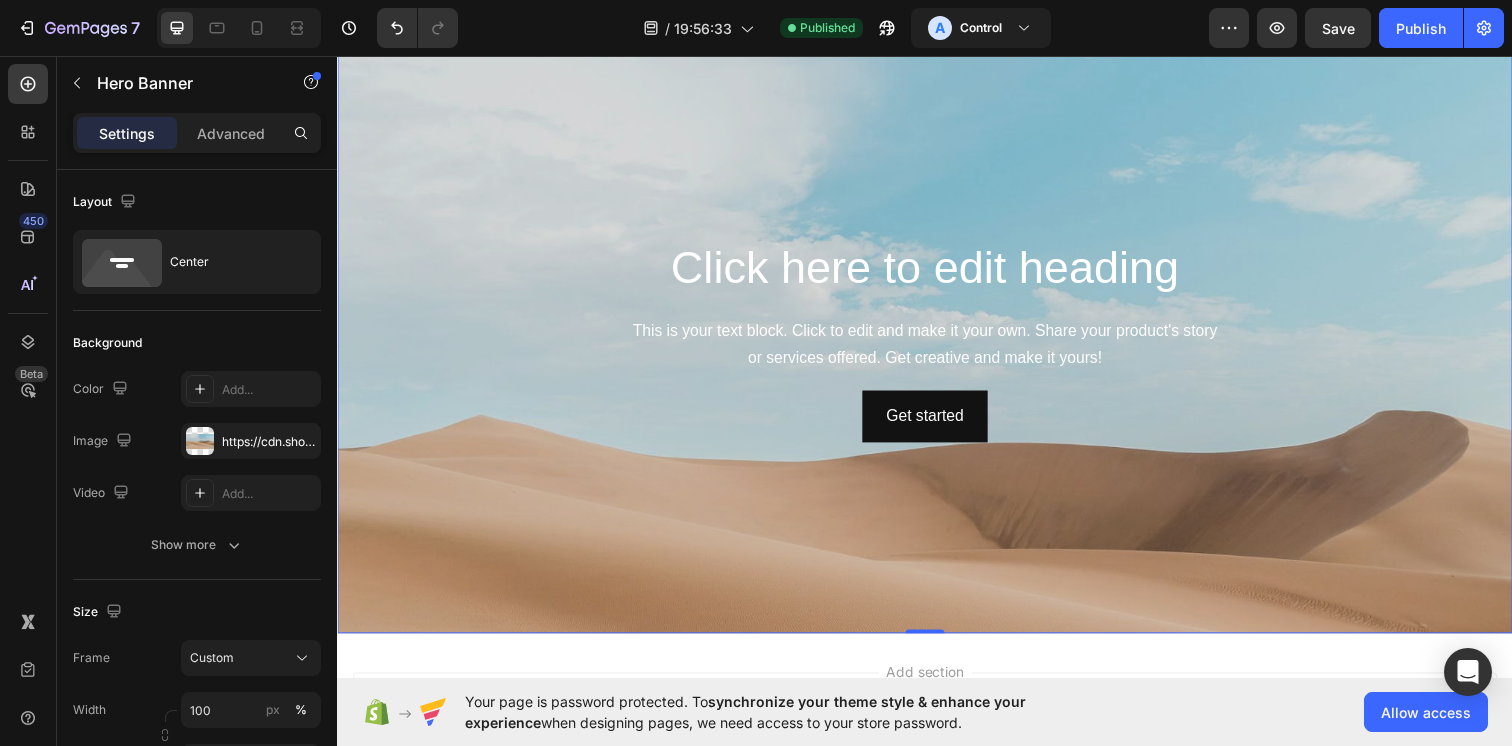 click at bounding box center [937, 482] 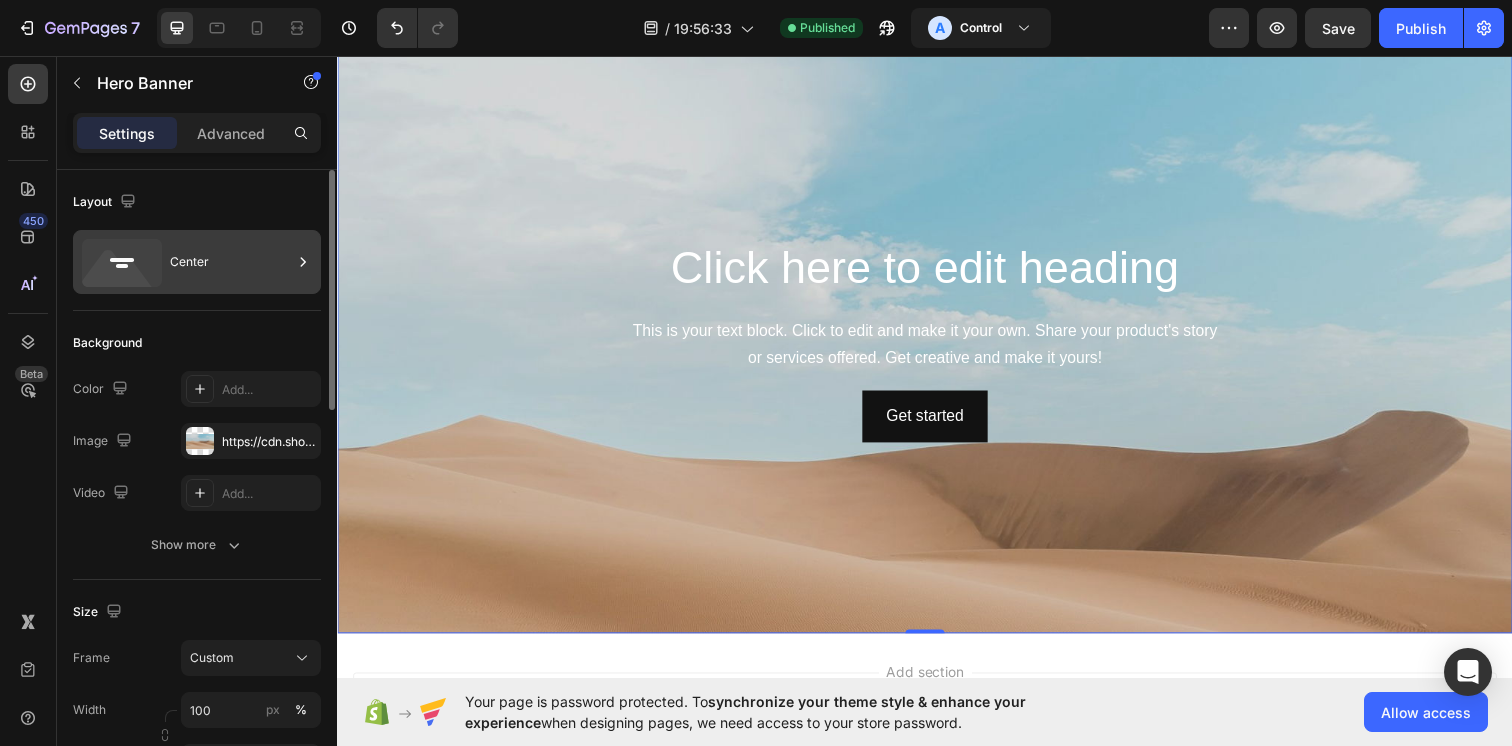 click on "Center" at bounding box center [231, 262] 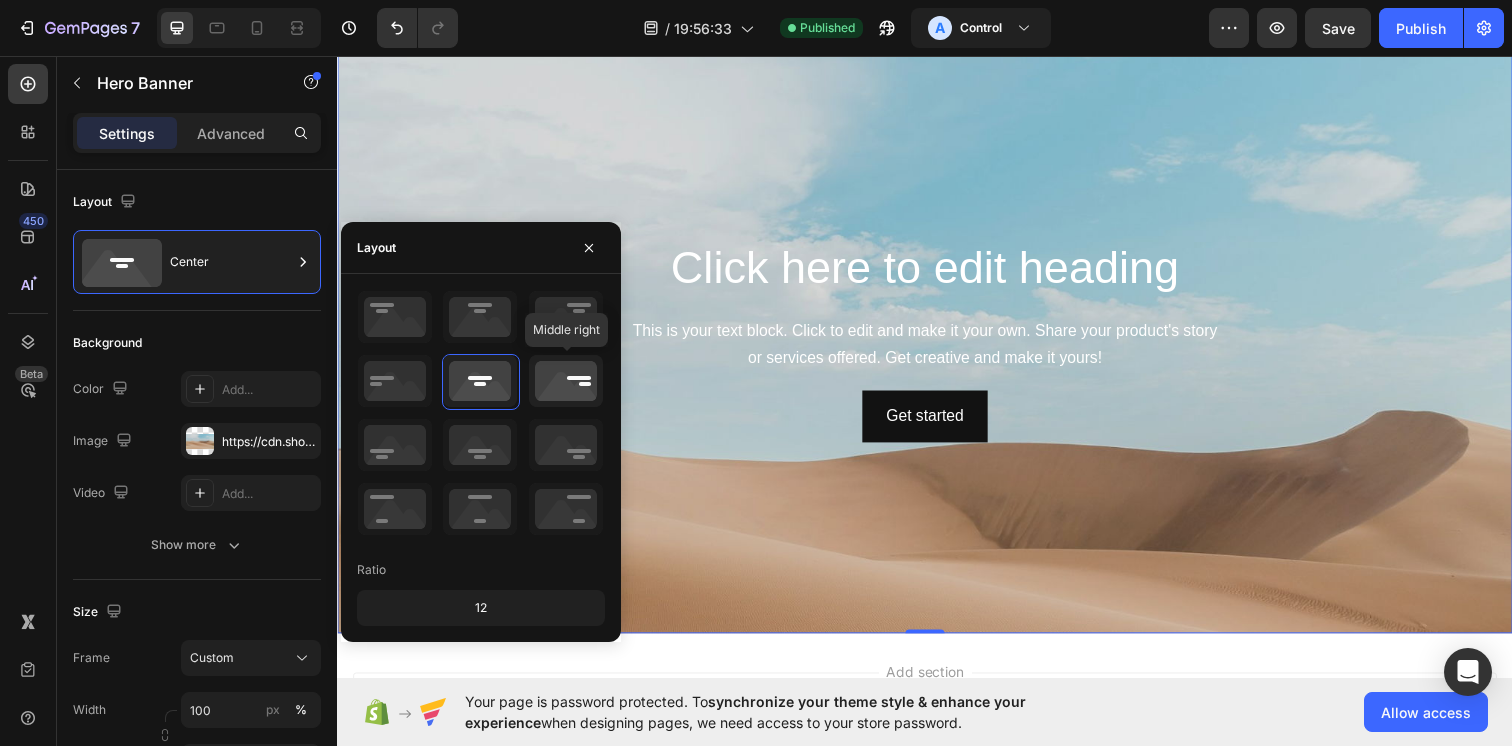 click 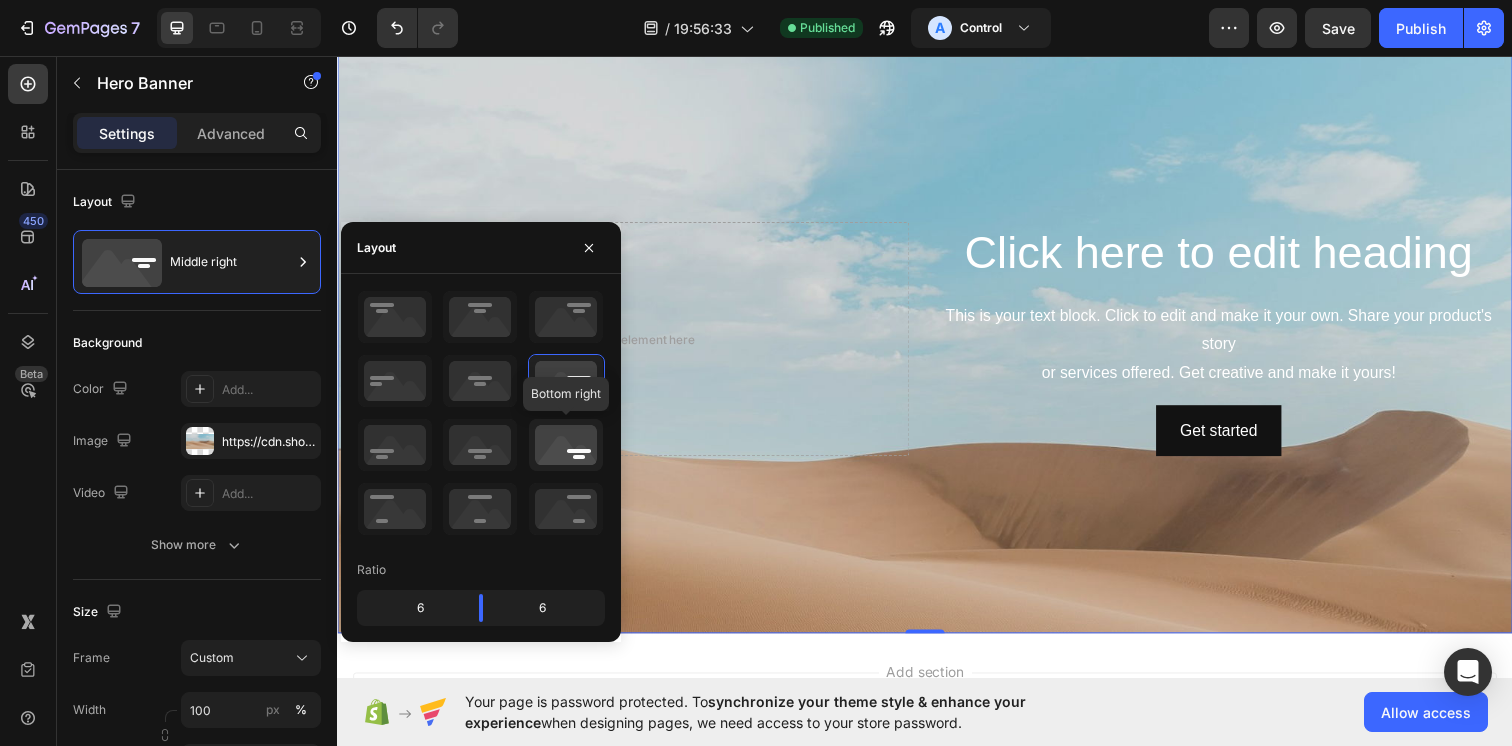 click 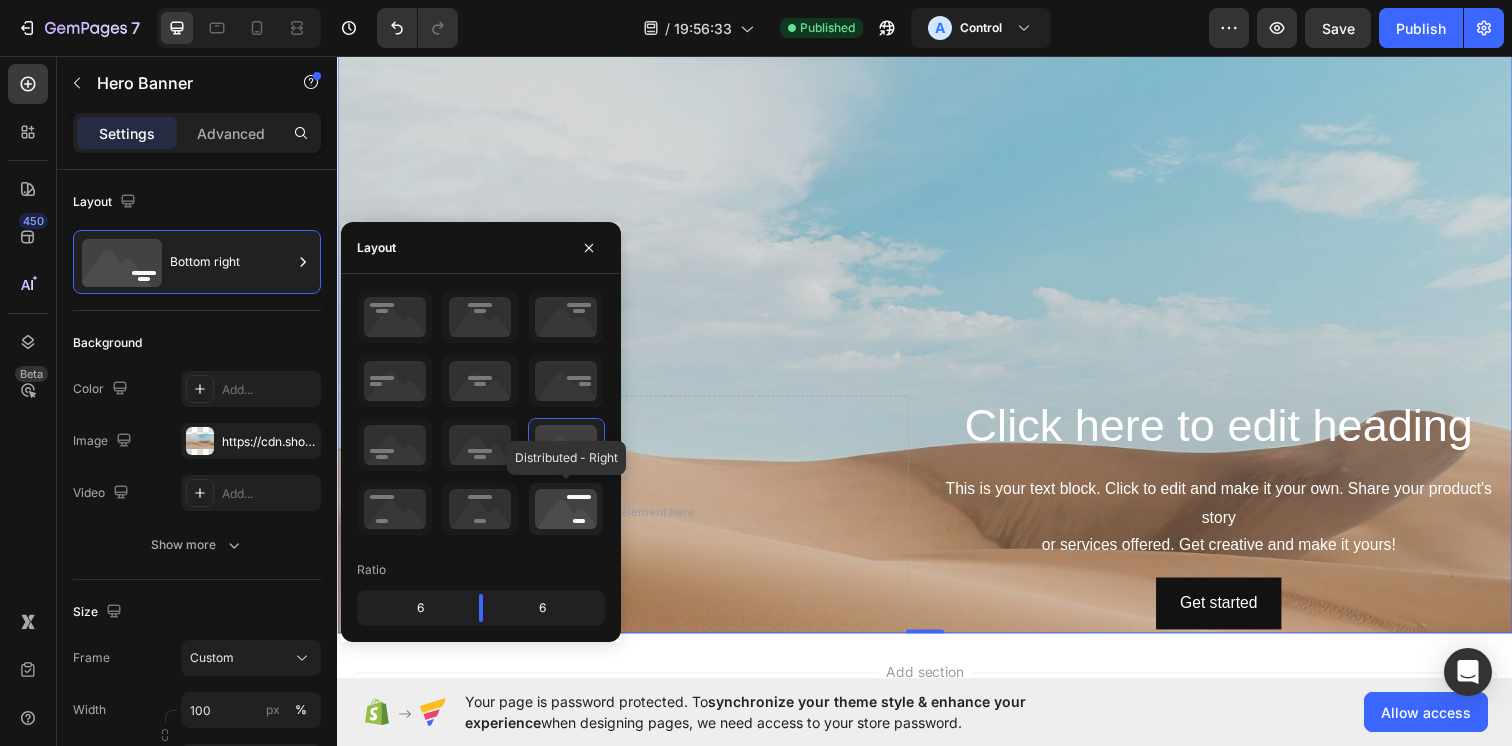 click 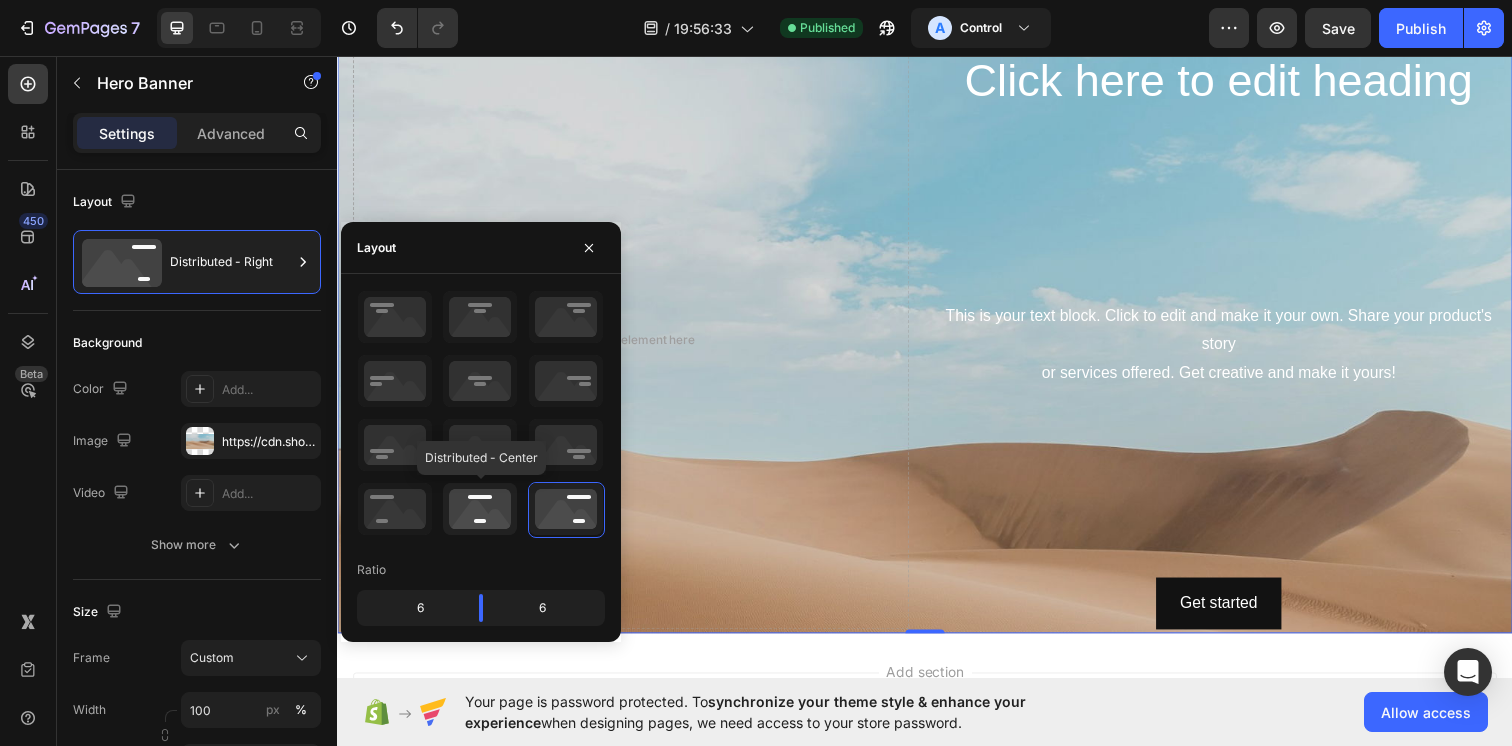 click 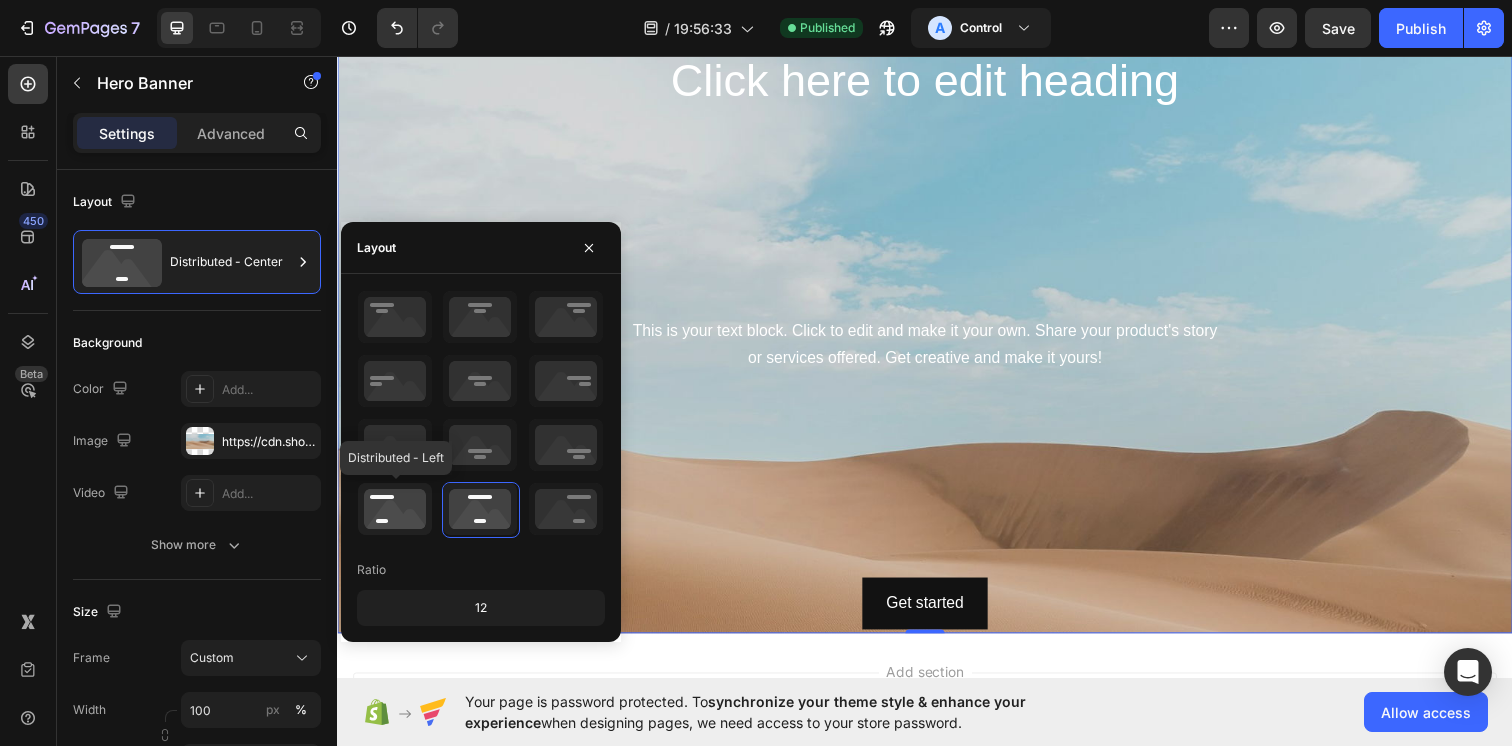 click 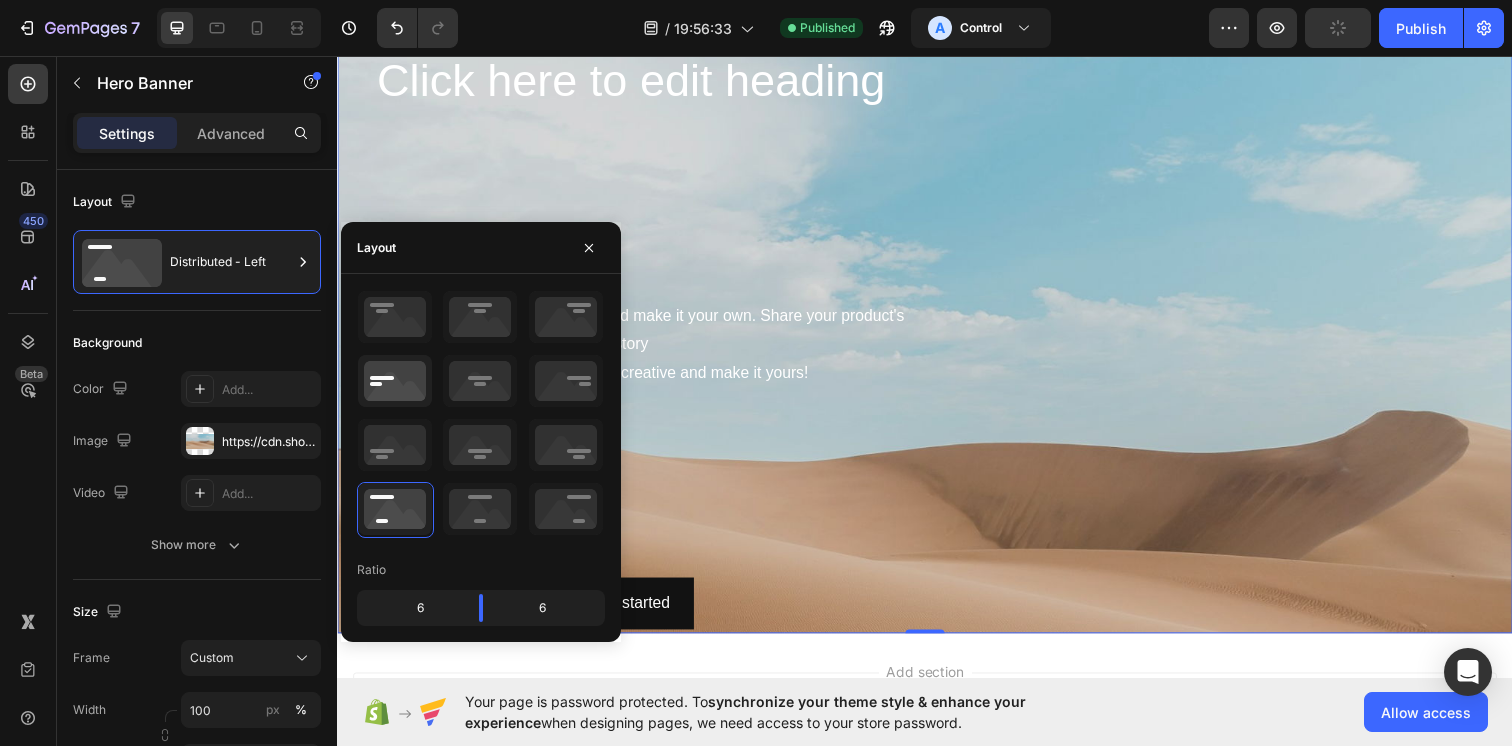 click 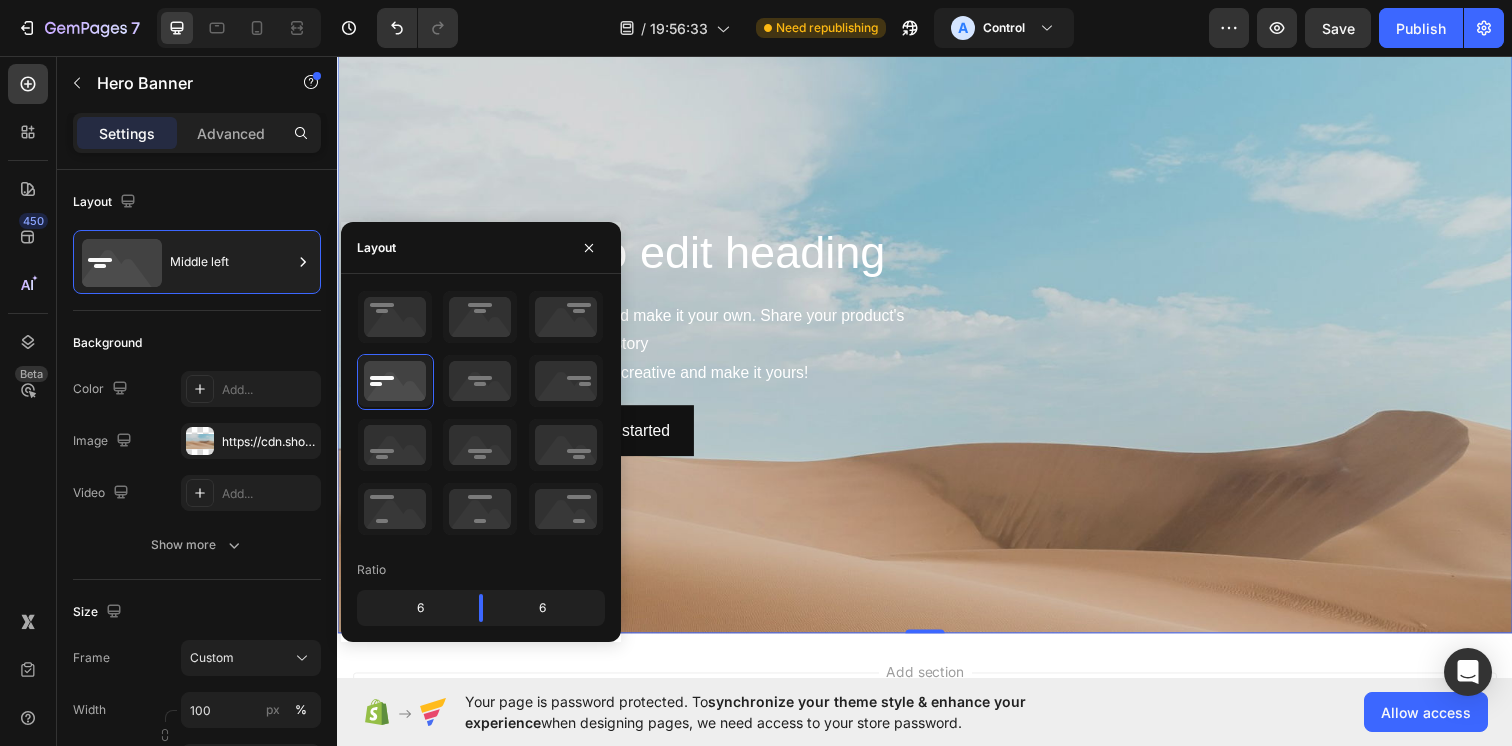 click 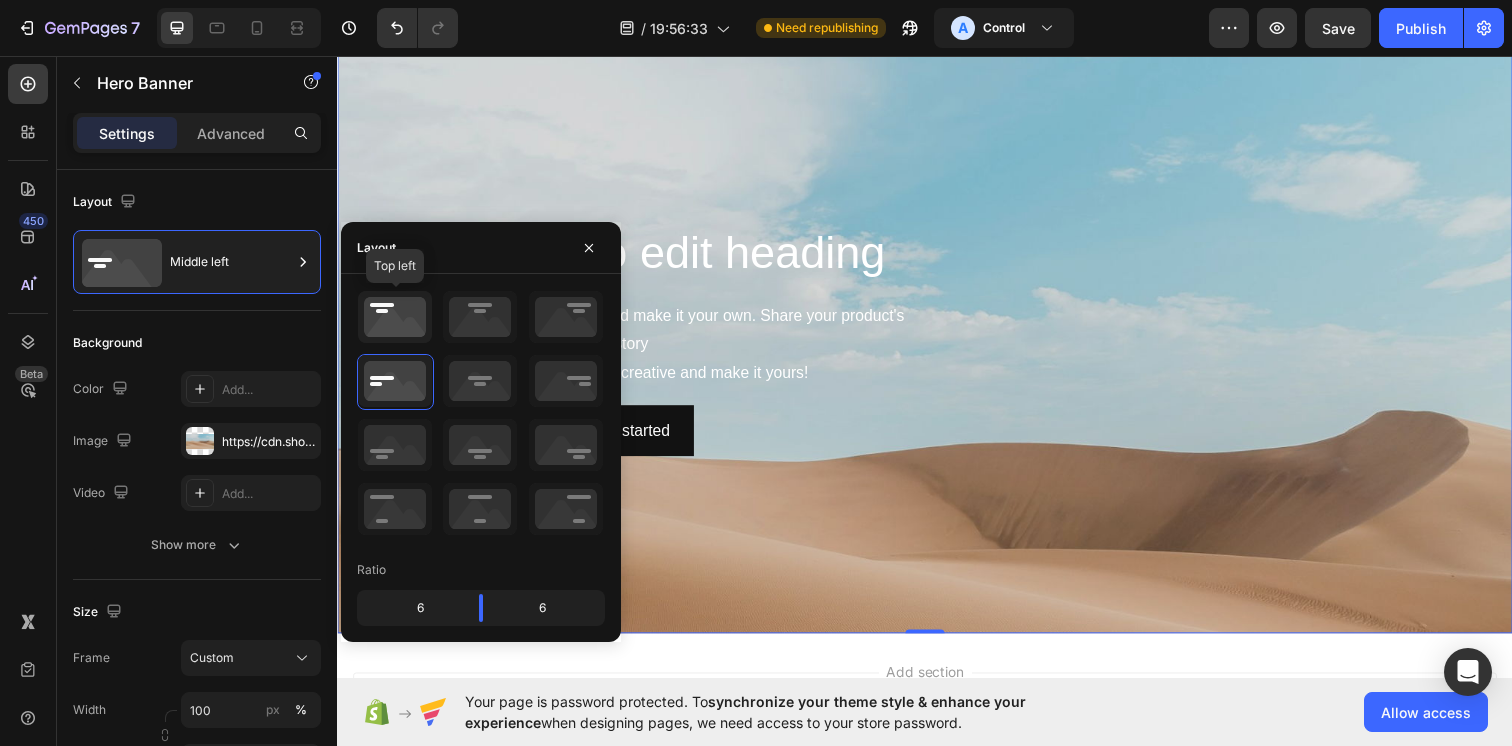 click 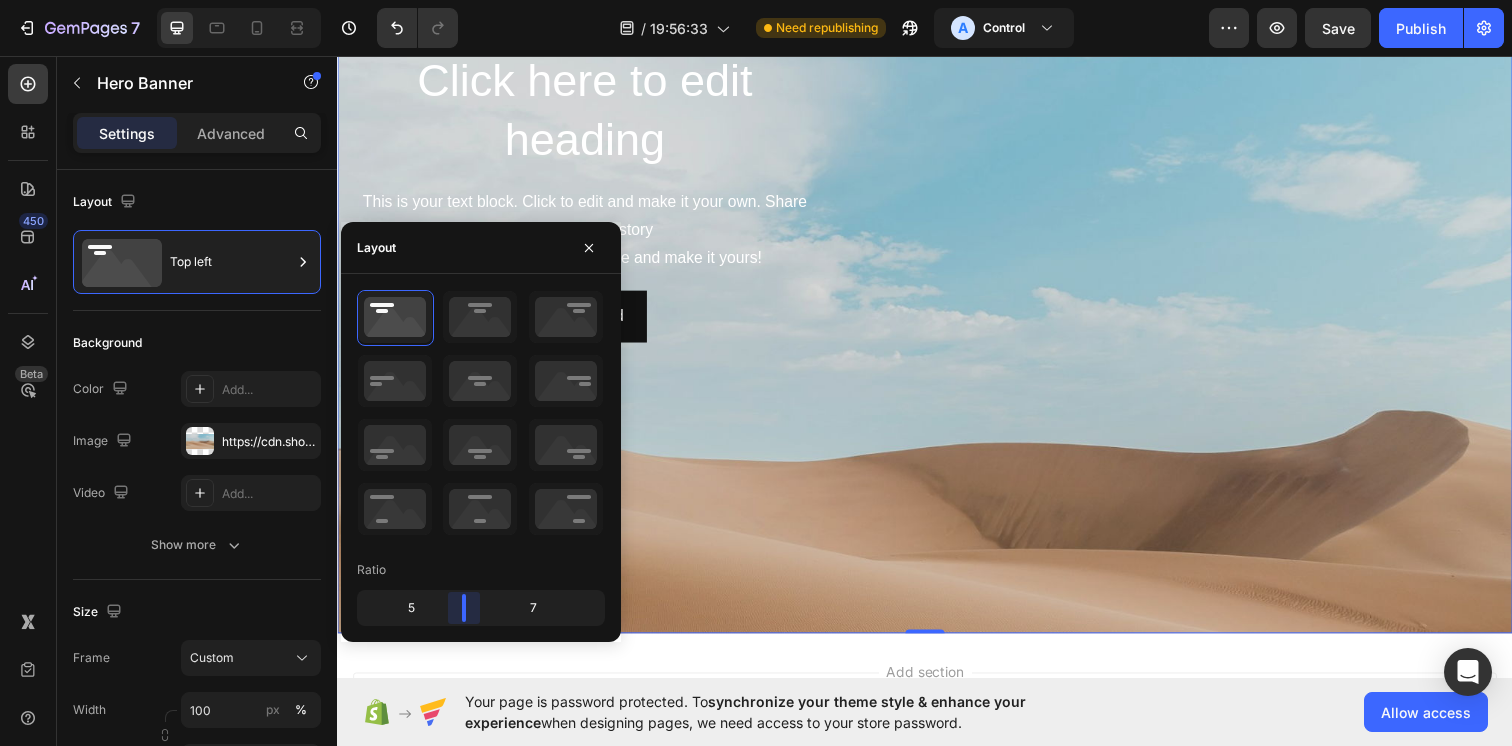 drag, startPoint x: 483, startPoint y: 596, endPoint x: 467, endPoint y: 577, distance: 24.839485 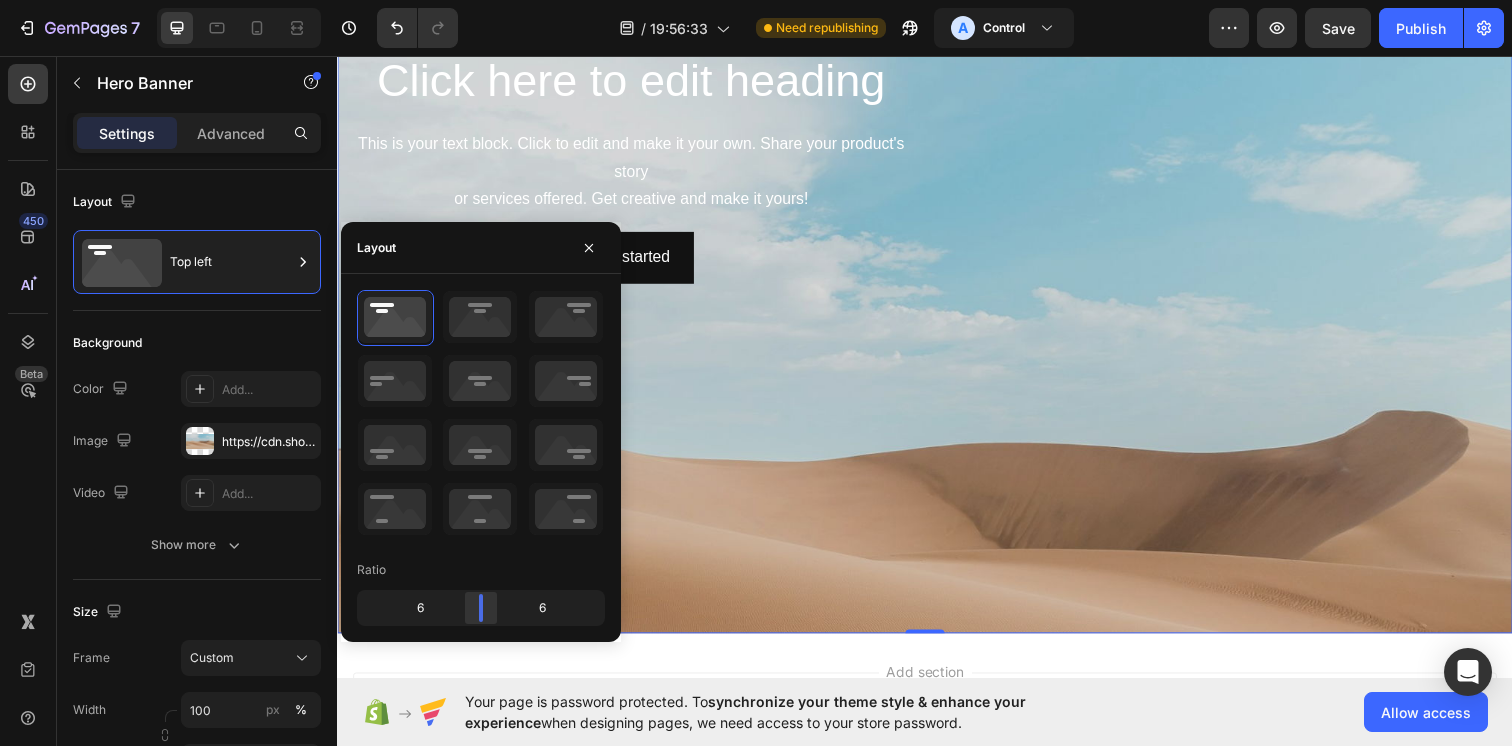 drag, startPoint x: 468, startPoint y: 597, endPoint x: 480, endPoint y: 597, distance: 12 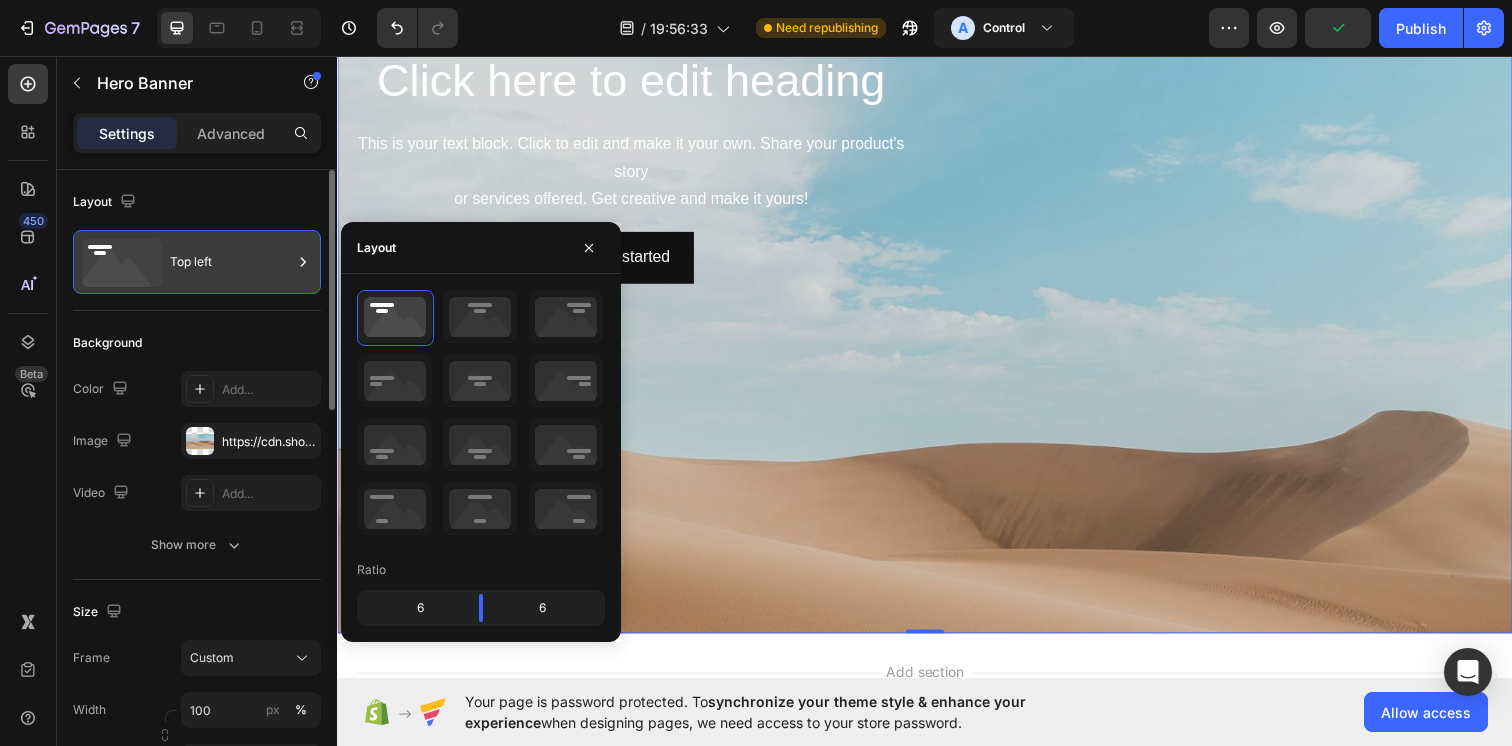click on "Top left" at bounding box center [231, 262] 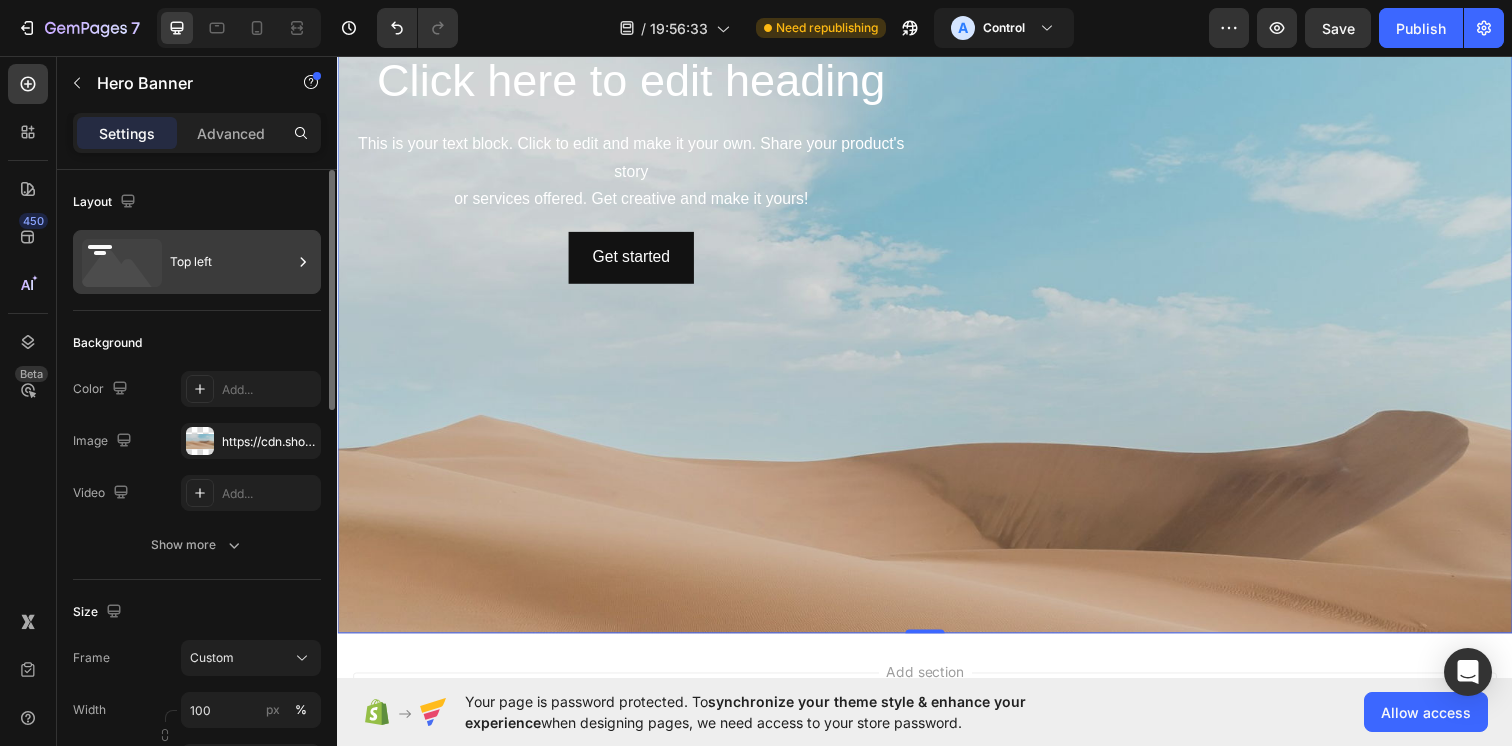 click on "Top left" at bounding box center [231, 262] 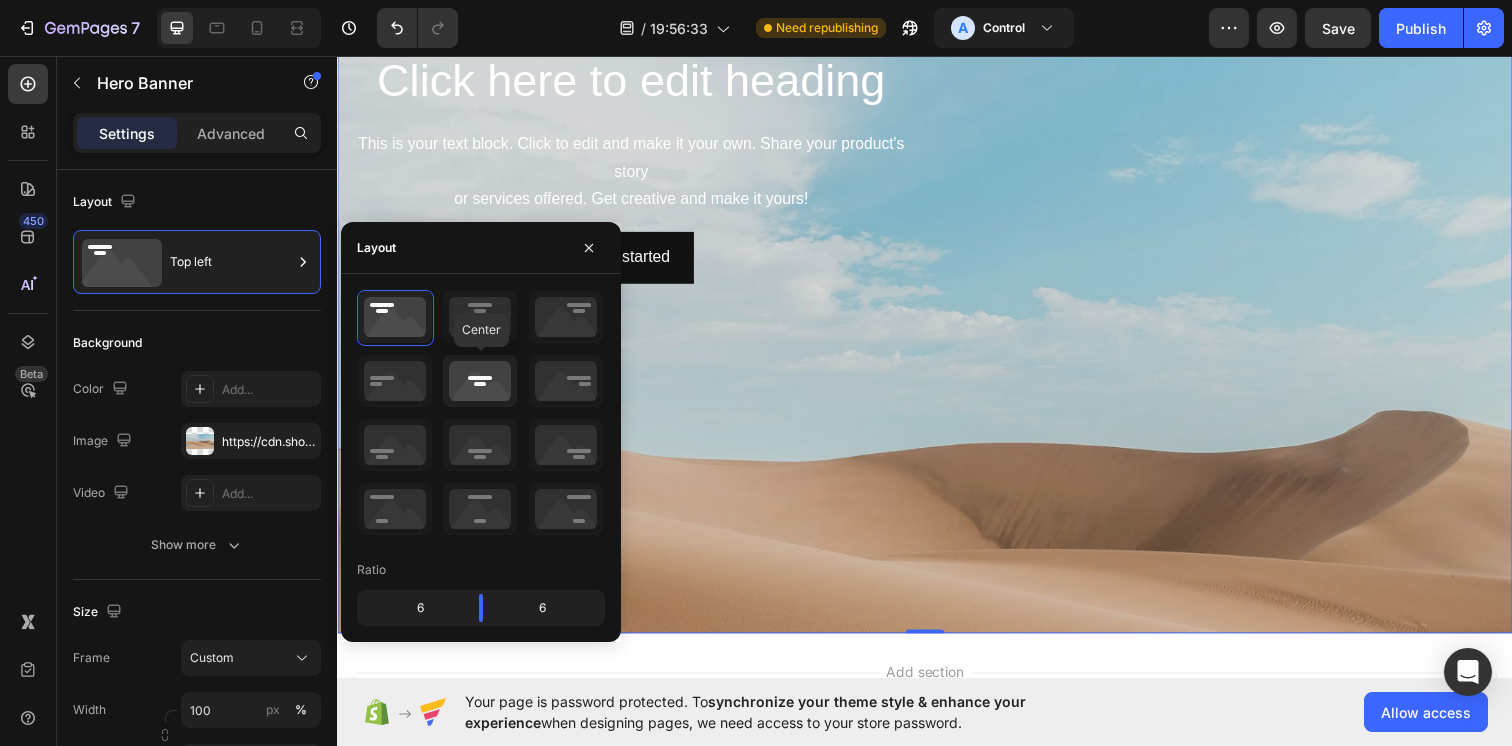 click 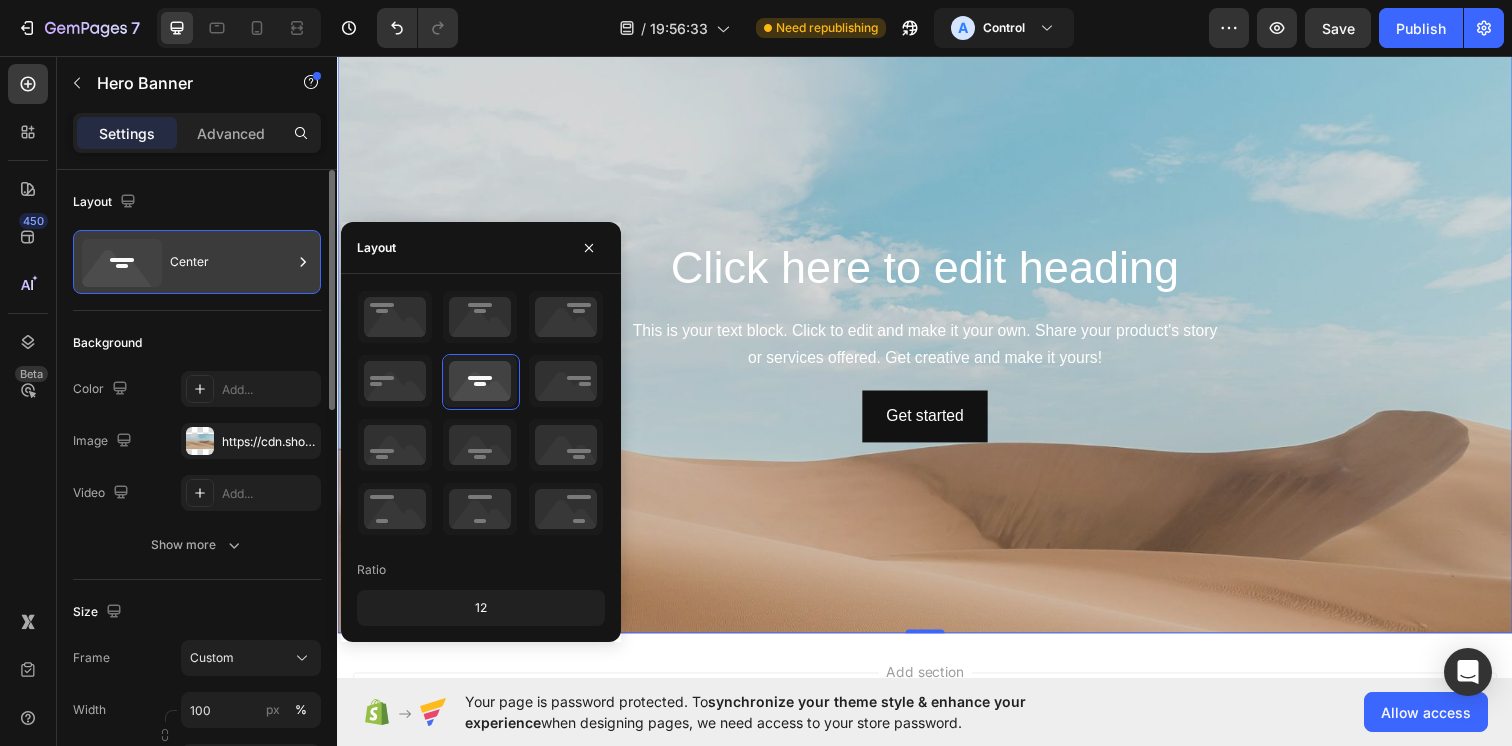 click on "Center" at bounding box center [231, 262] 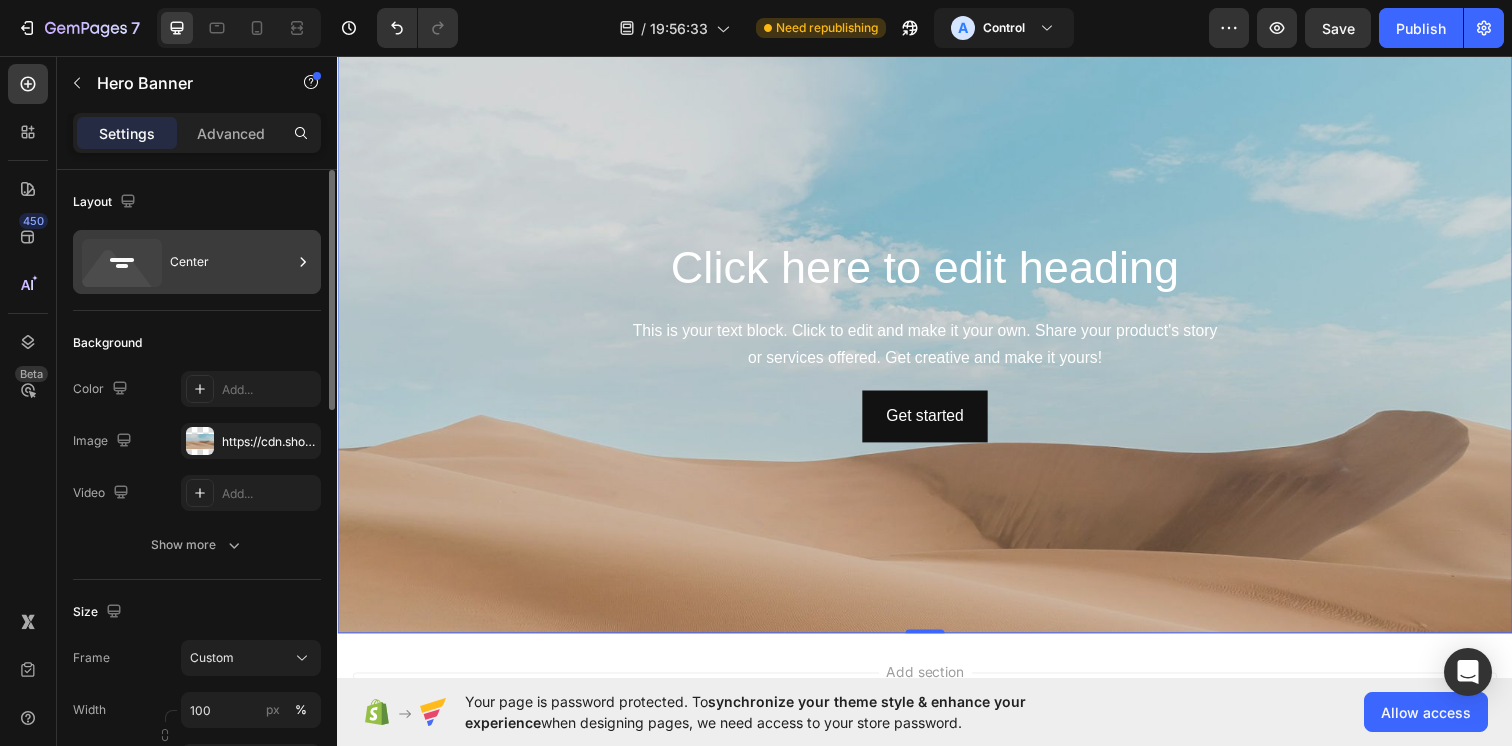 click on "Center" at bounding box center (231, 262) 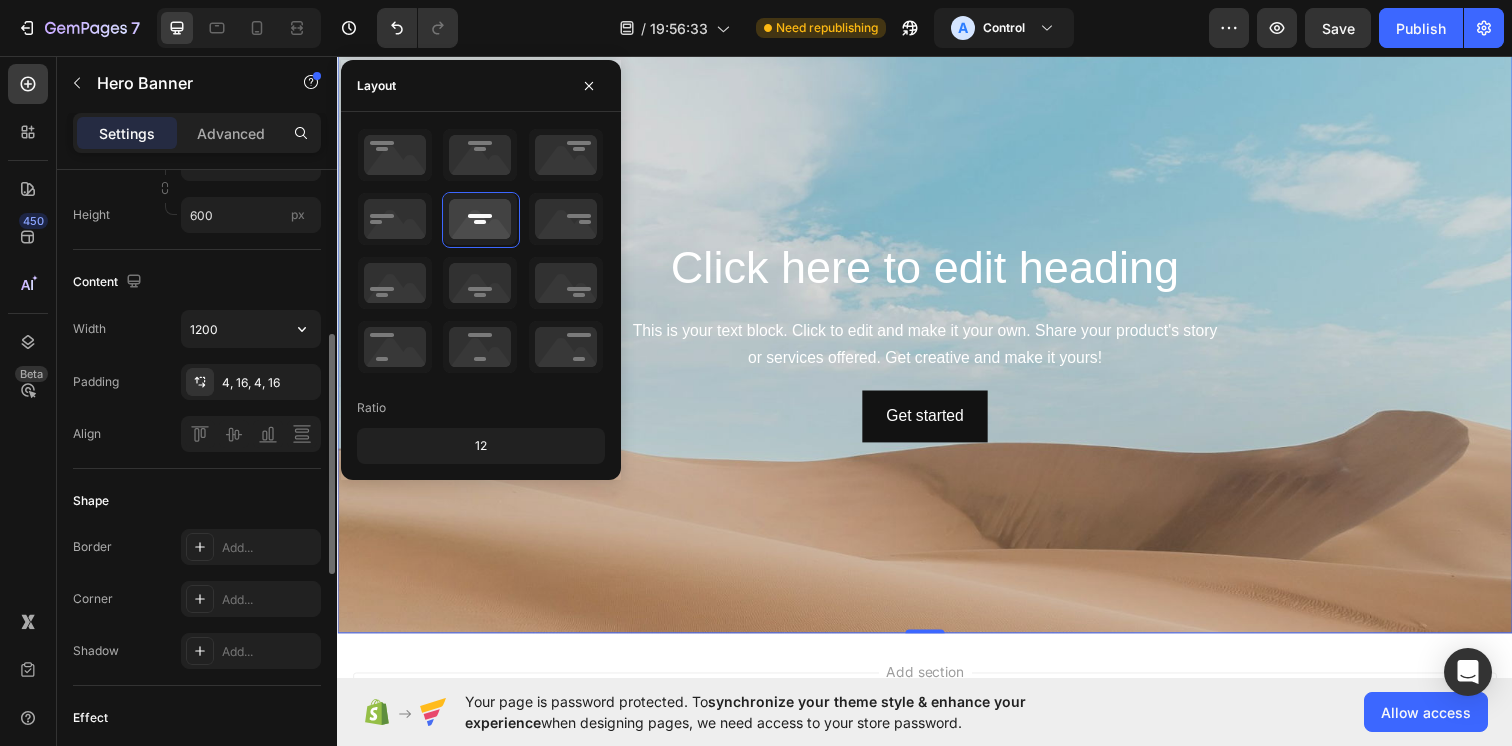 scroll, scrollTop: 0, scrollLeft: 0, axis: both 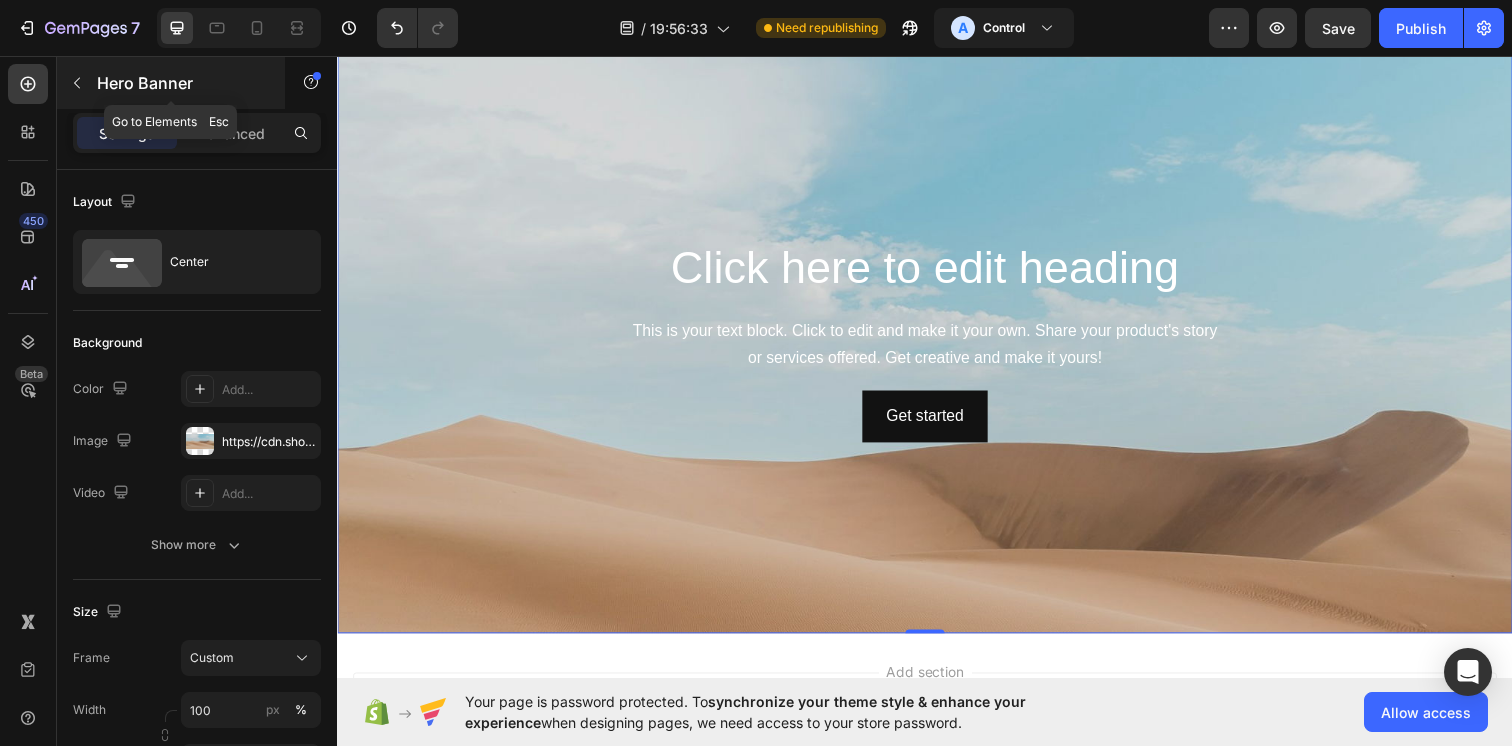 click at bounding box center (77, 83) 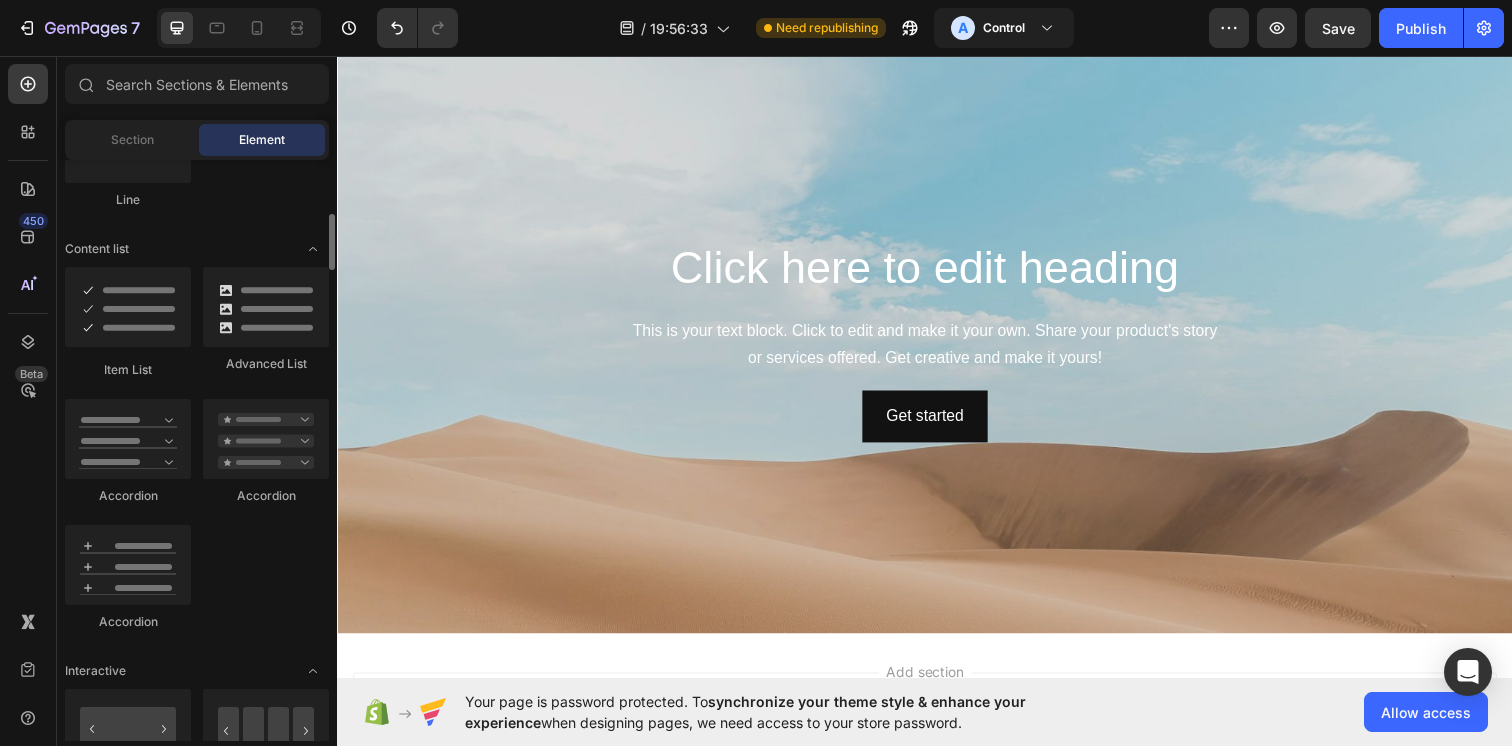 scroll, scrollTop: 1584, scrollLeft: 0, axis: vertical 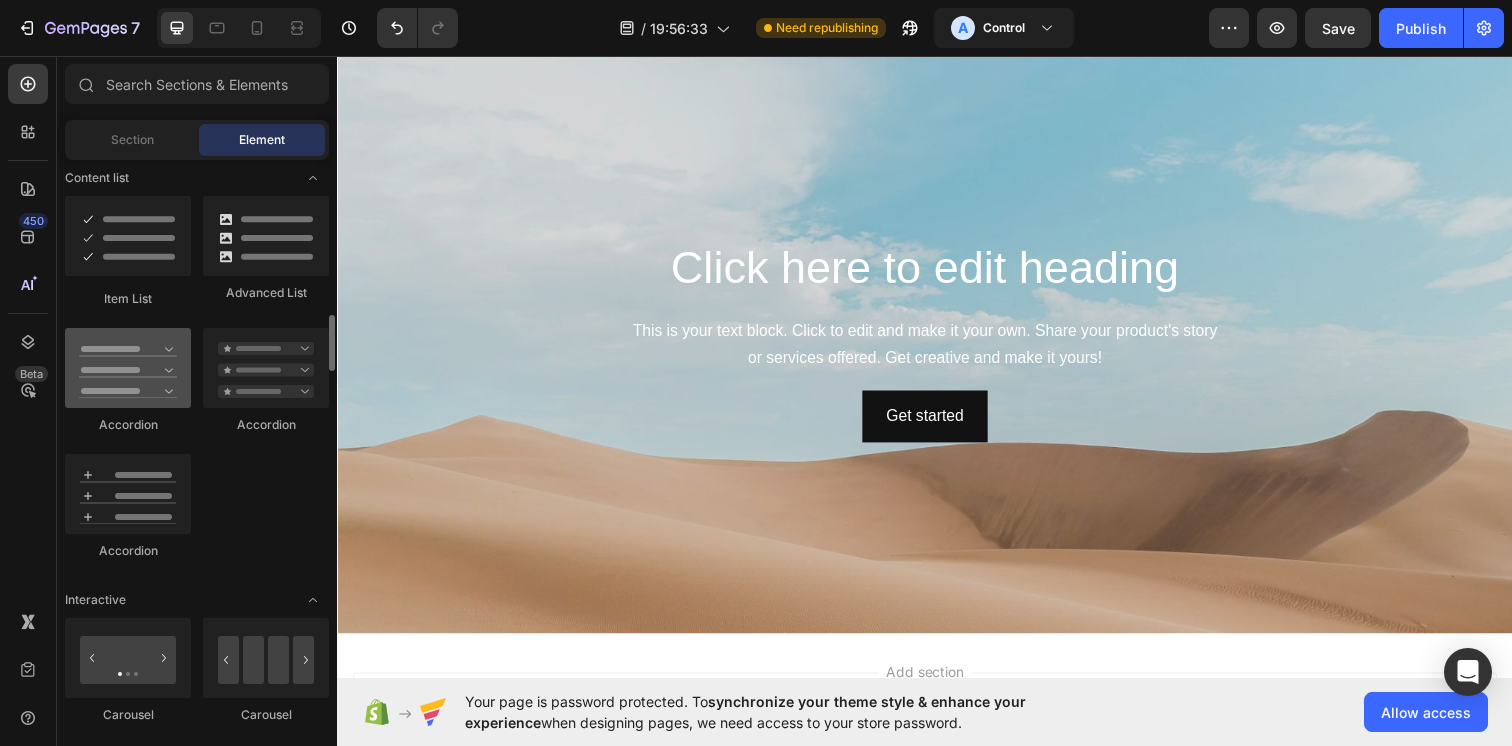 click at bounding box center [128, 368] 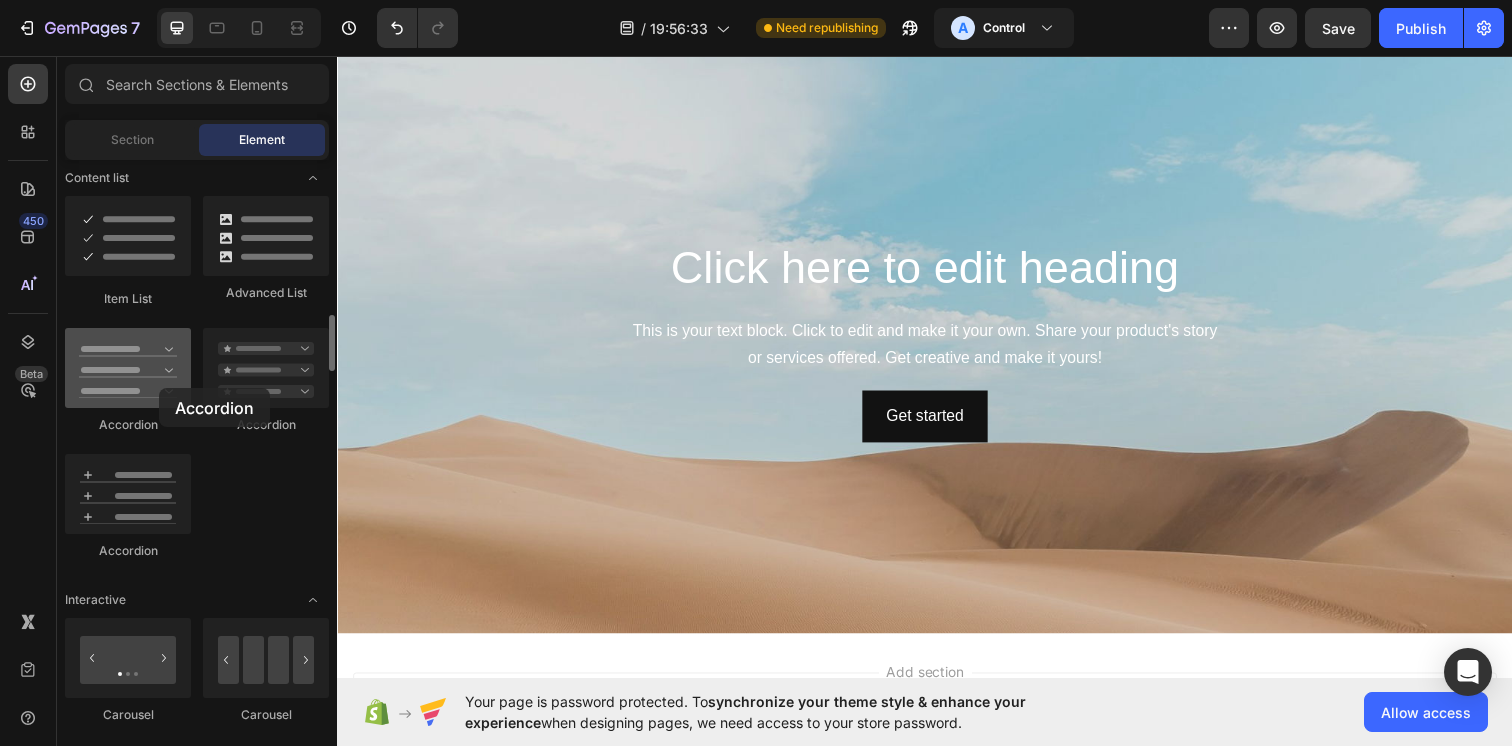 click at bounding box center [128, 368] 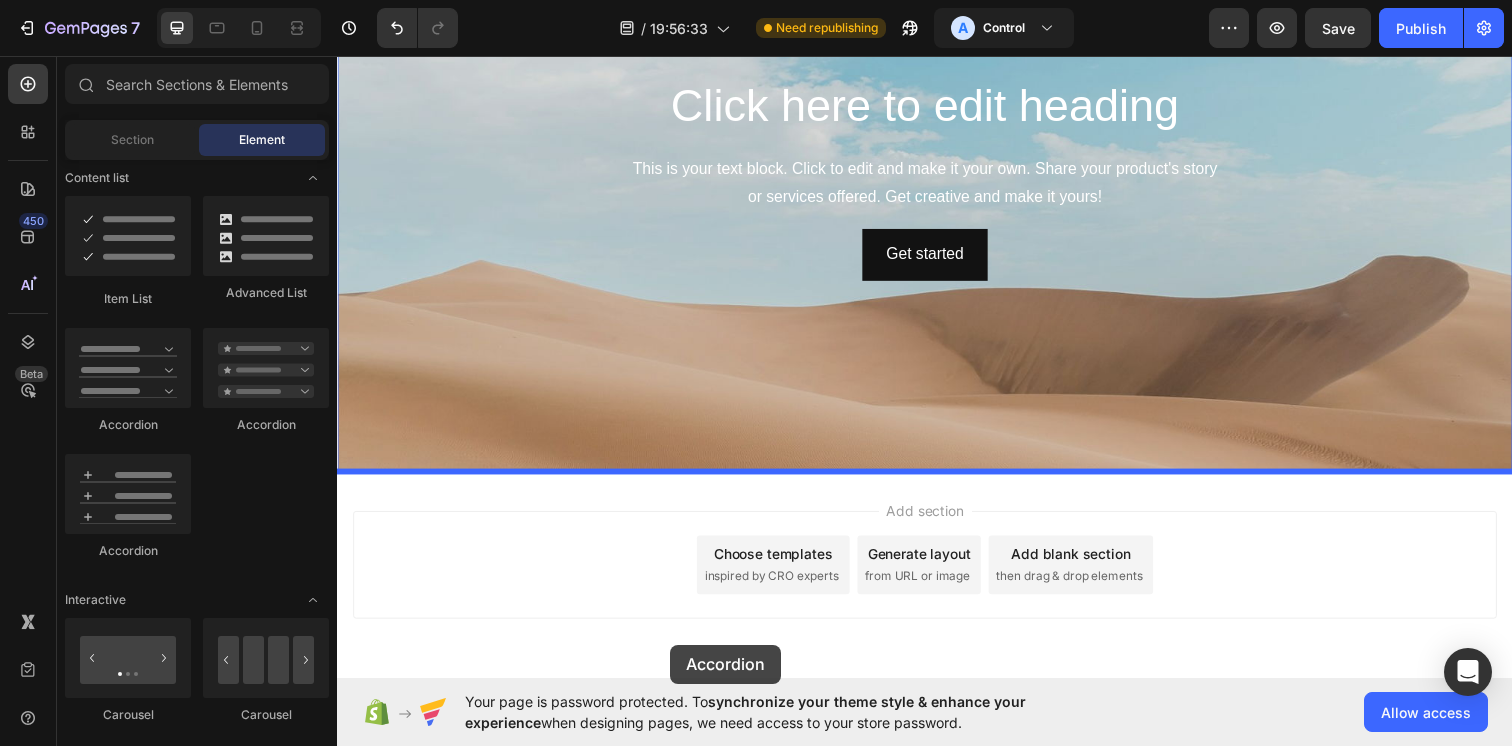 drag, startPoint x: 487, startPoint y: 442, endPoint x: 677, endPoint y: 657, distance: 286.92334 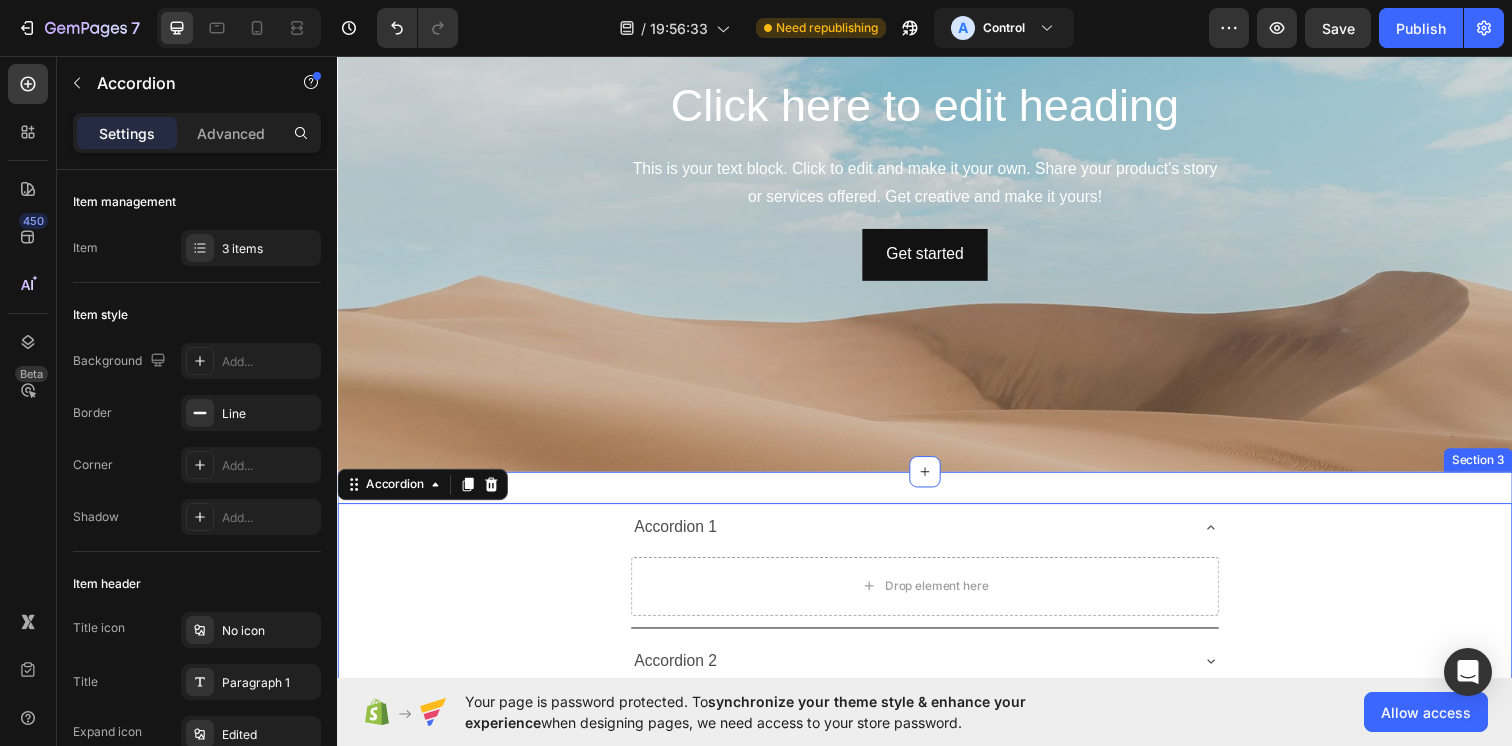 scroll, scrollTop: 747, scrollLeft: 0, axis: vertical 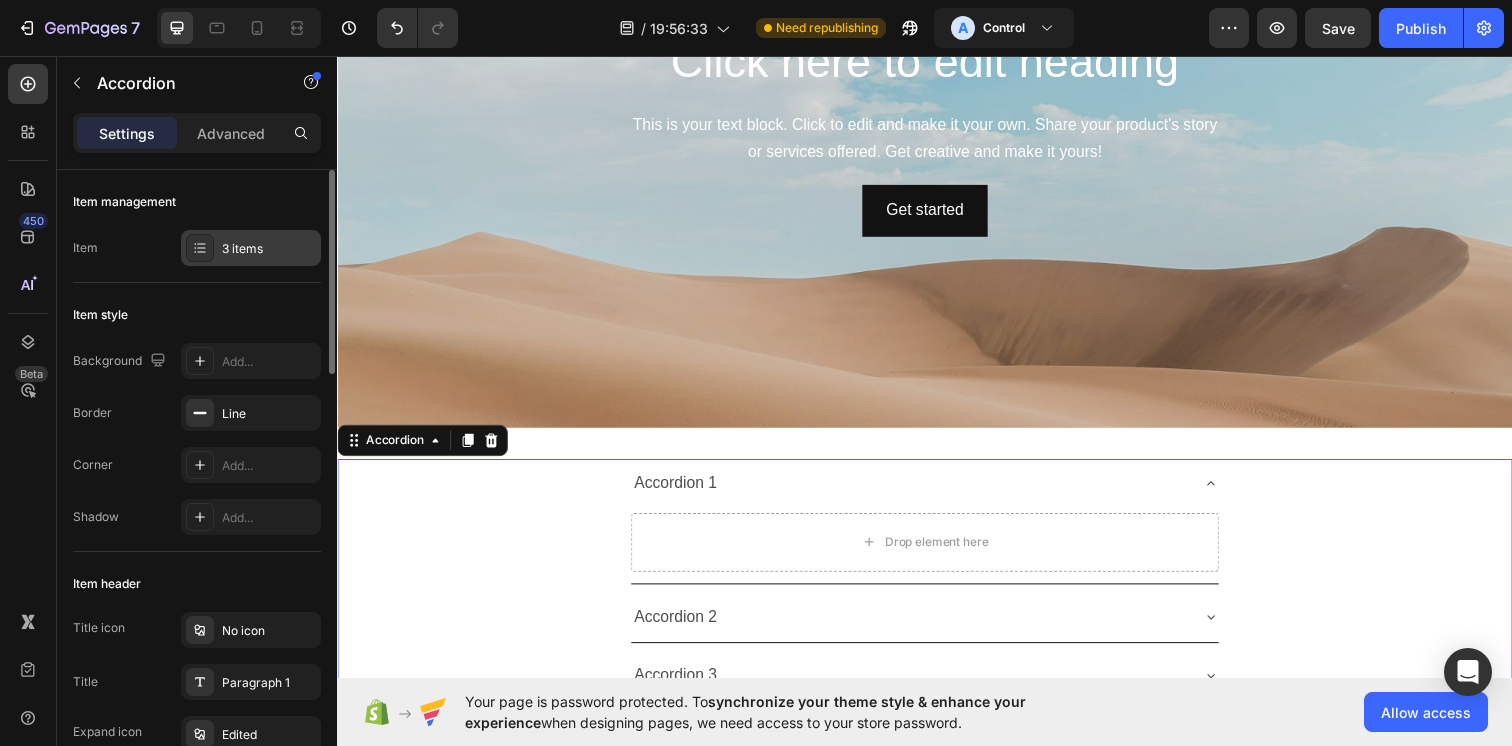 click at bounding box center [200, 248] 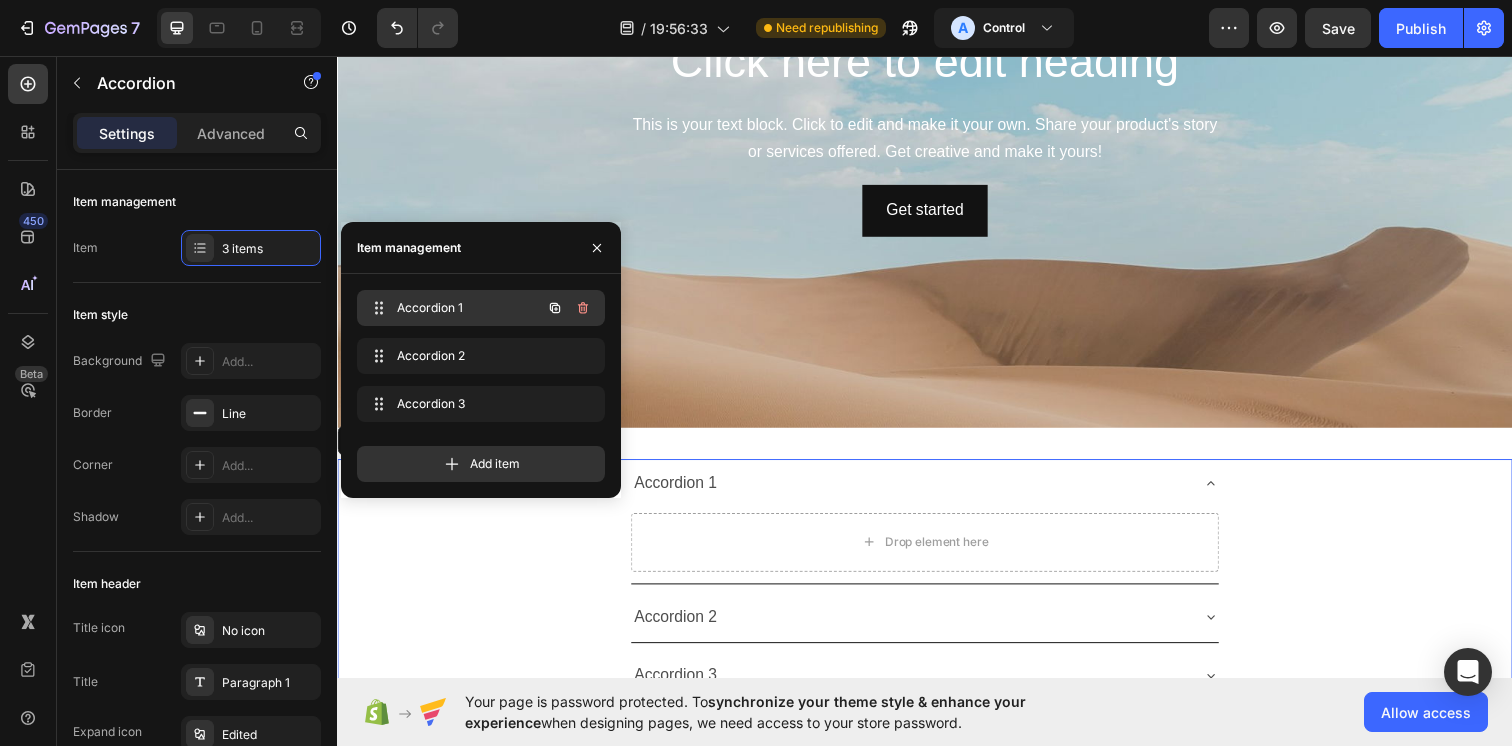 click on "Accordion 1" at bounding box center (453, 308) 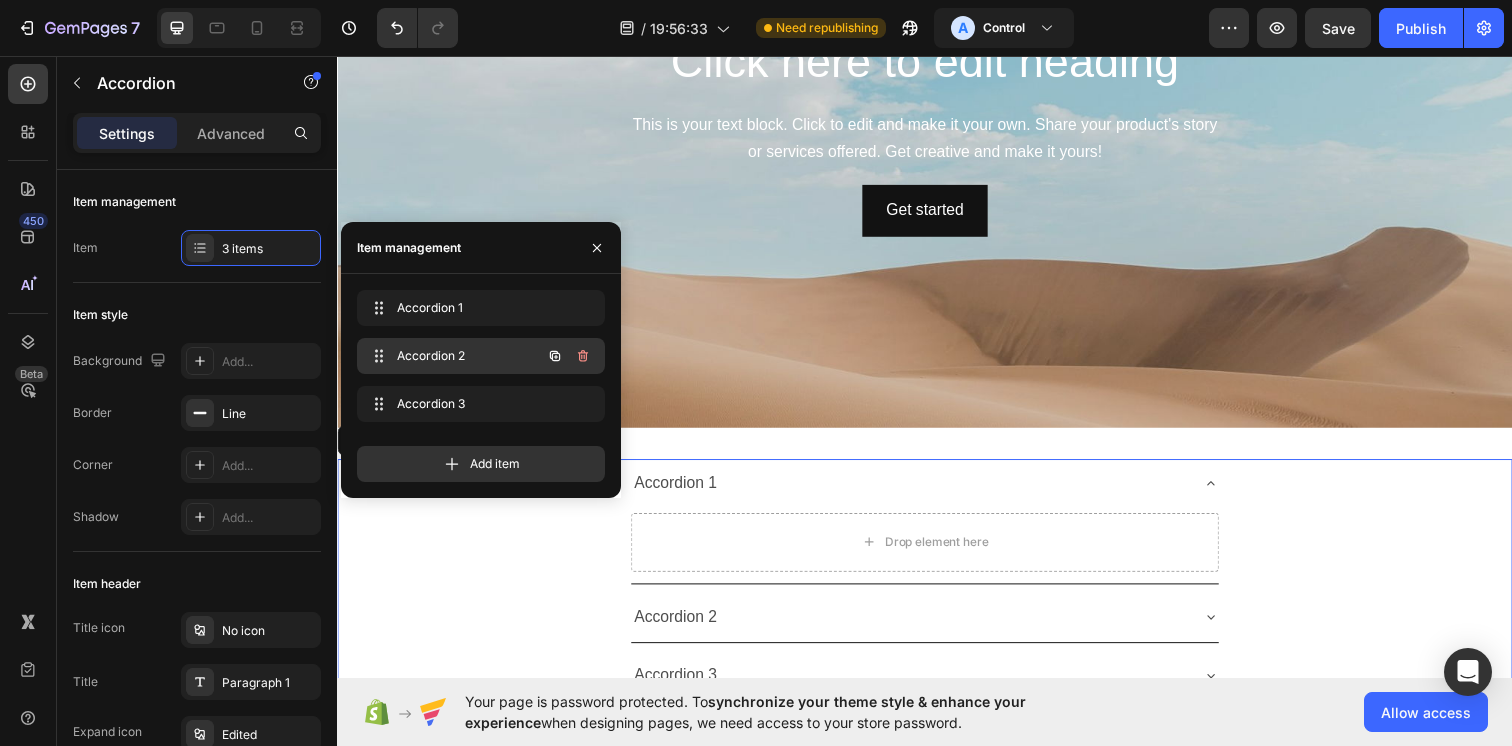 click on "Accordion 2 Accordion 2" at bounding box center (453, 356) 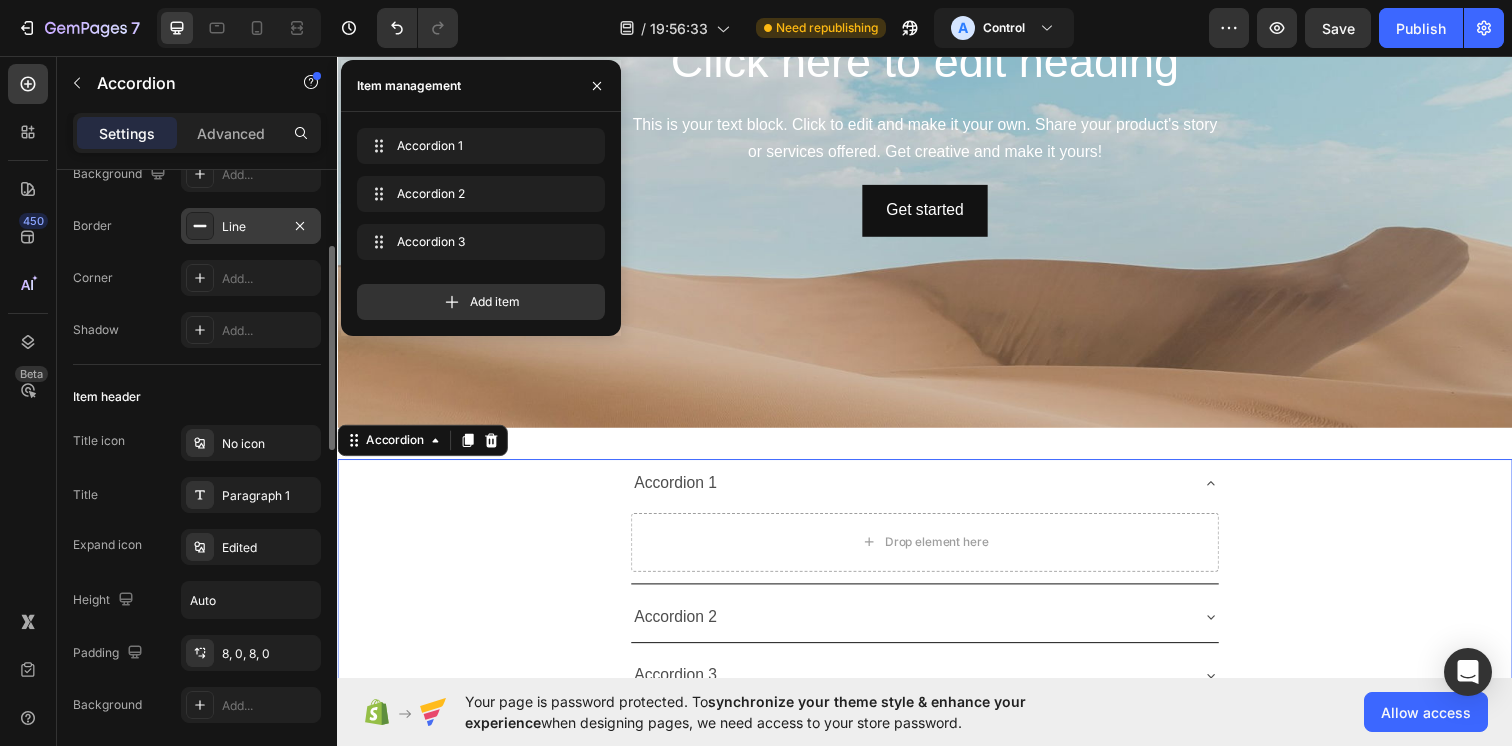 scroll, scrollTop: 199, scrollLeft: 0, axis: vertical 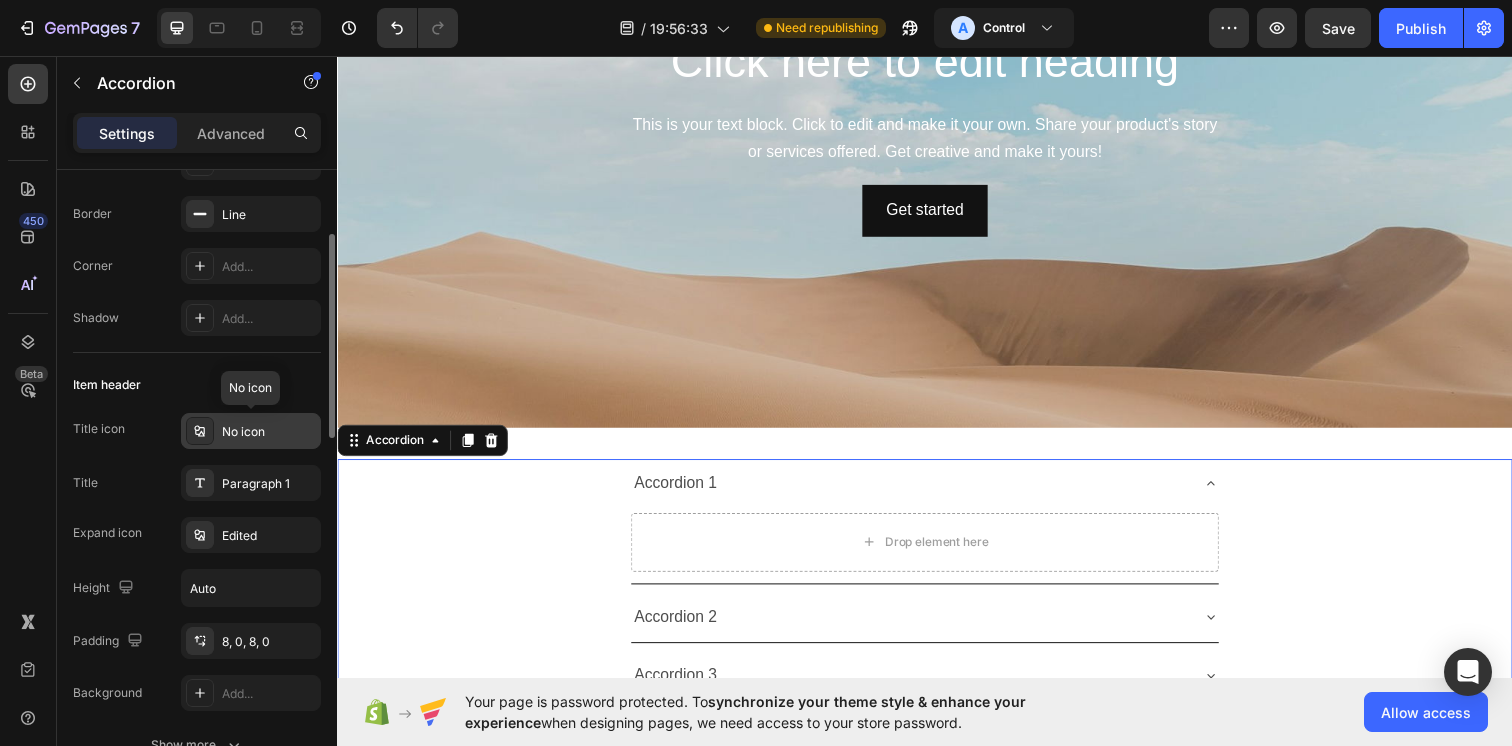 click on "No icon" at bounding box center (269, 432) 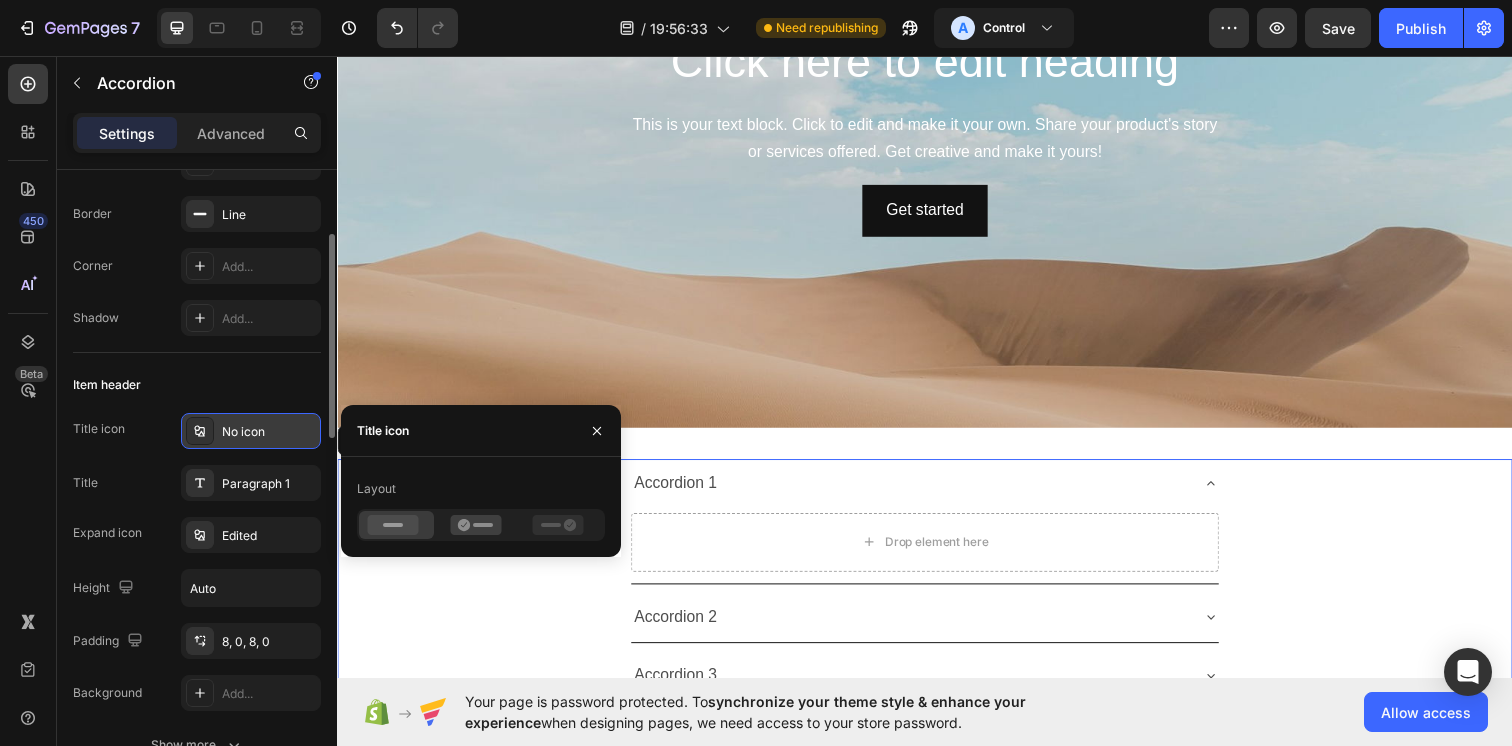 click on "No icon" at bounding box center (269, 432) 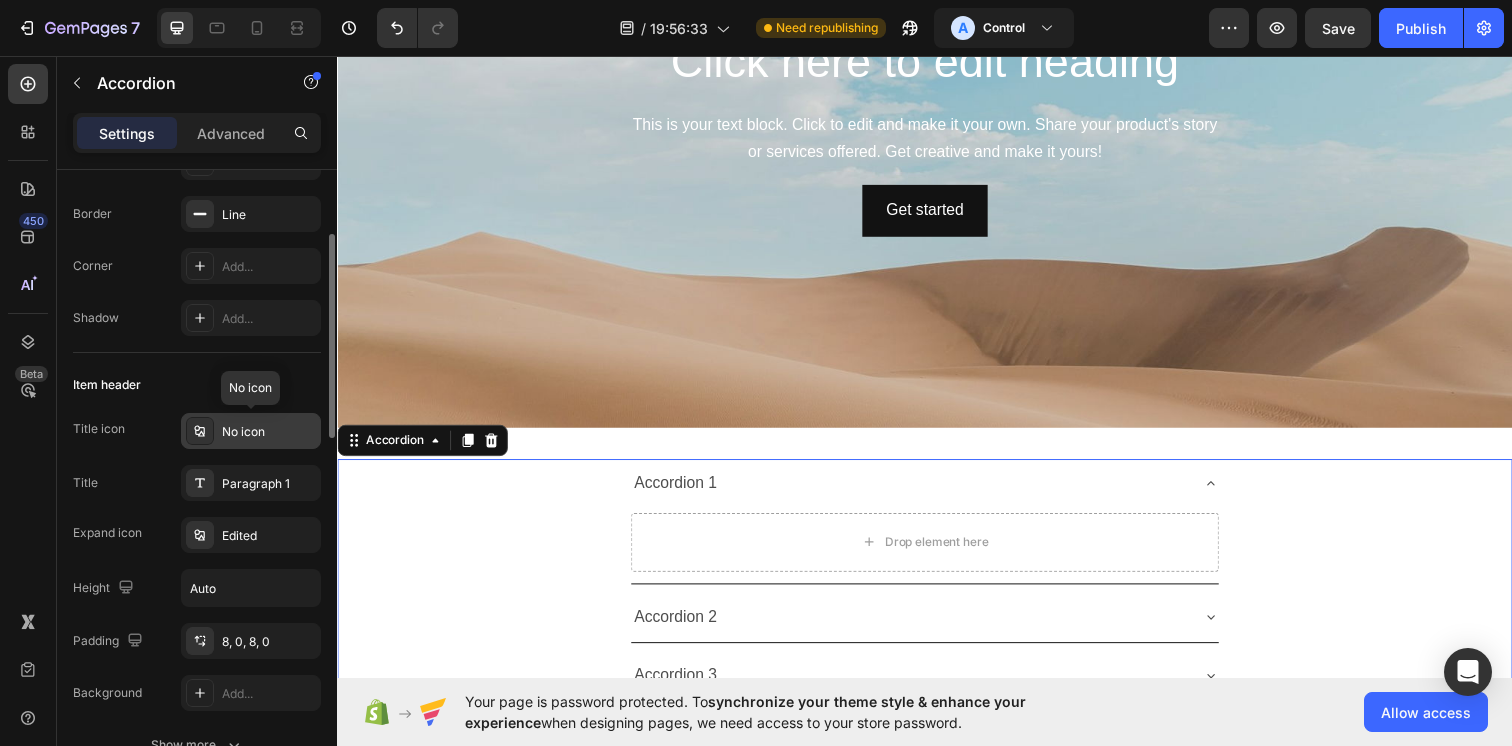 click on "No icon" at bounding box center (269, 432) 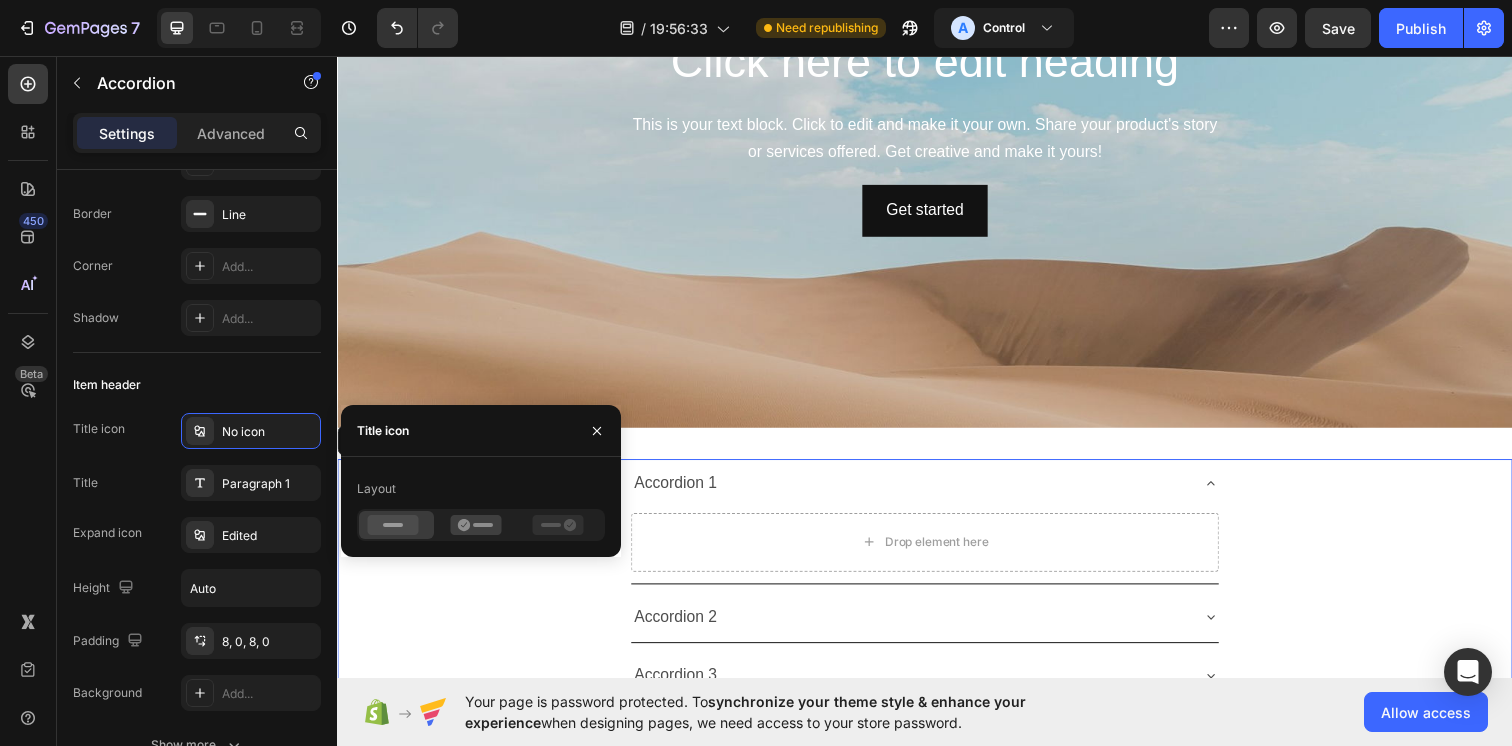 click on "Title icon" at bounding box center [379, 430] 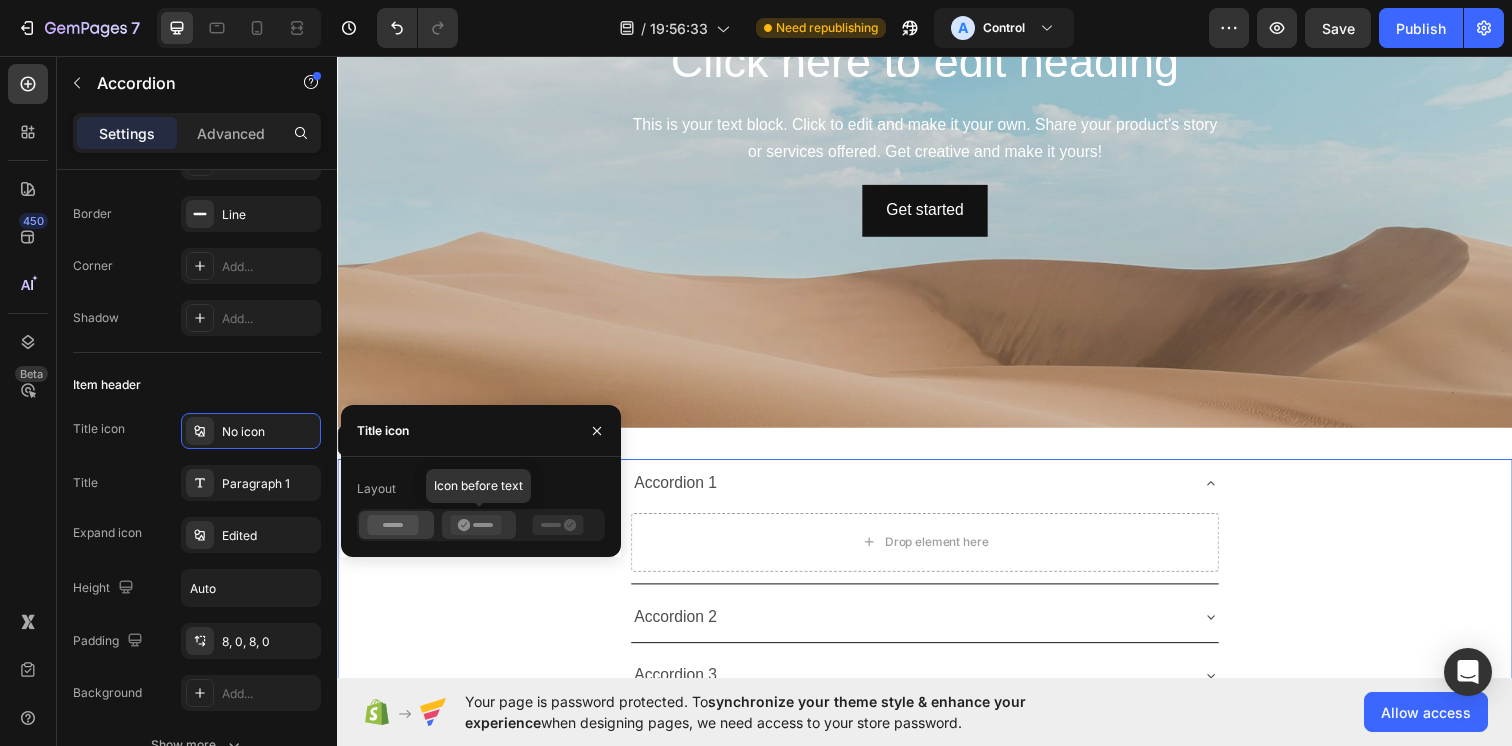 click 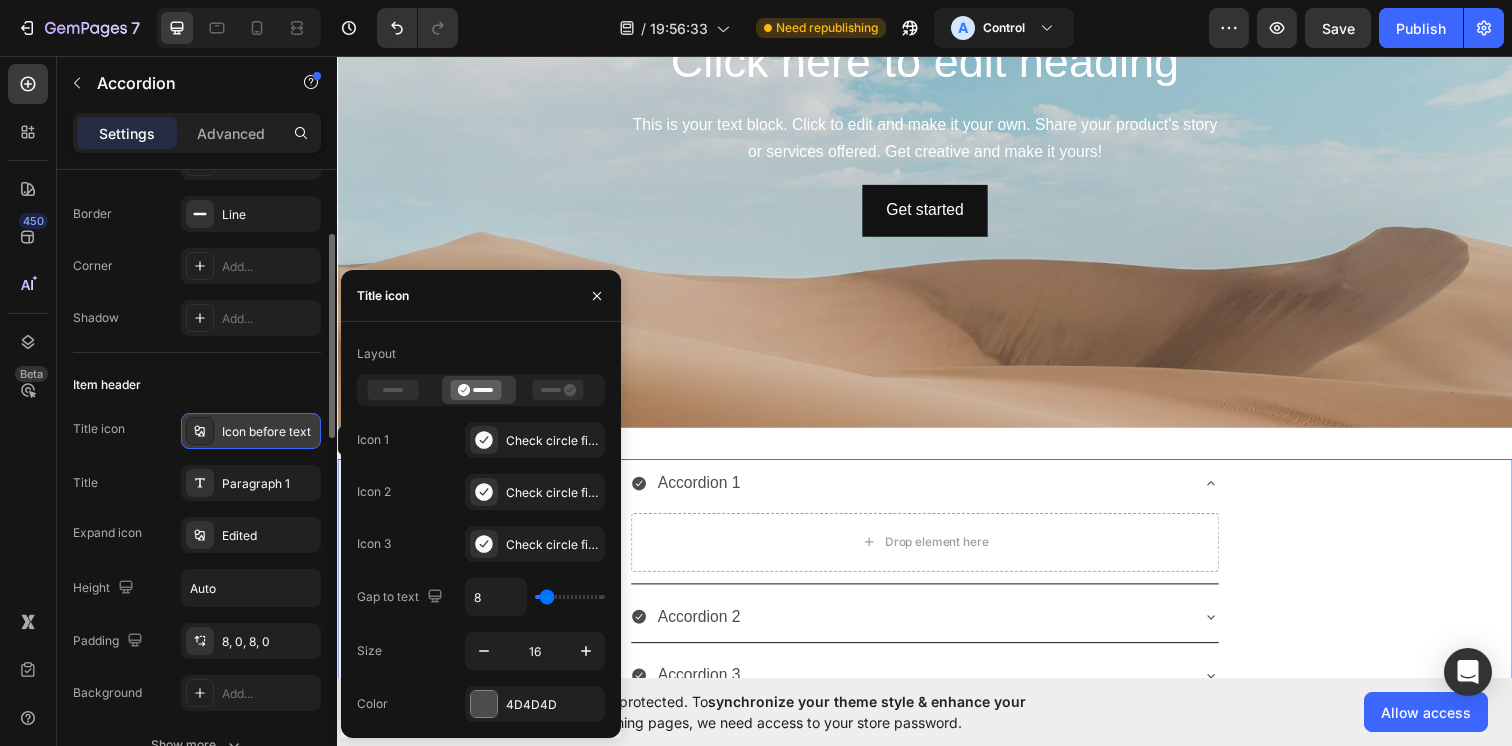 click on "Icon before text" at bounding box center [251, 431] 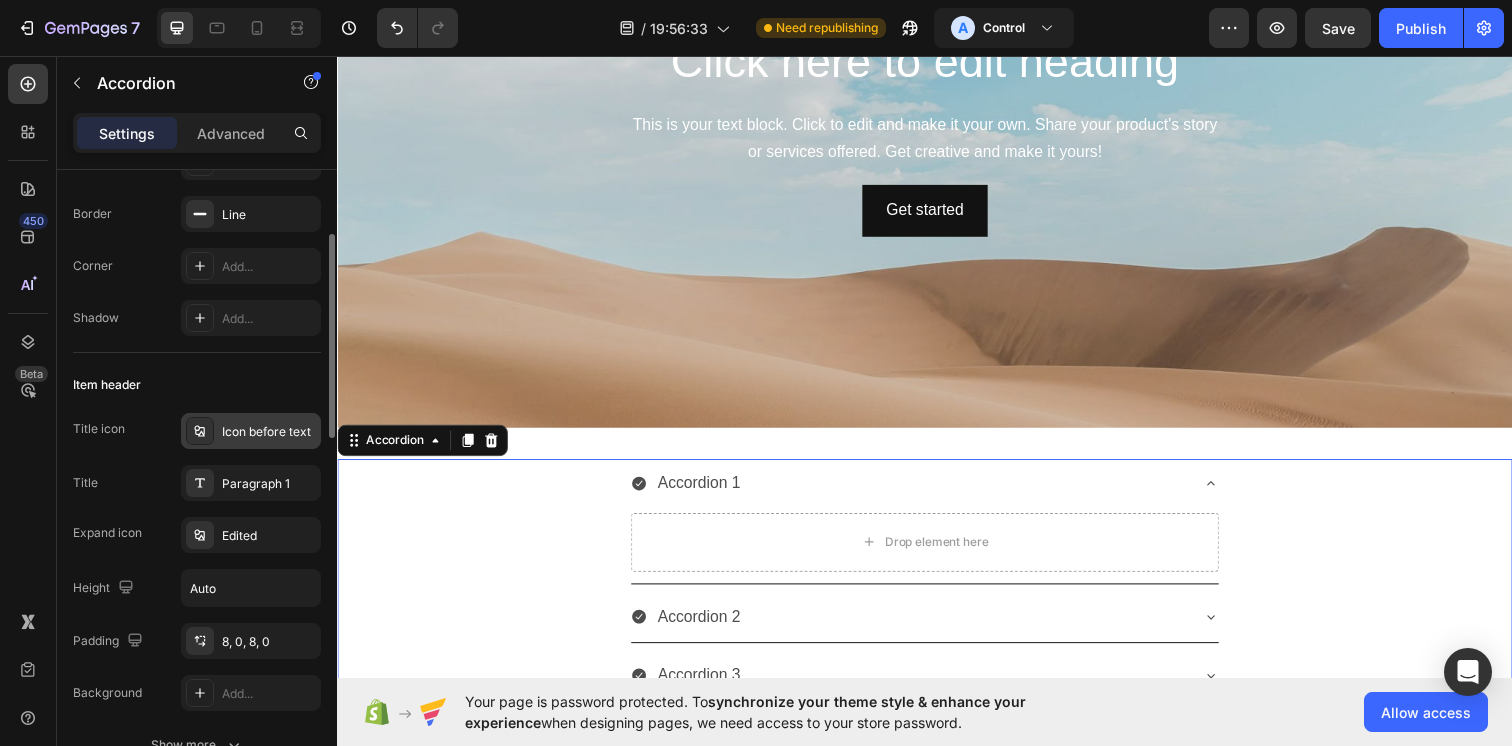 click on "Icon before text" at bounding box center [269, 432] 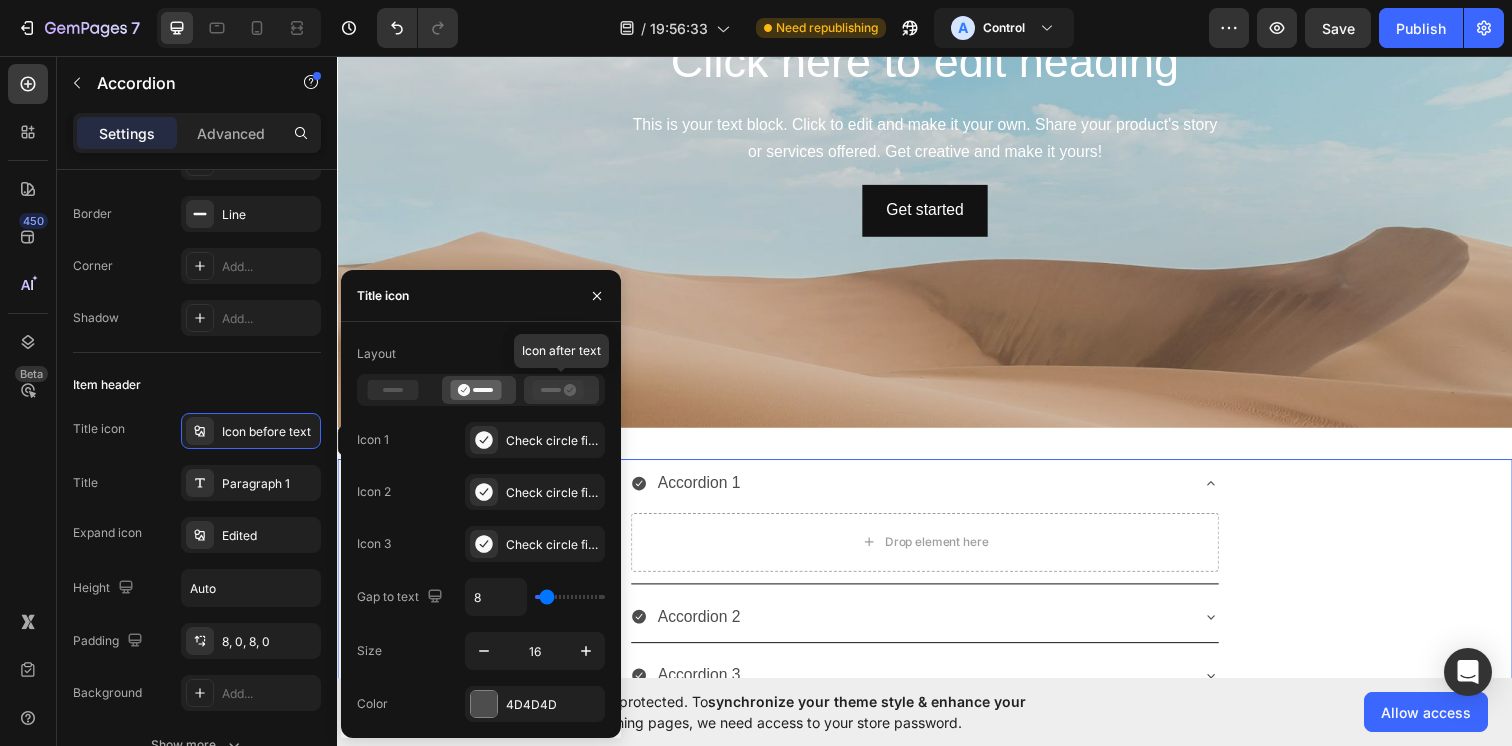 click 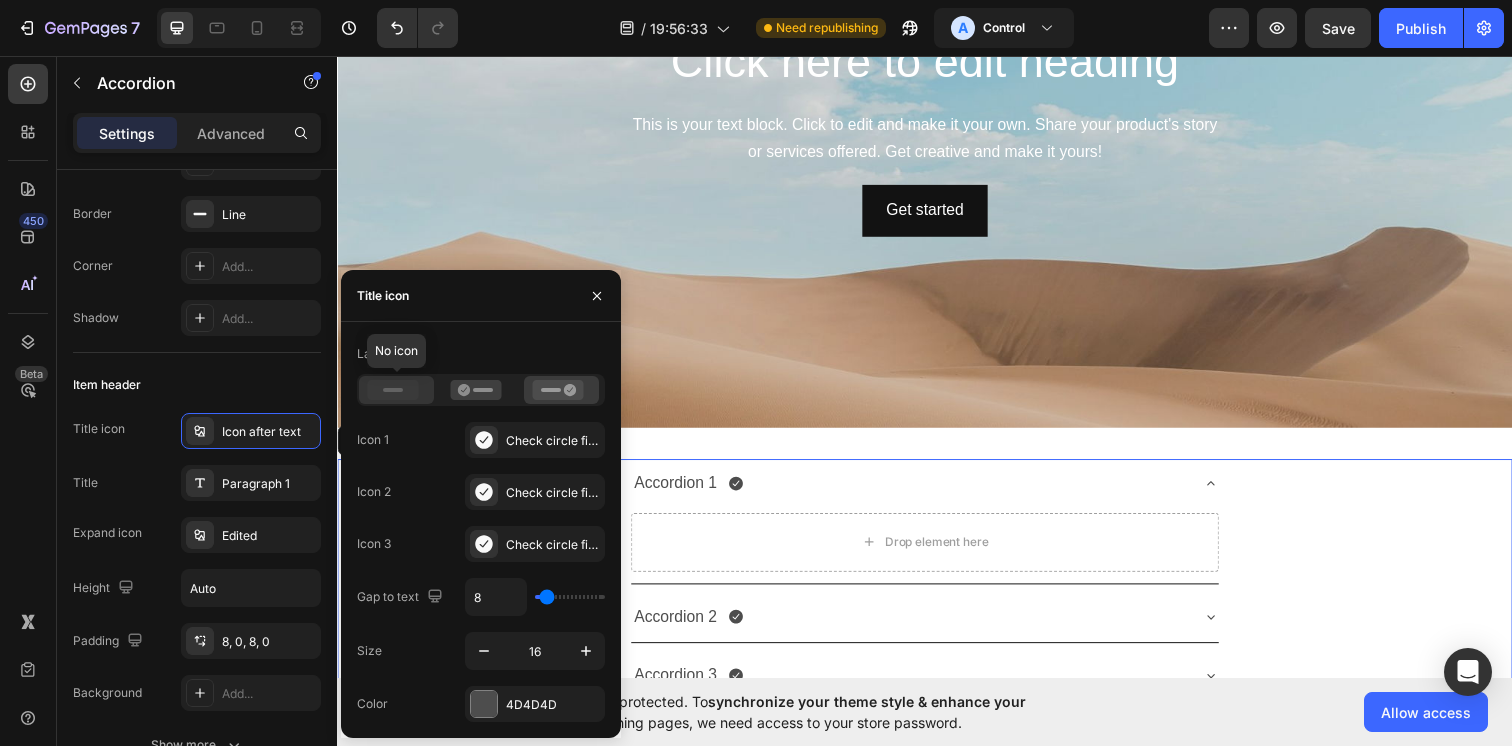 click 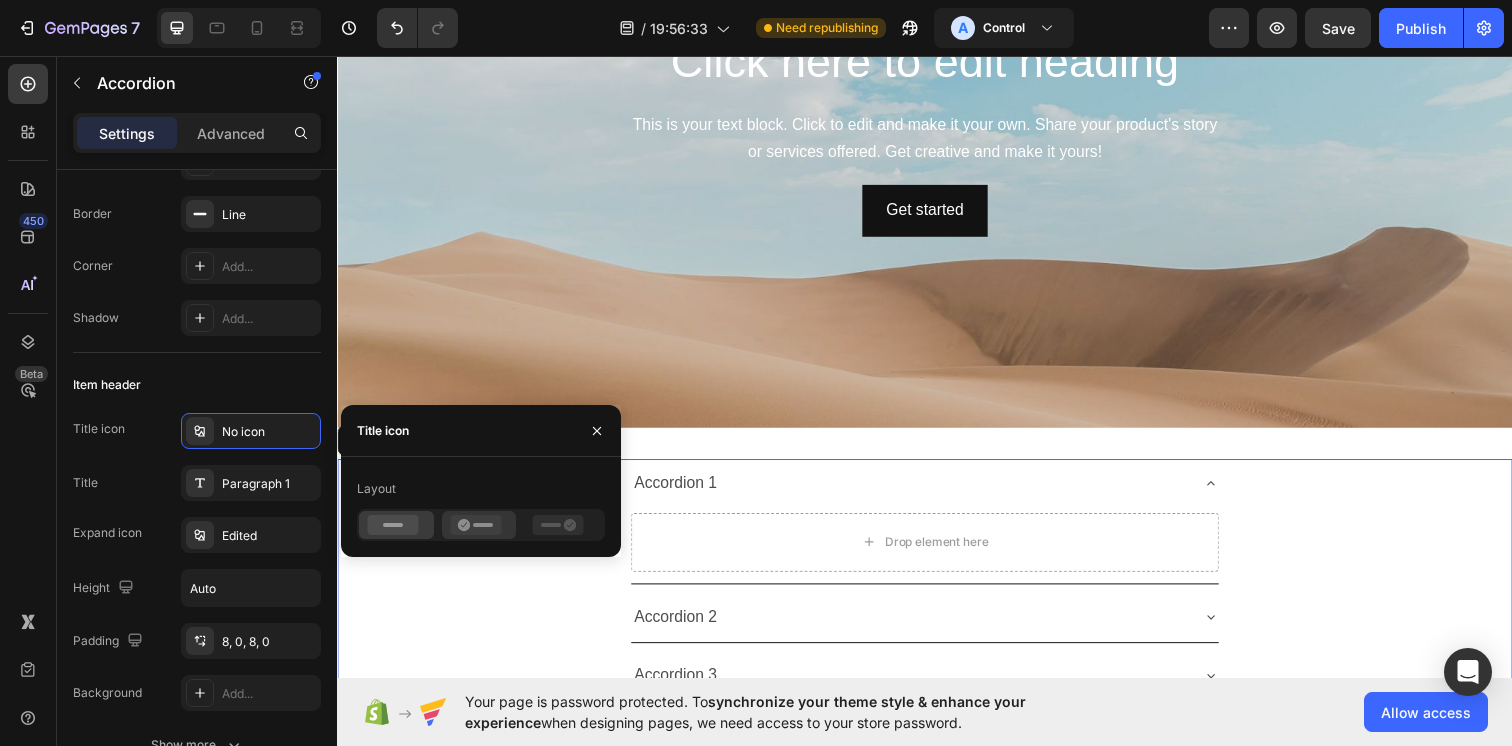click 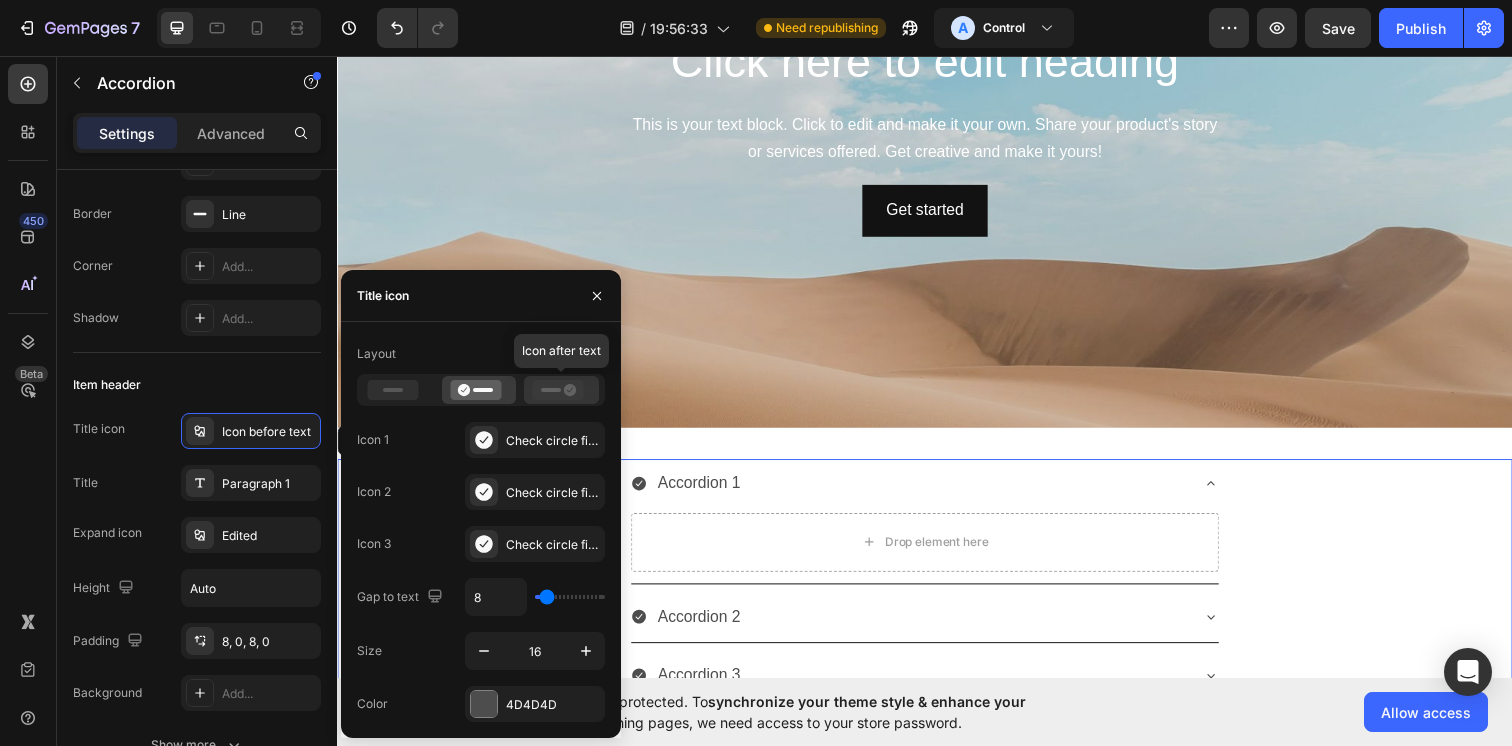 click 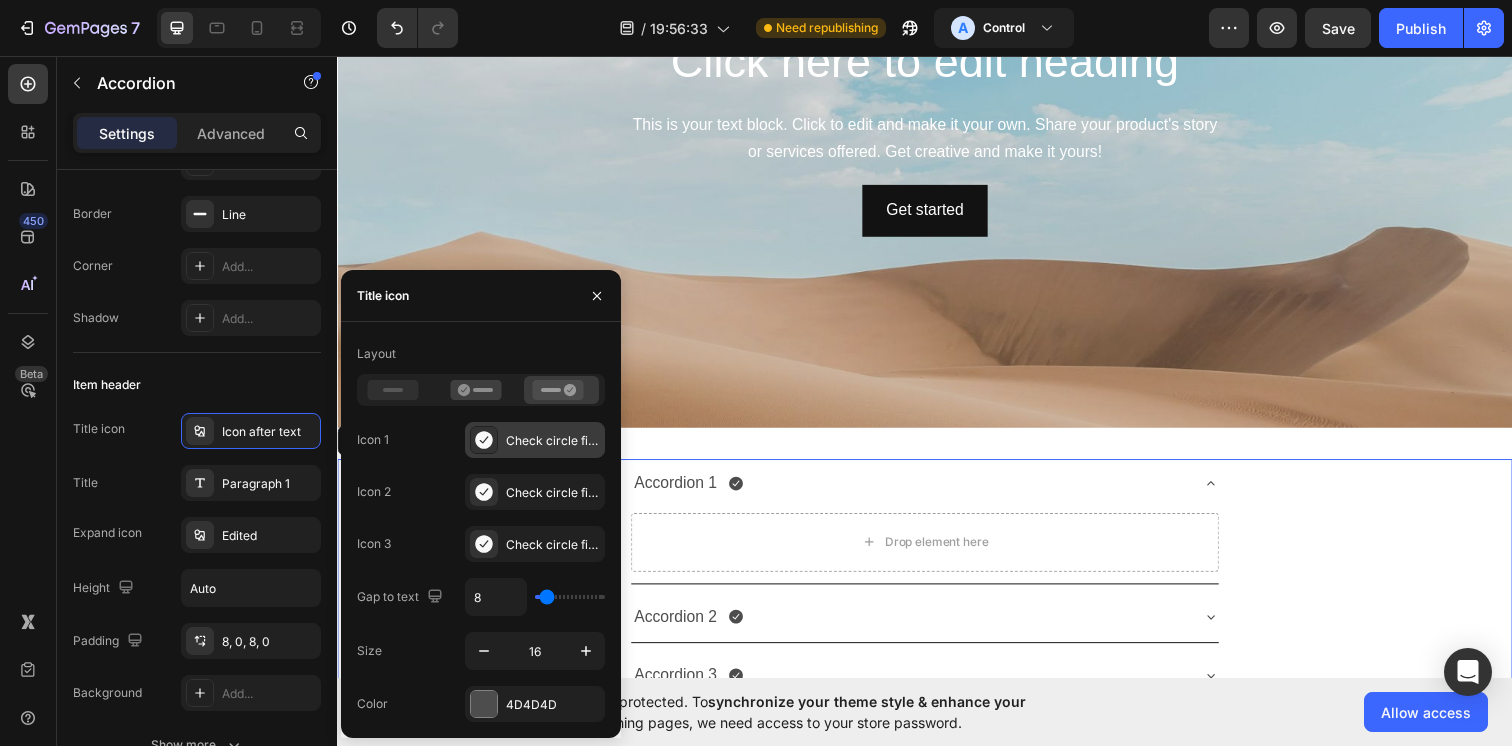 click on "Check circle filled" at bounding box center [553, 441] 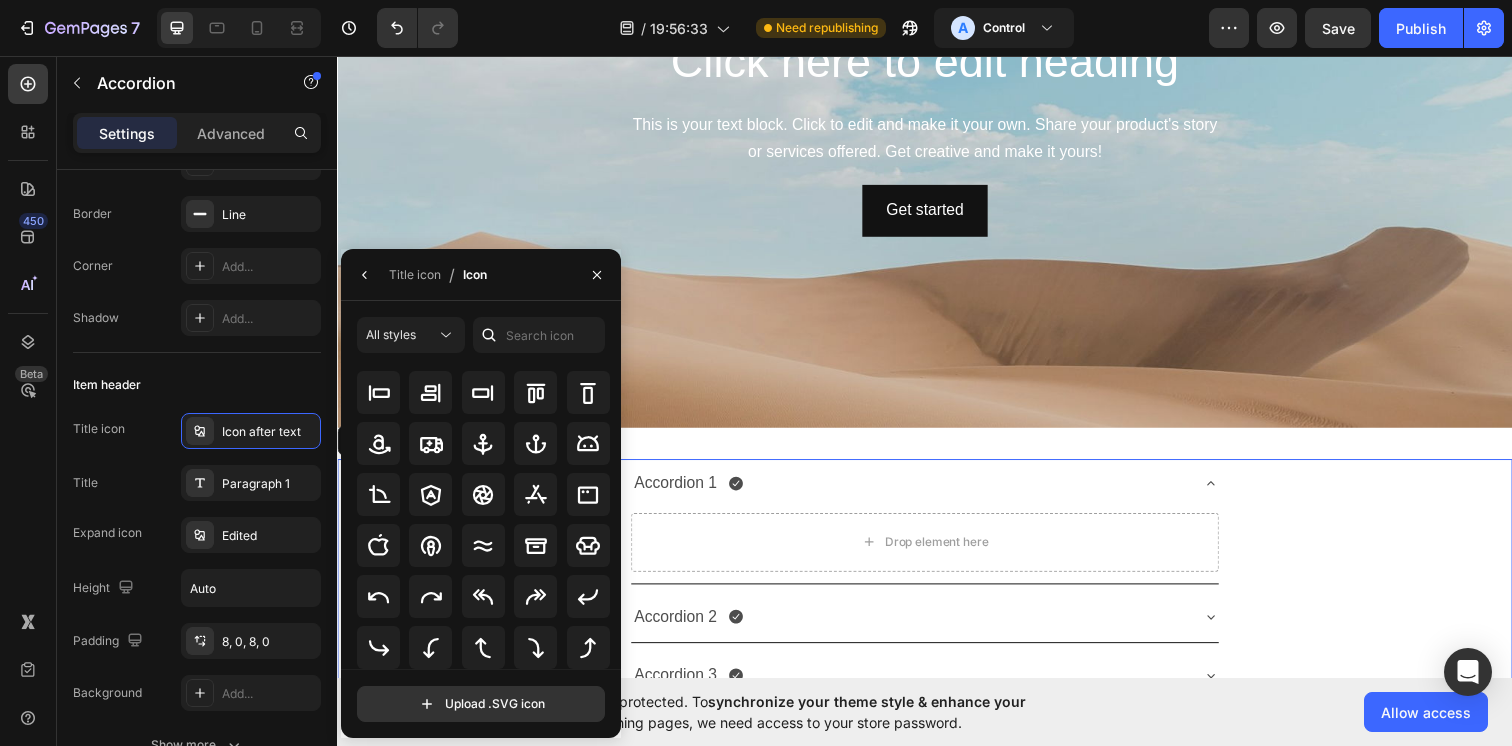scroll, scrollTop: 0, scrollLeft: 0, axis: both 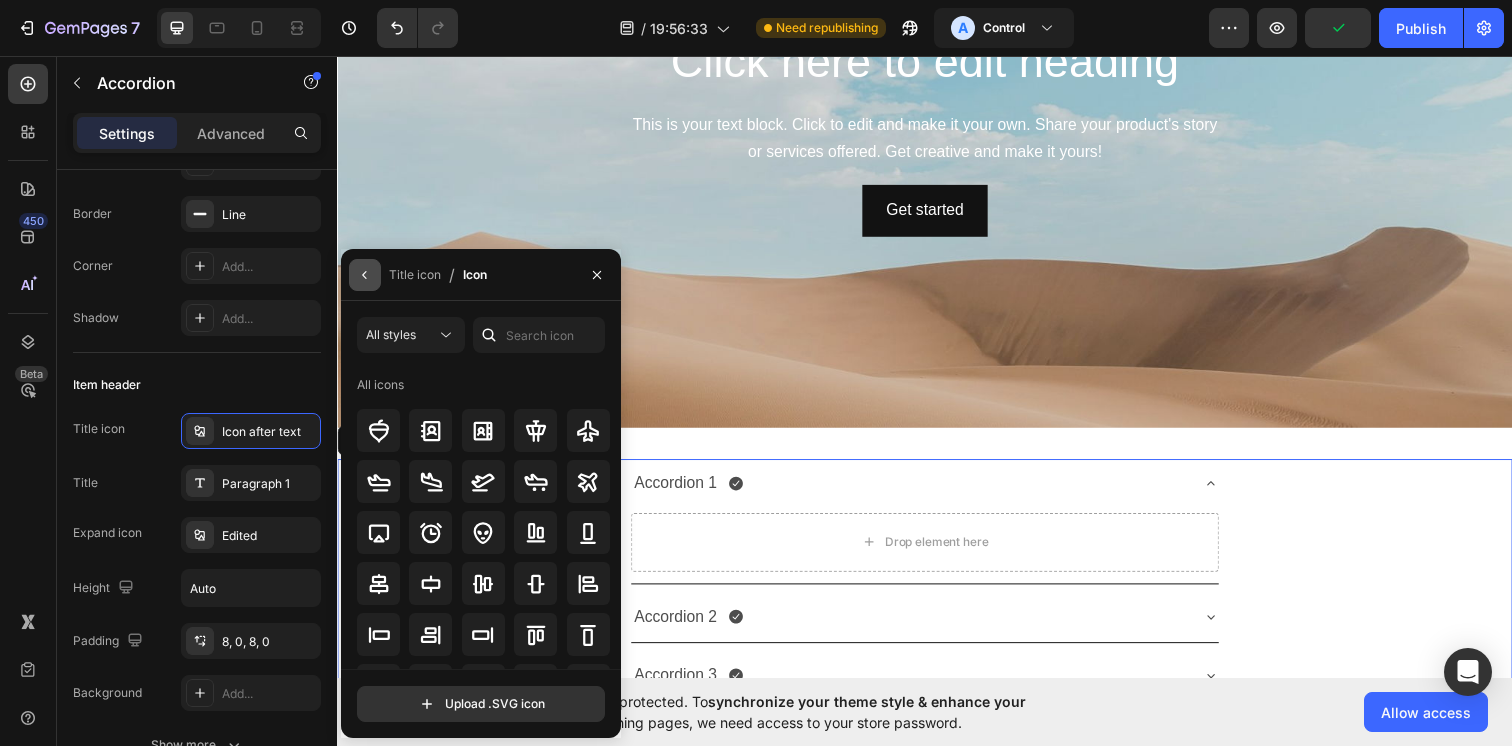 click at bounding box center (365, 275) 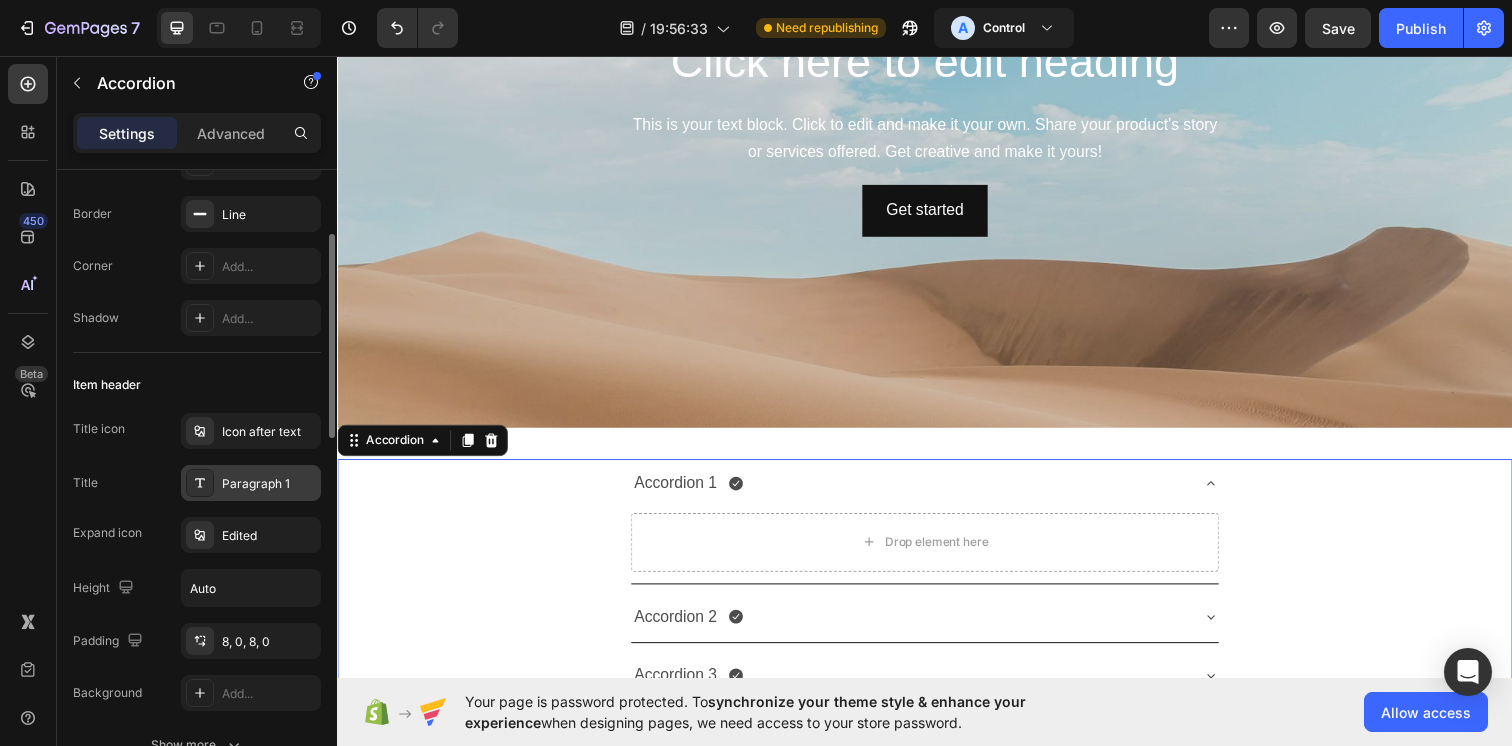 click on "Paragraph 1" at bounding box center (269, 484) 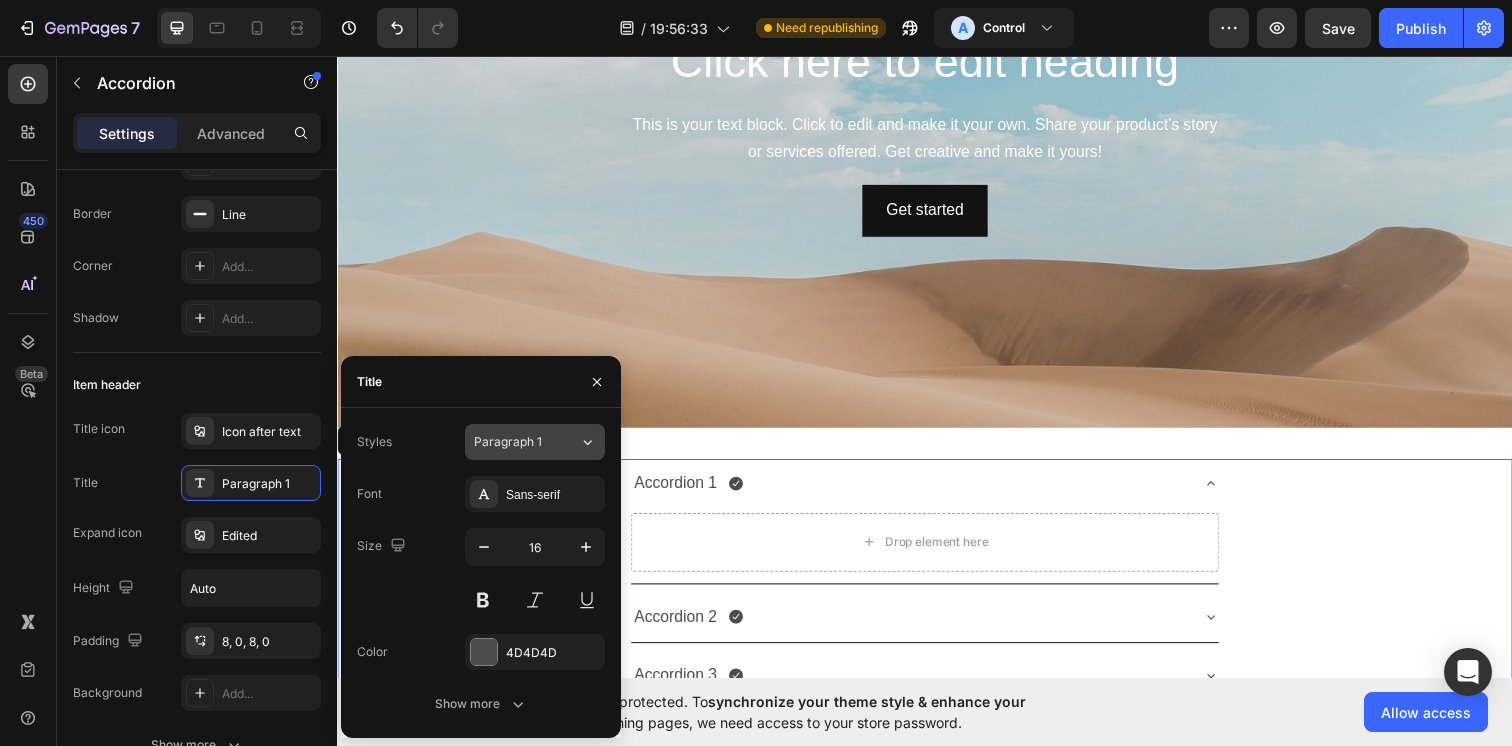 click on "Paragraph 1" 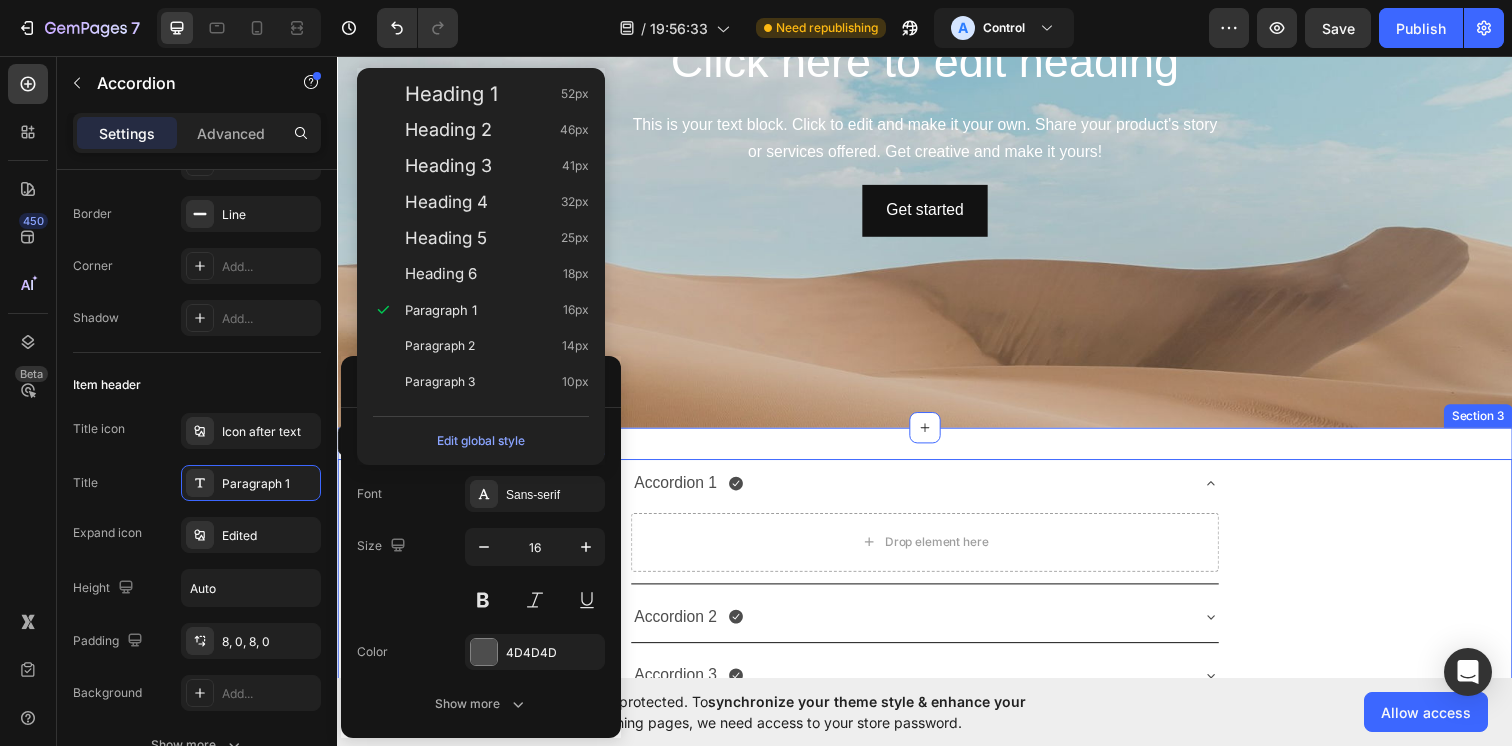 type 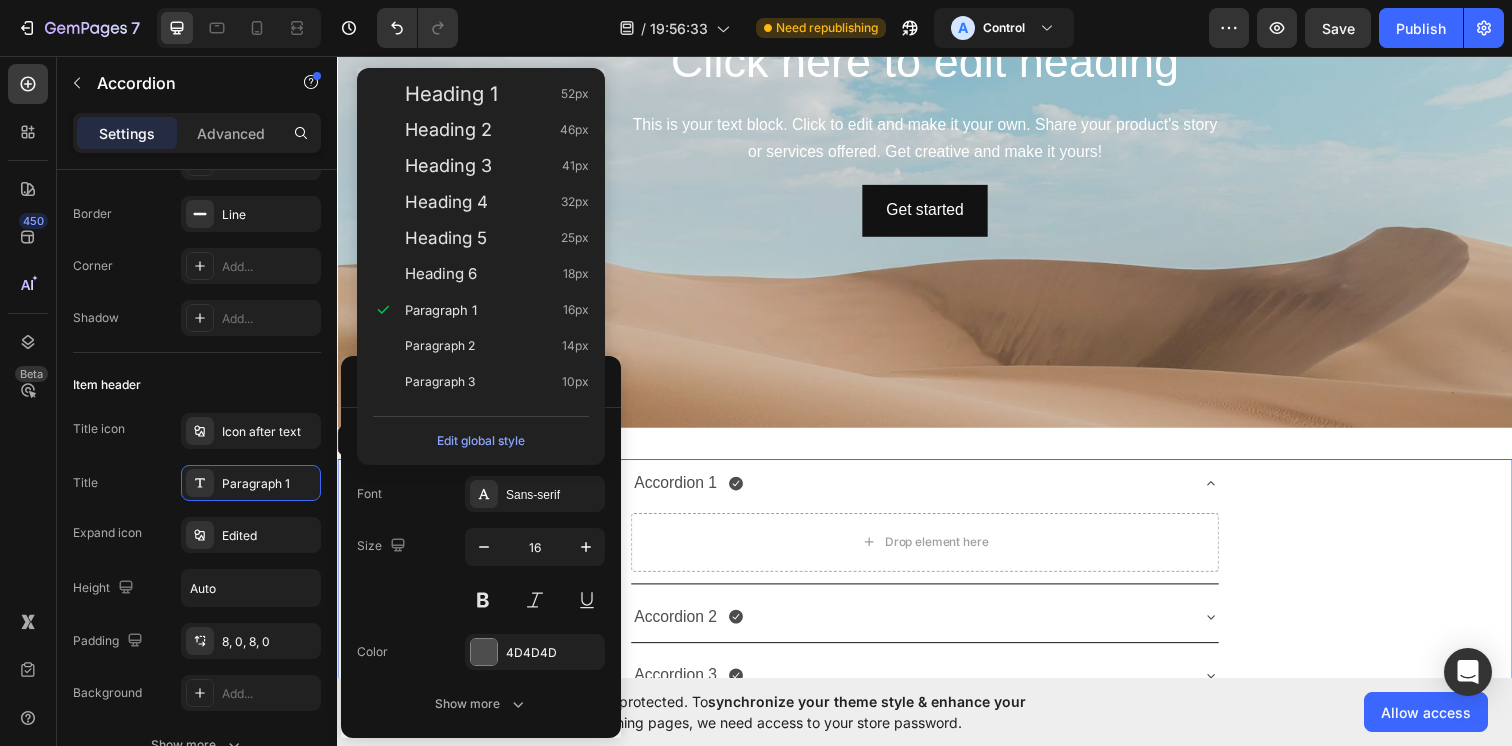 click on "Size" at bounding box center [383, 546] 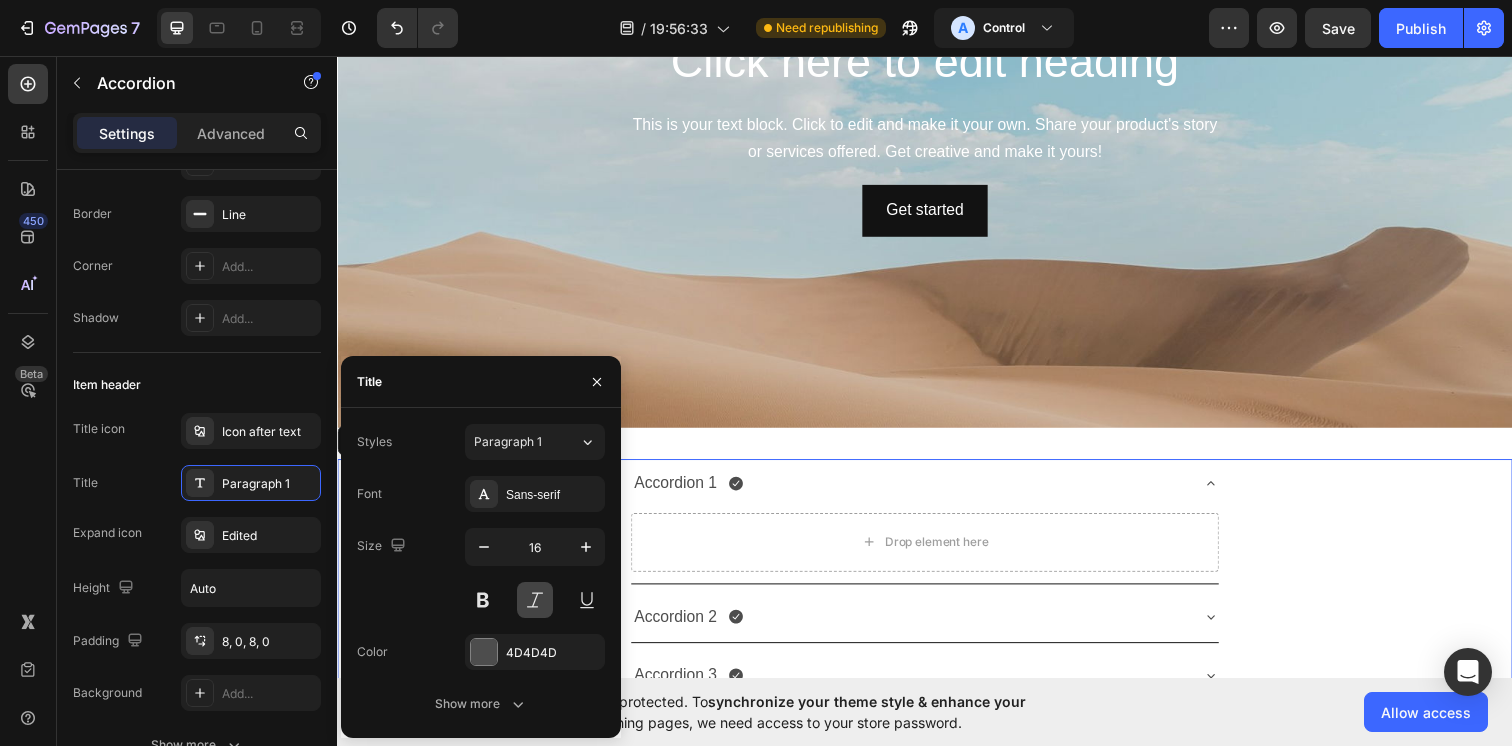 click at bounding box center [535, 600] 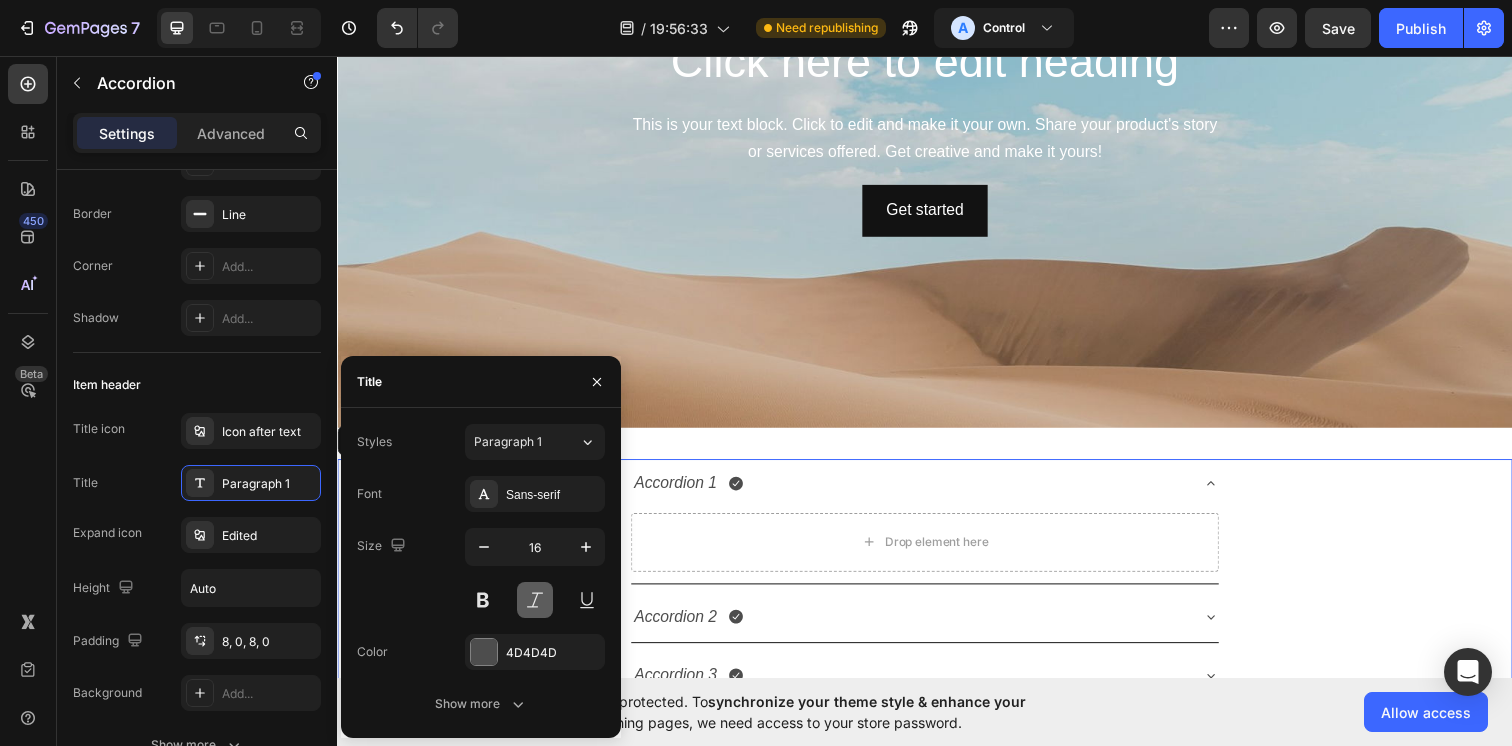 click at bounding box center (535, 600) 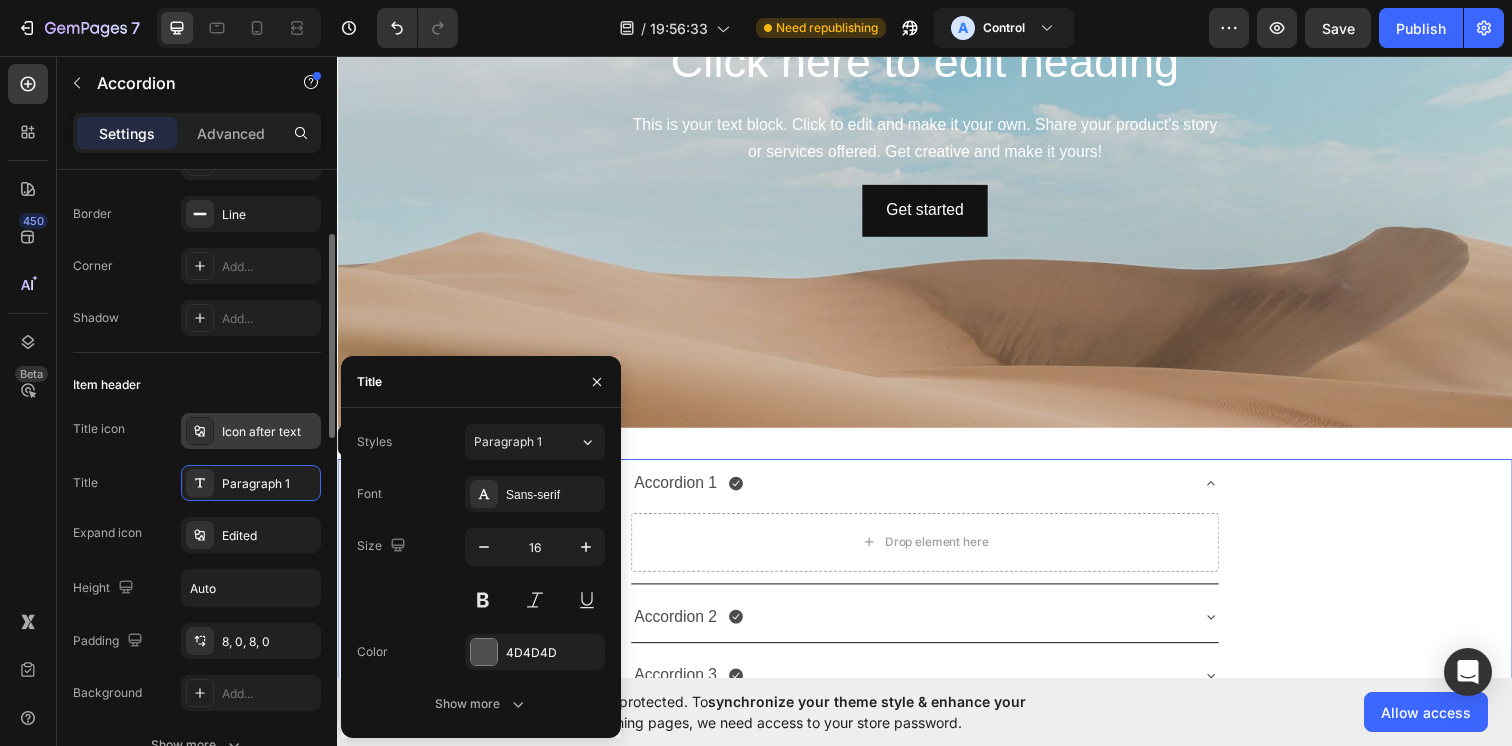 click on "Icon after text" at bounding box center [251, 431] 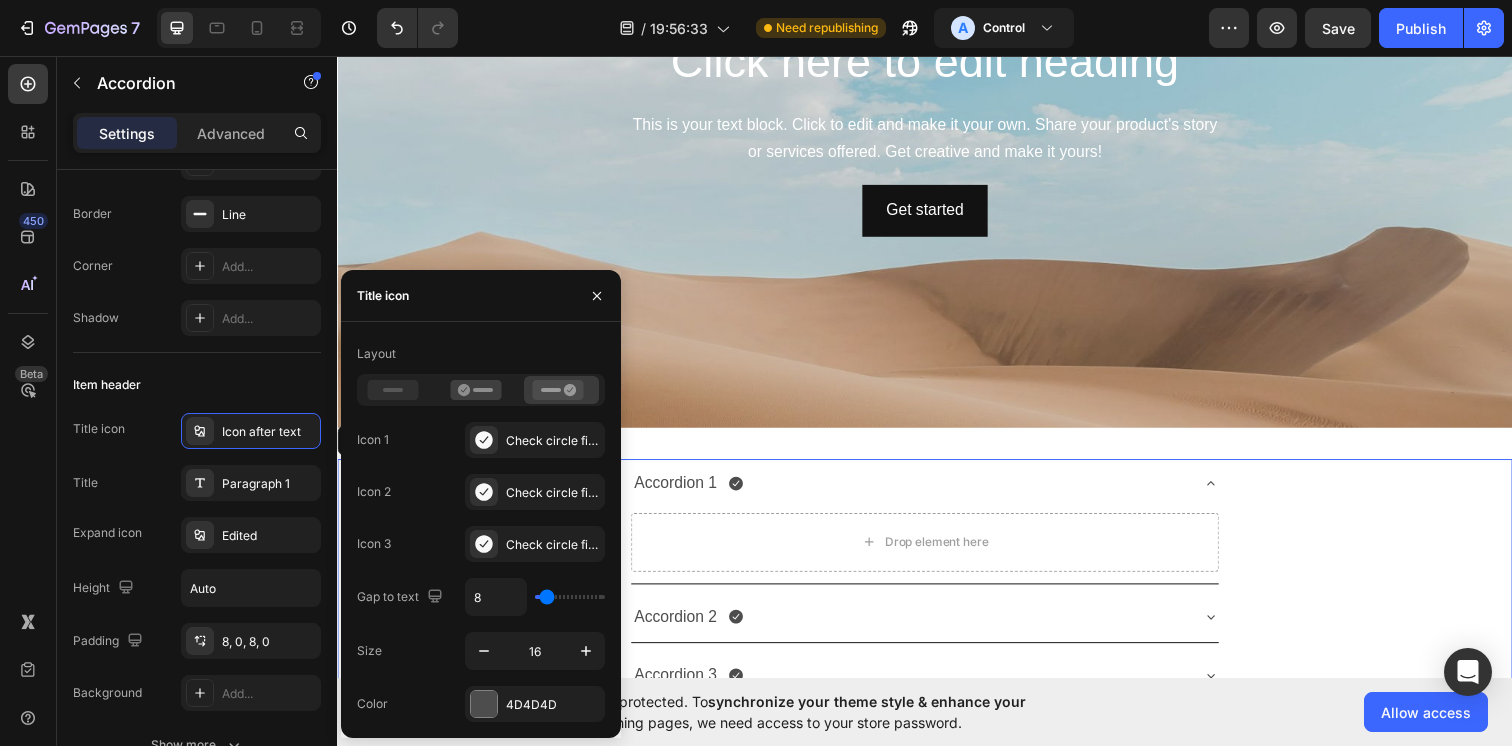 type on "18" 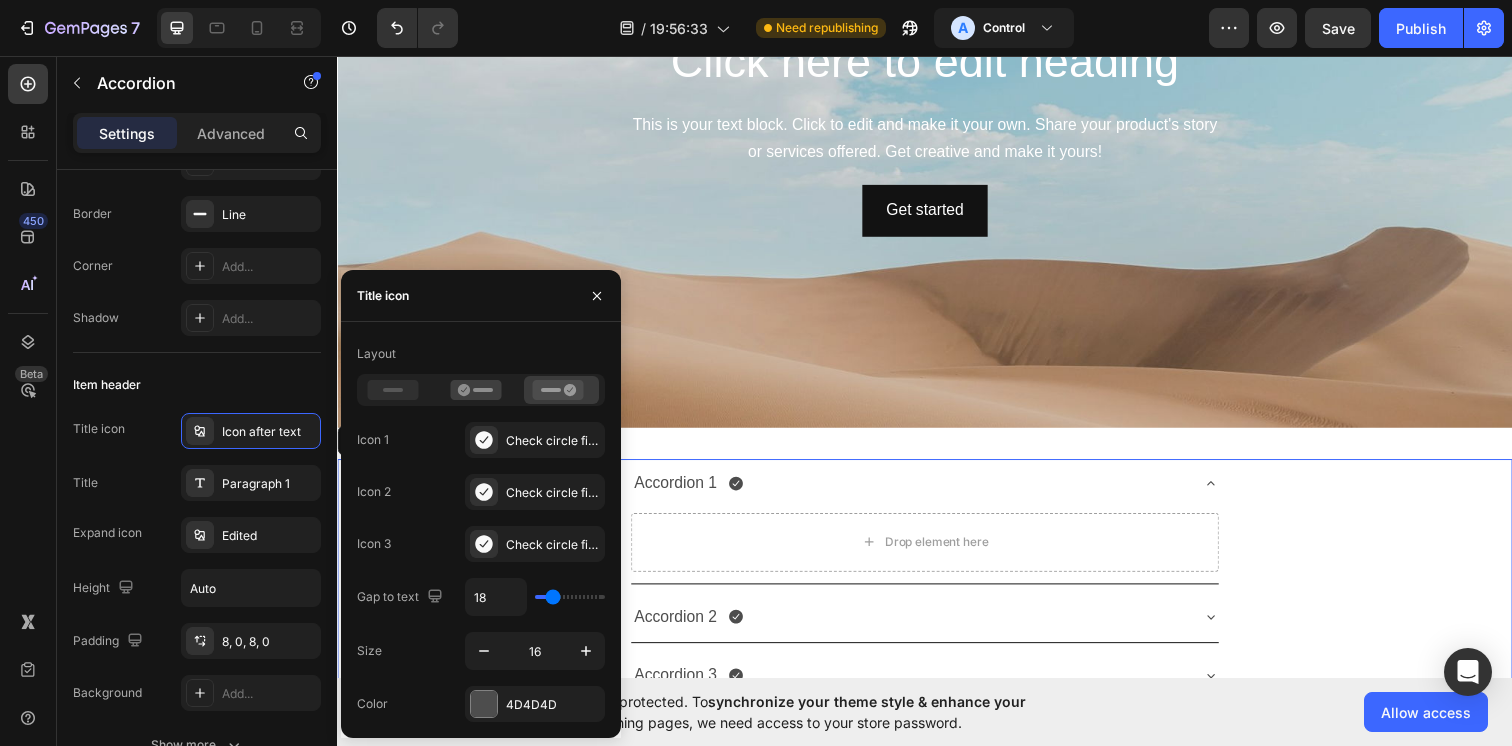 type on "19" 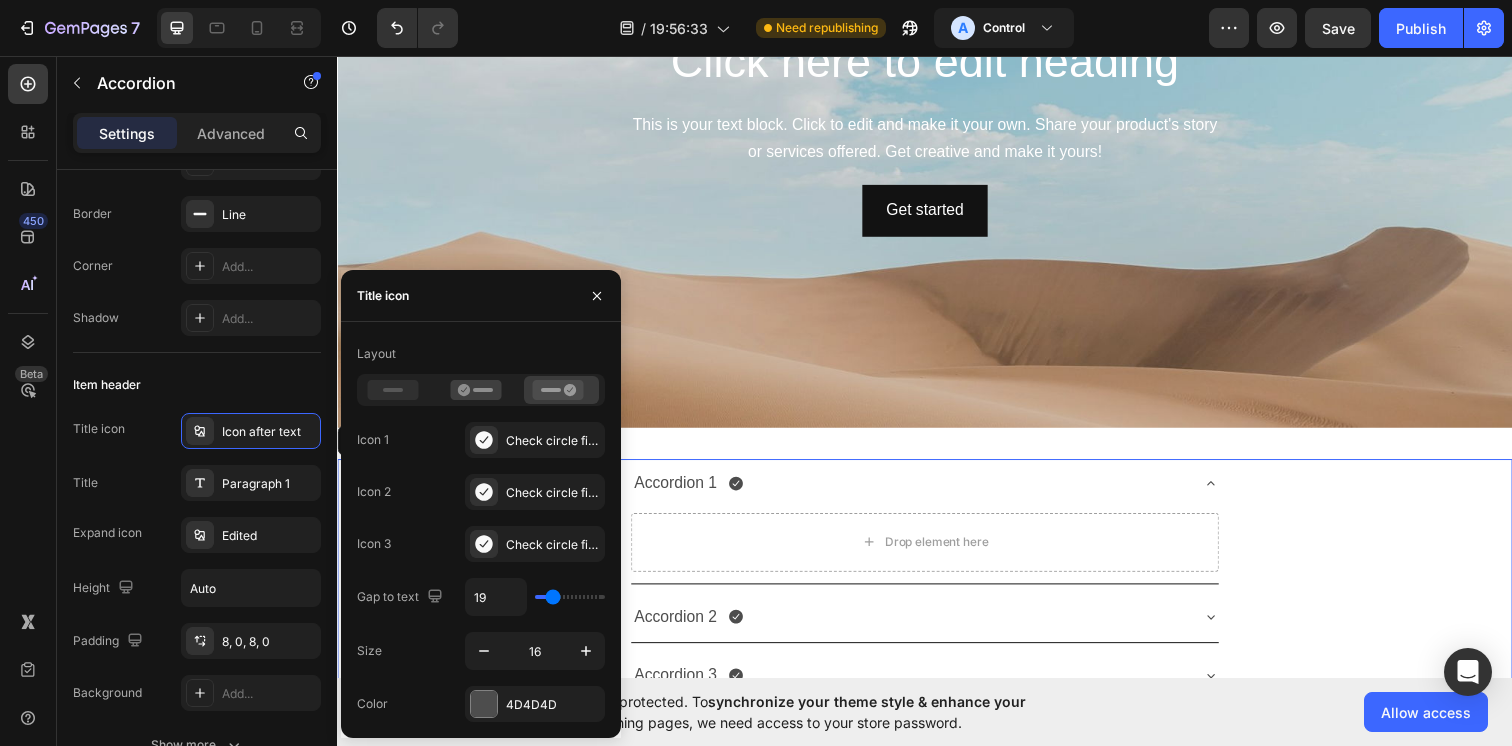 type on "20" 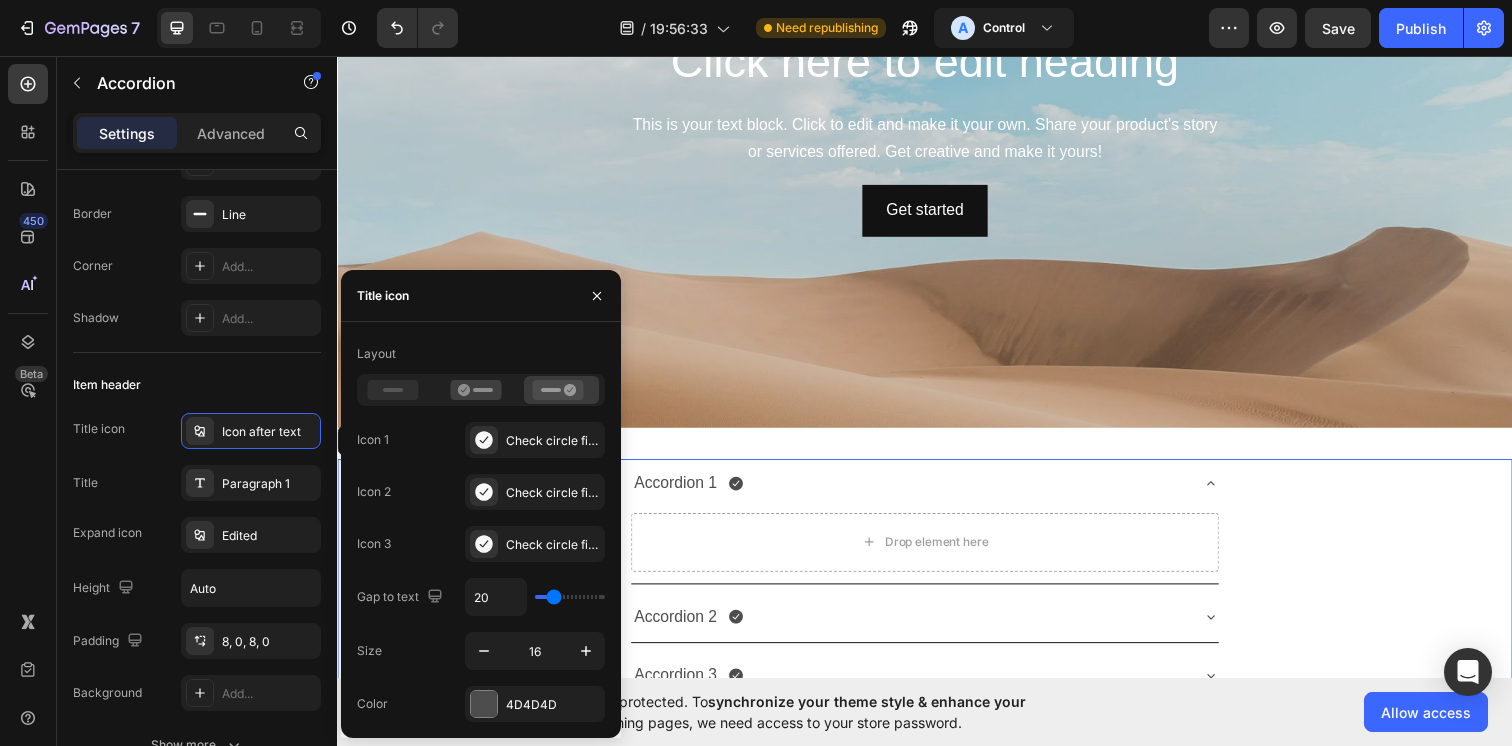 type on "22" 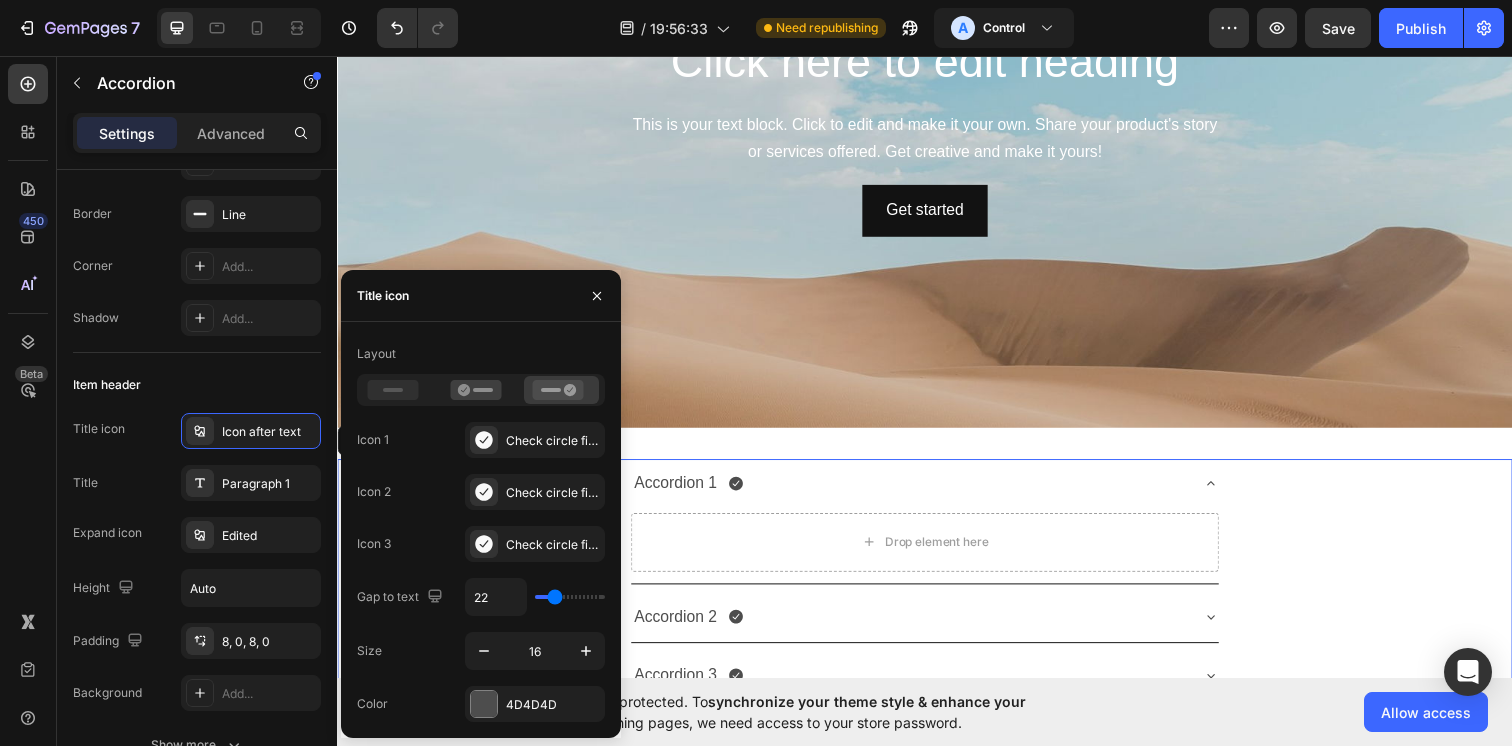 type on "23" 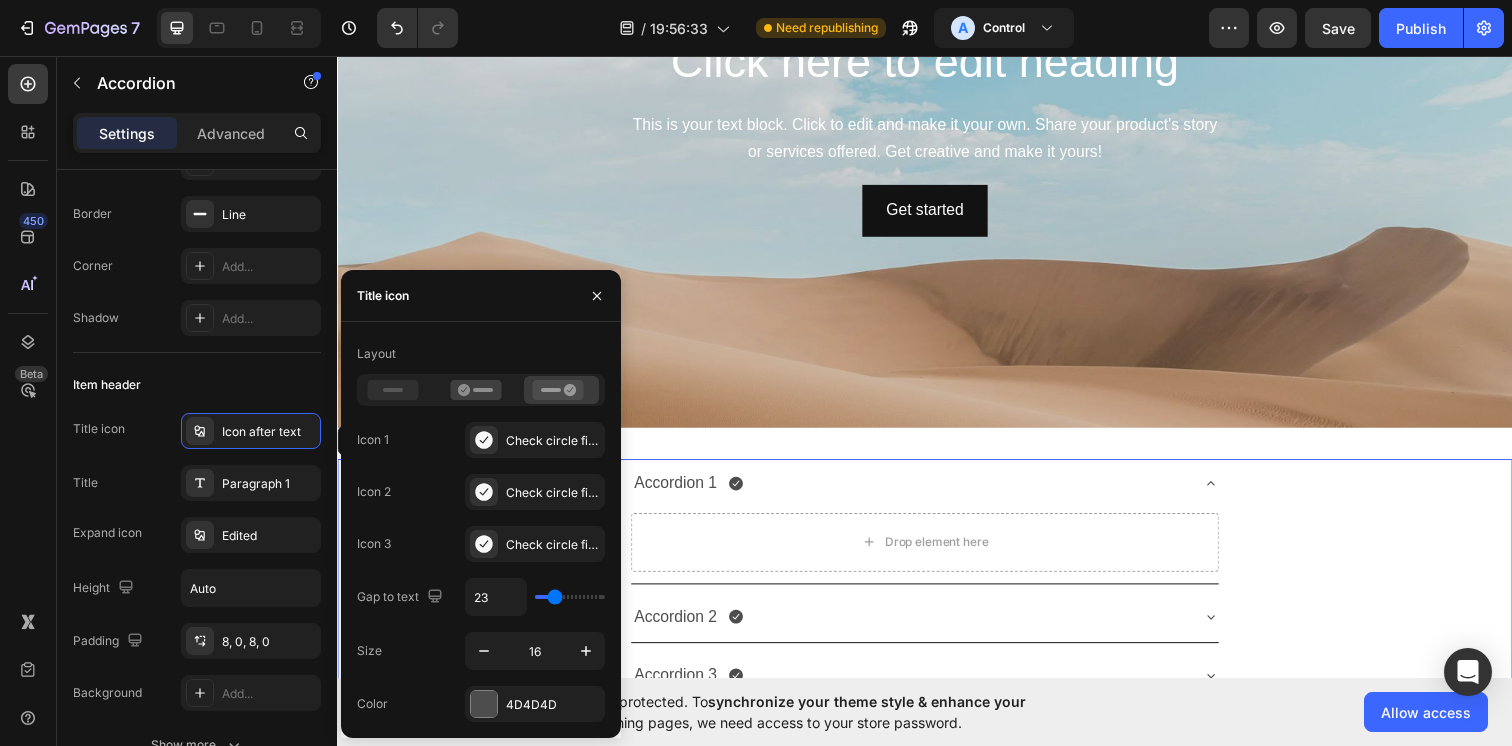 type on "25" 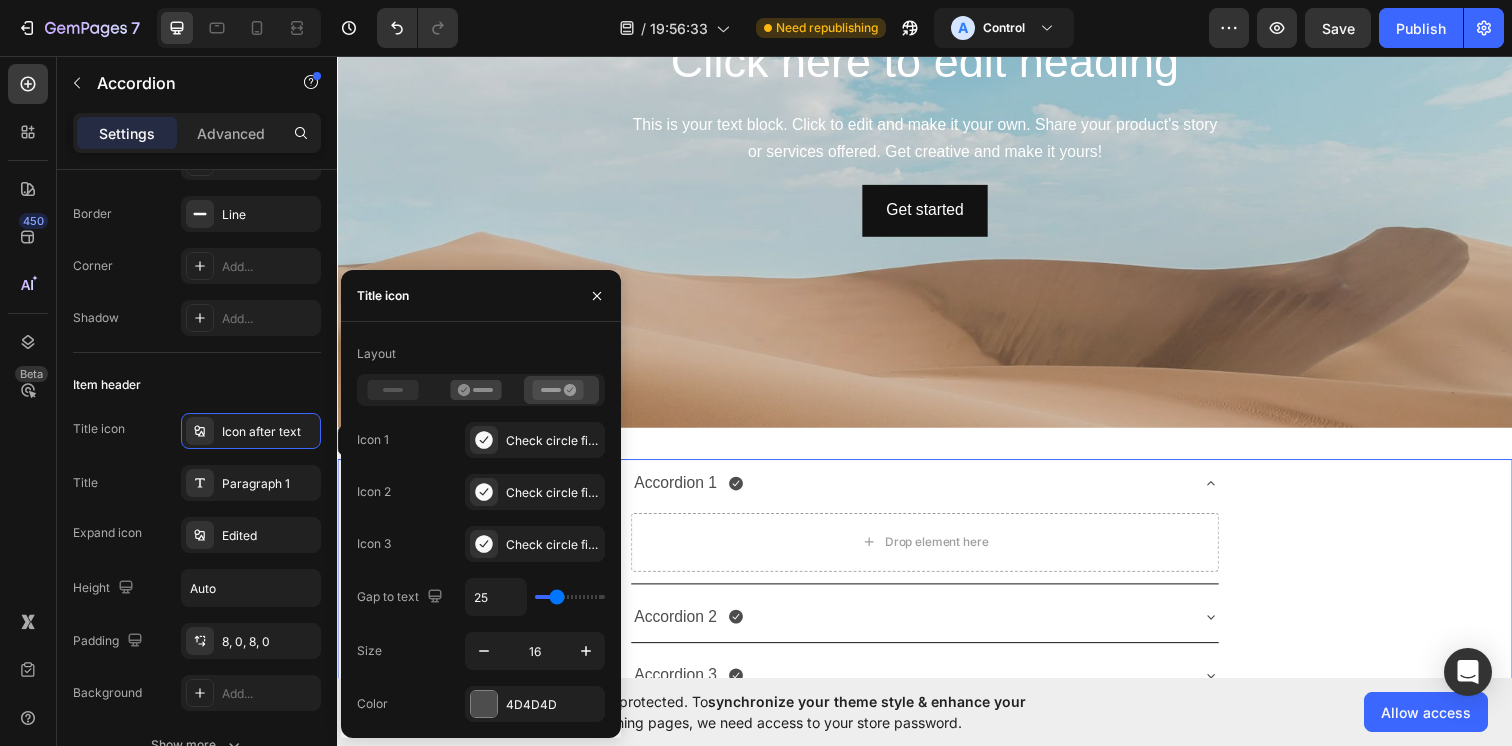 type on "26" 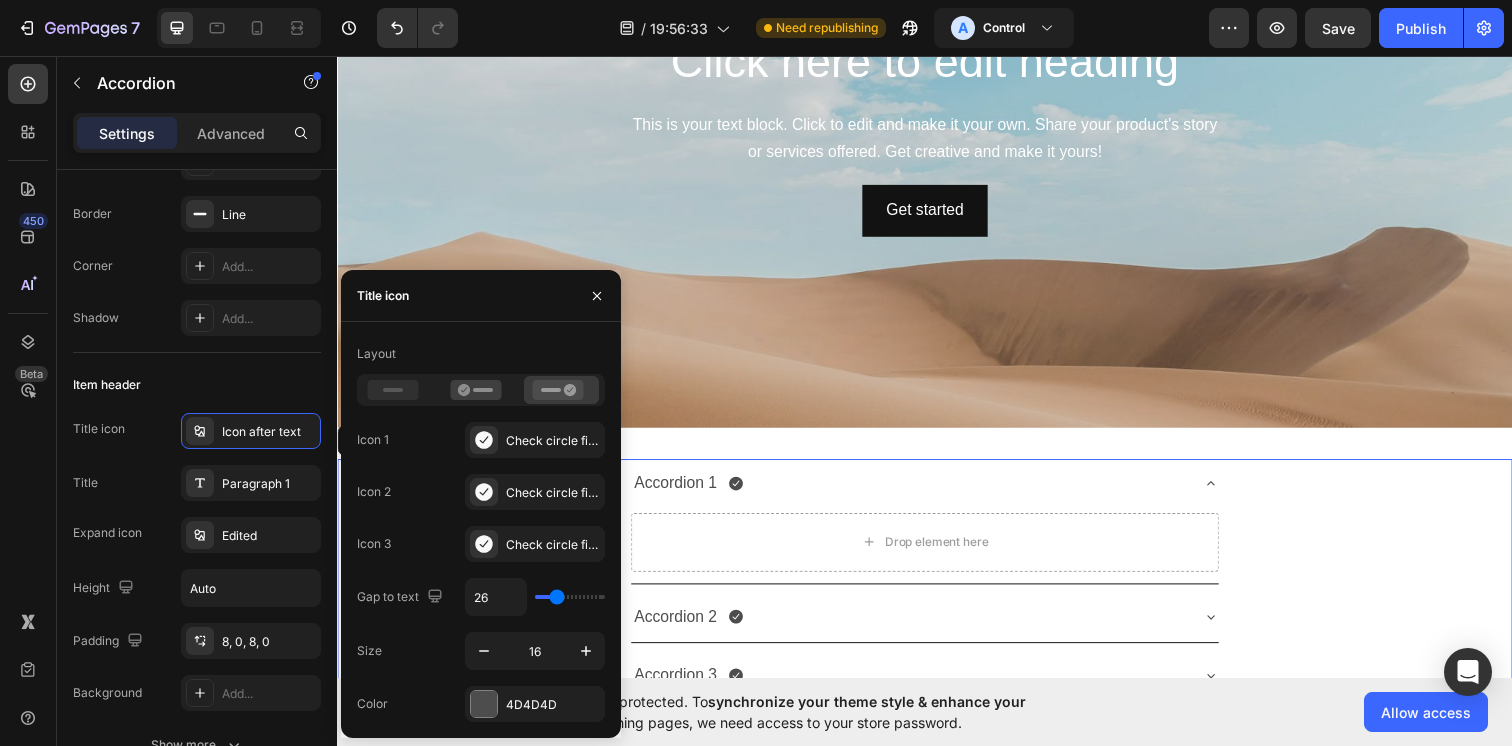 type on "28" 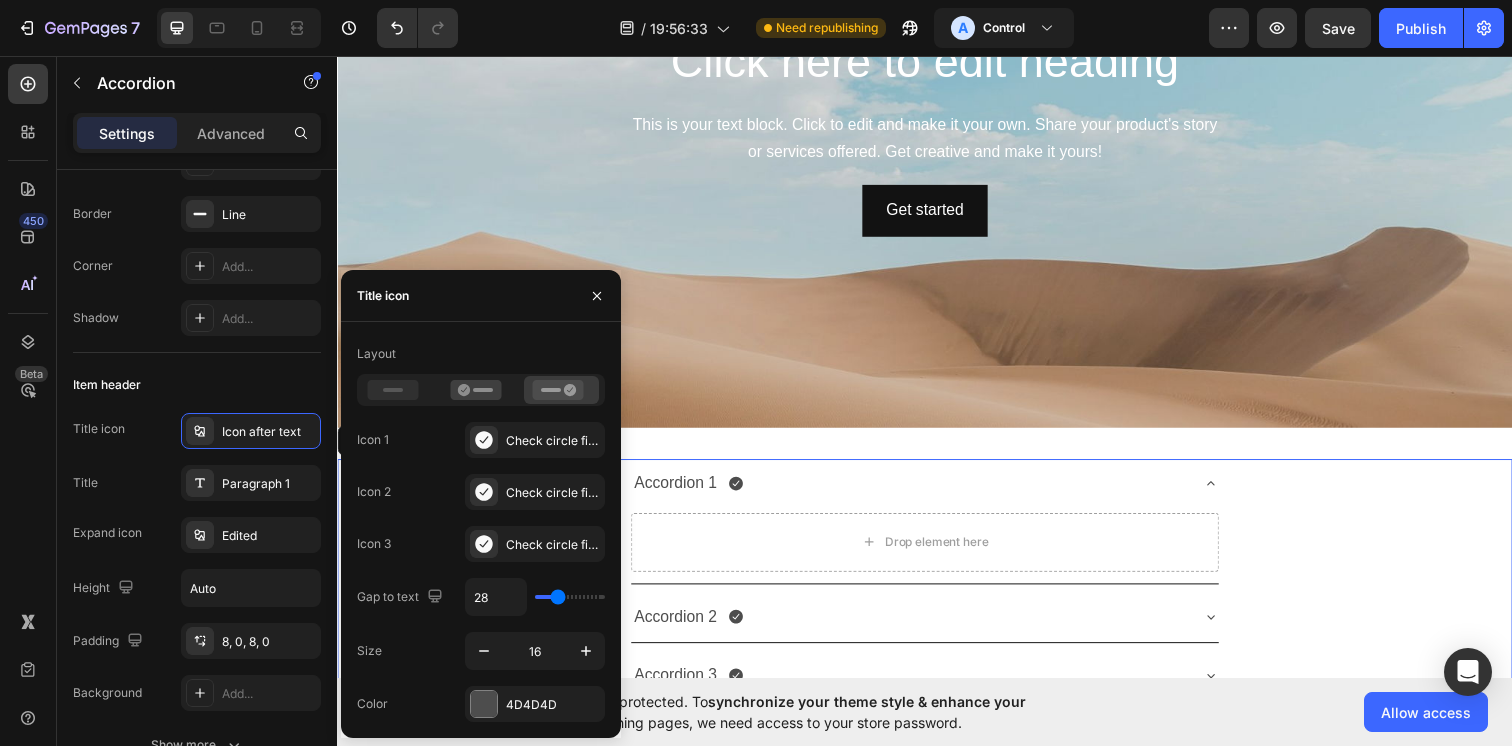 type on "29" 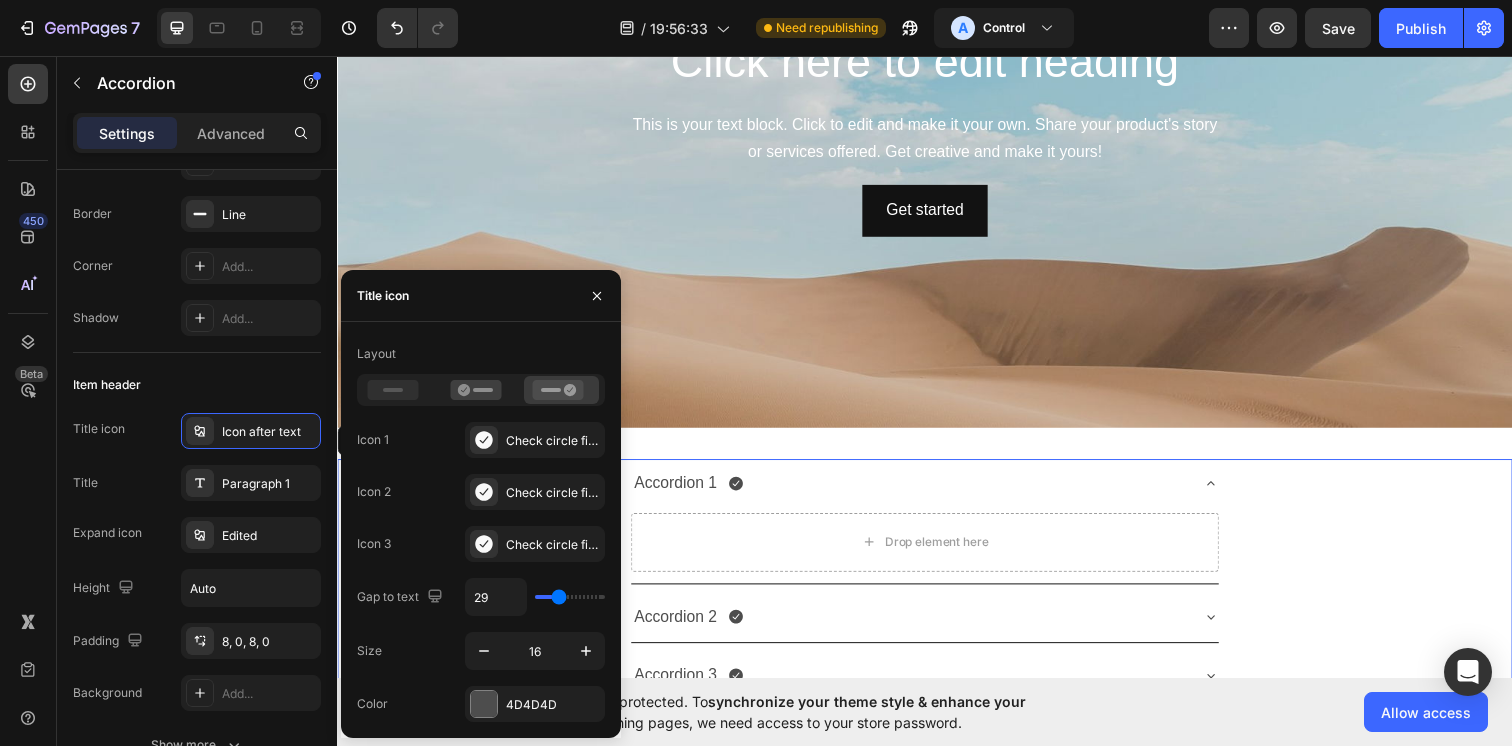 type on "31" 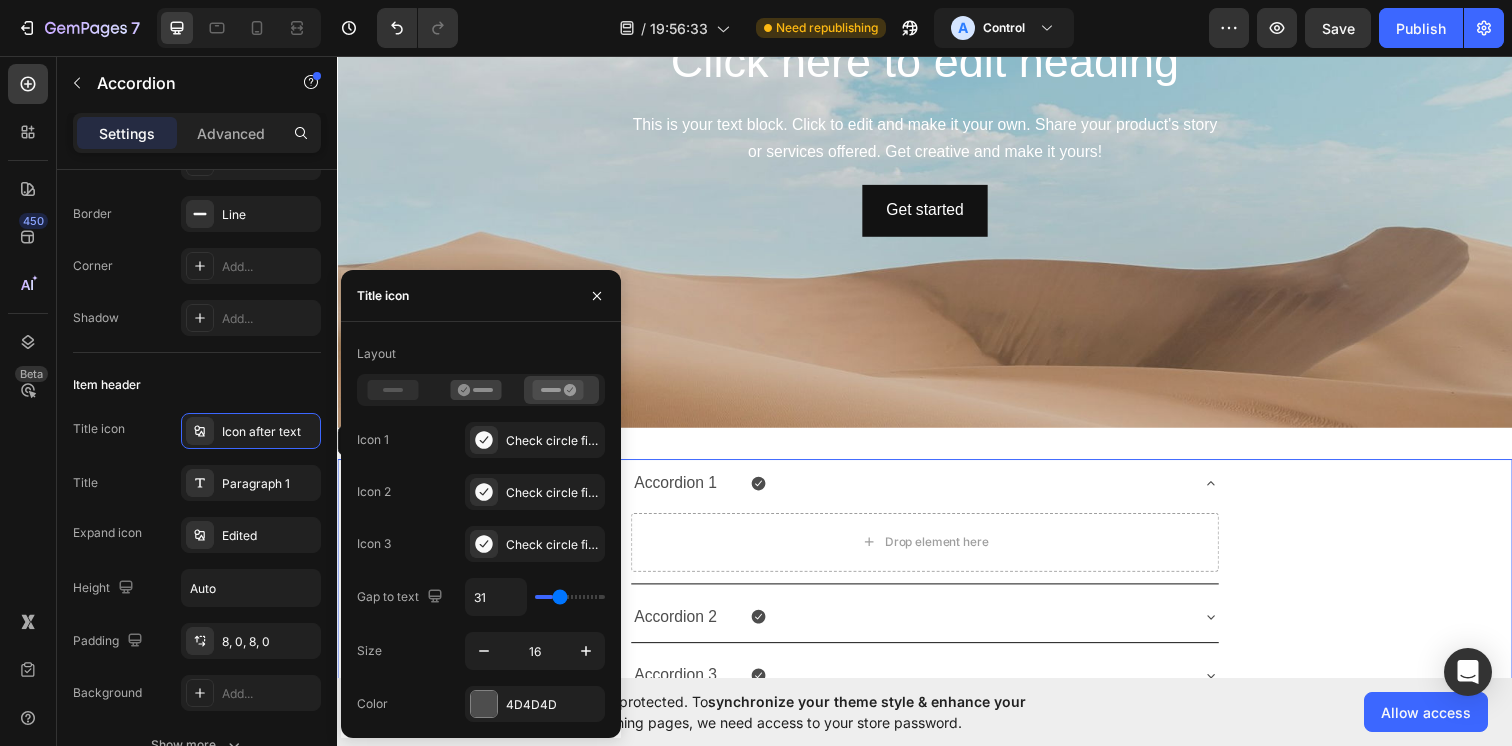 type on "33" 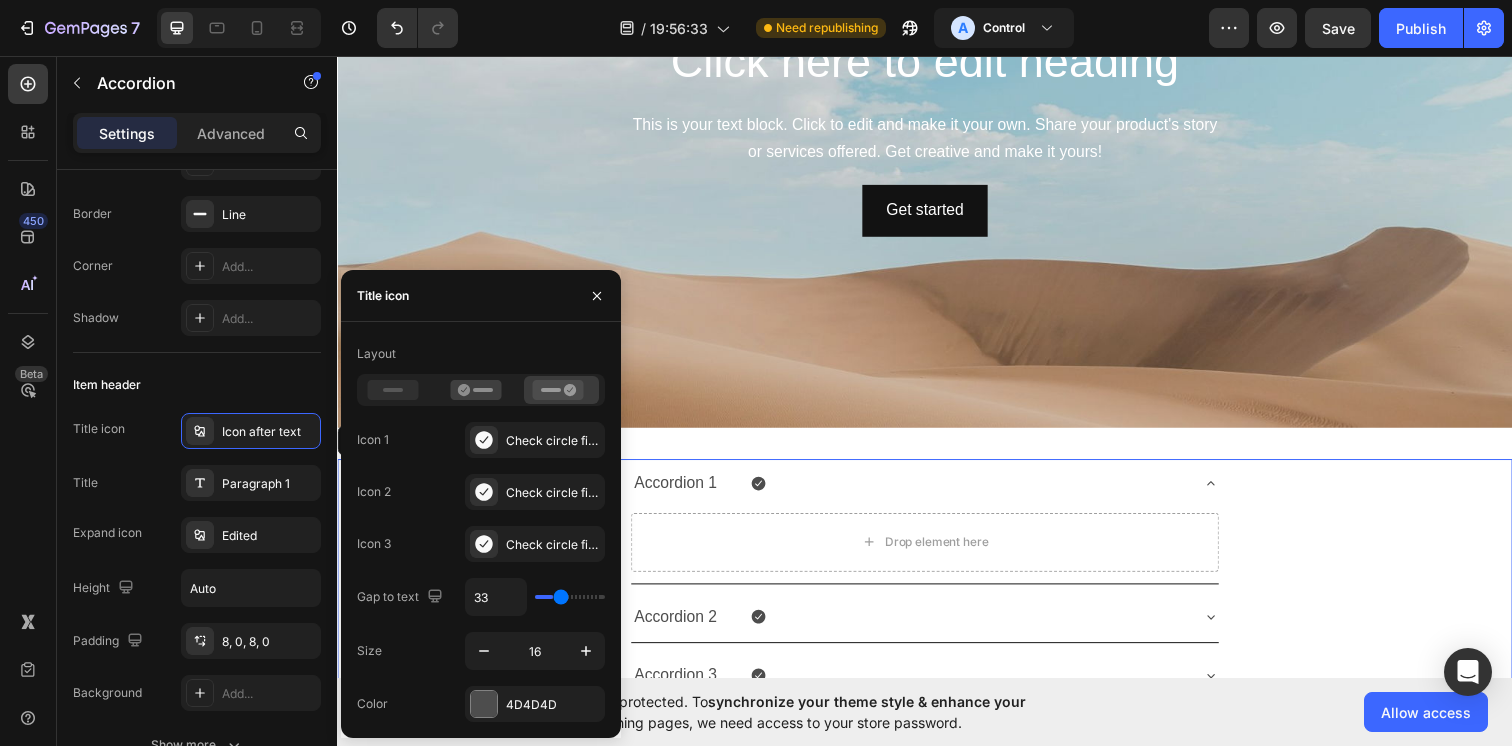 type on "37" 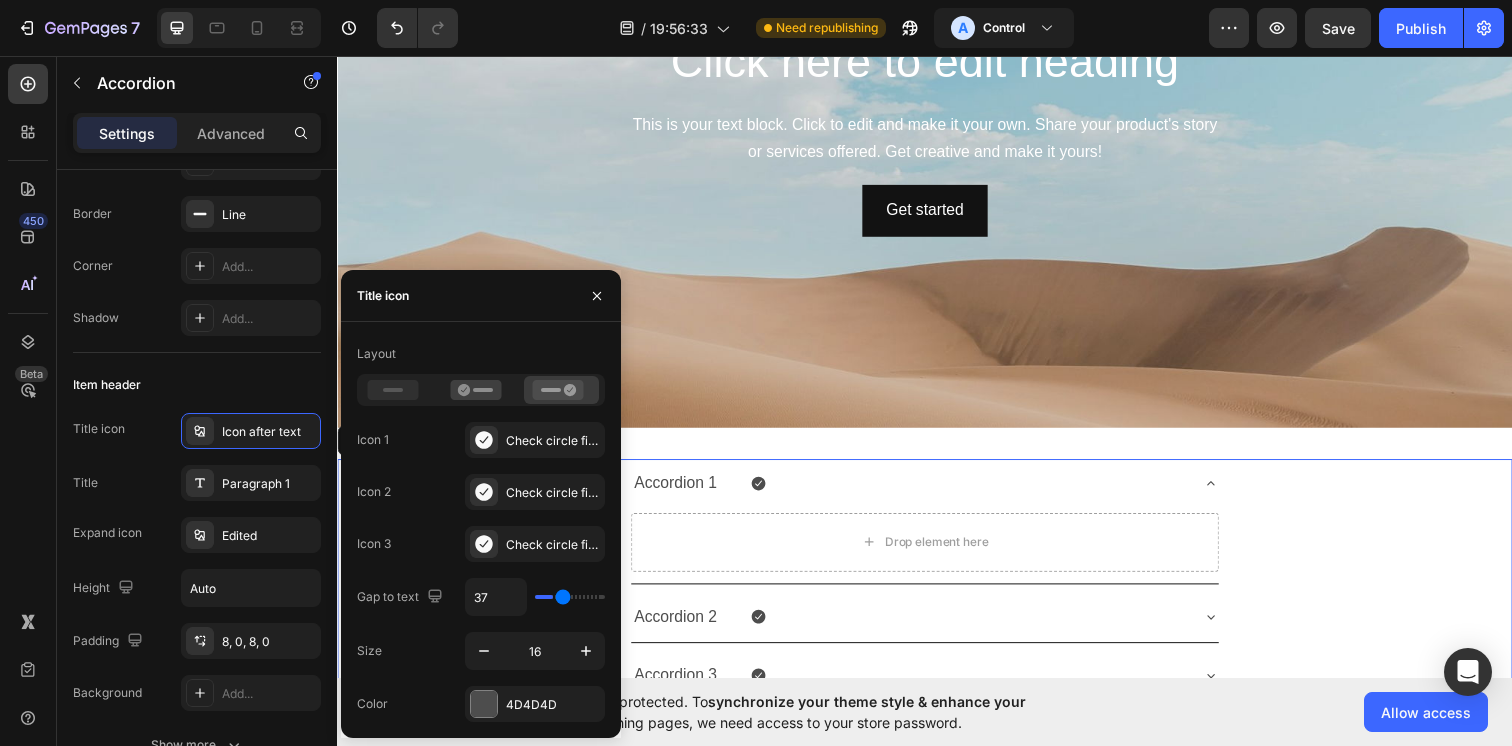 type on "38" 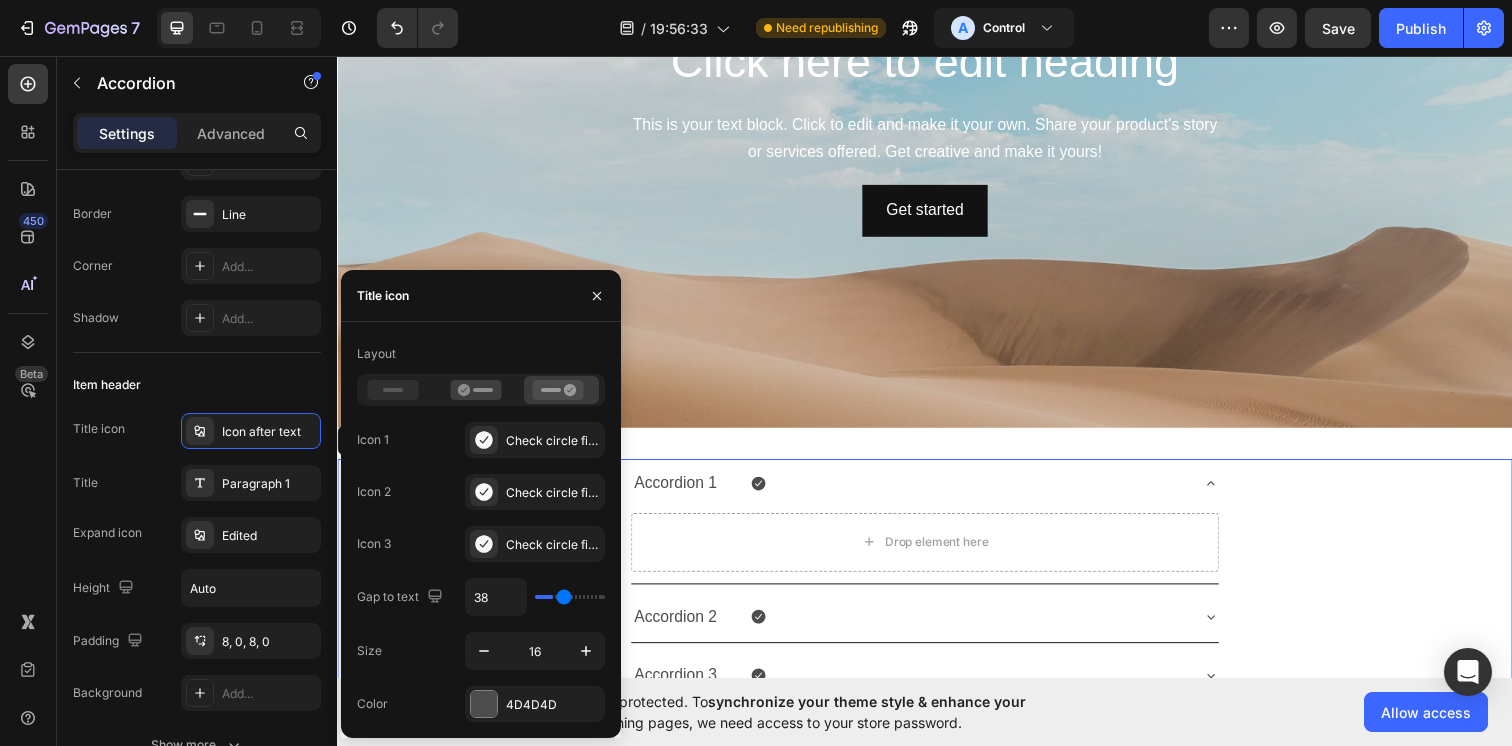 type on "39" 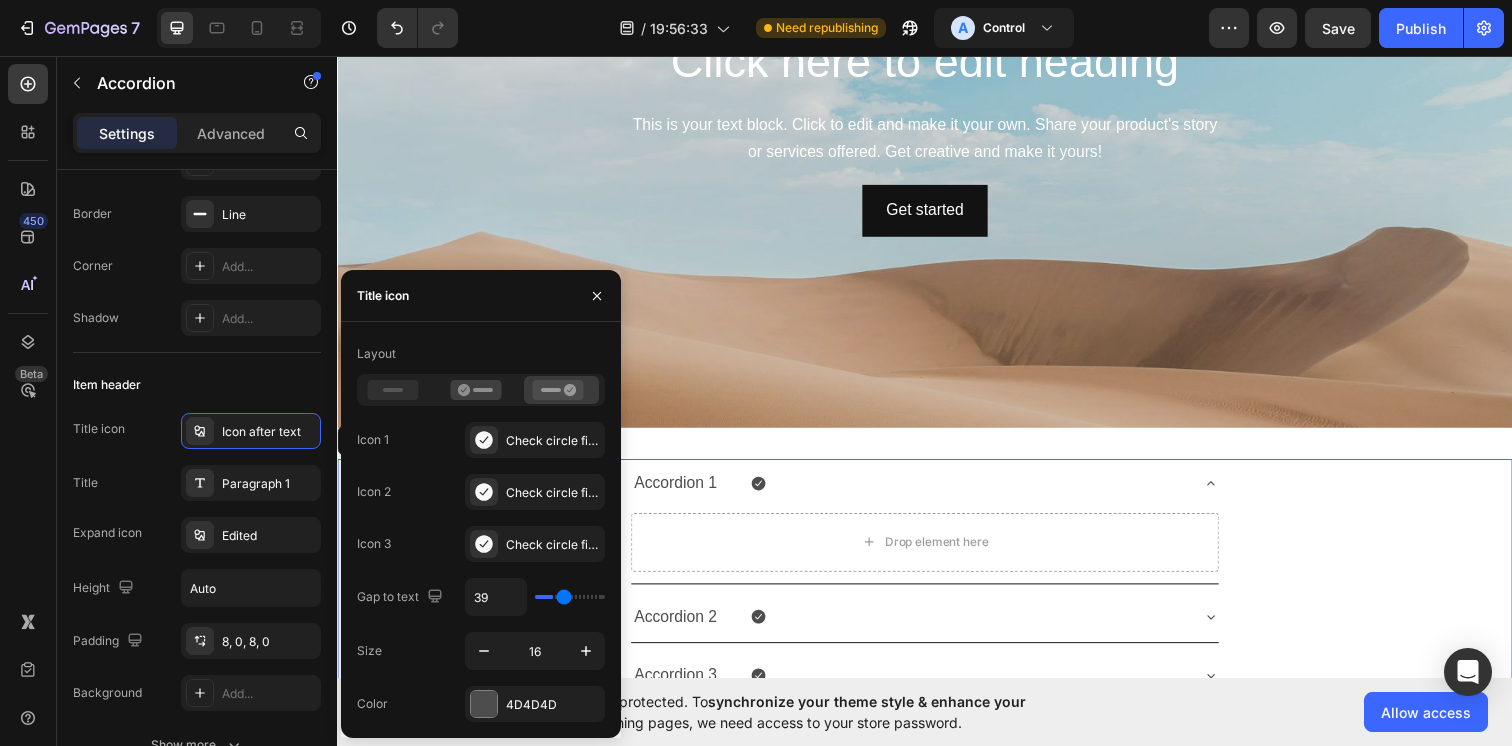 type on "41" 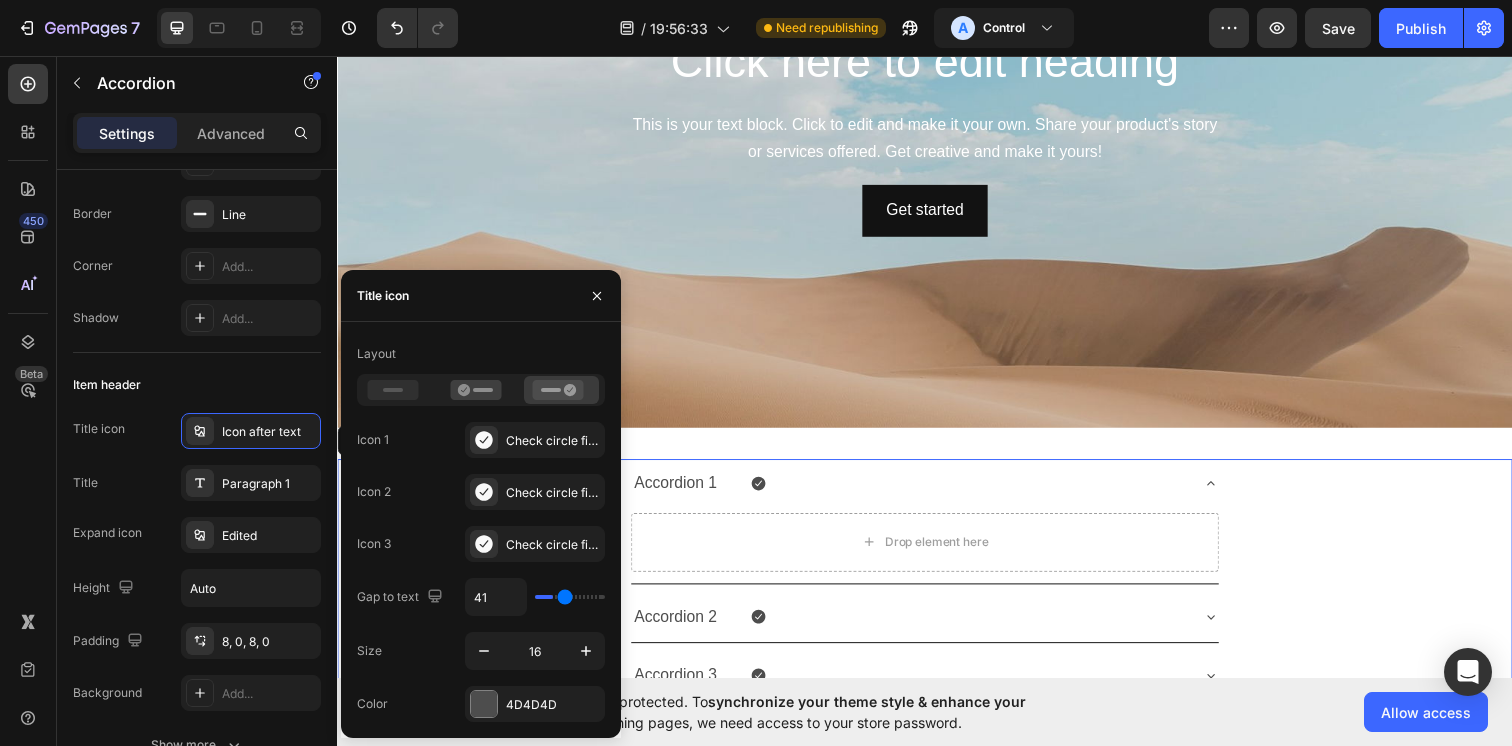 type on "42" 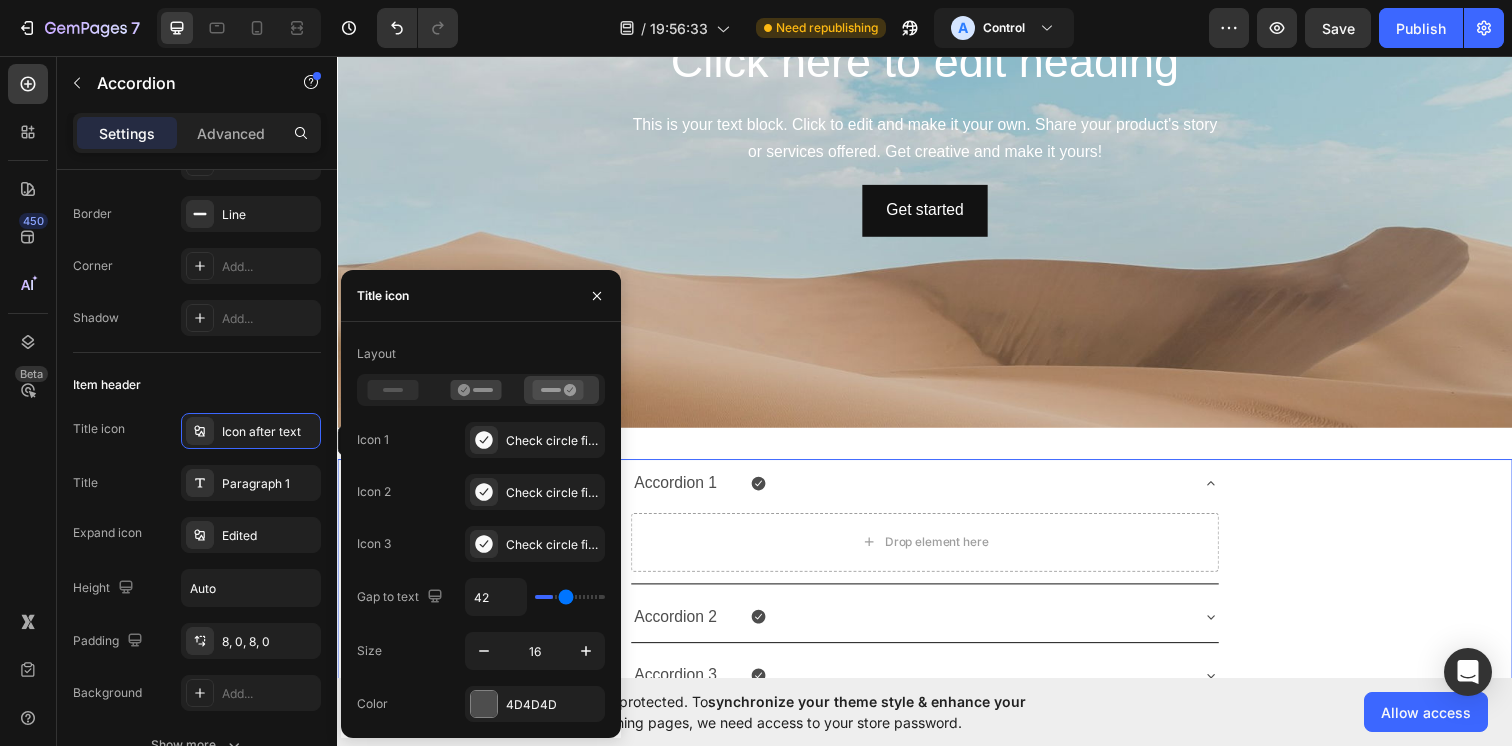 type on "43" 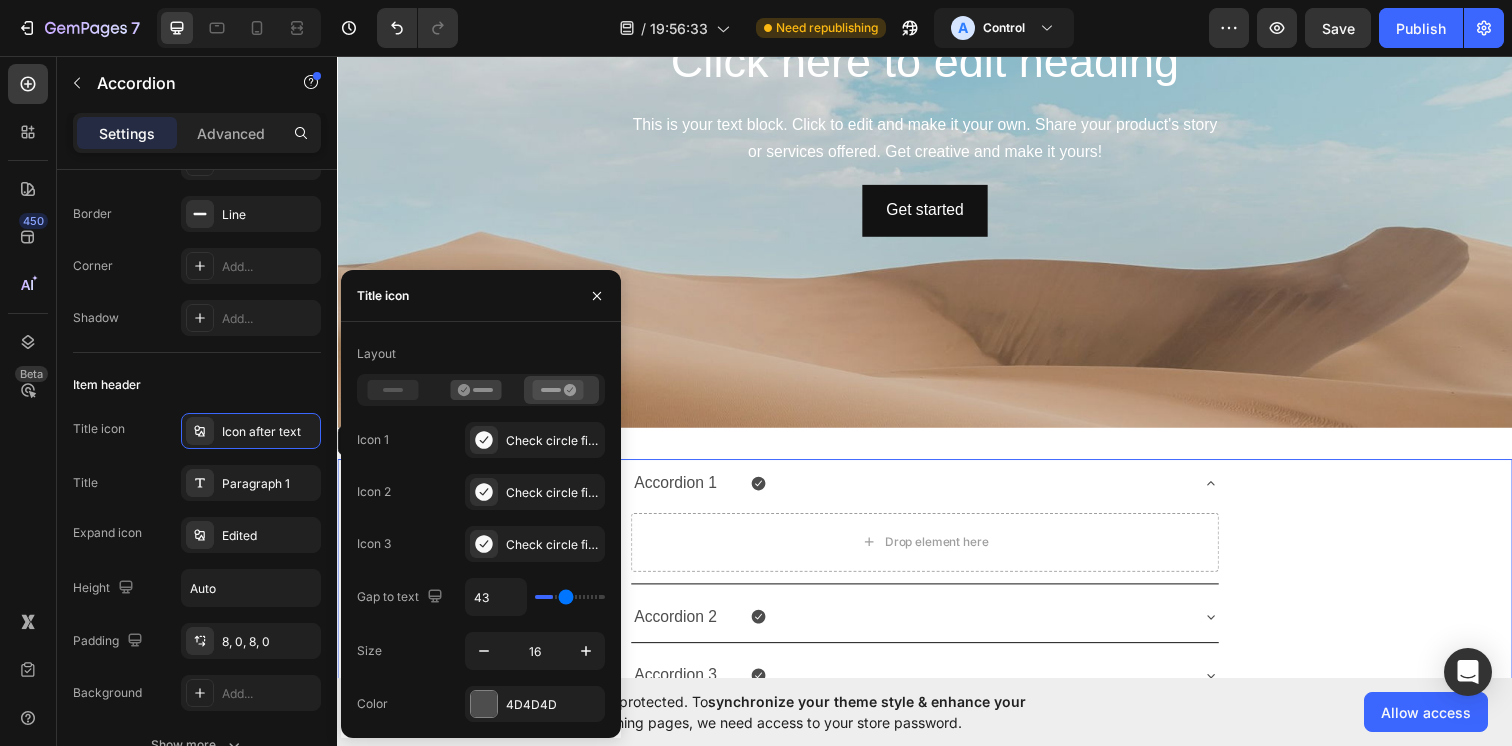 type on "44" 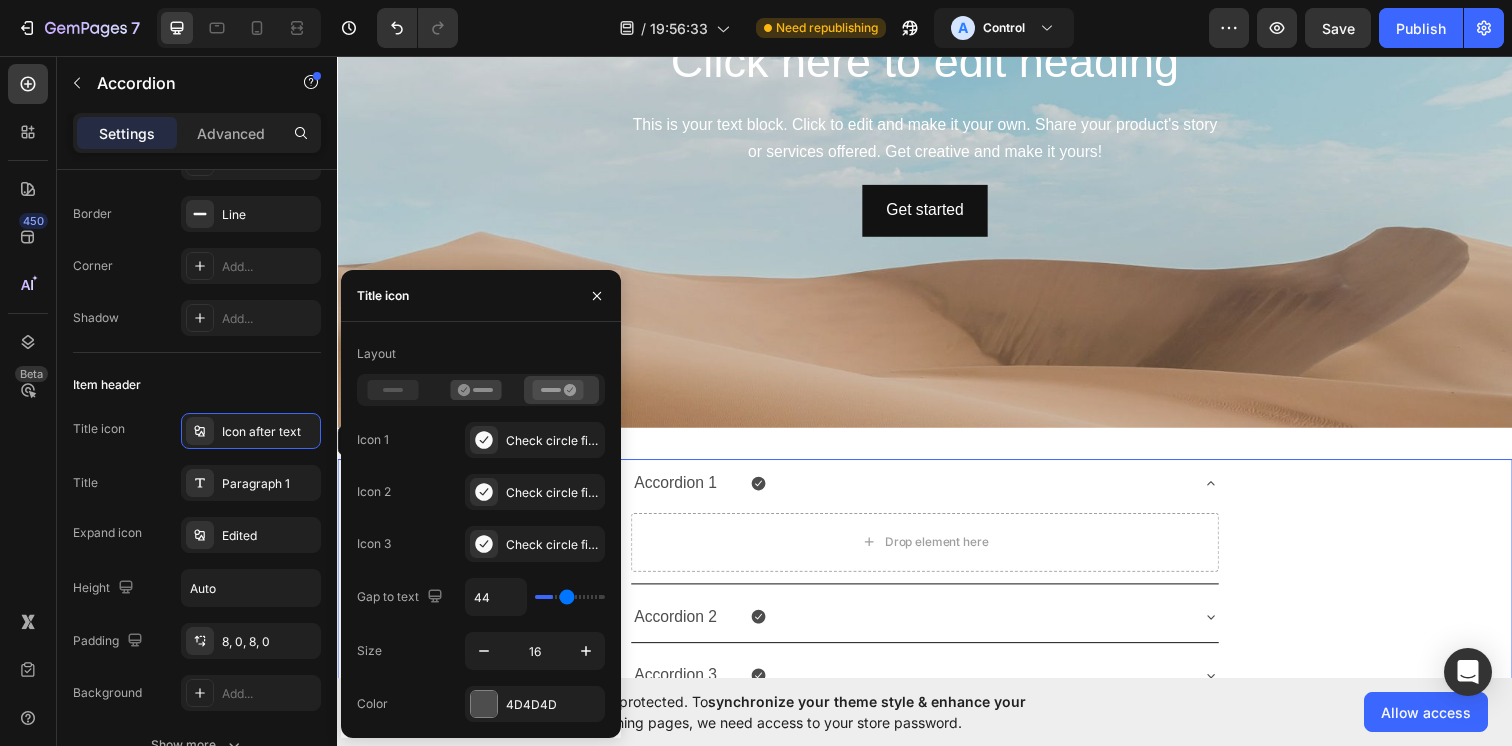 type on "45" 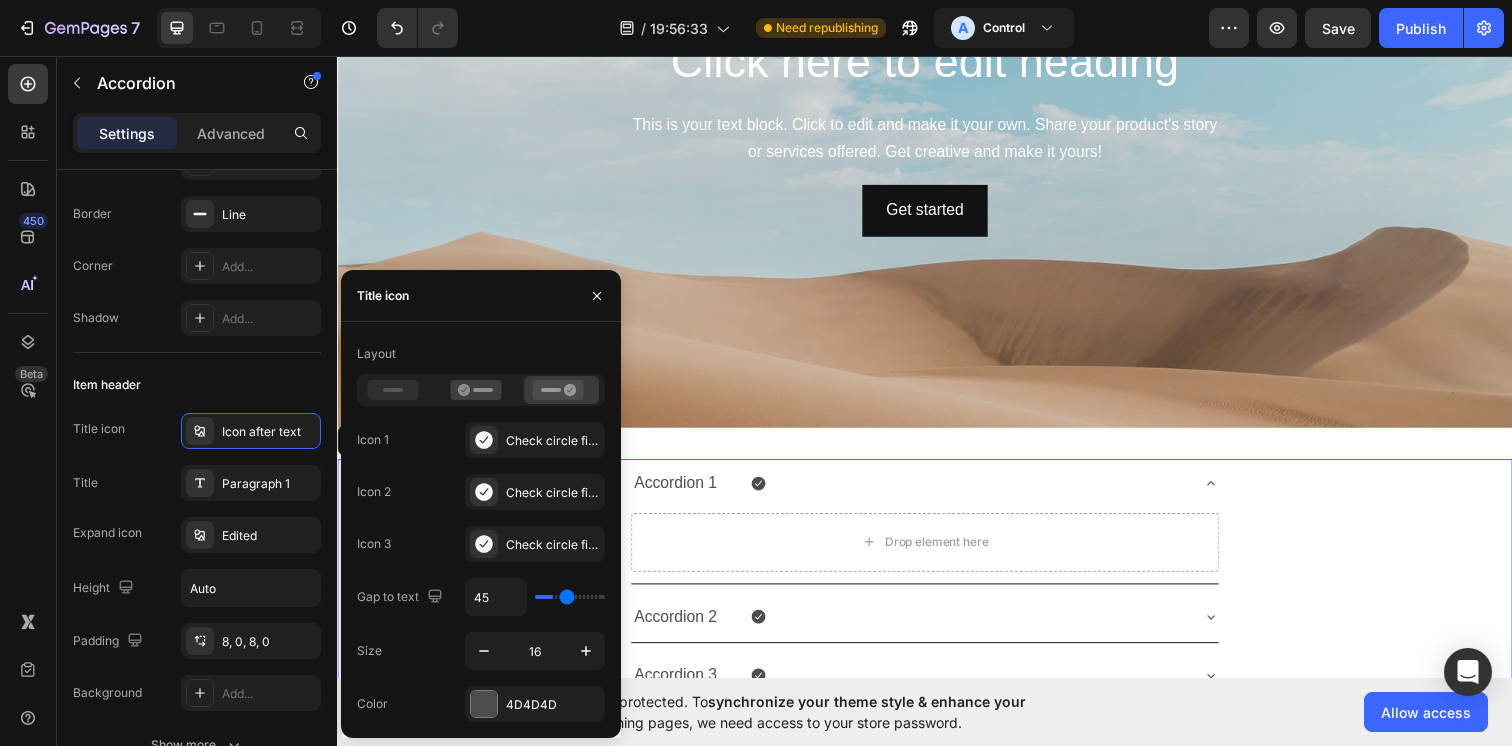 type on "46" 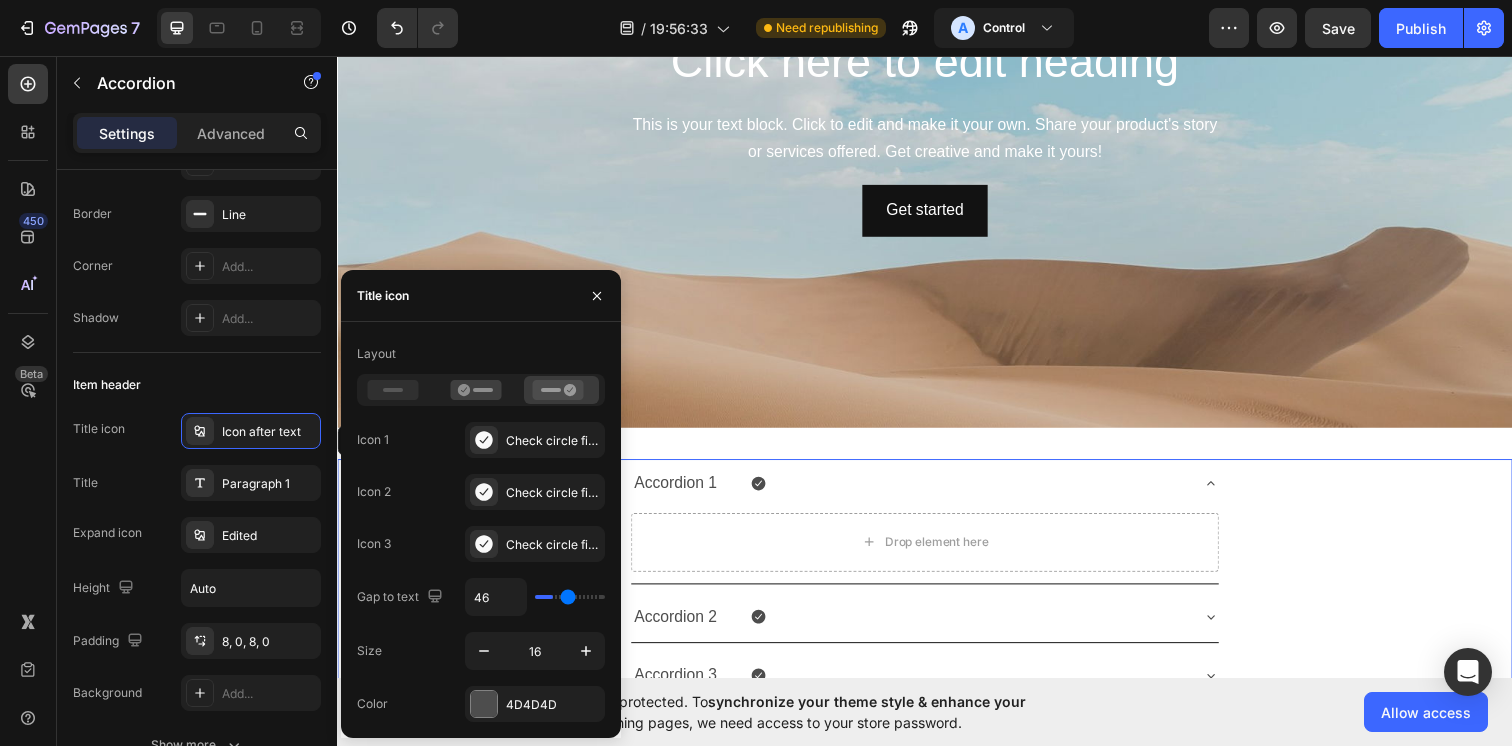 type on "47" 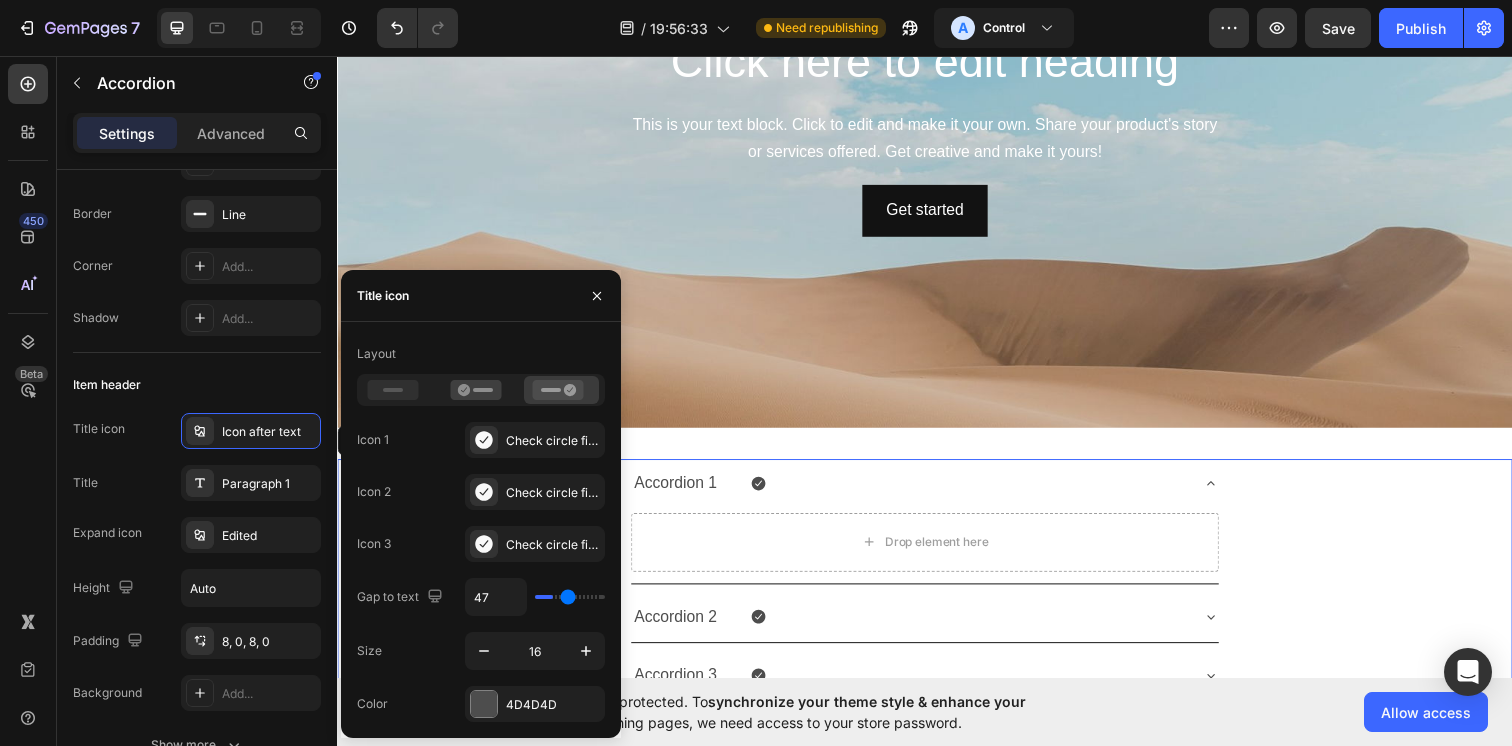 type on "48" 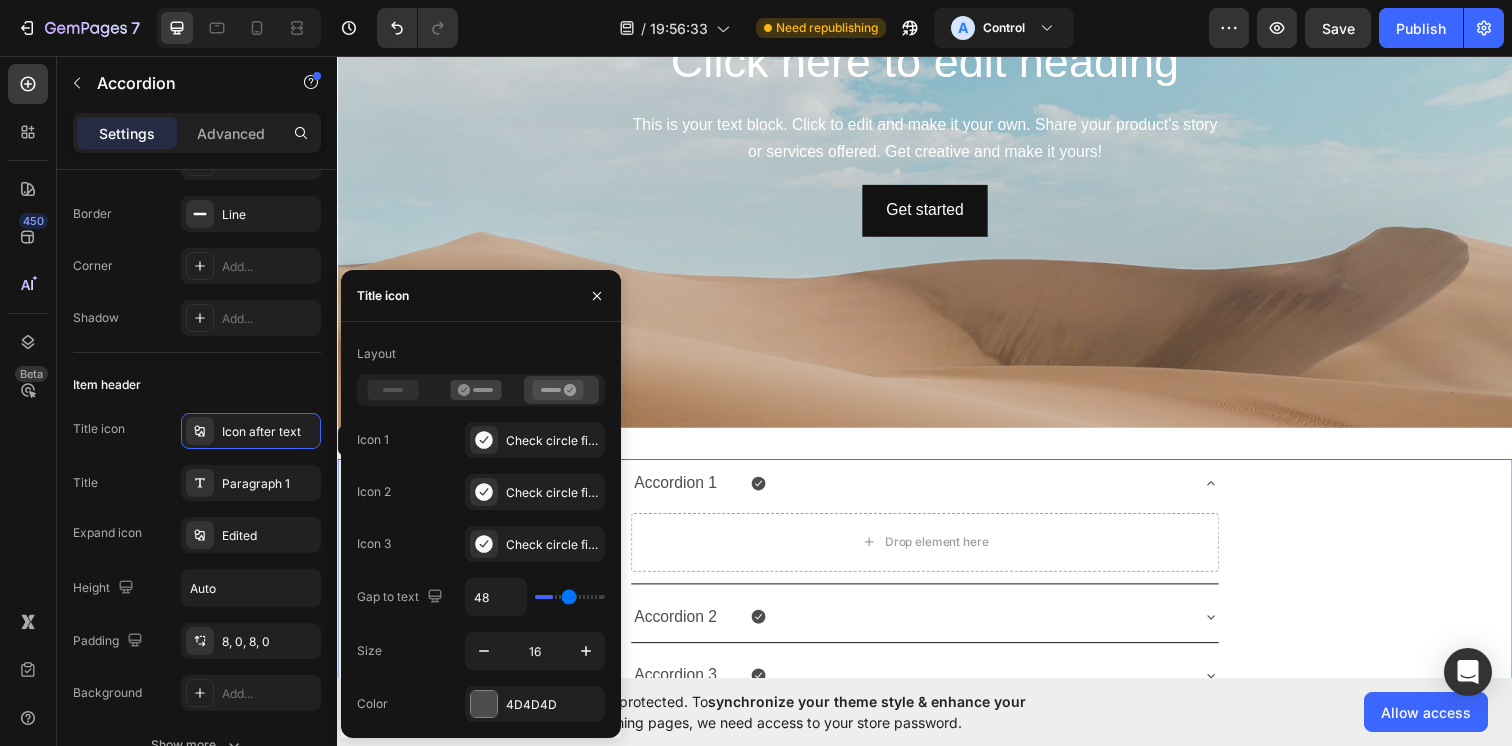 type on "49" 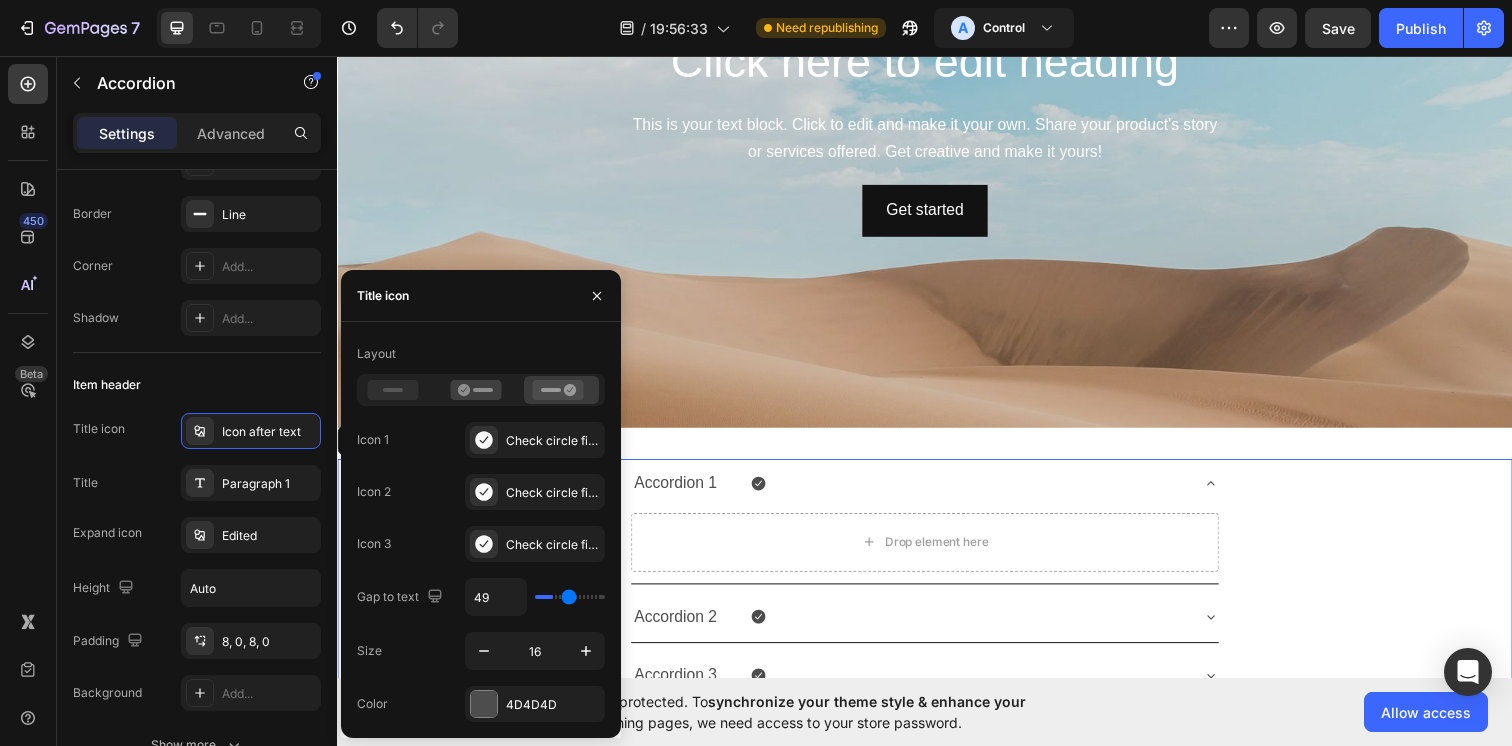 type on "50" 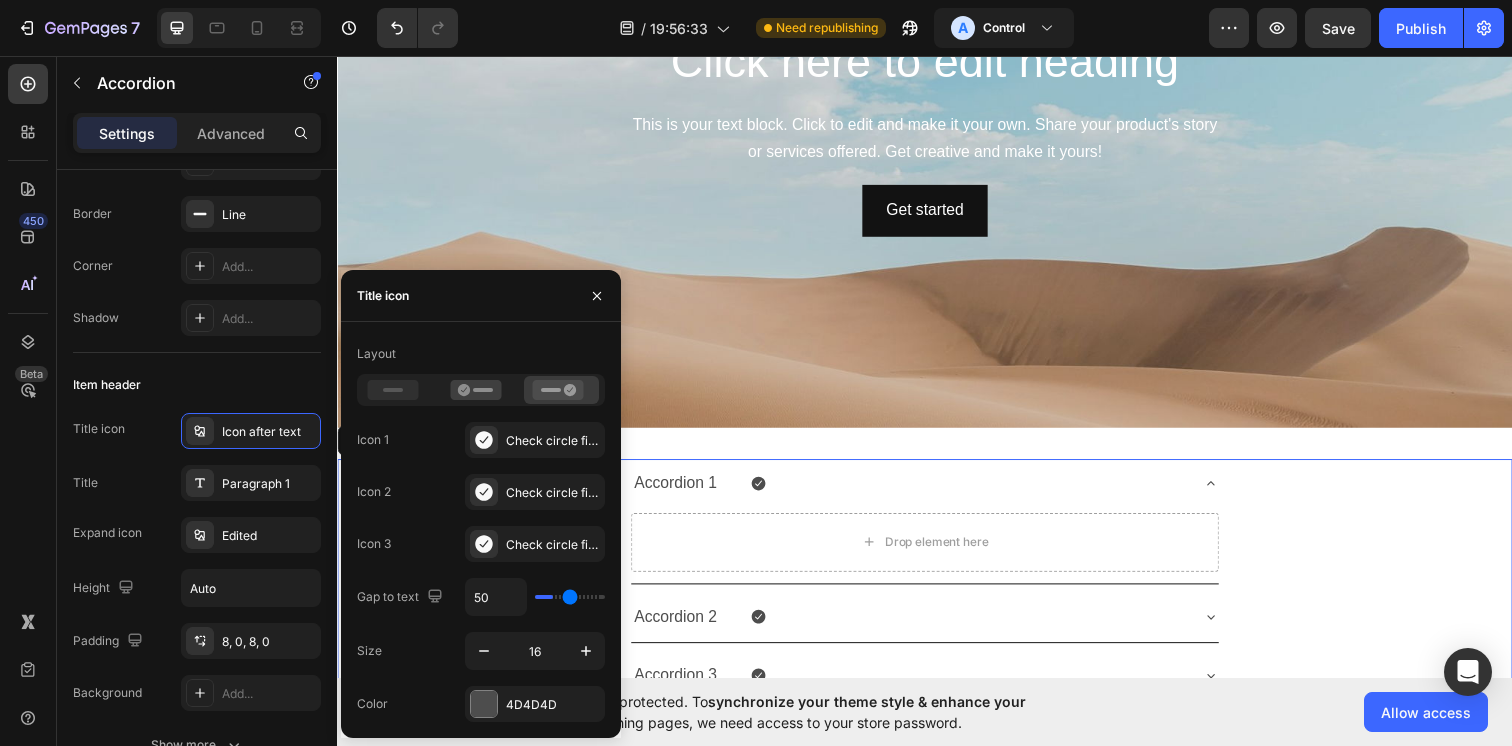 type on "51" 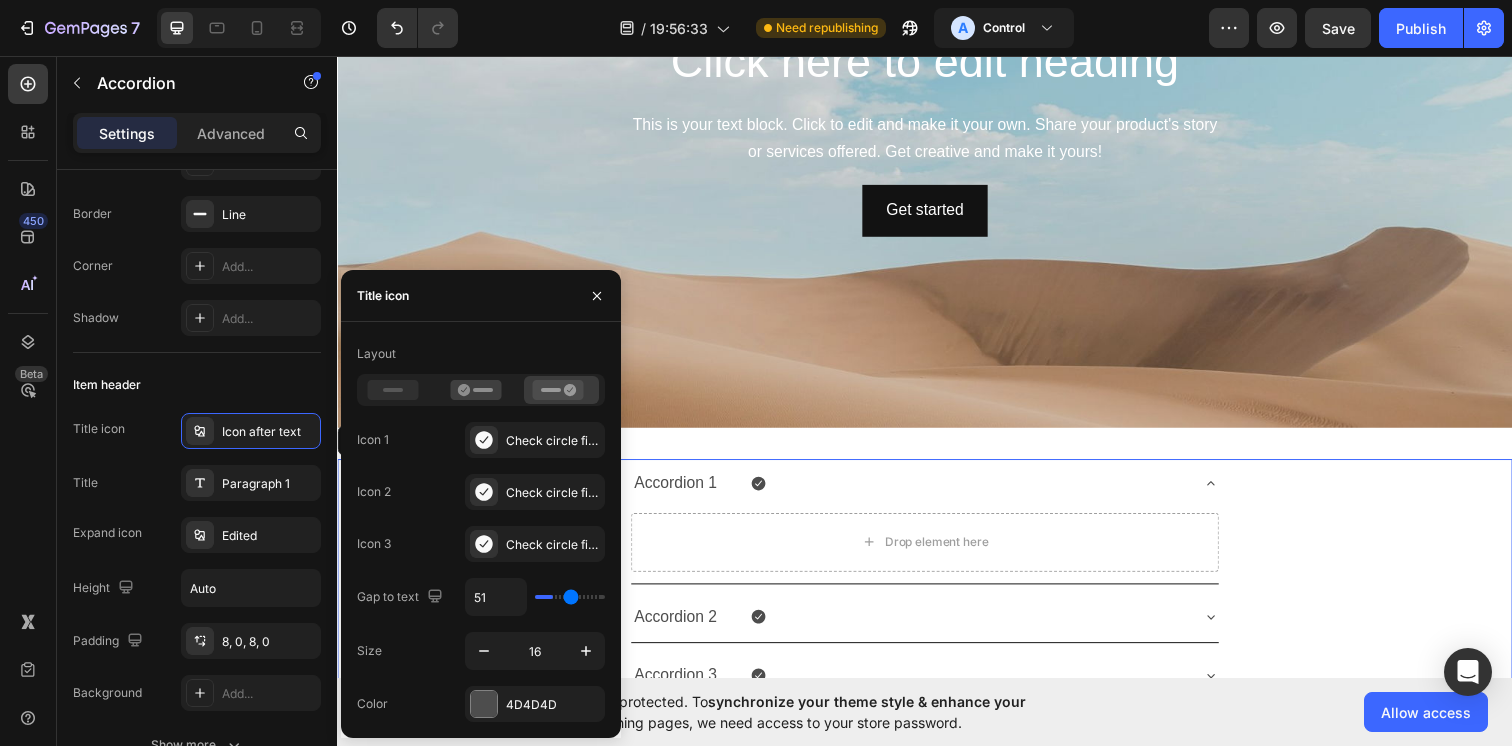 type on "52" 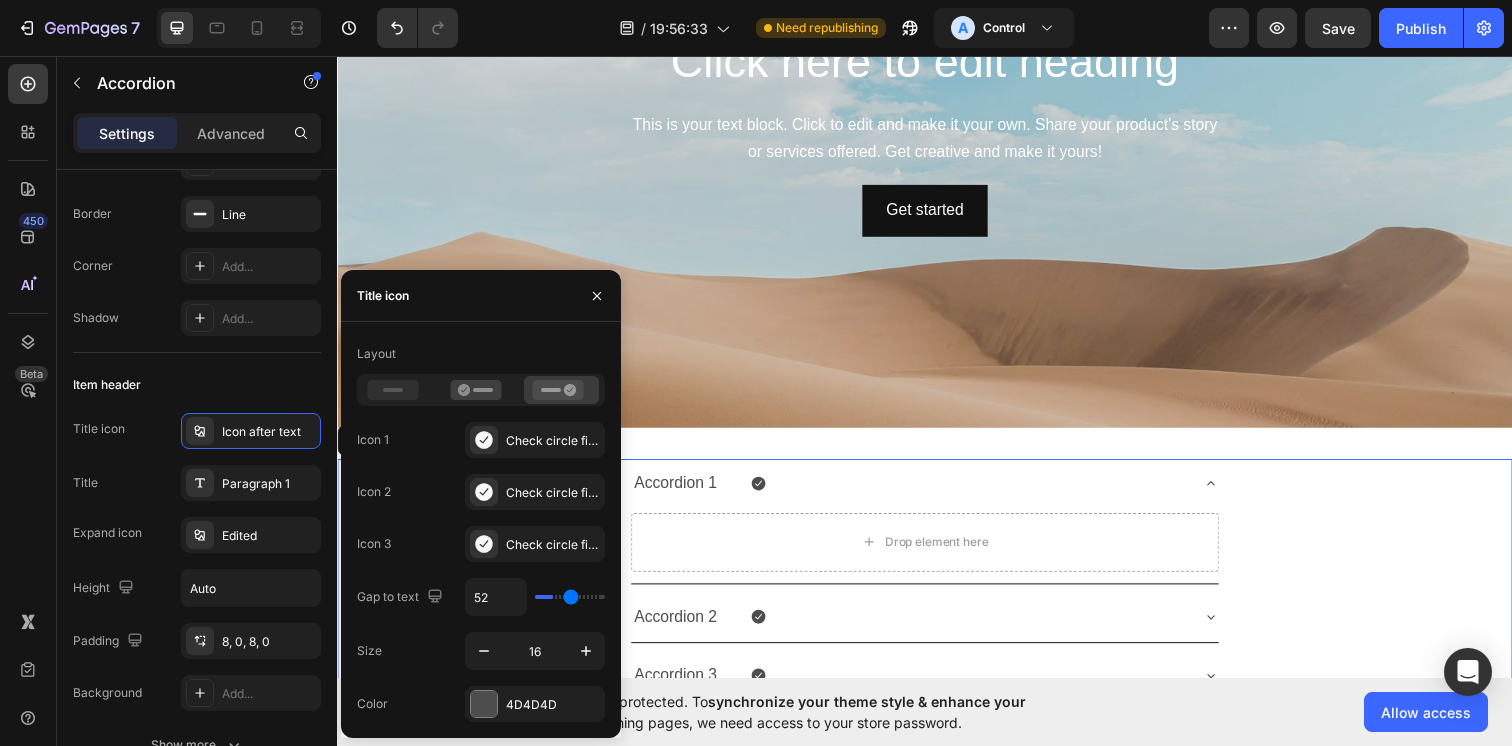type on "53" 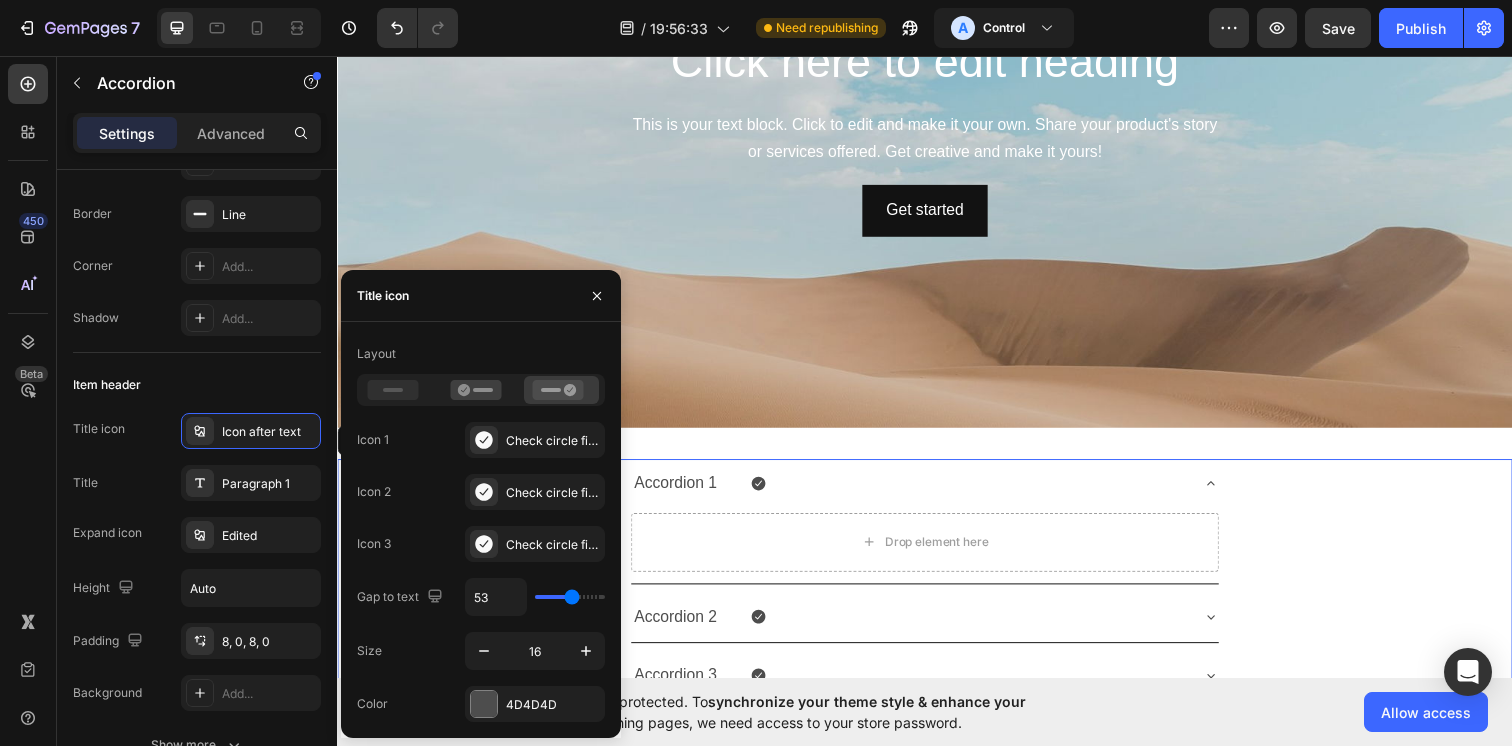 type on "54" 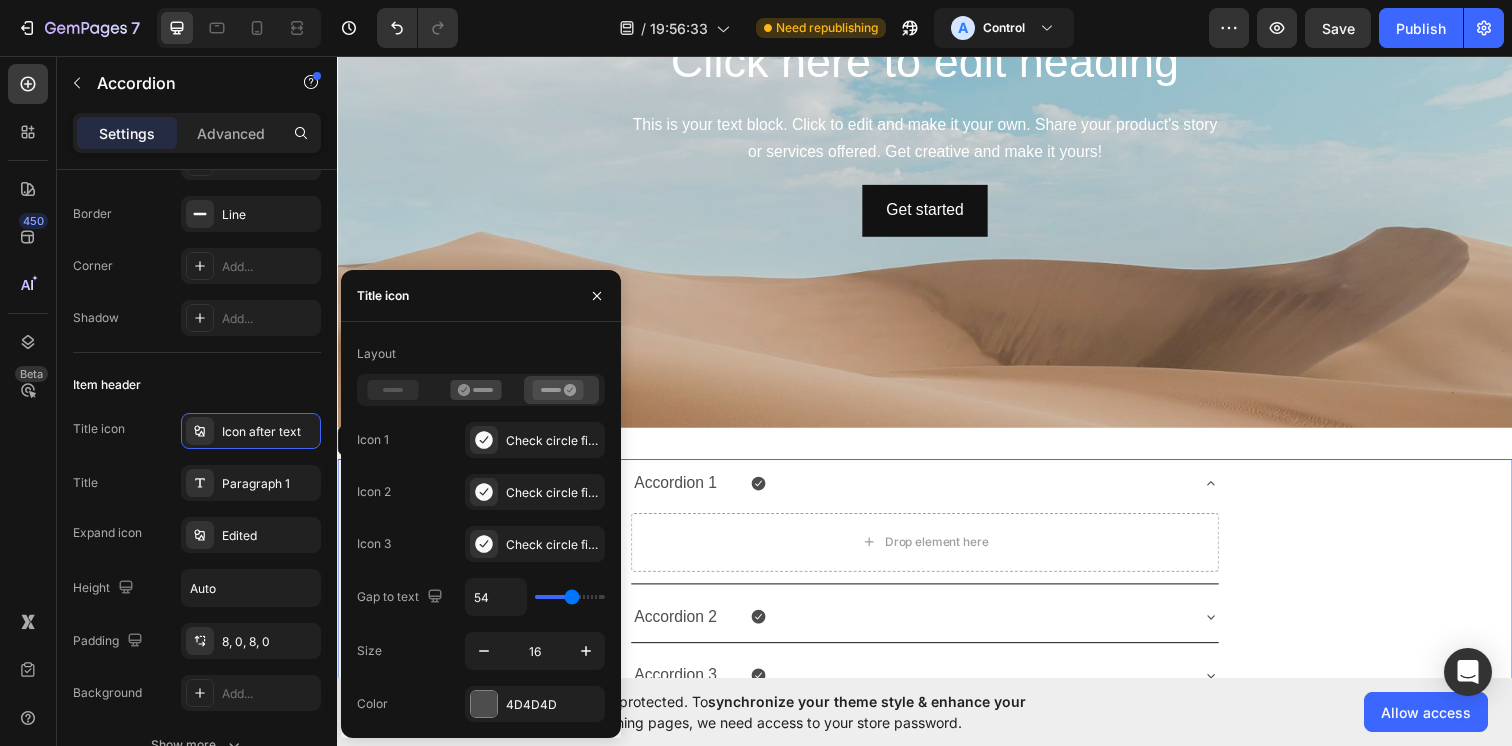 type on "56" 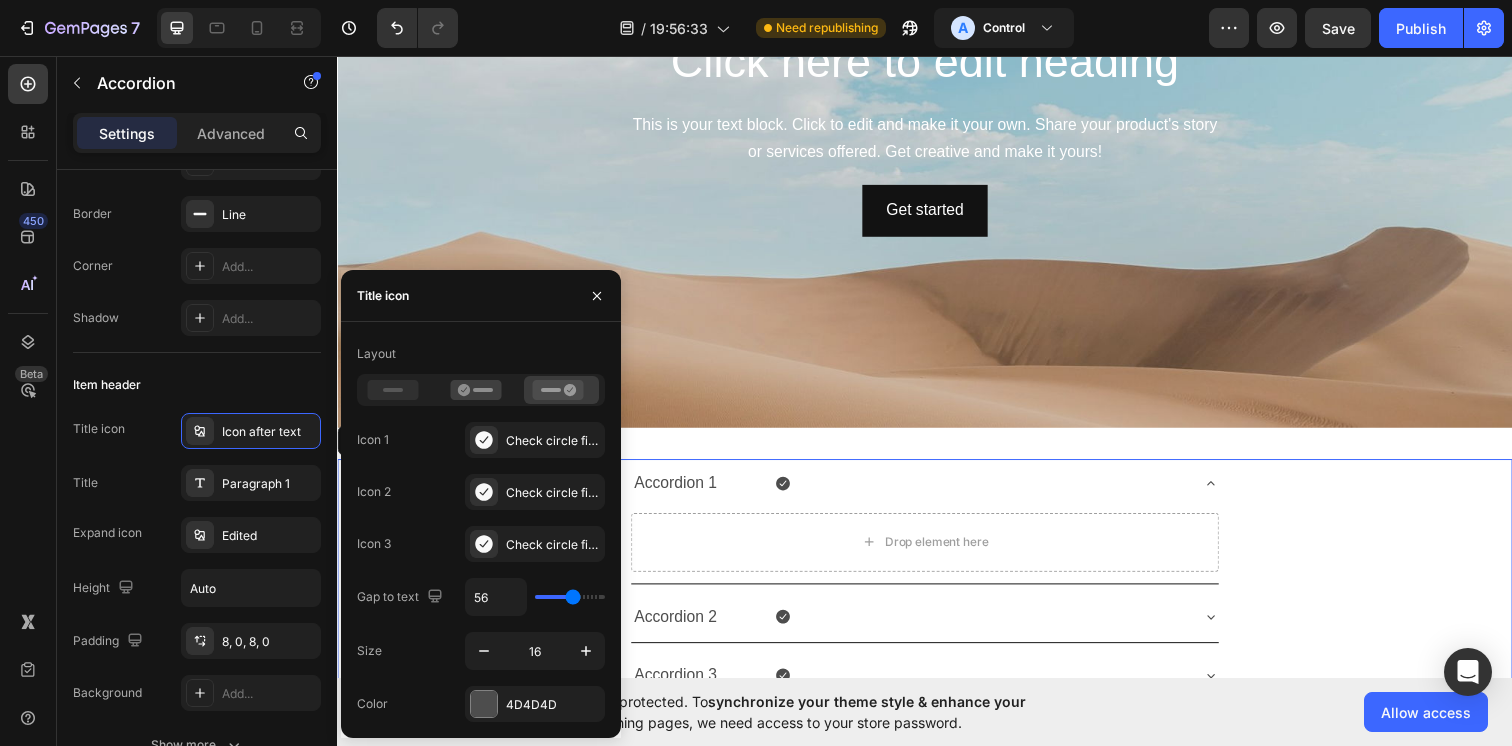 type on "57" 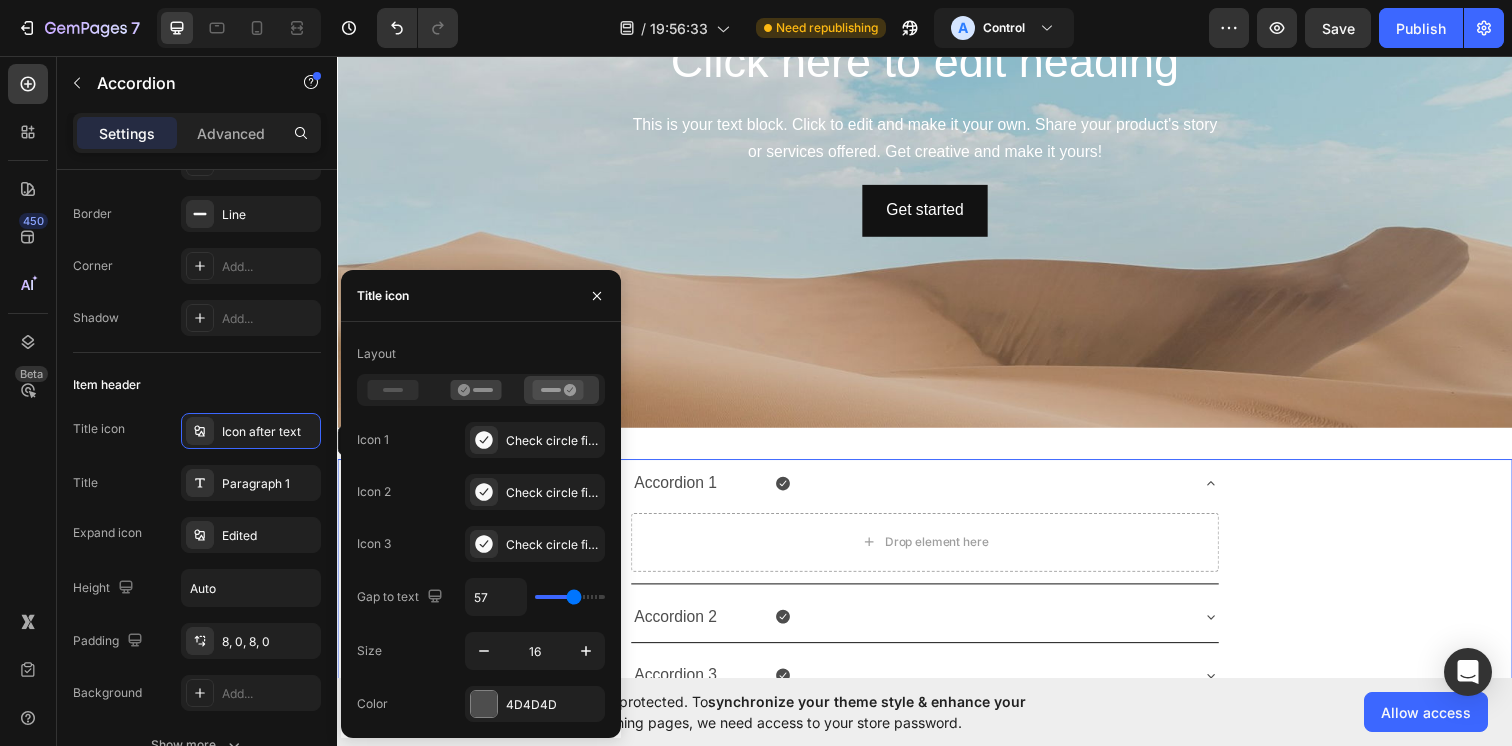 type on "58" 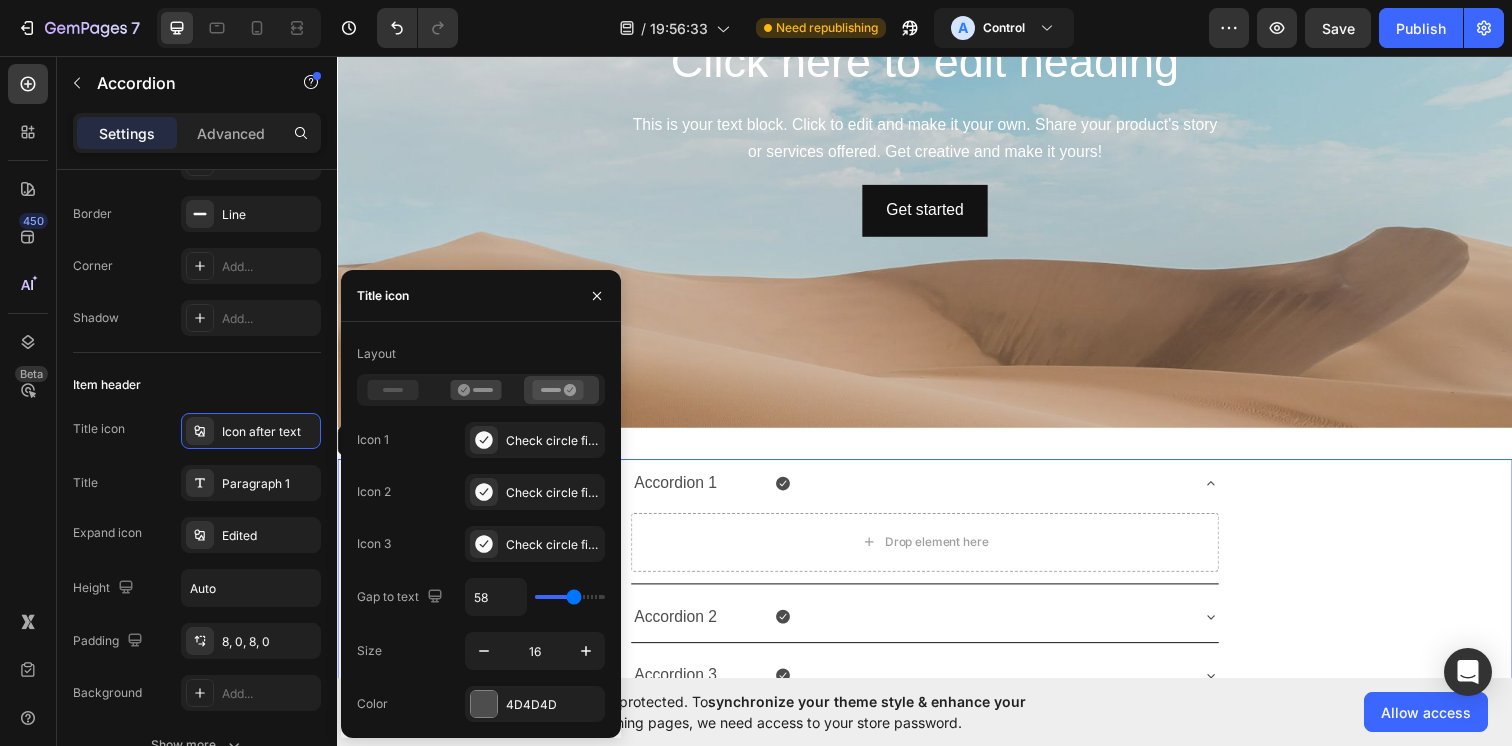type on "59" 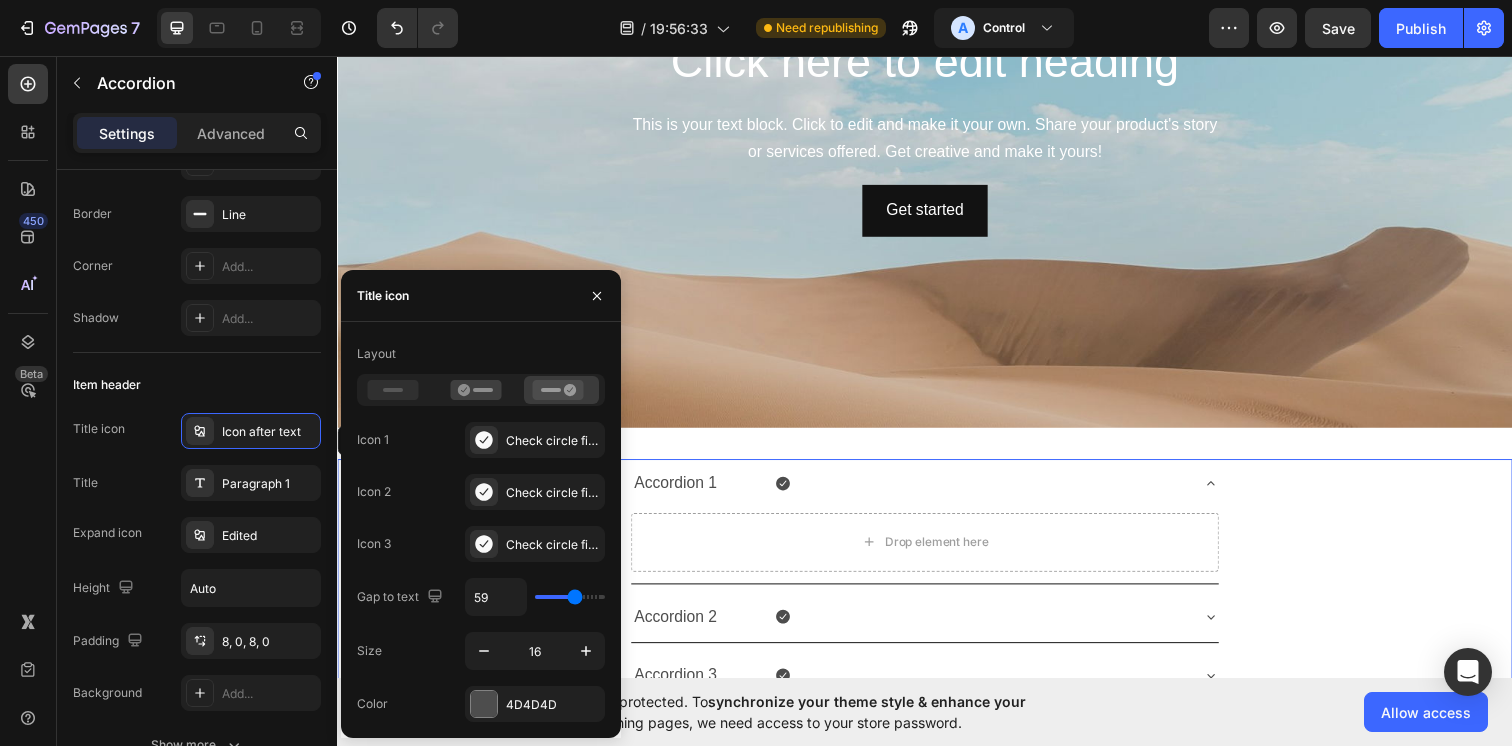 type on "60" 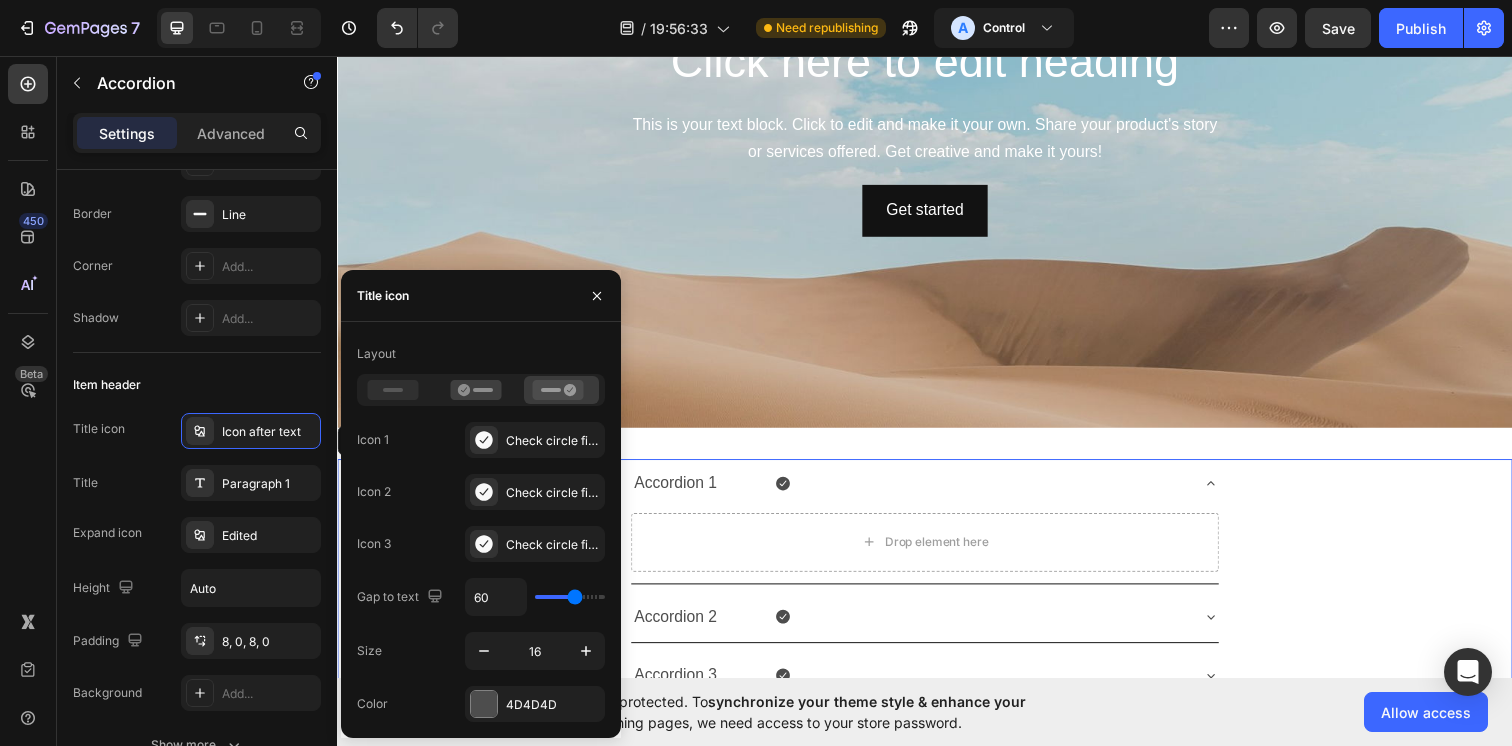 type on "61" 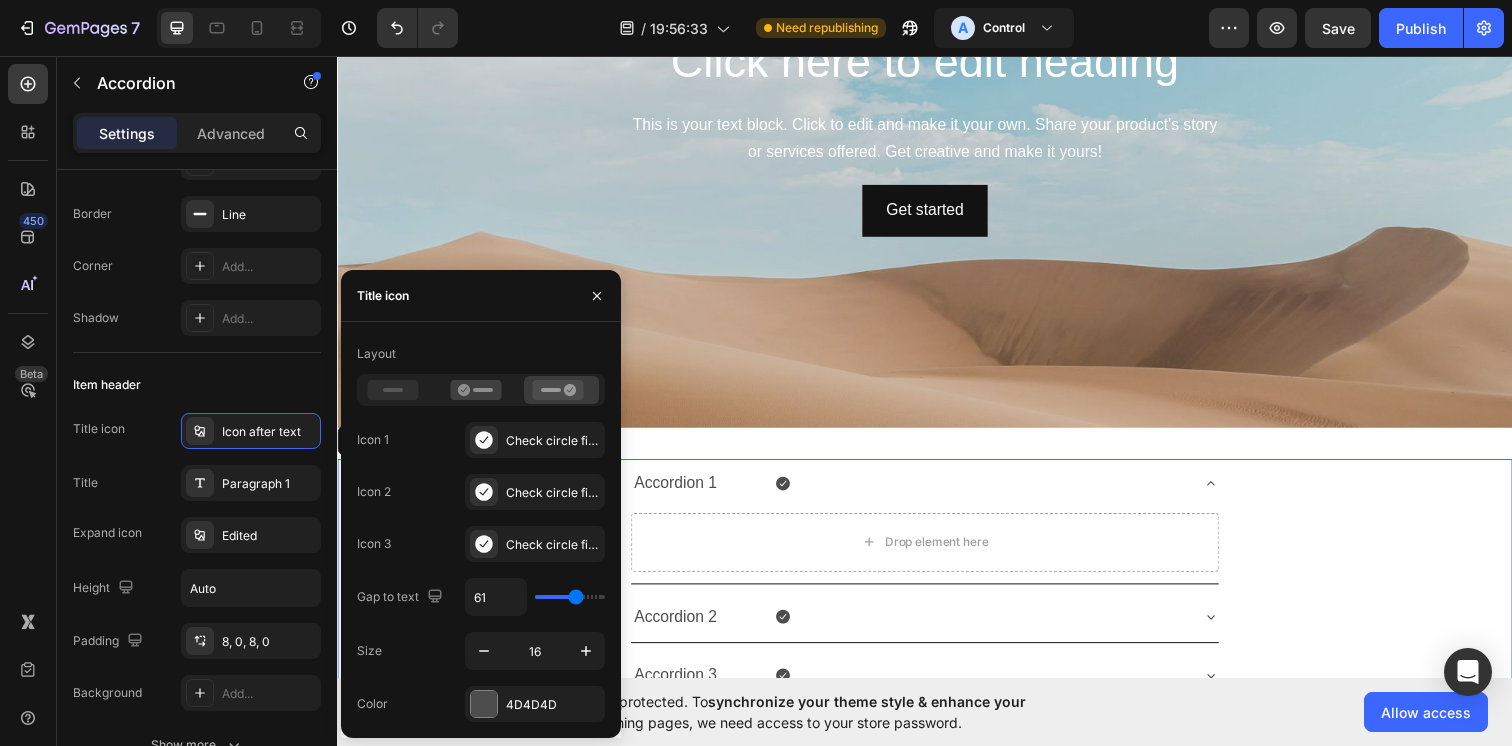 type on "62" 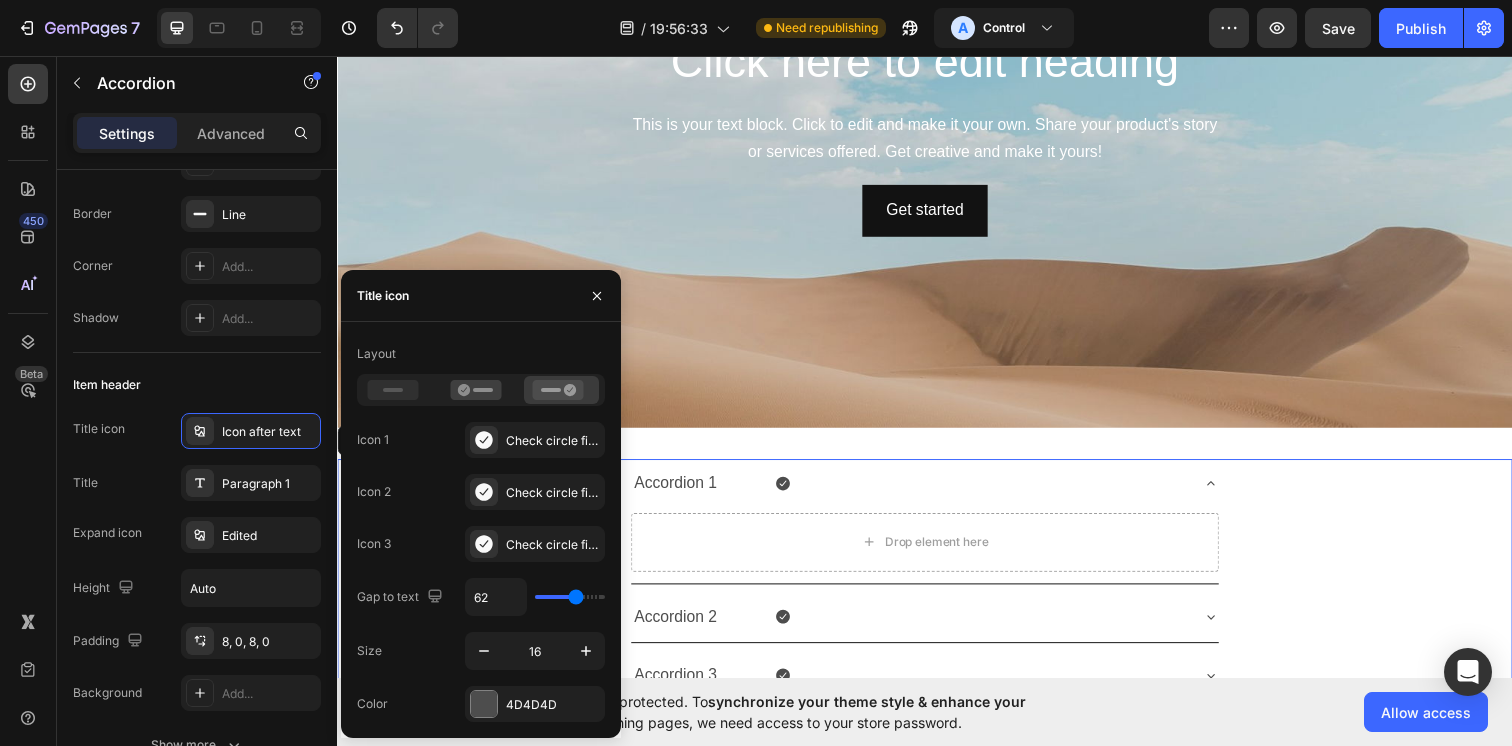 type on "63" 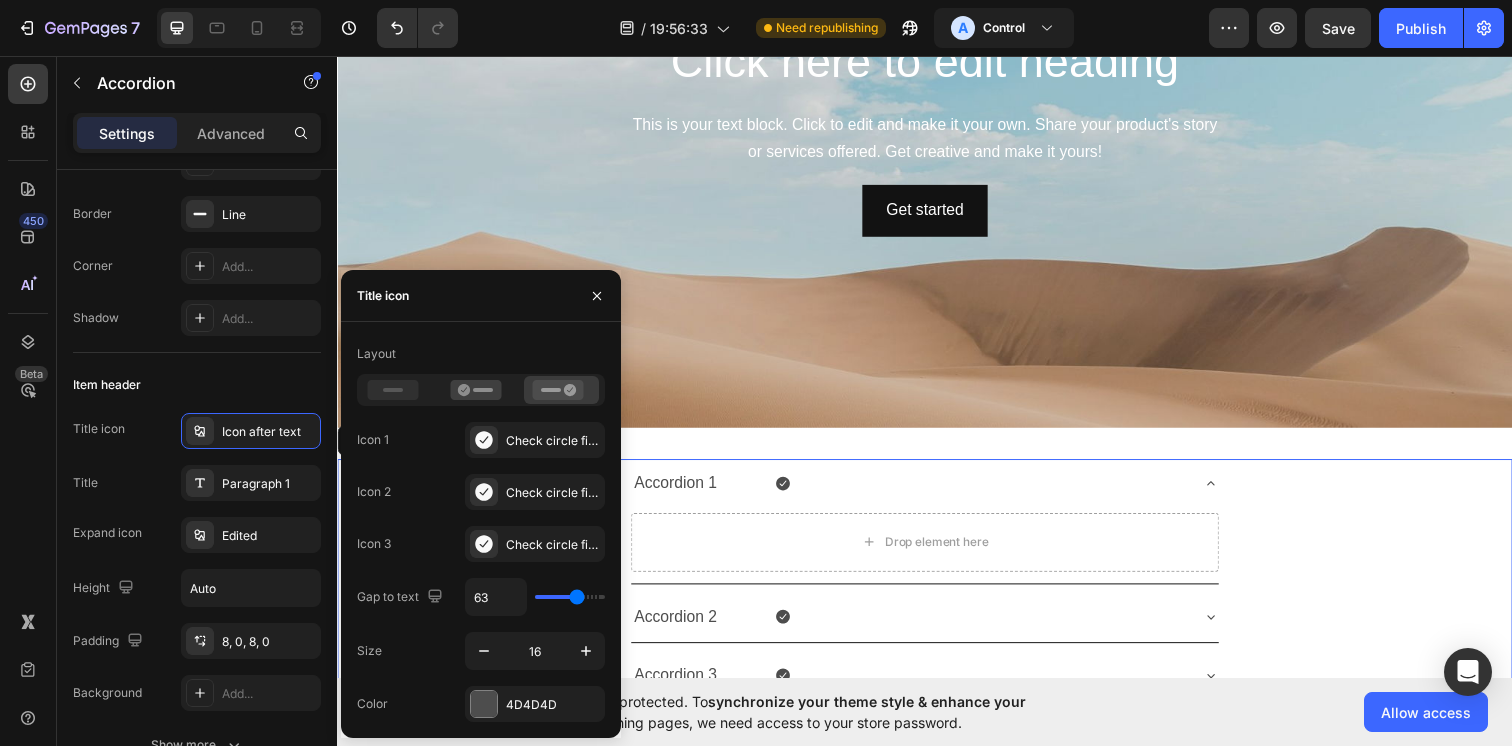 type on "64" 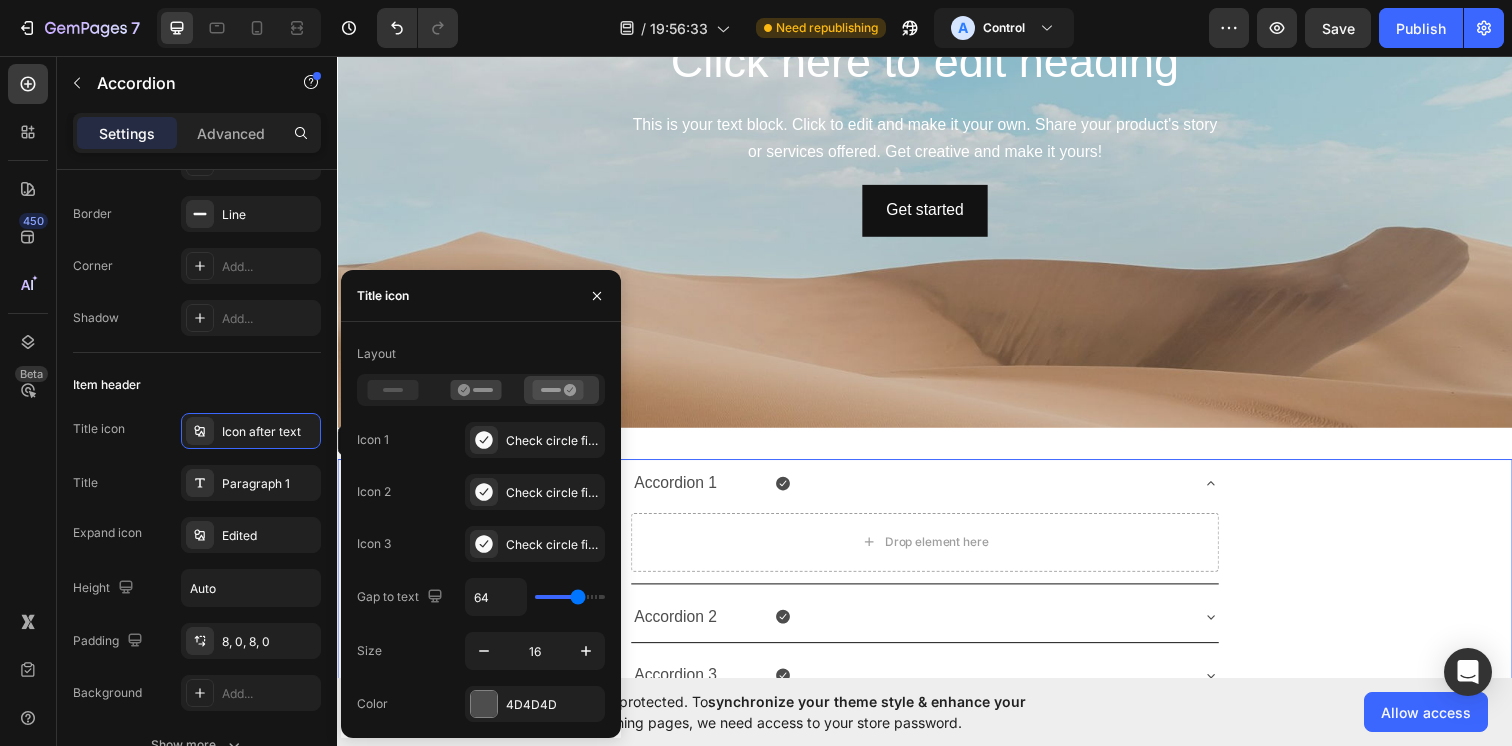 type on "65" 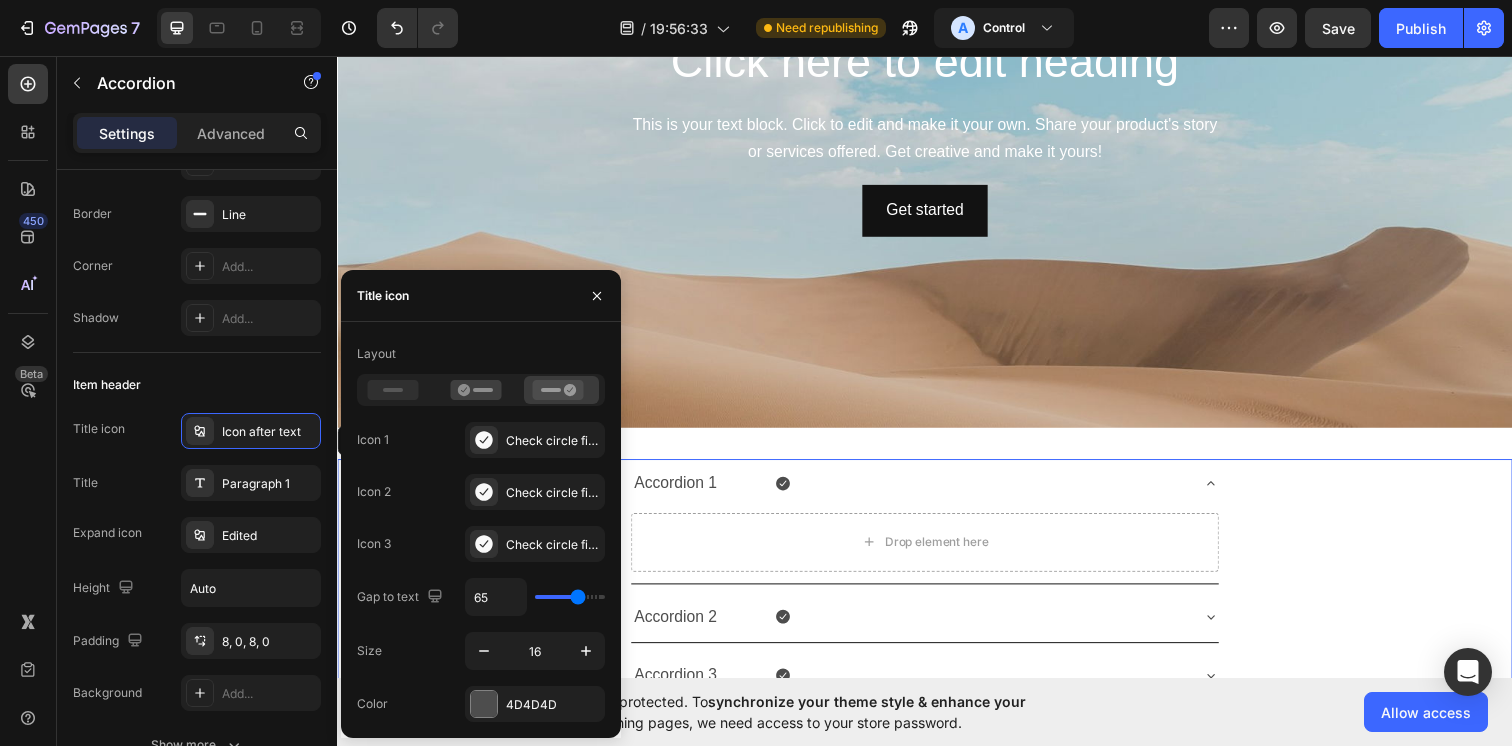 type on "66" 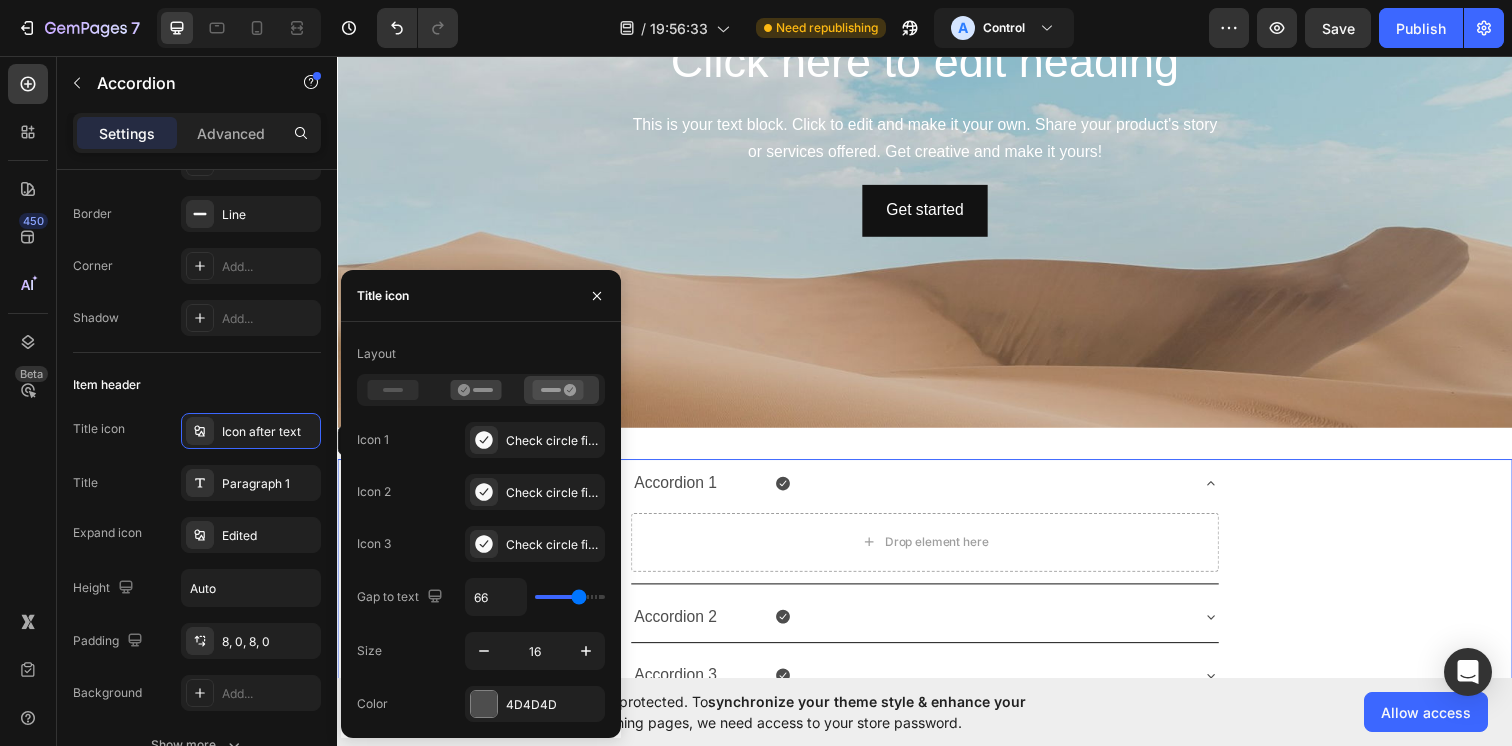 type on "67" 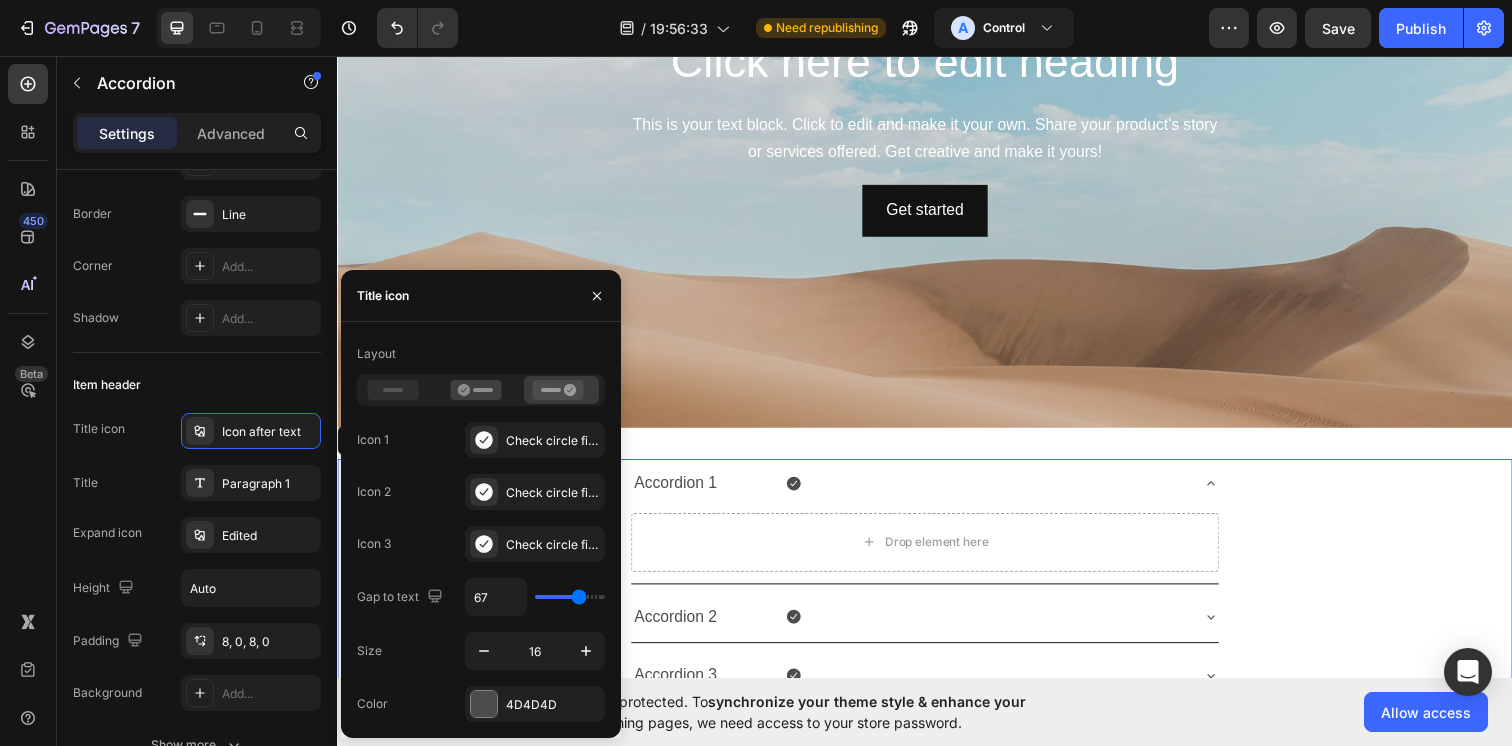 type on "69" 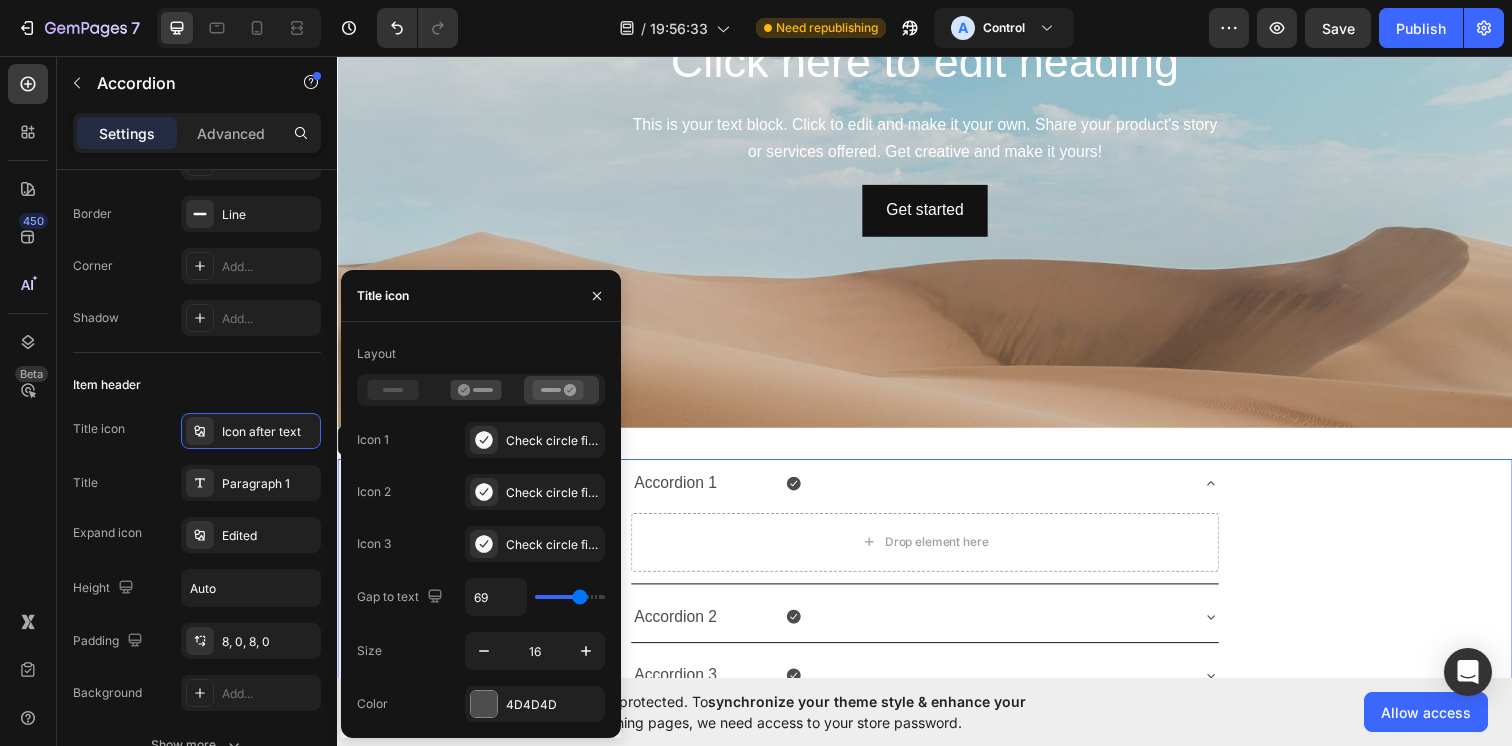 type on "70" 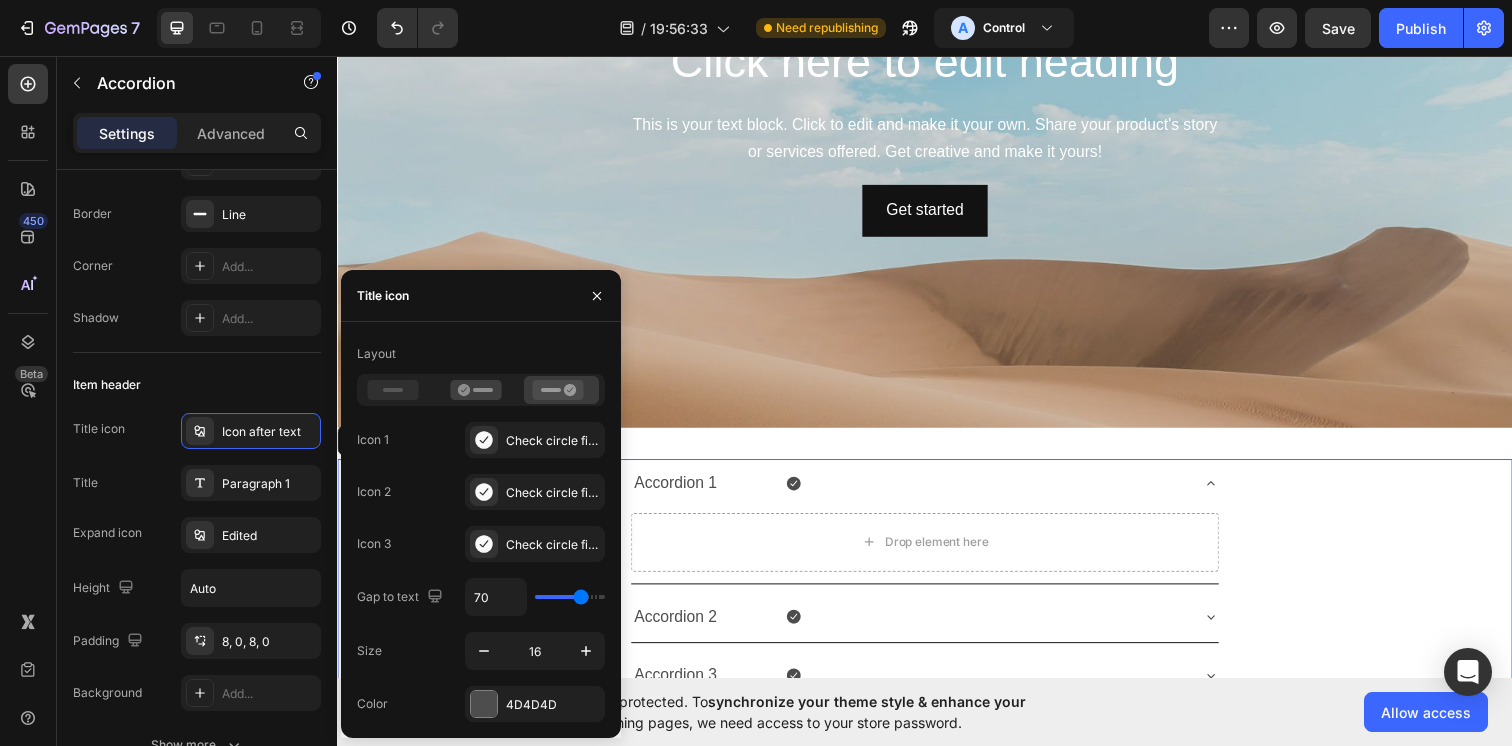 type on "69" 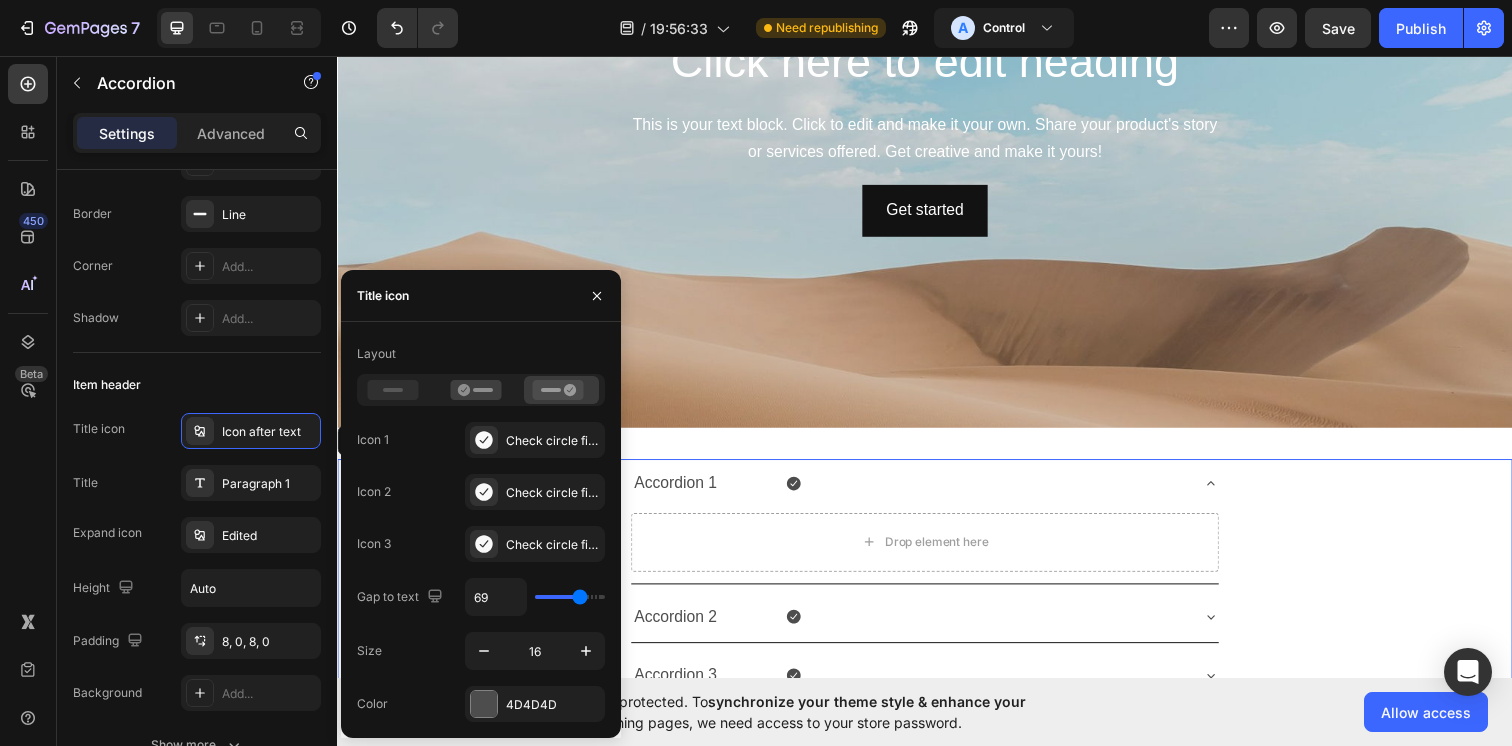 type on "68" 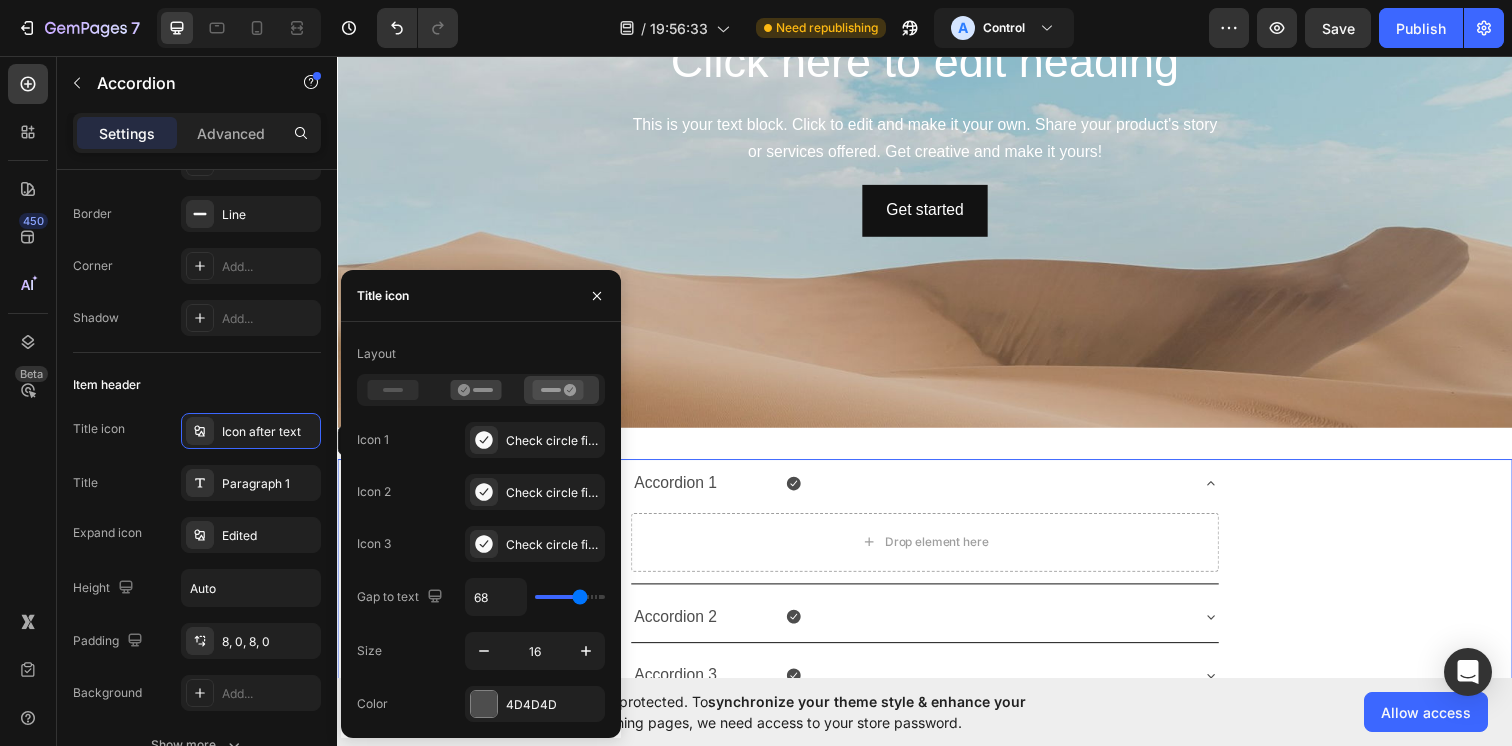 type on "67" 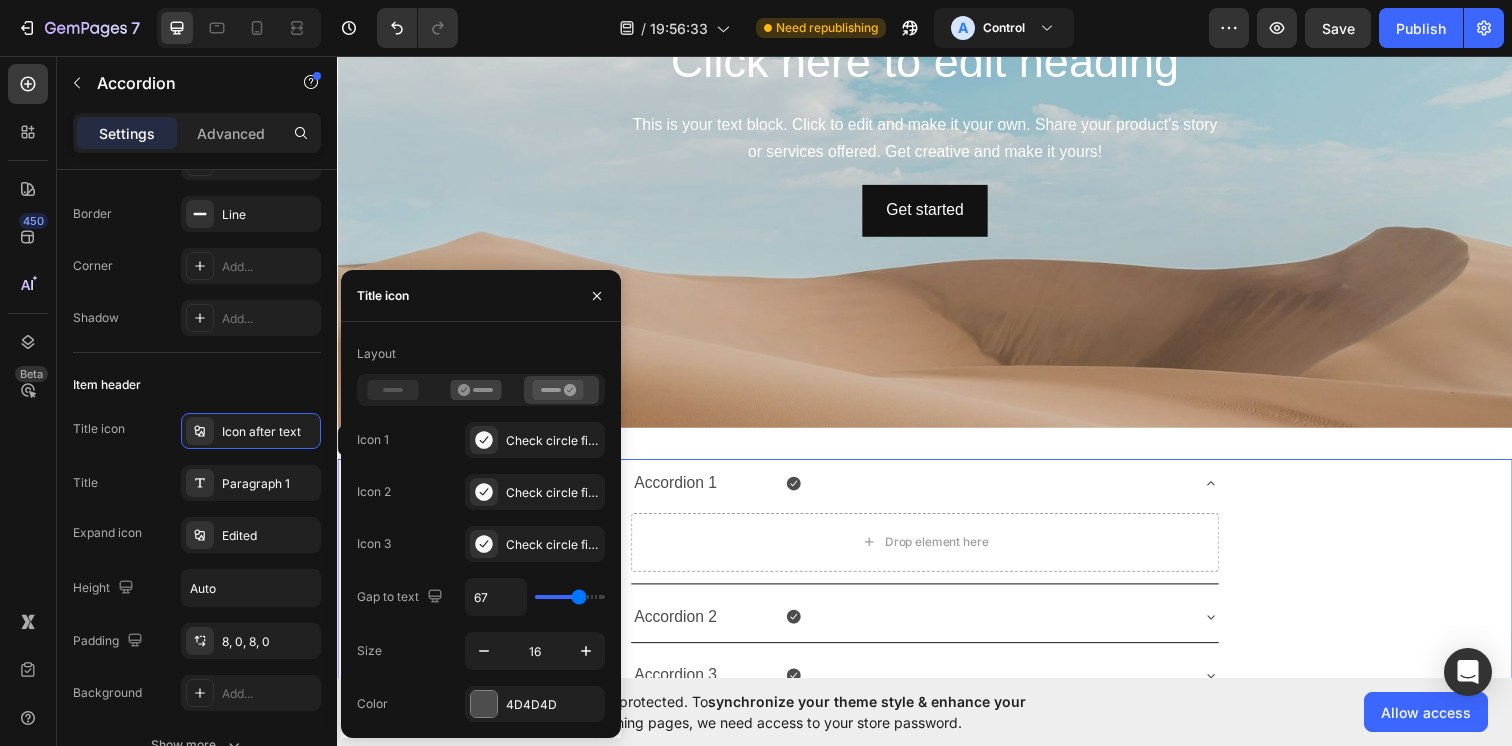 type on "66" 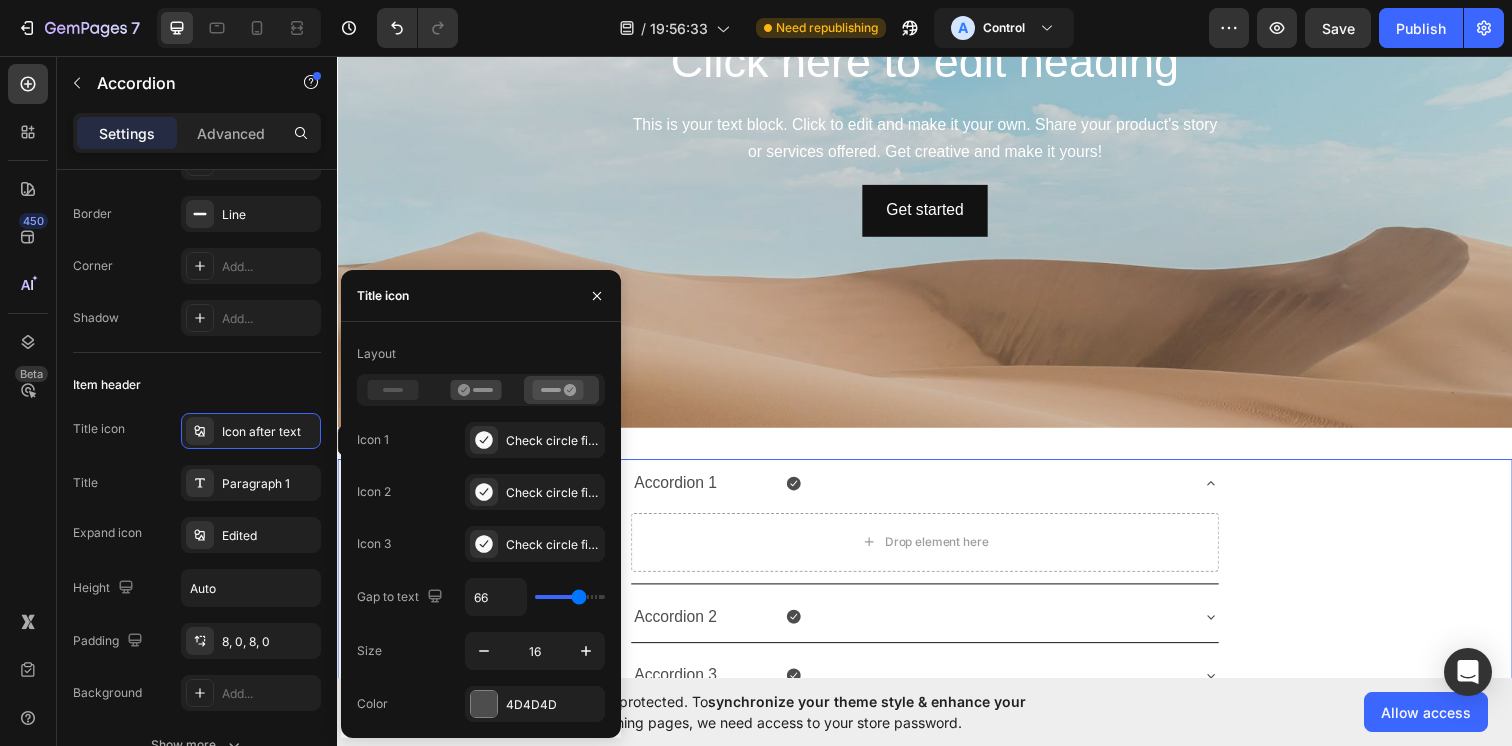type on "65" 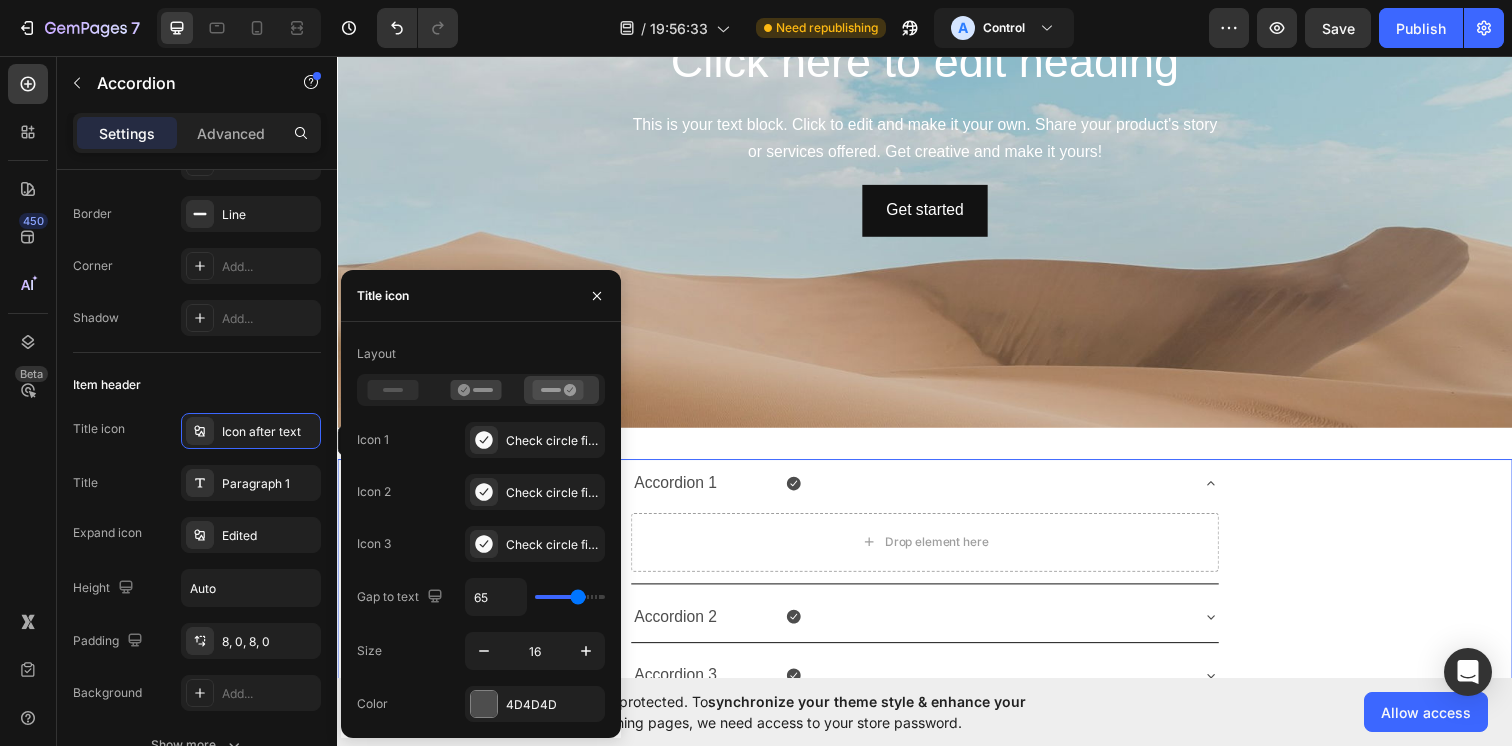 type on "64" 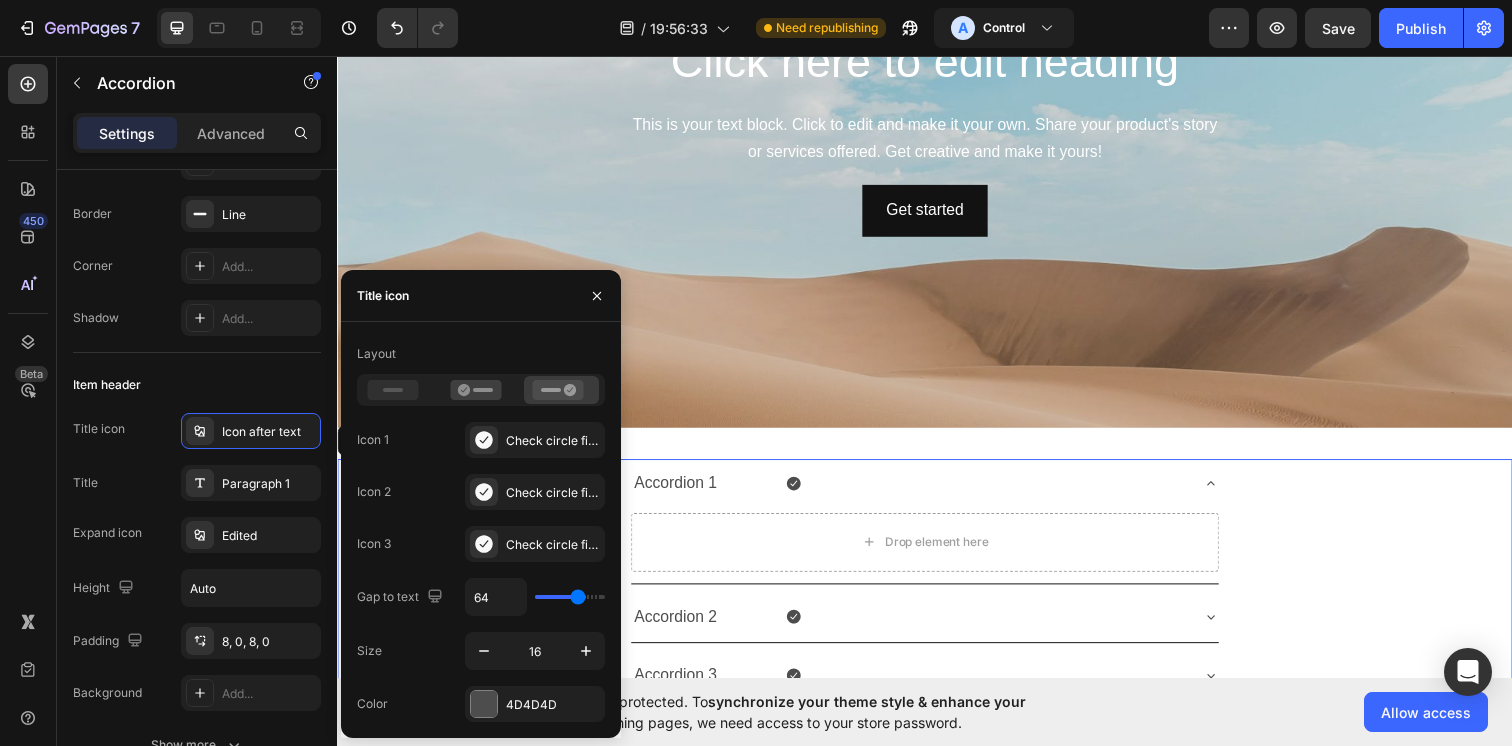 type on "63" 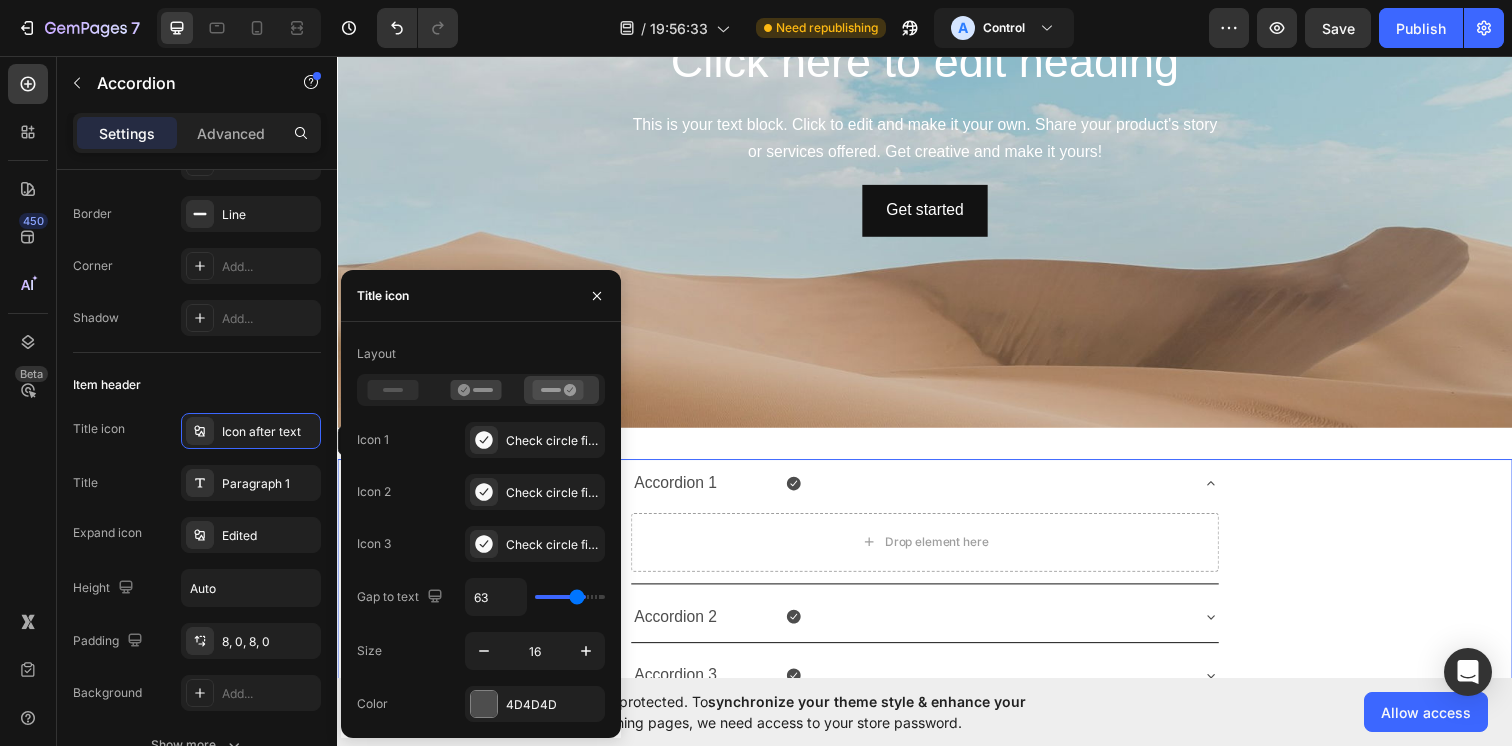 type on "62" 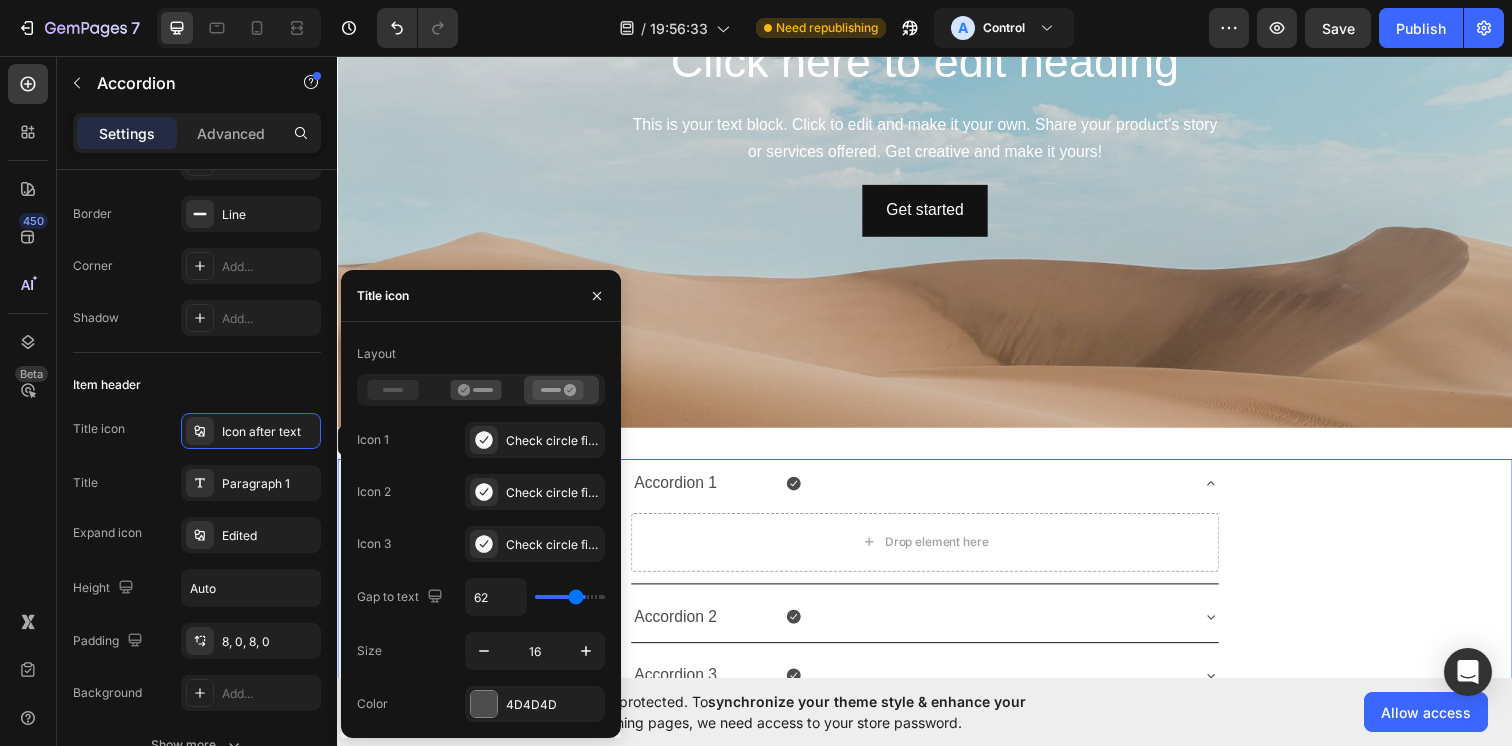 type on "60" 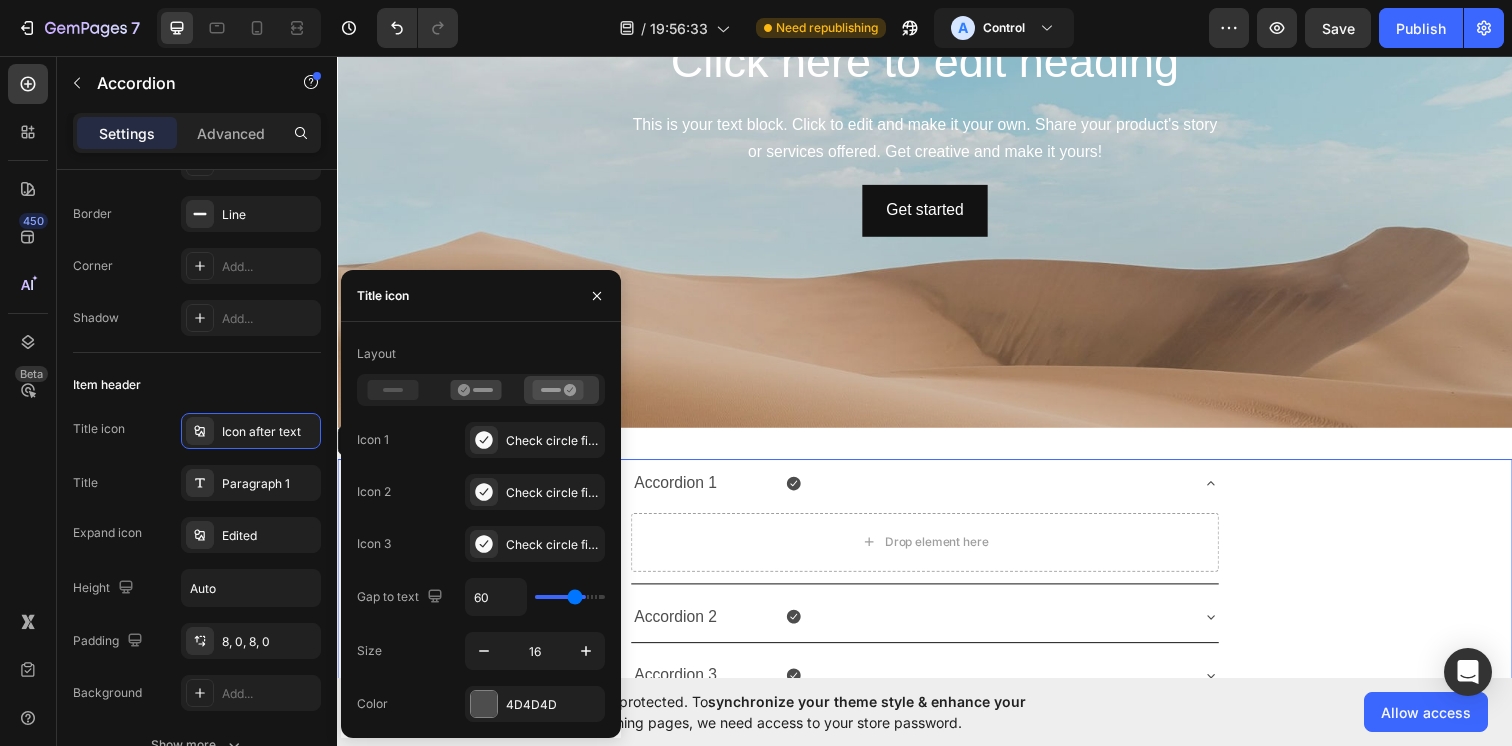 type on "58" 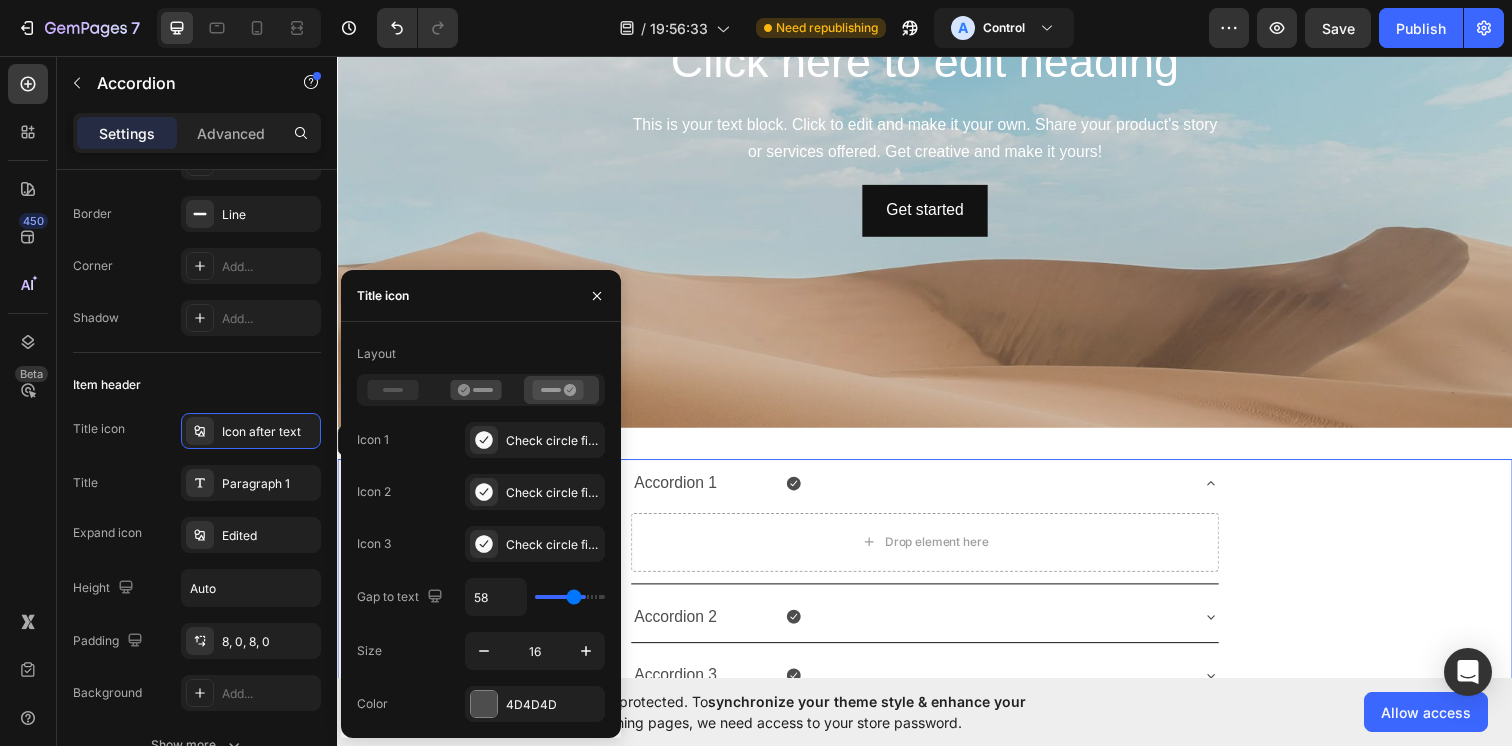 type on "55" 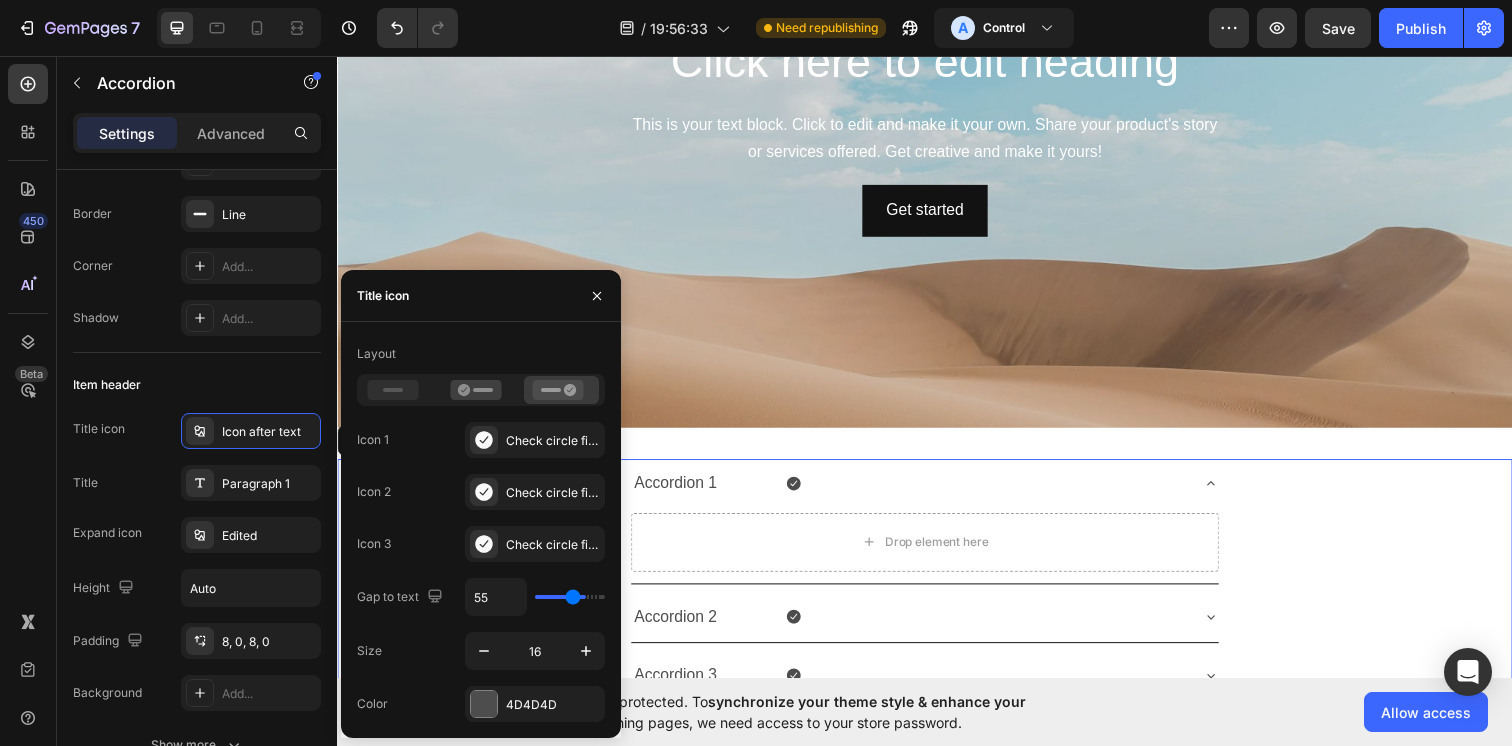 type on "53" 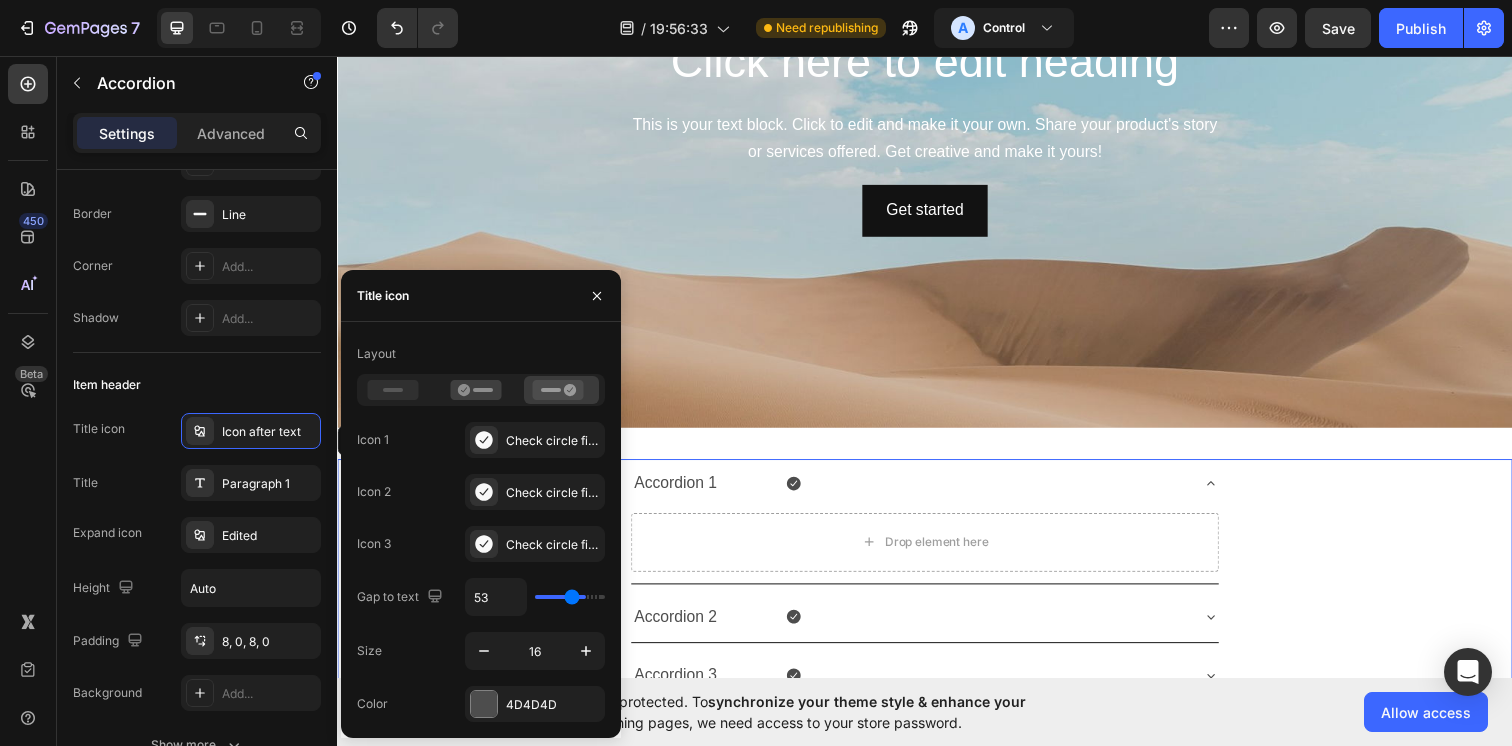 type on "50" 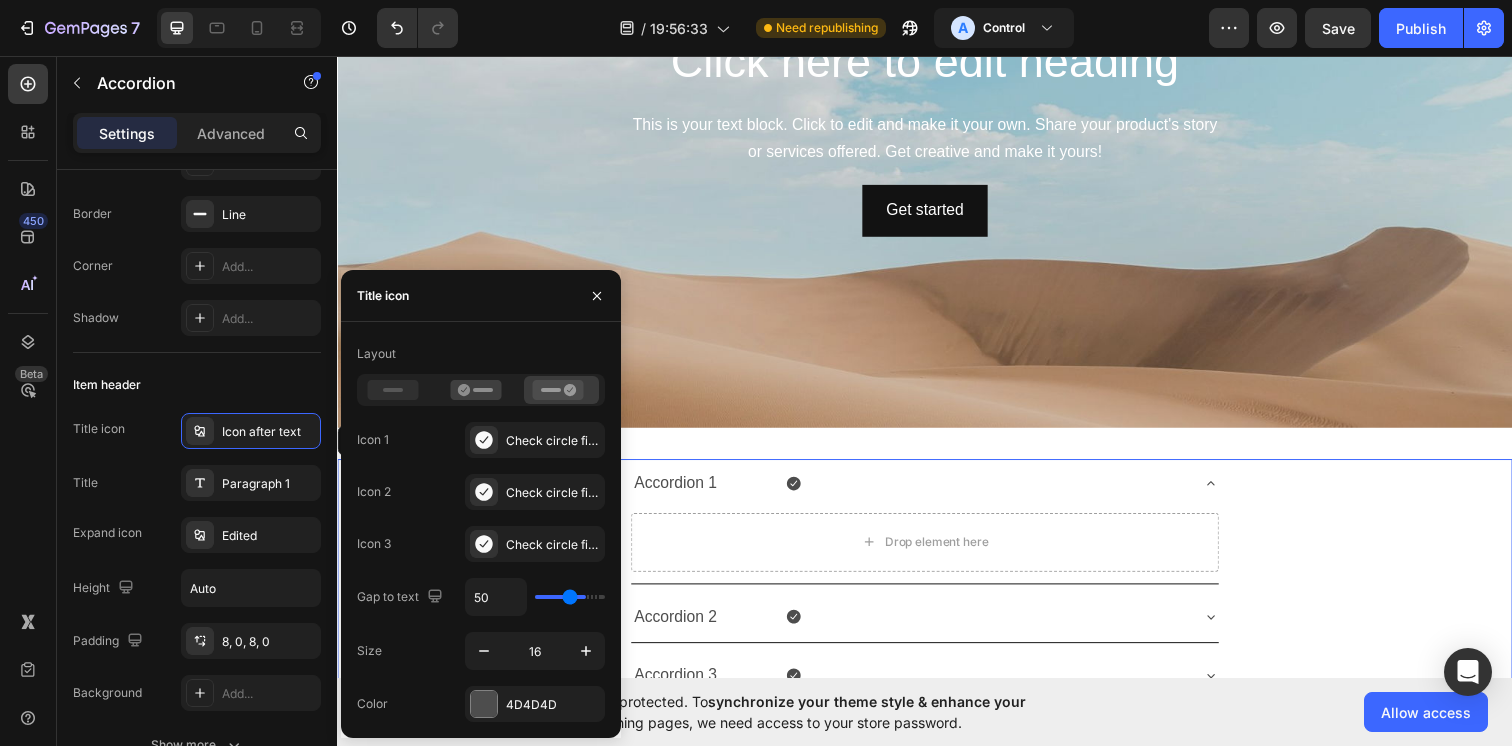 type on "48" 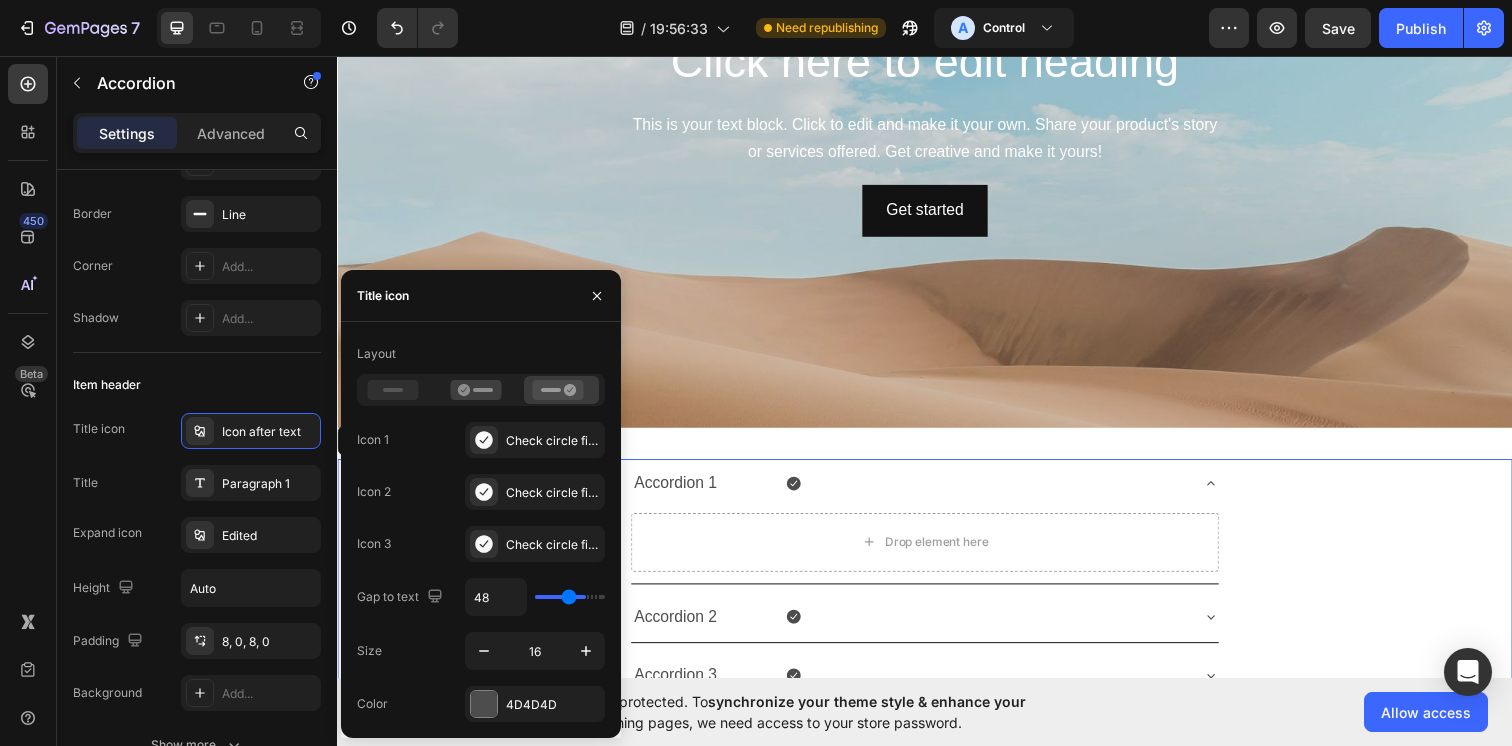 type on "47" 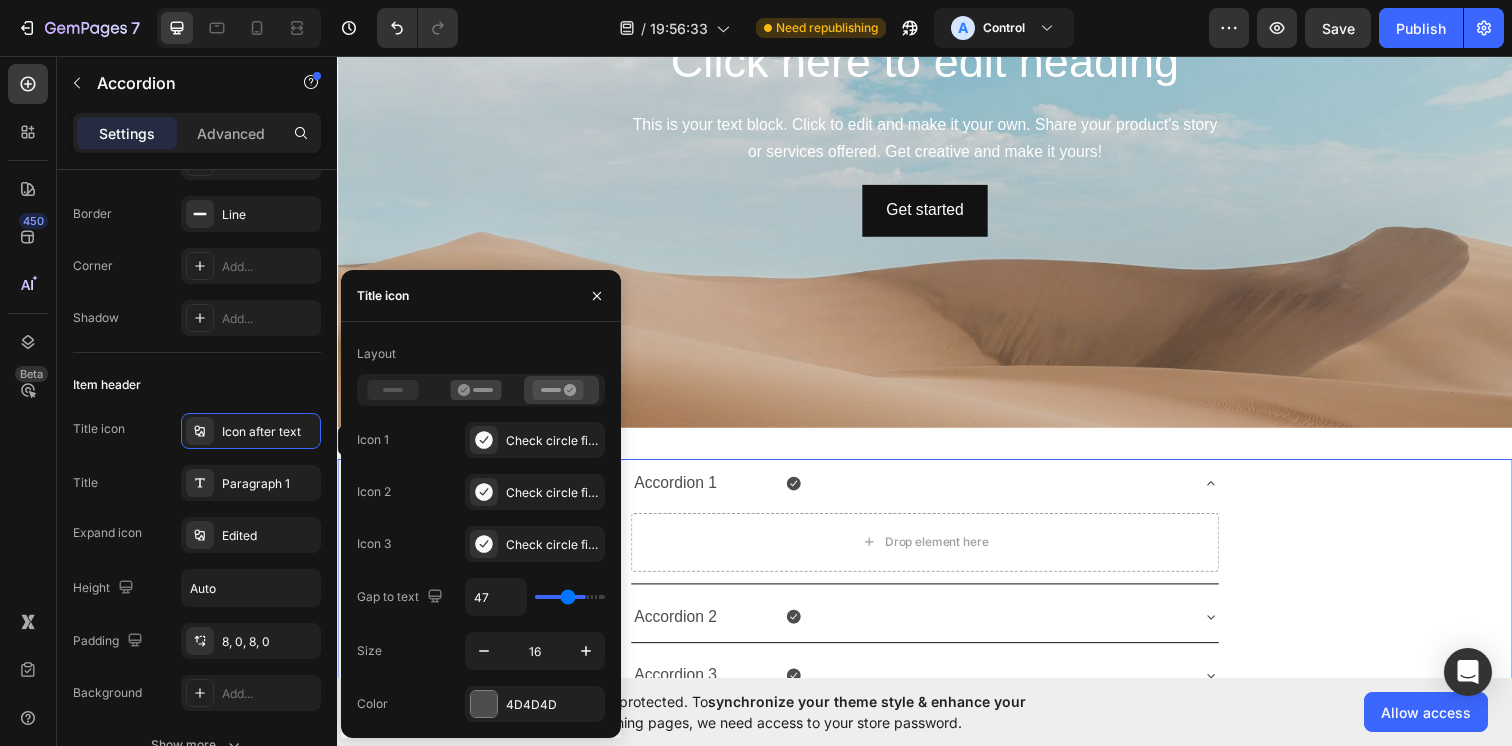 type on "45" 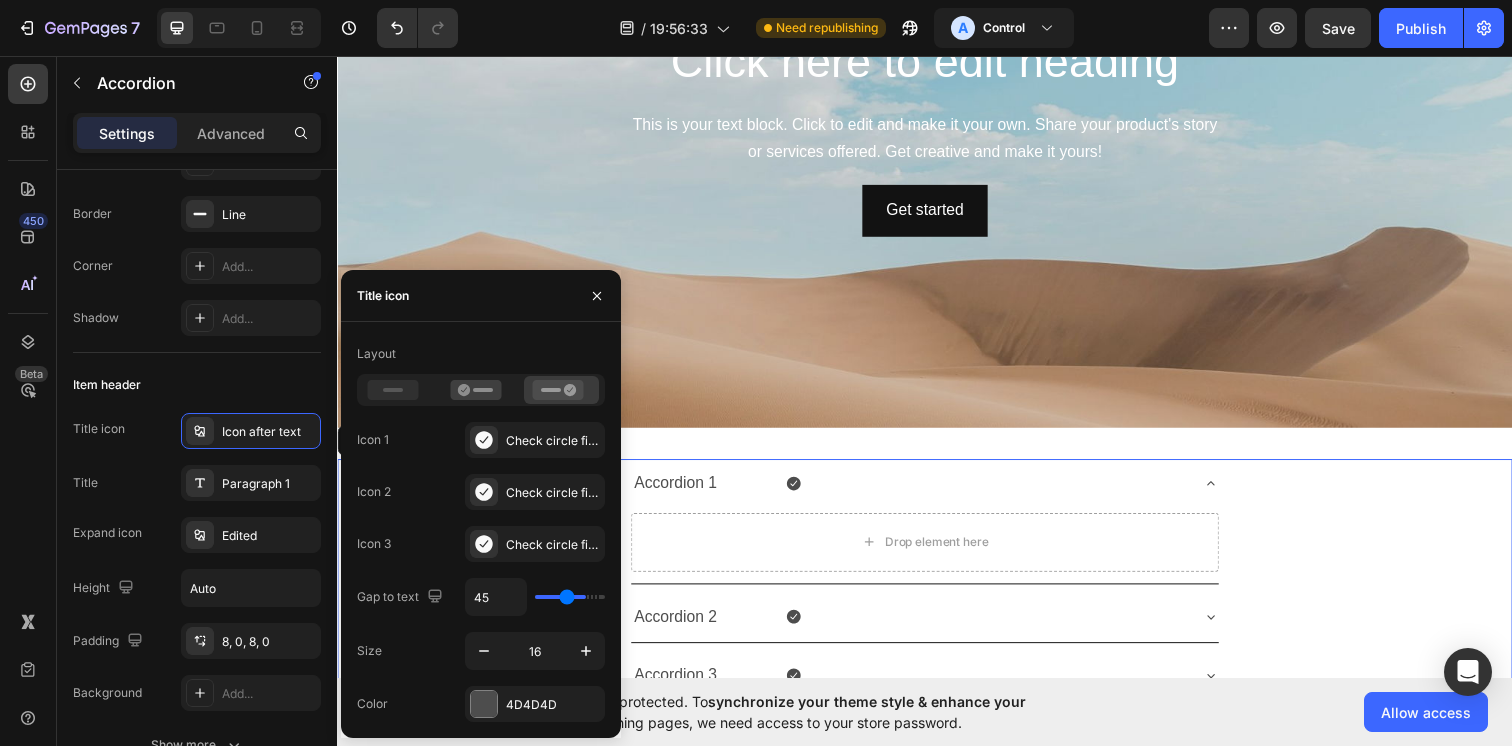 type on "43" 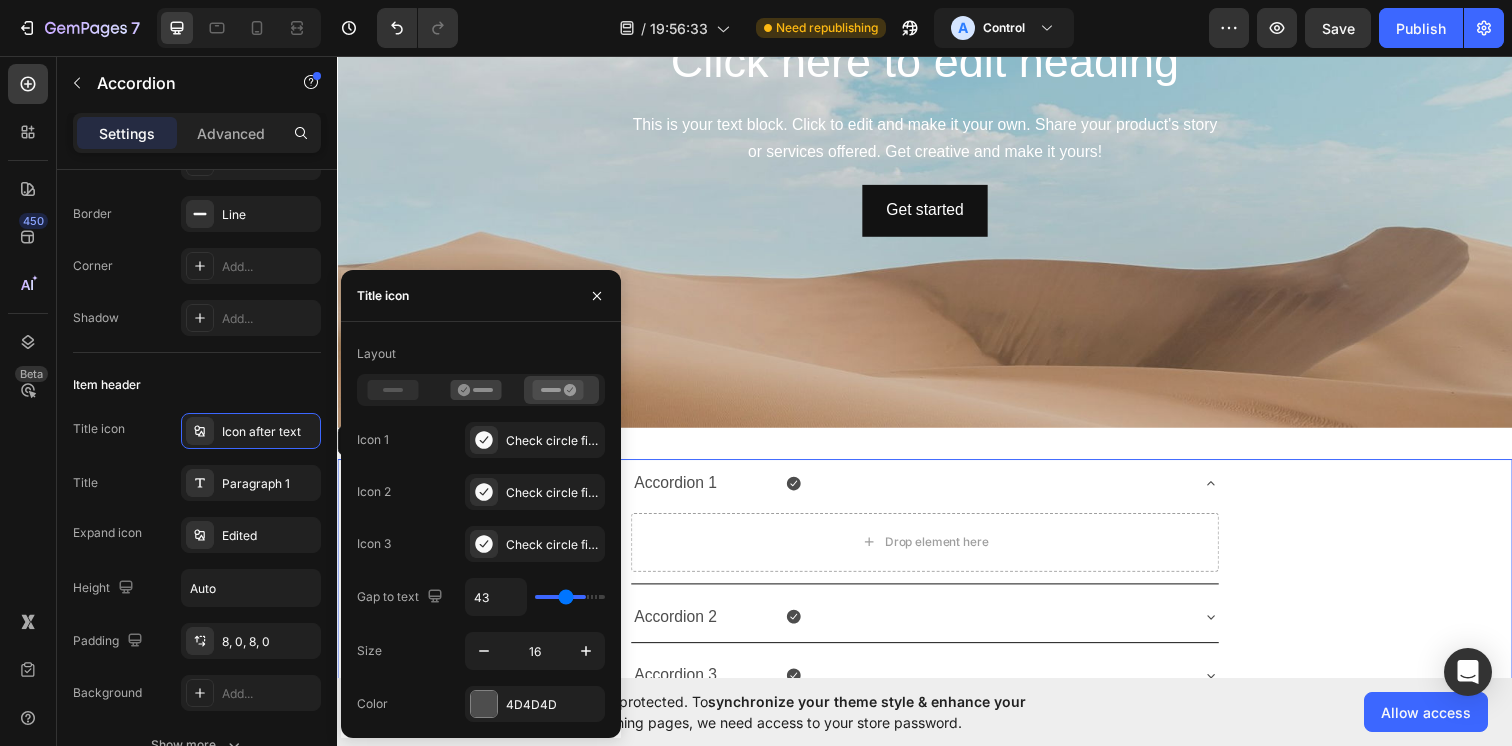 type on "42" 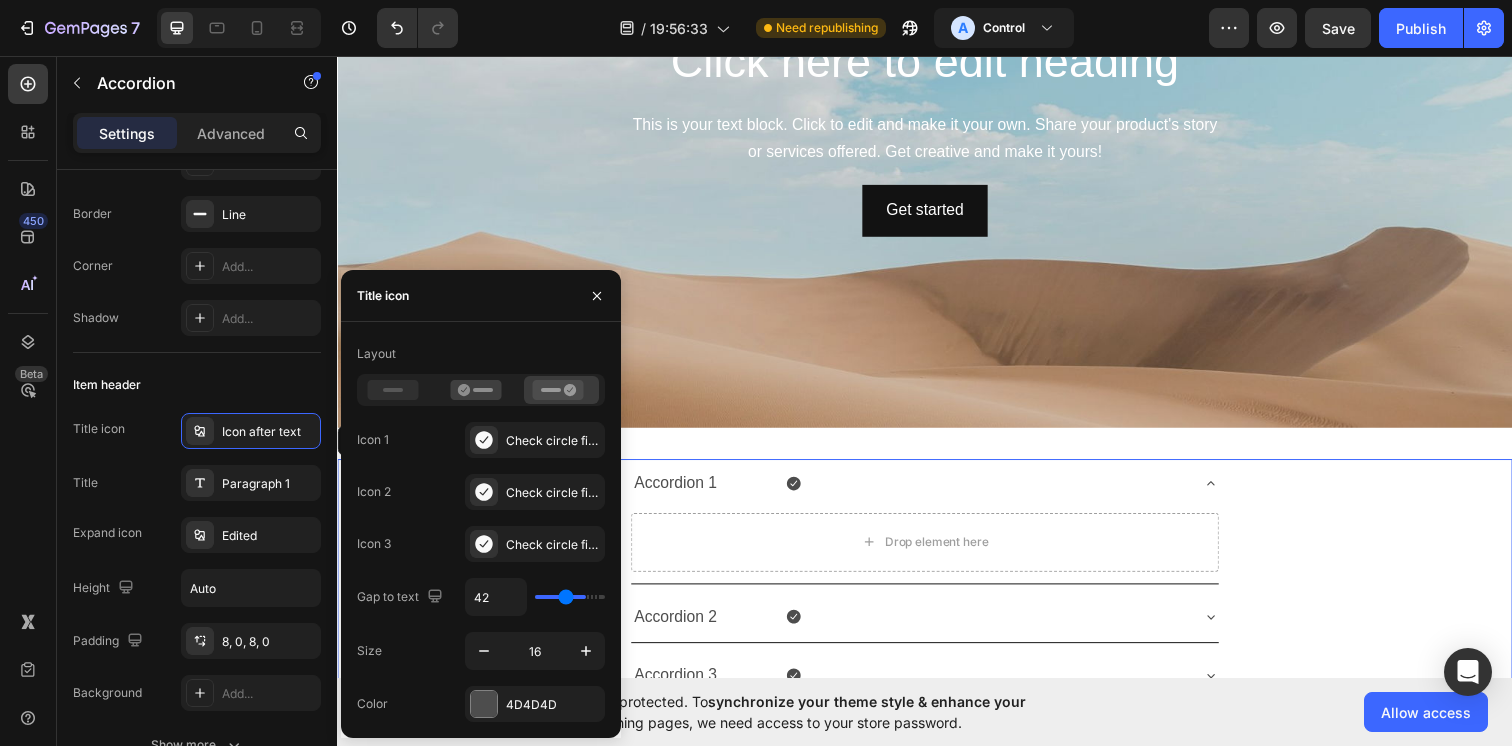 type on "41" 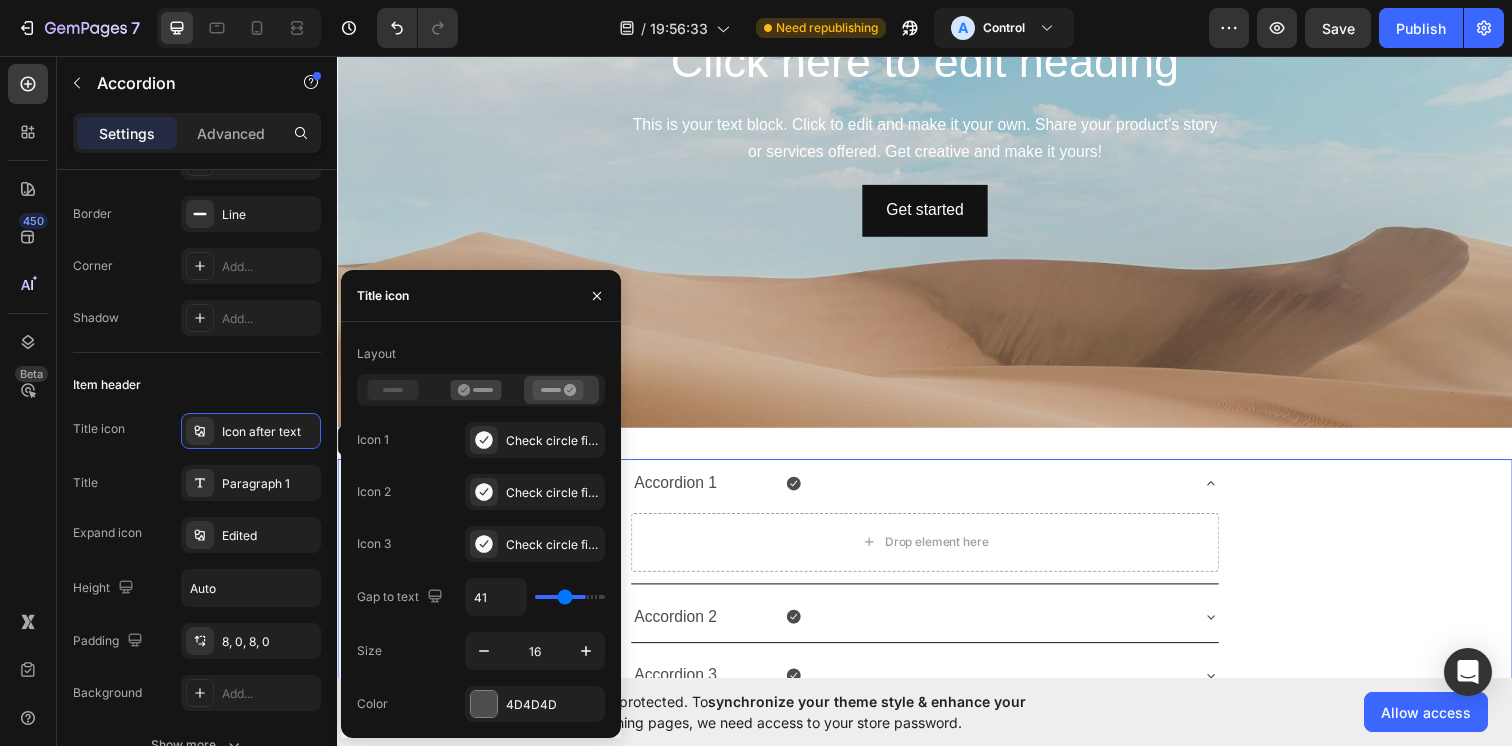 type on "40" 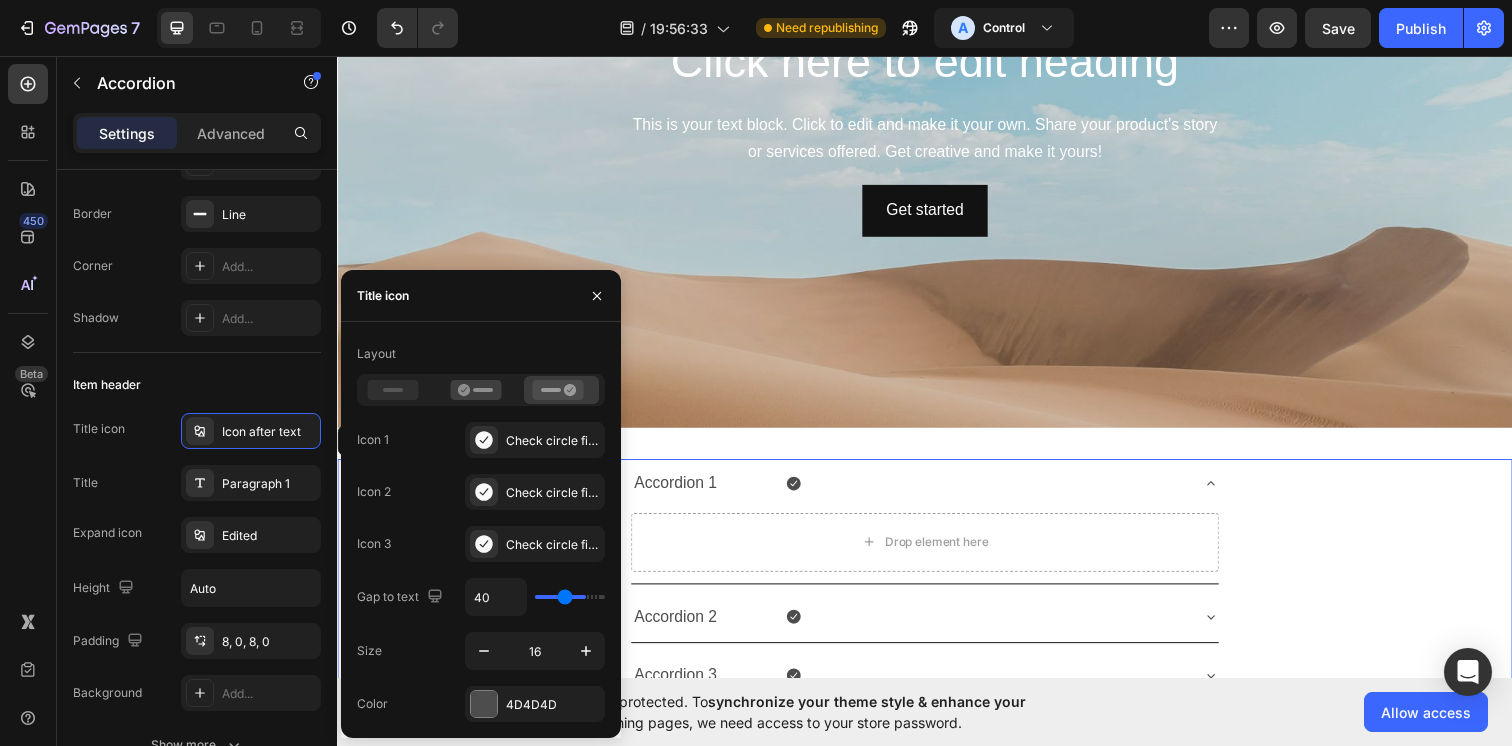 type on "39" 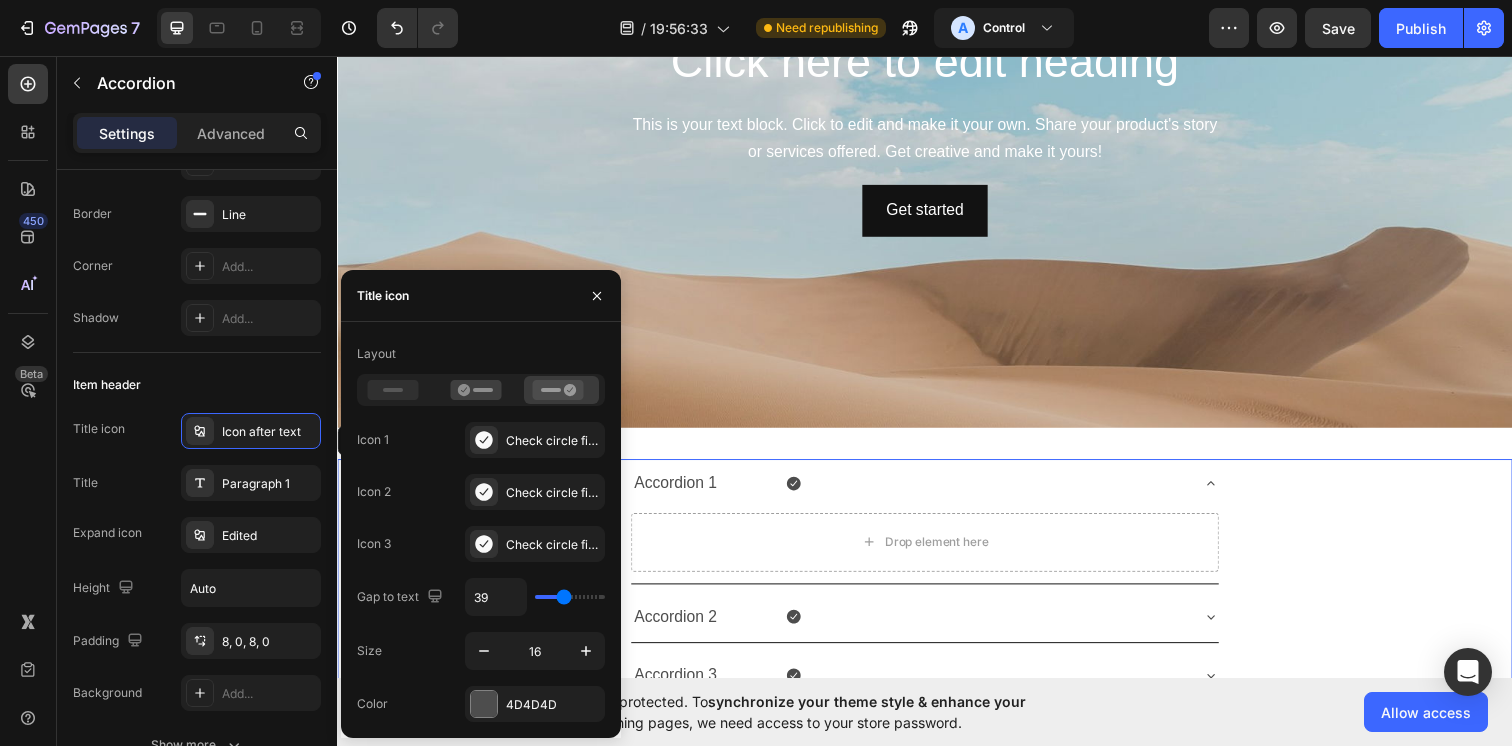 type on "37" 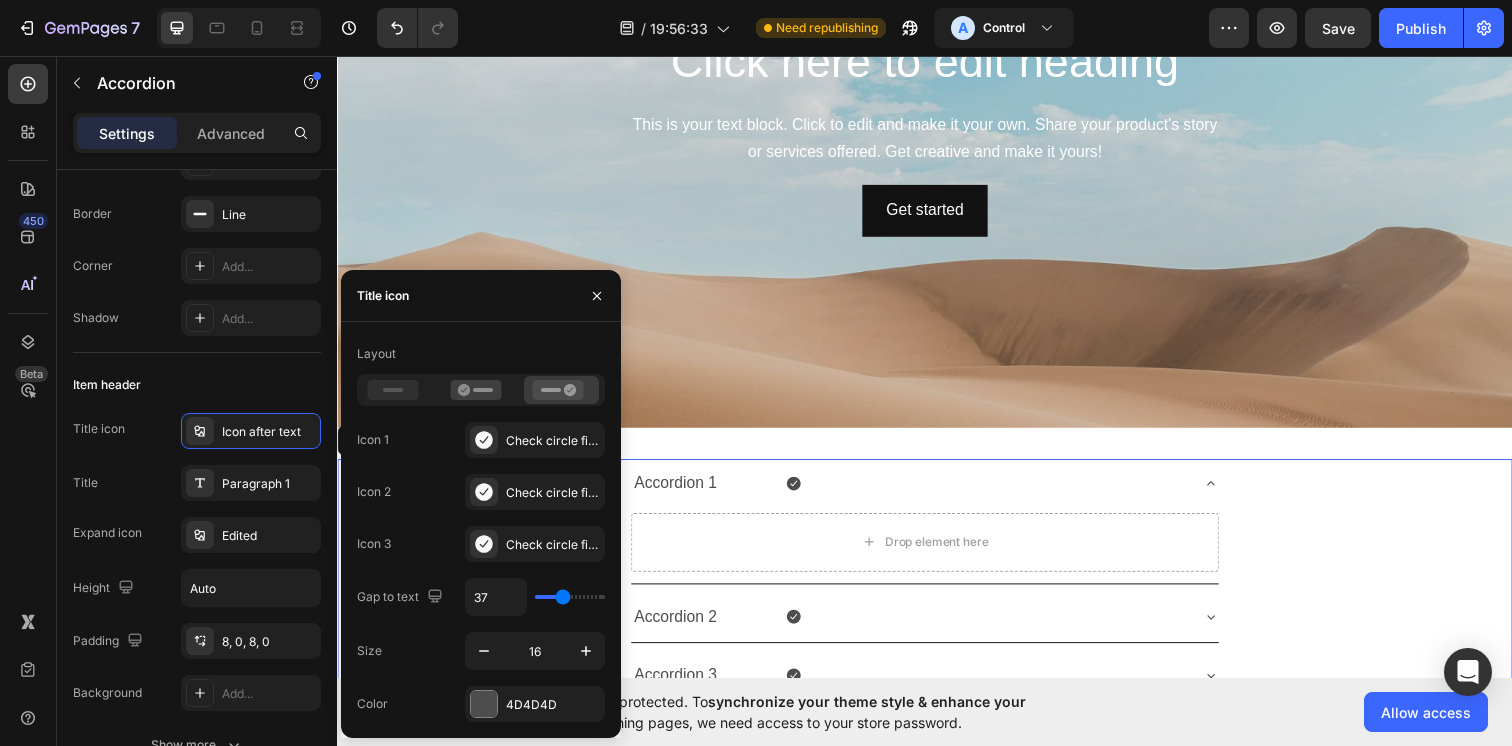 type on "34" 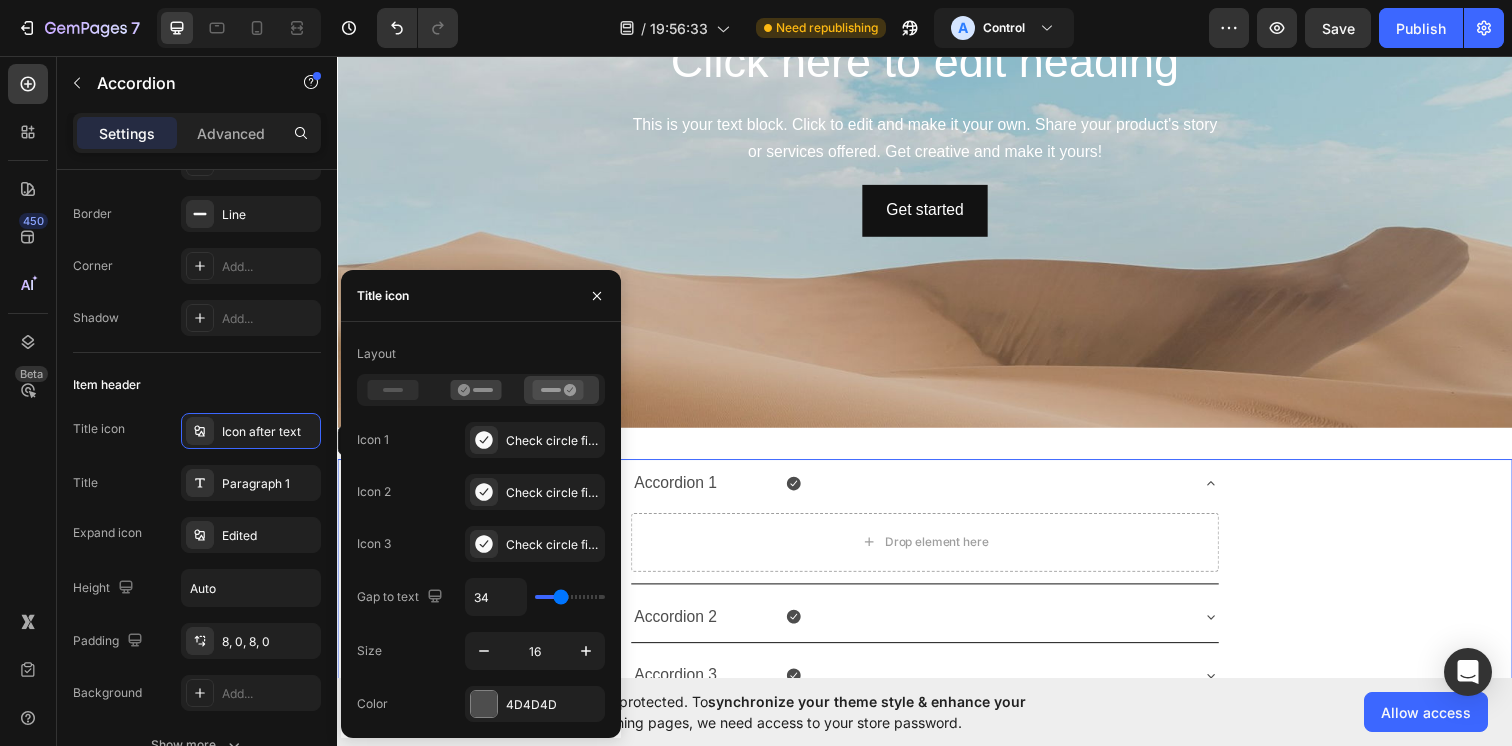 type on "32" 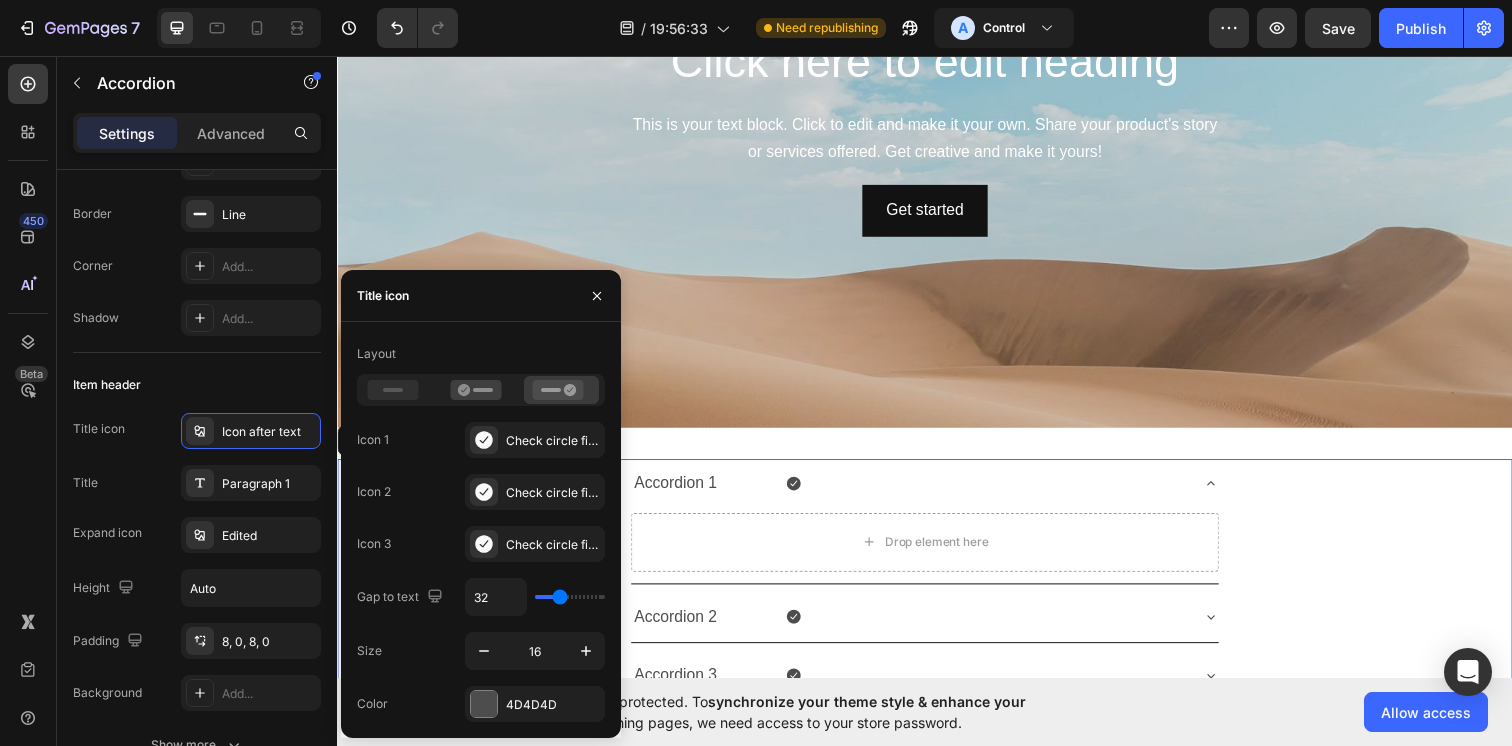 type on "29" 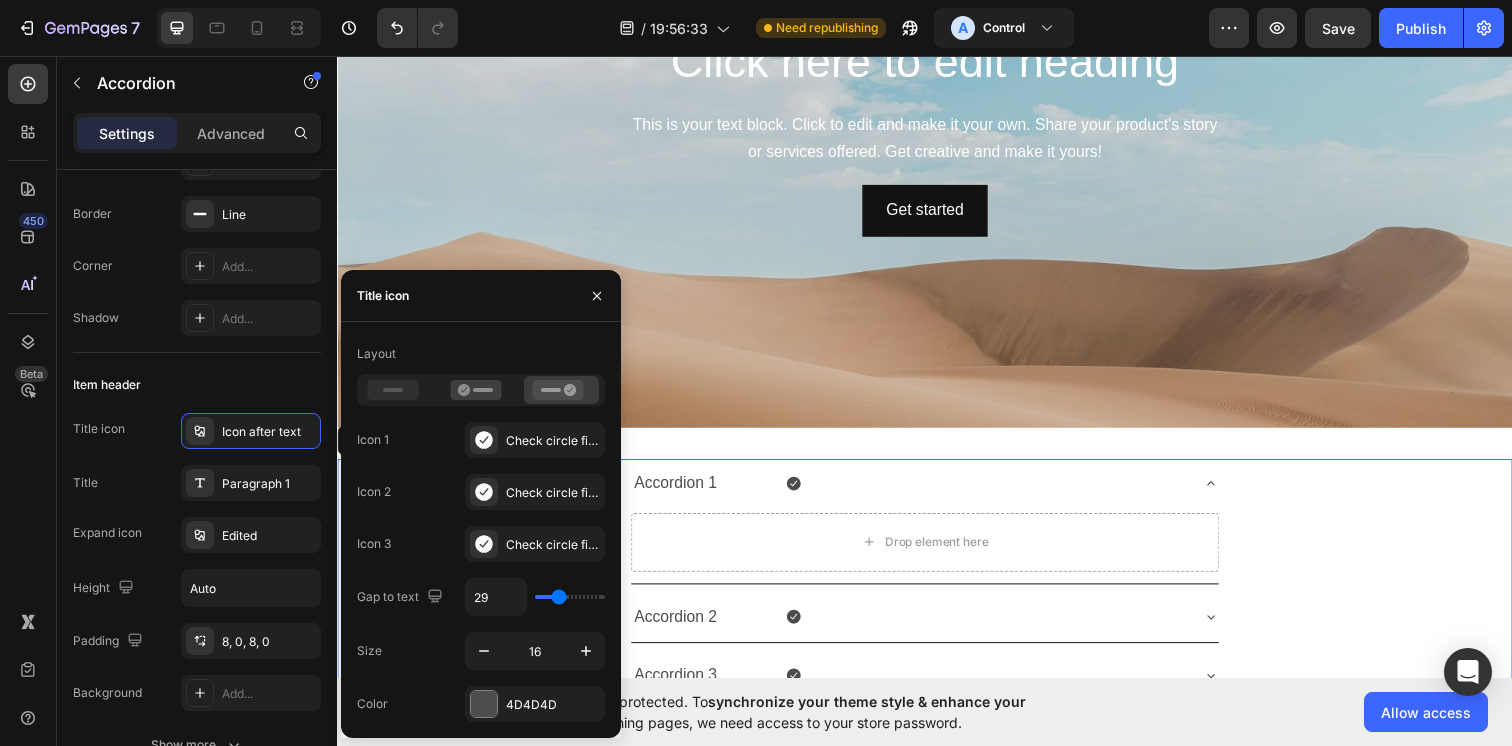 type on "26" 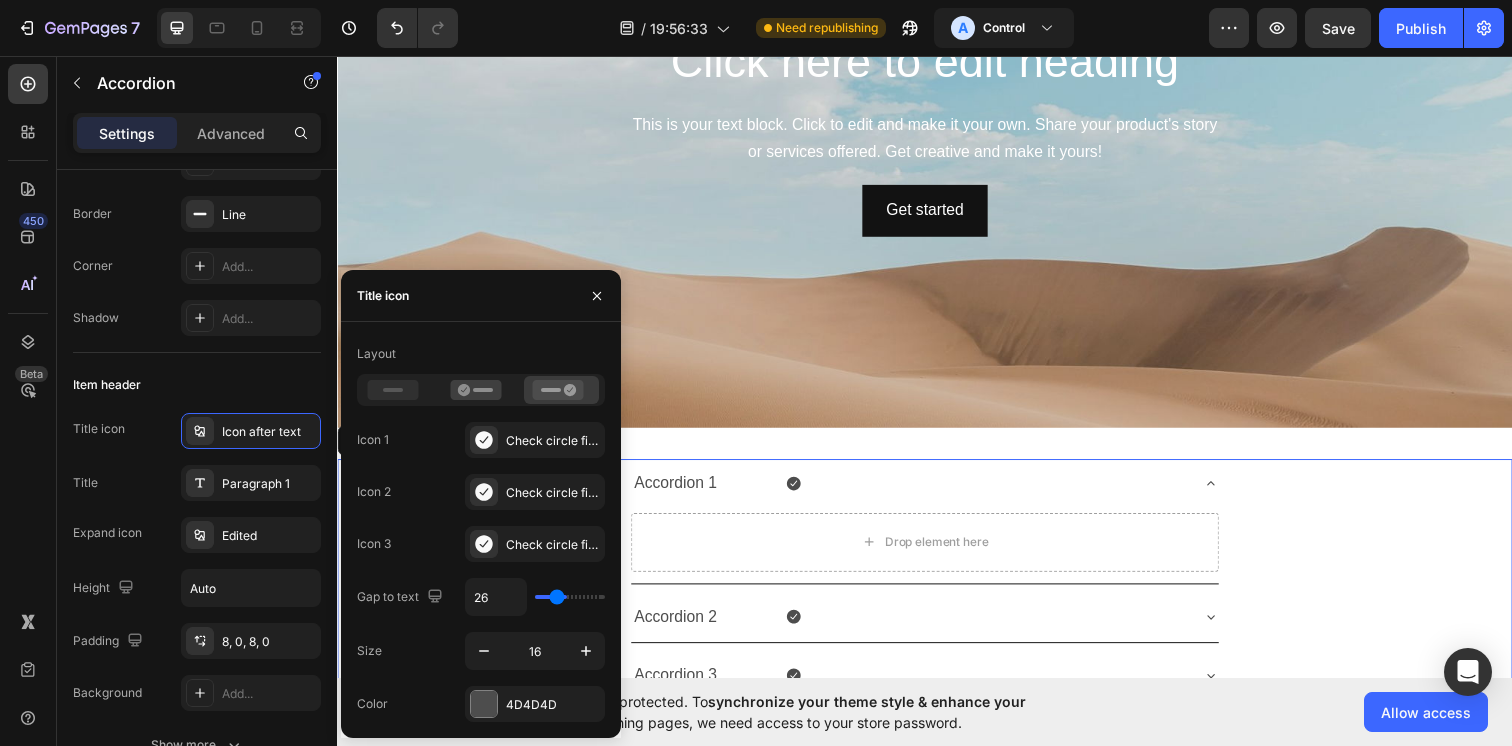 type on "22" 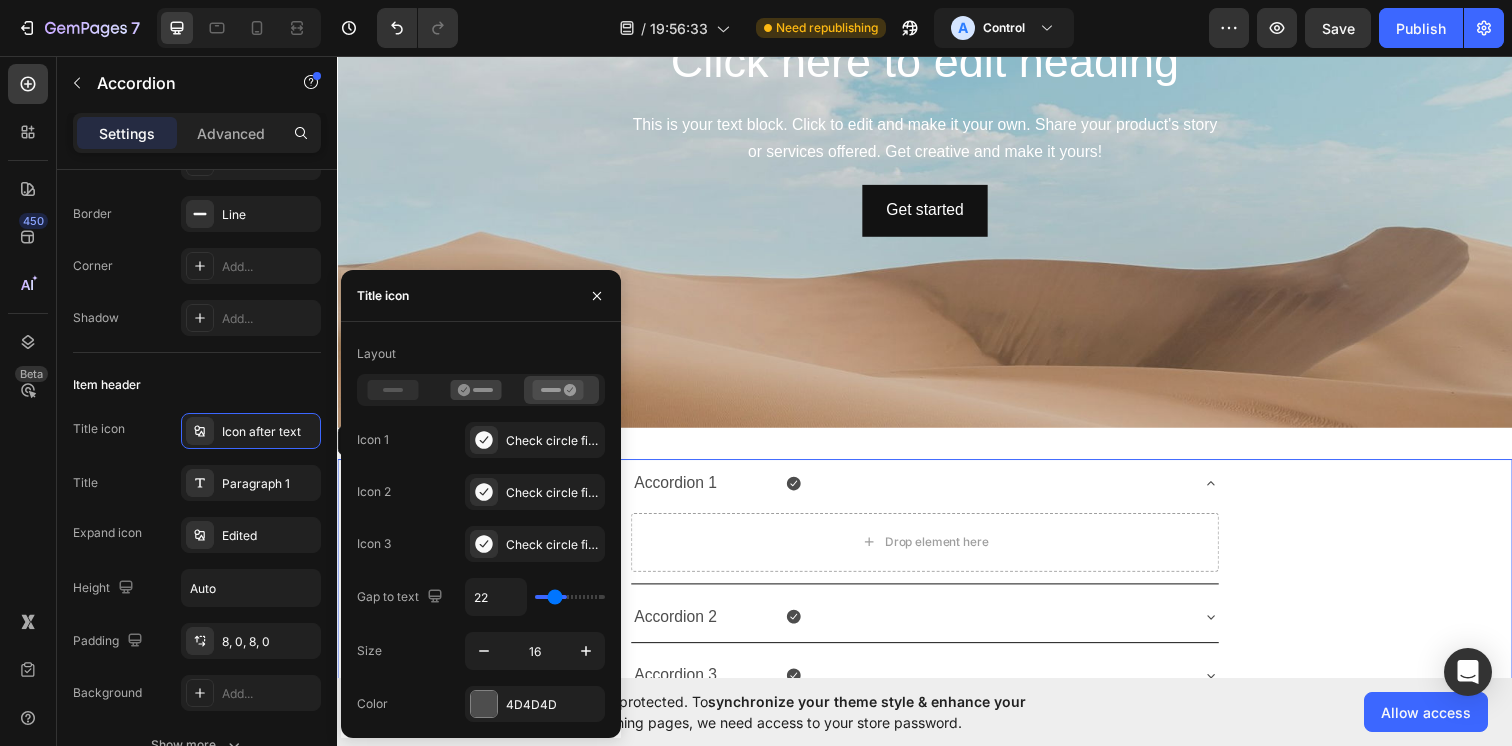 type on "19" 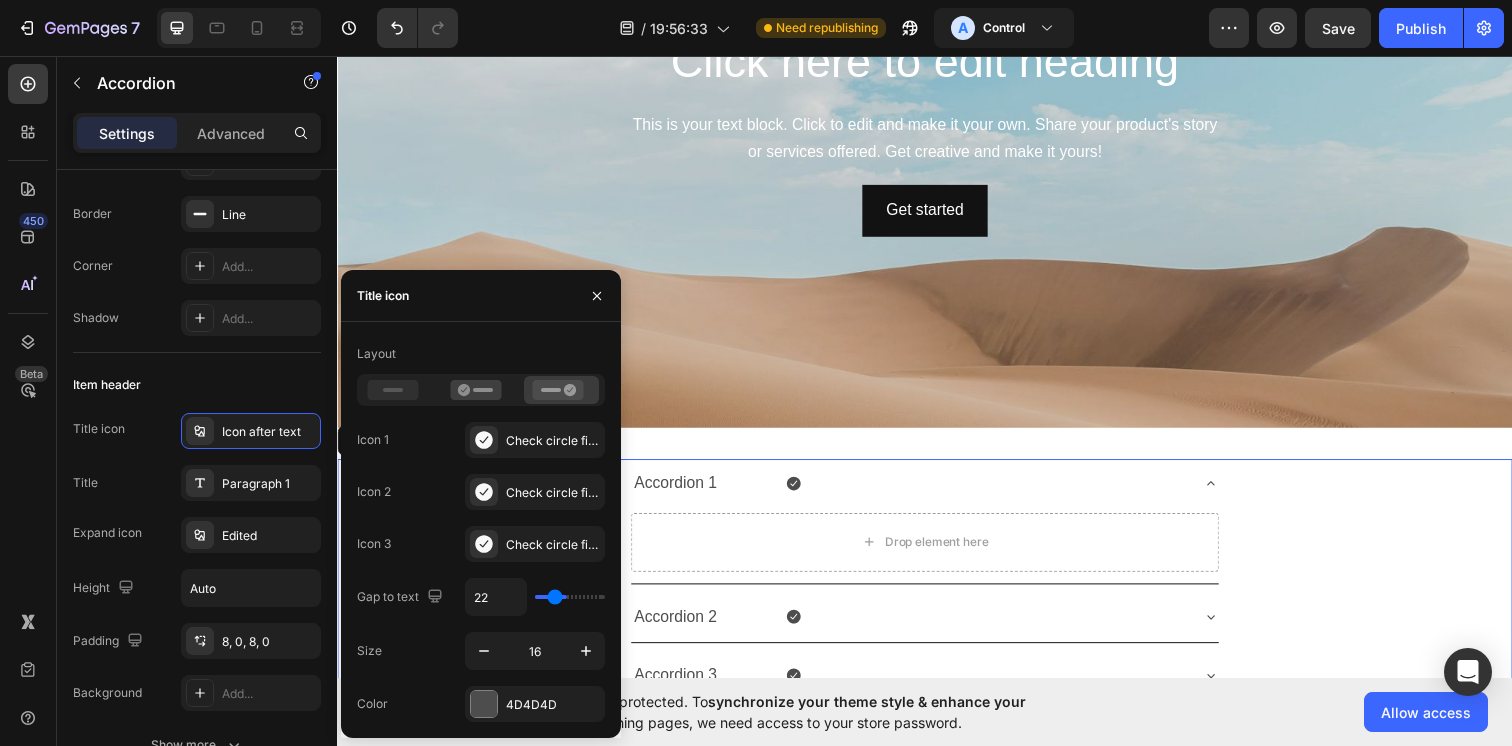 type on "19" 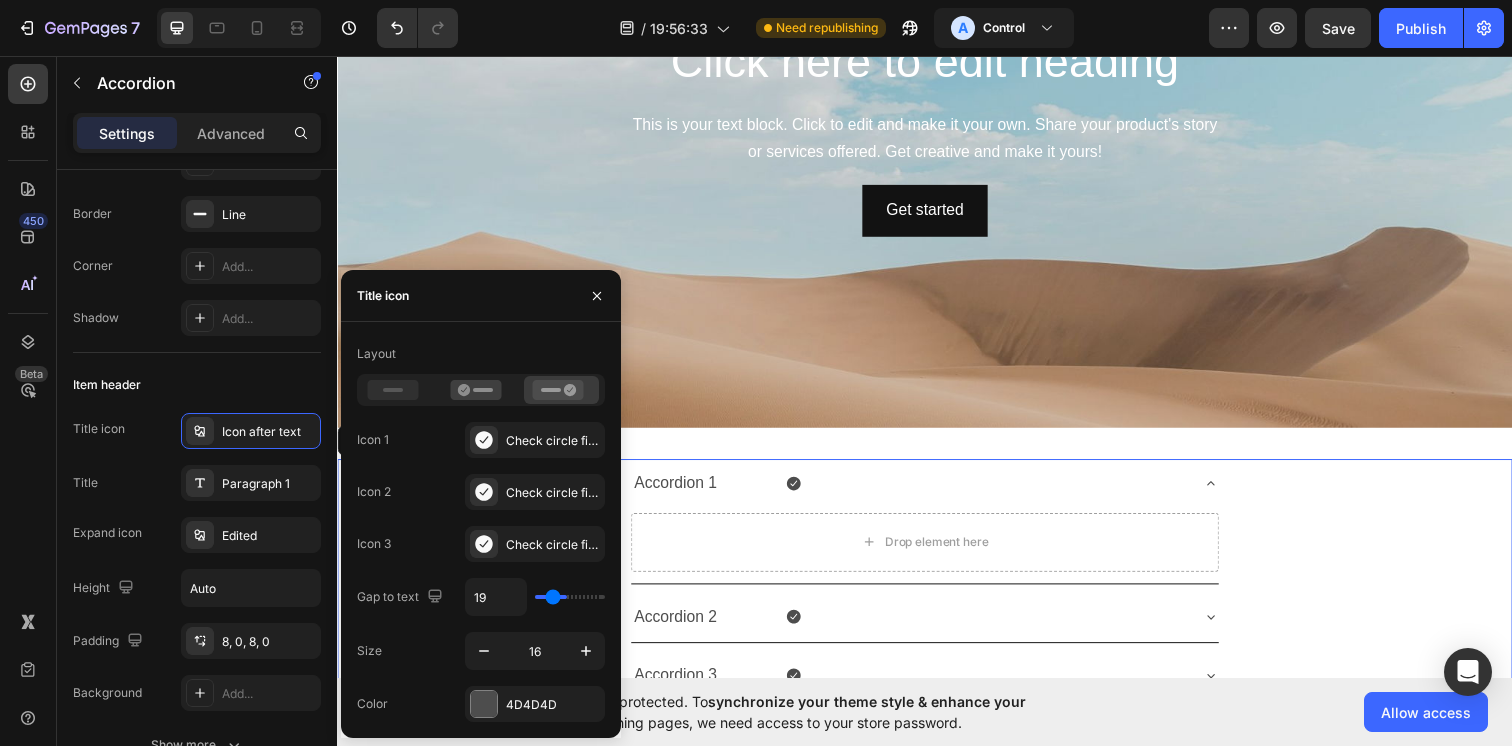type on "17" 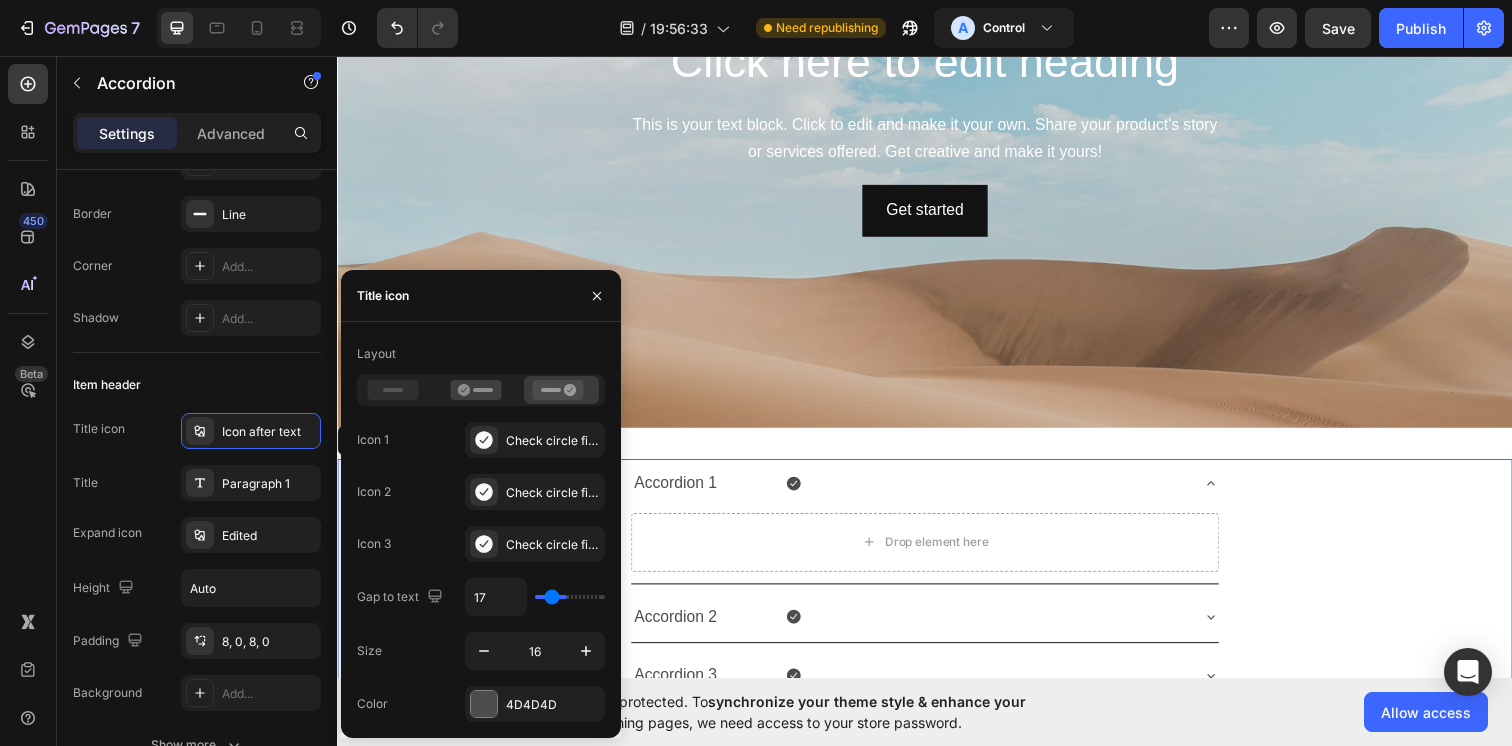 type on "15" 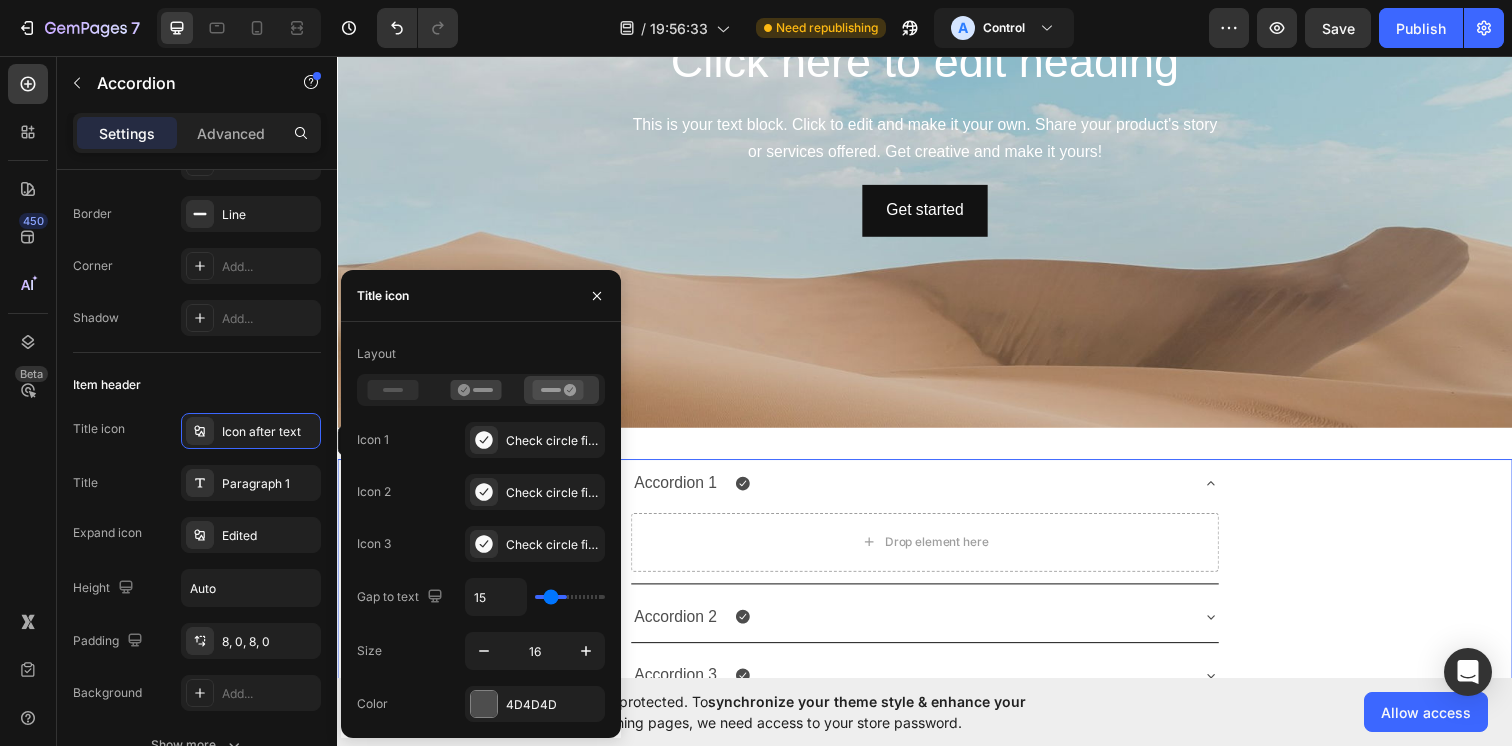 type on "13" 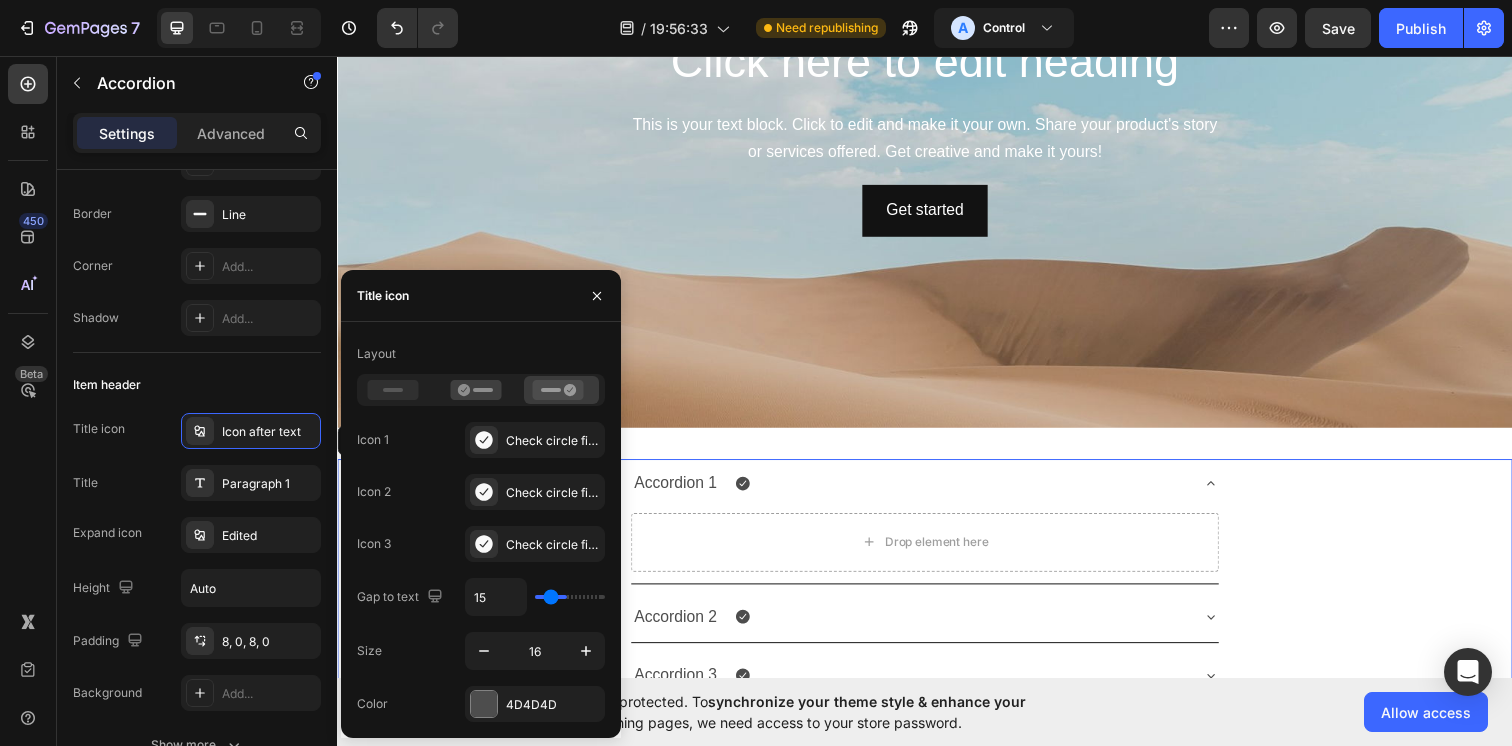 type on "13" 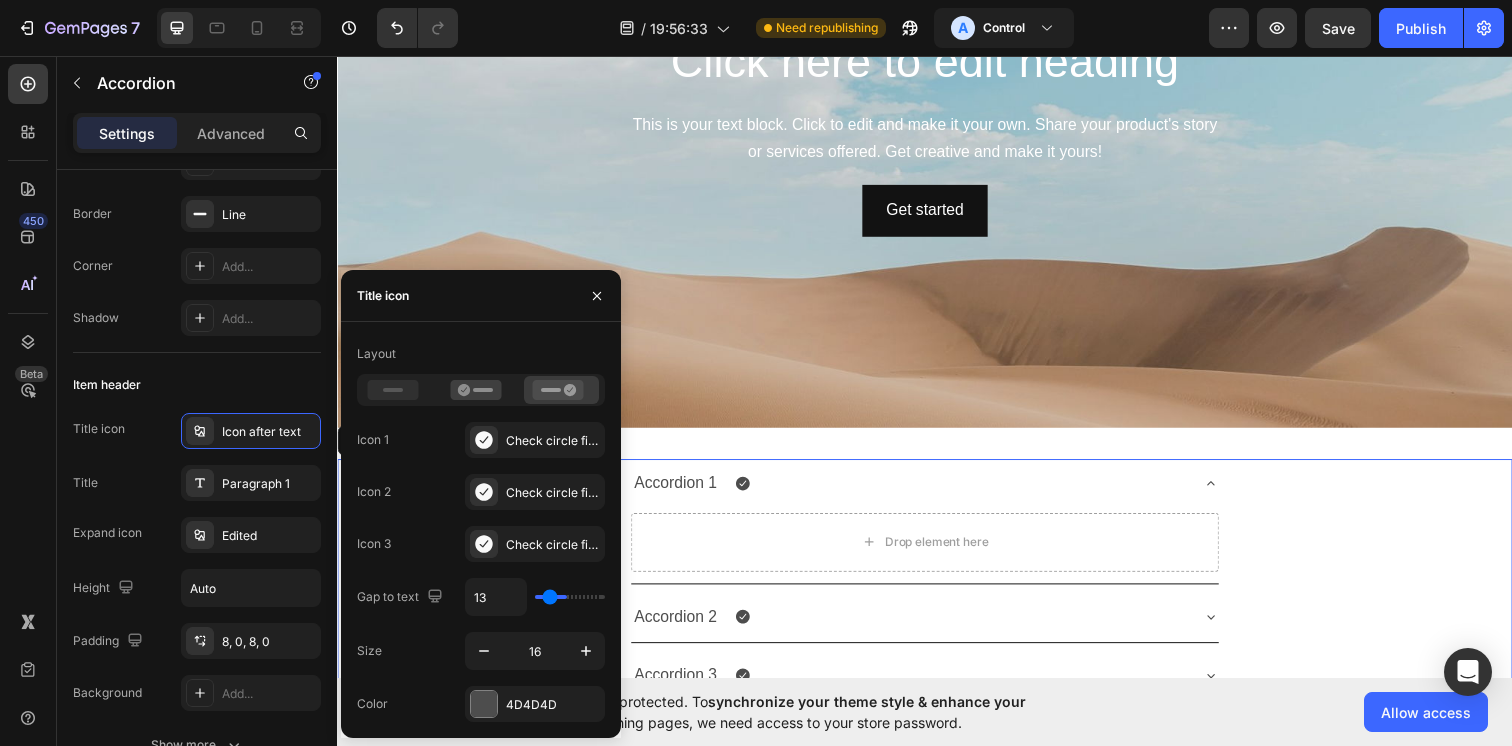 type on "12" 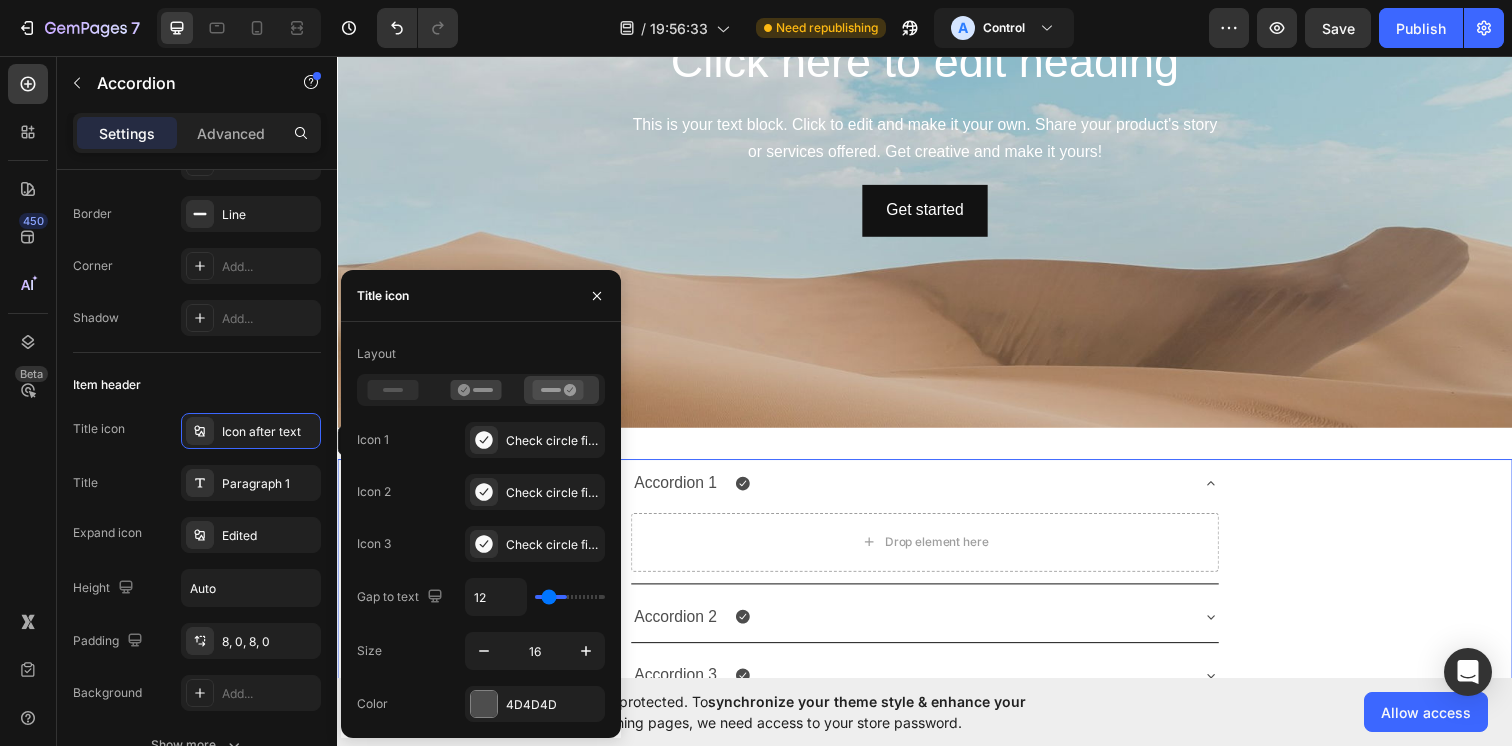 type on "11" 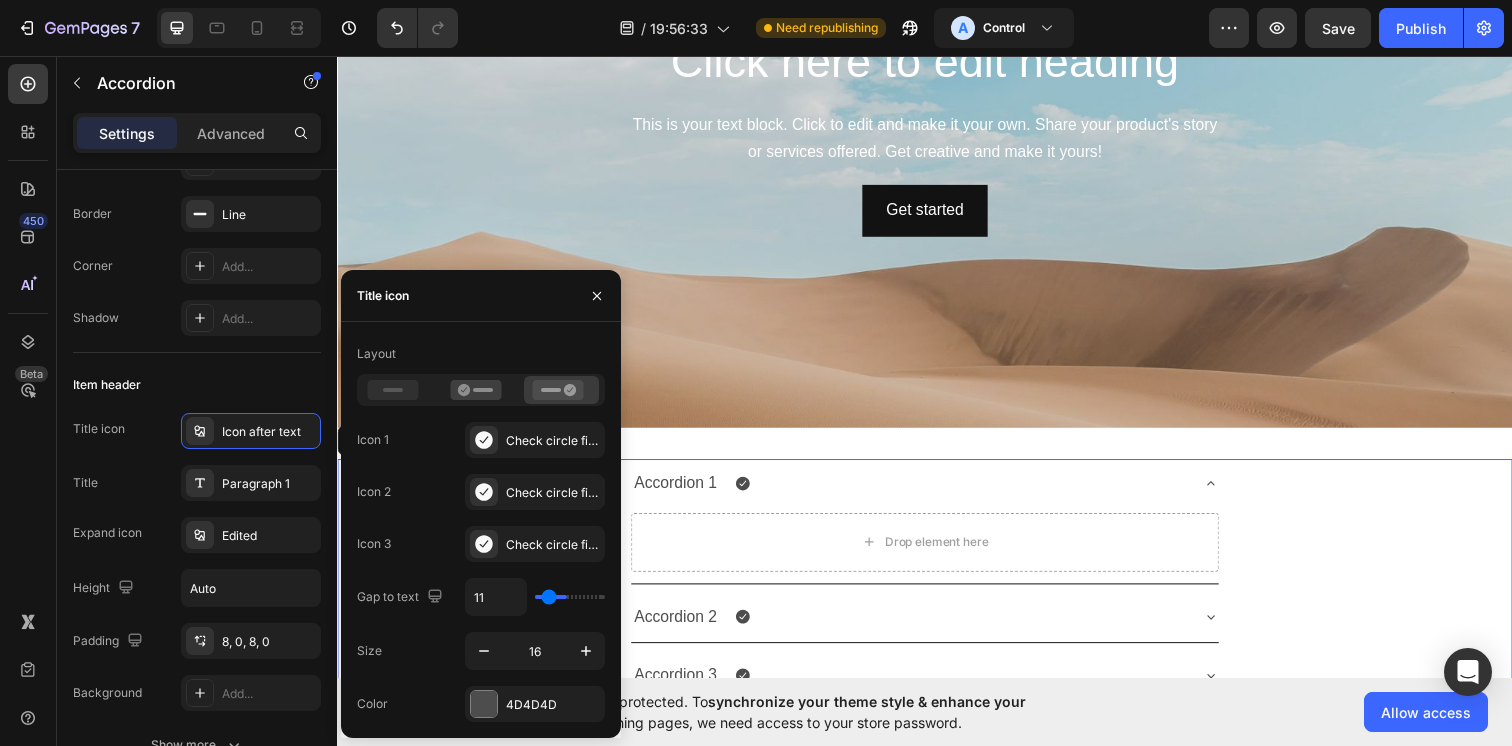 type on "10" 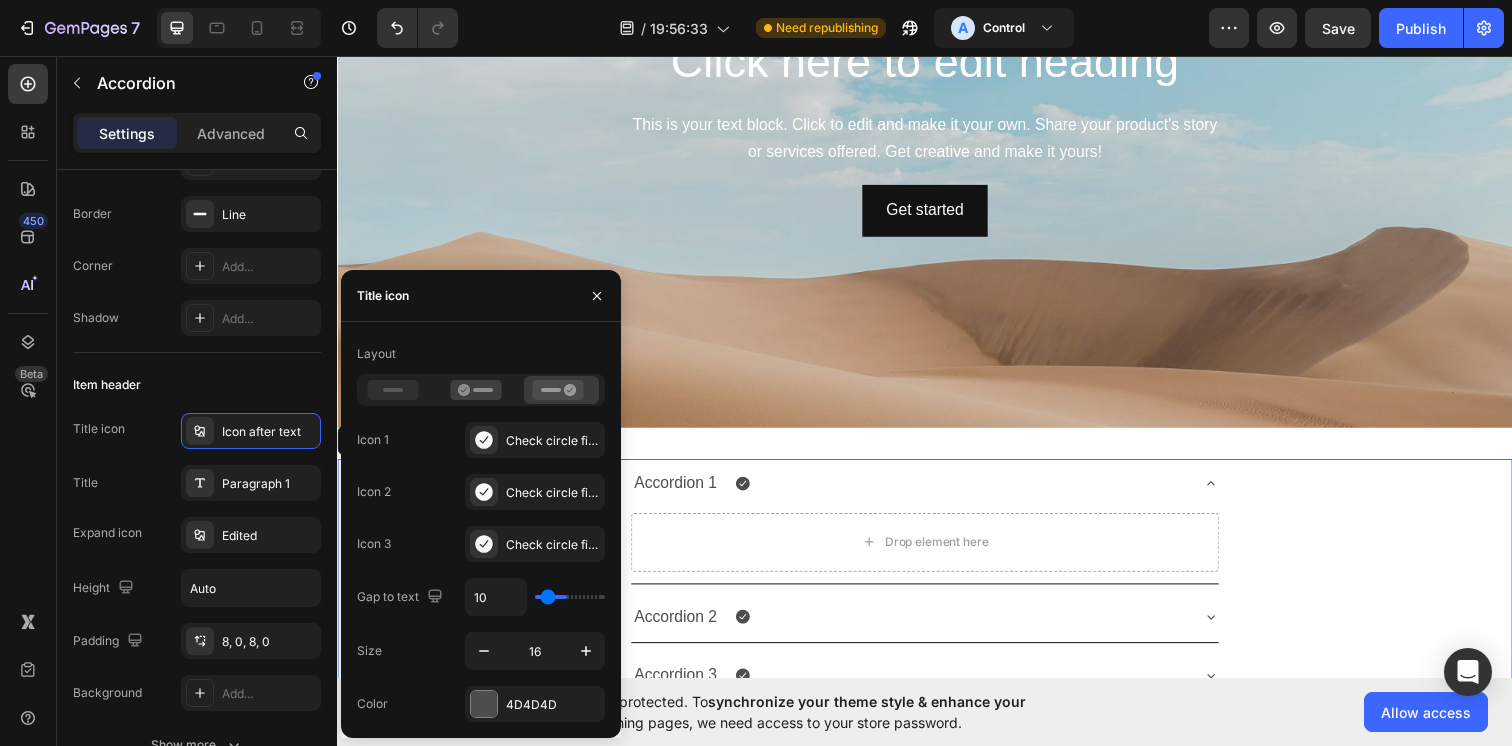 type on "9" 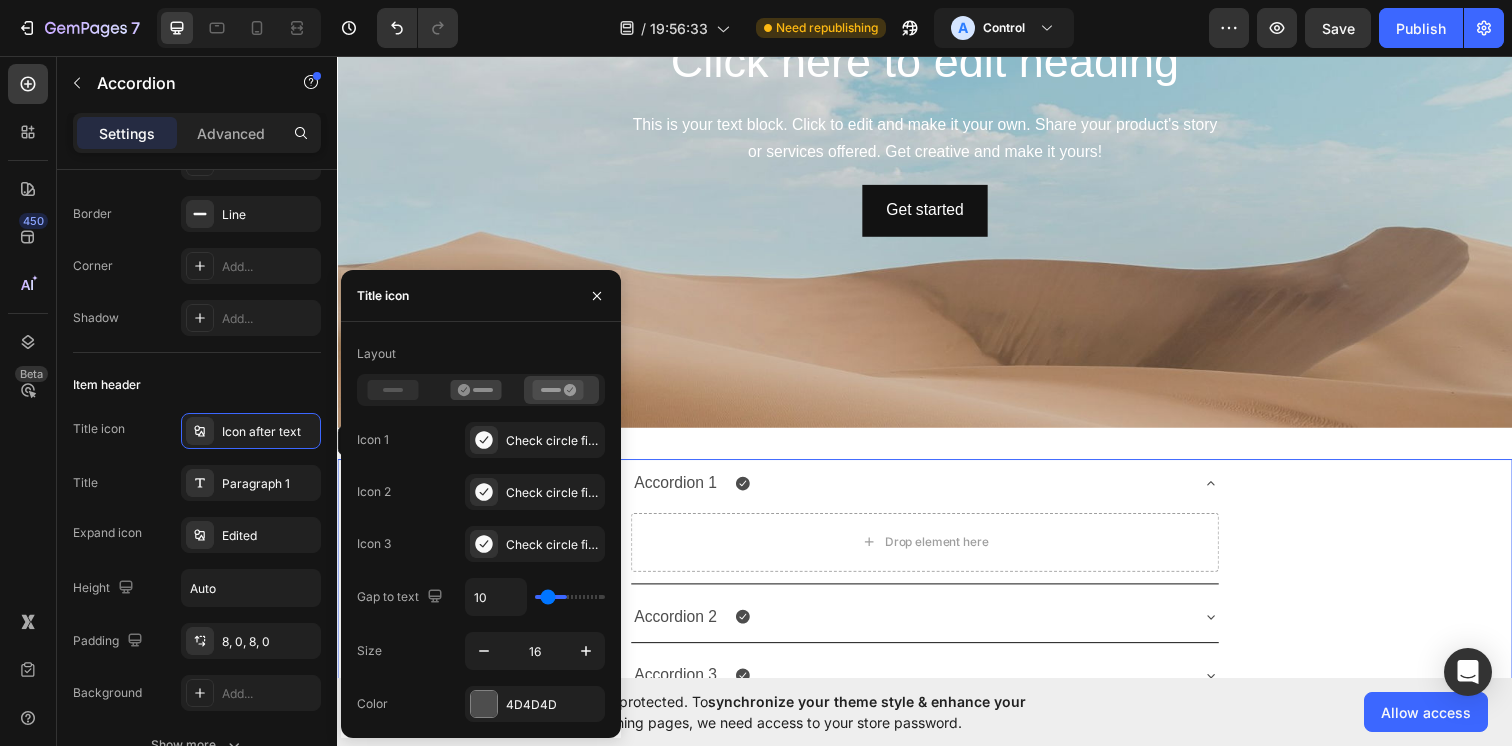 type on "9" 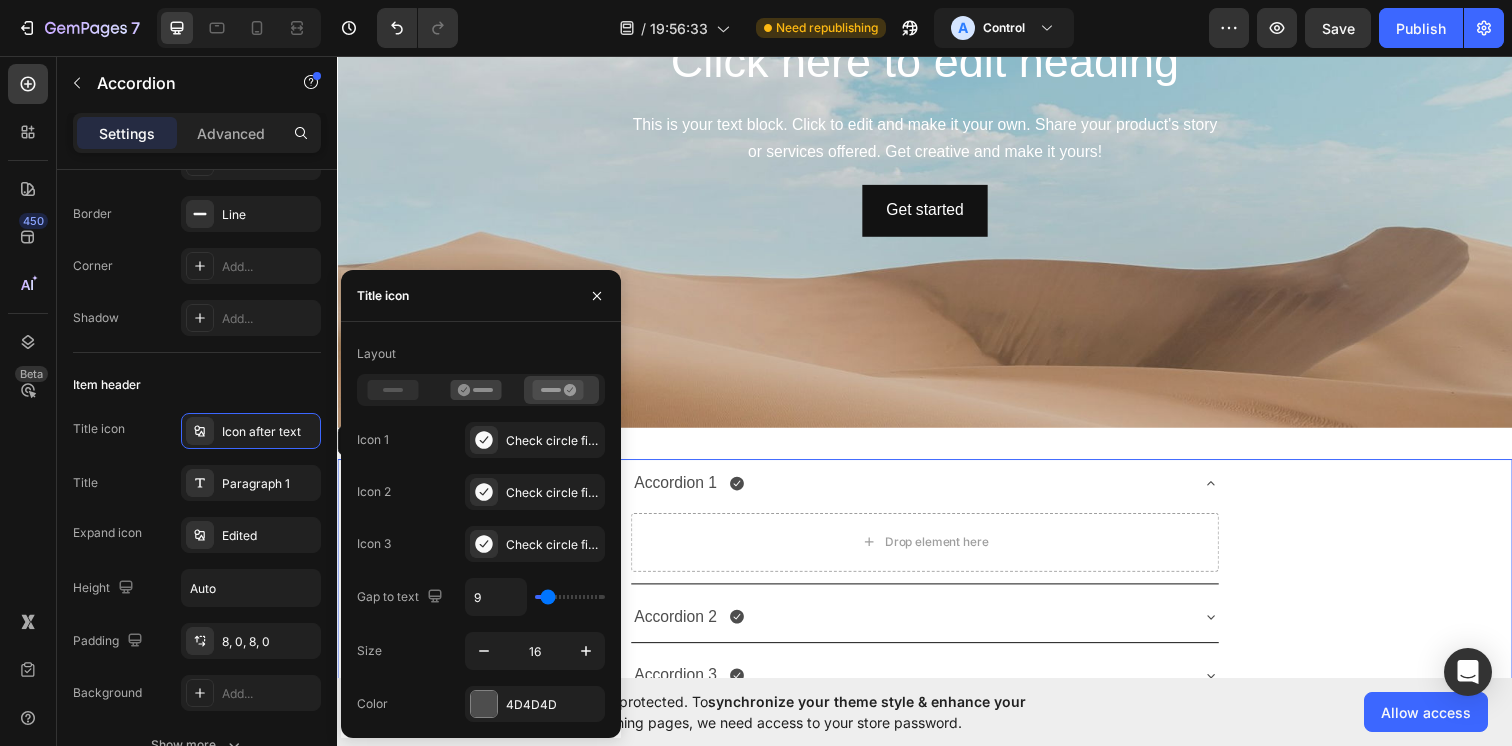 type on "6" 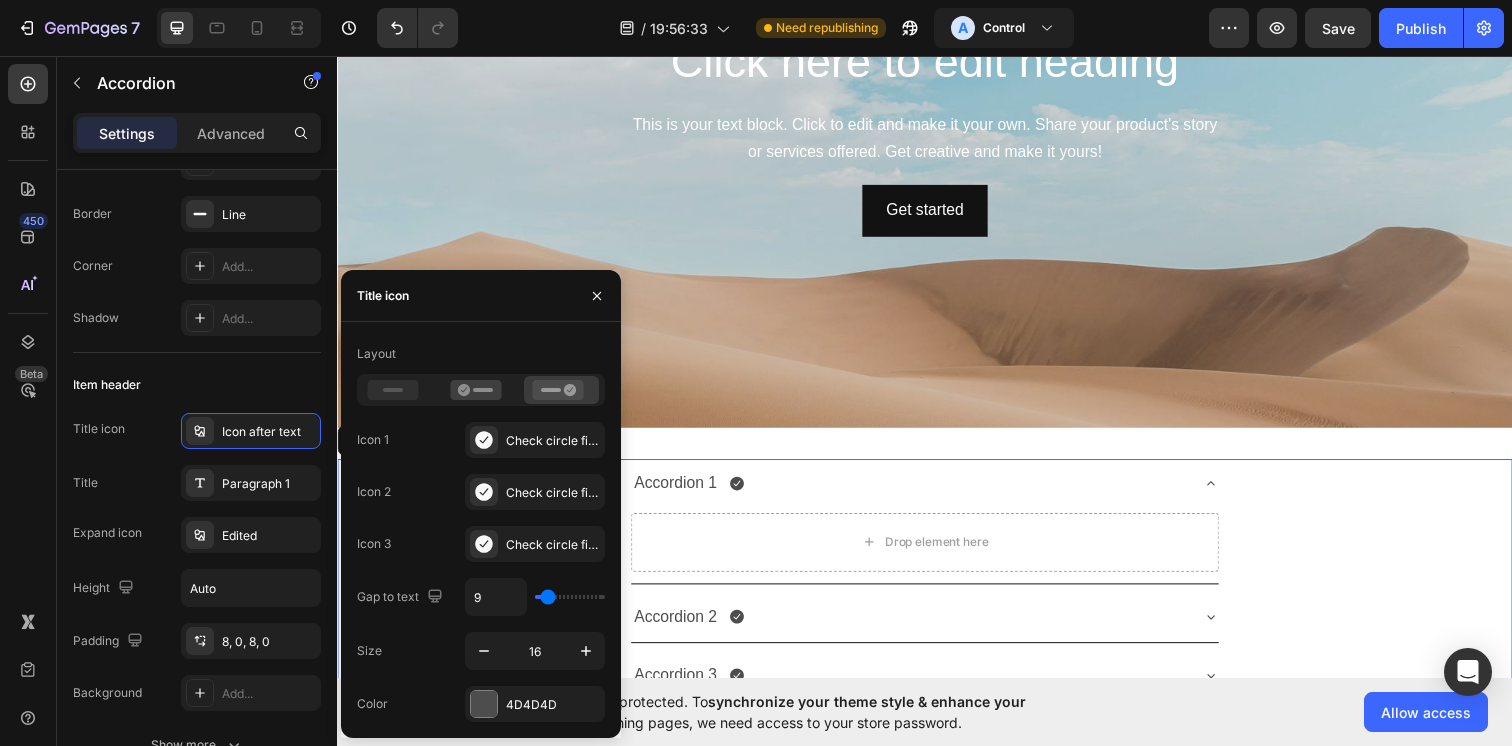 type on "6" 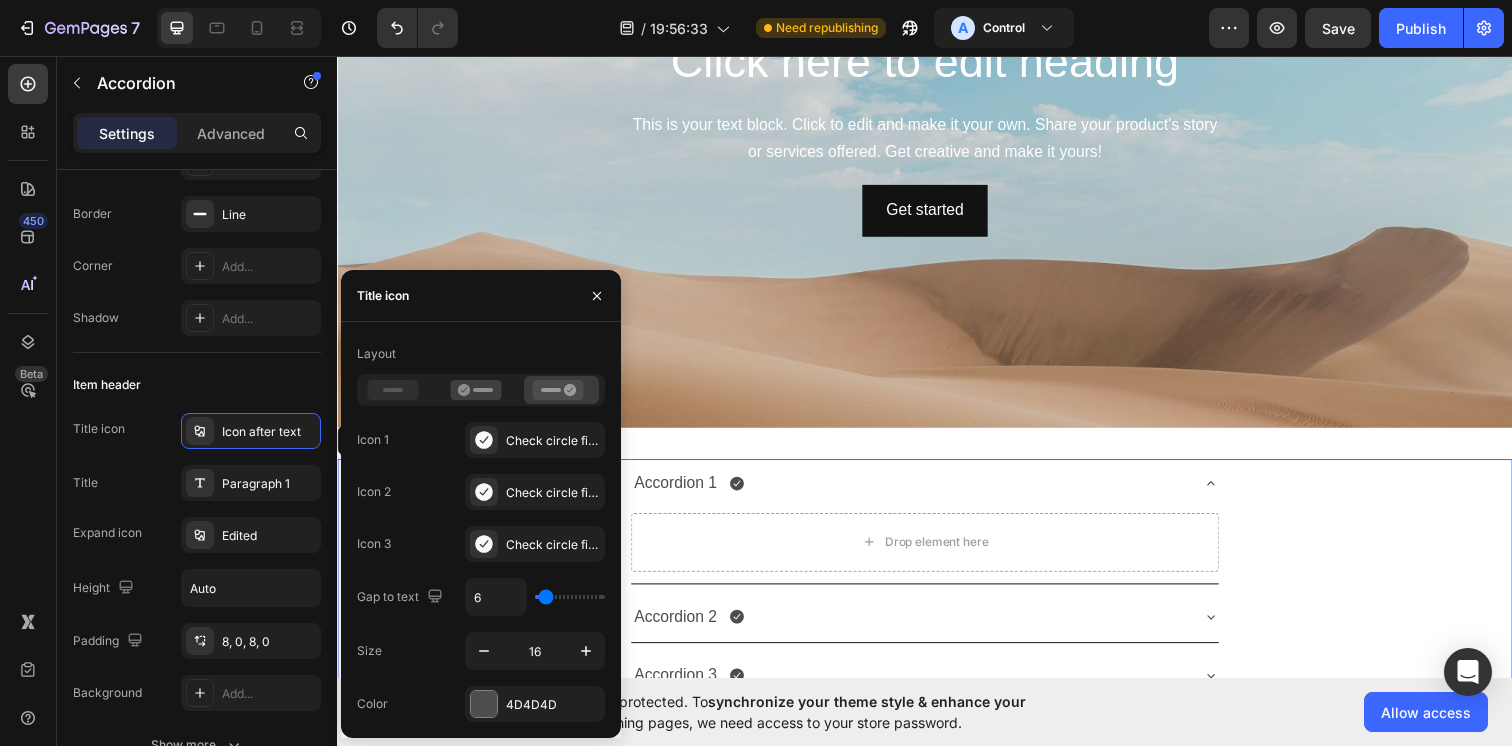 type on "5" 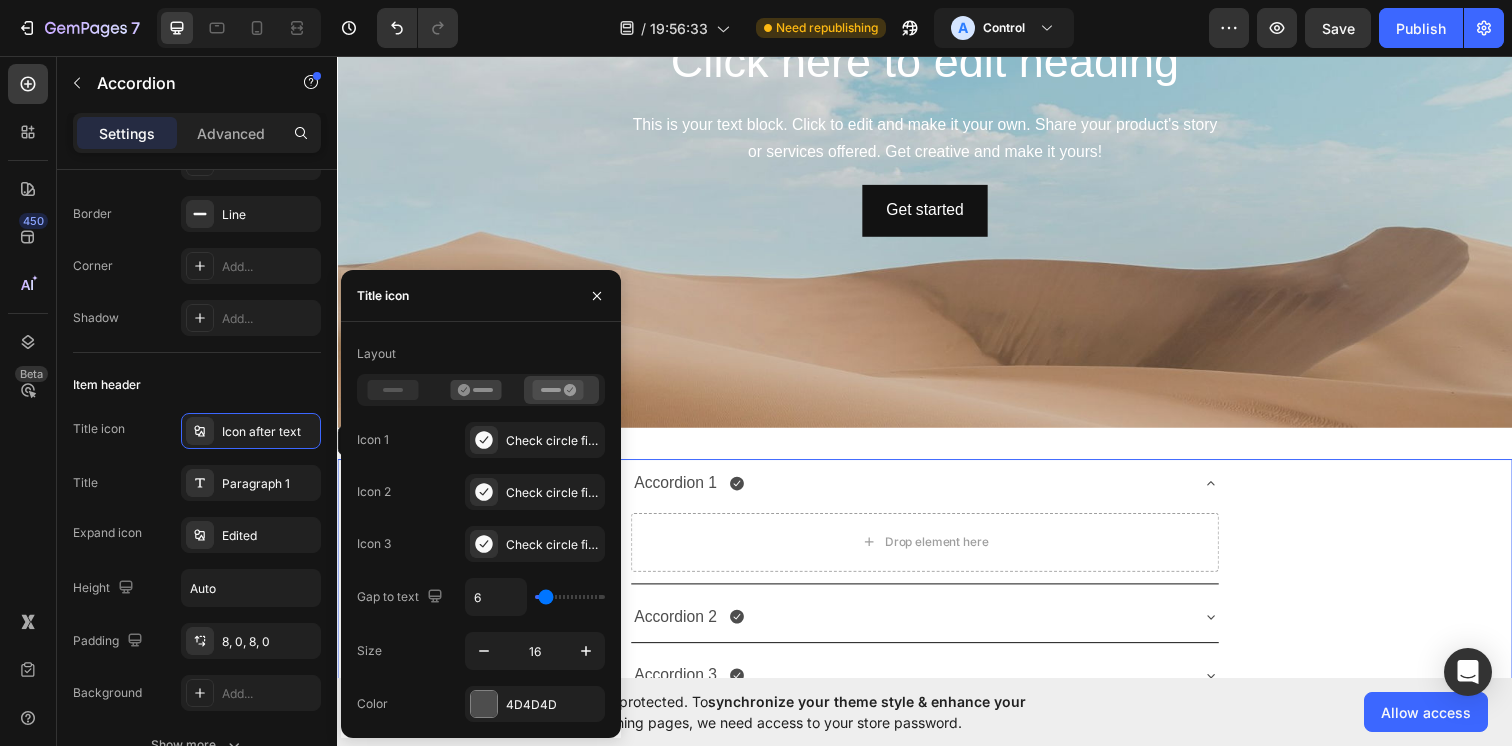 type on "5" 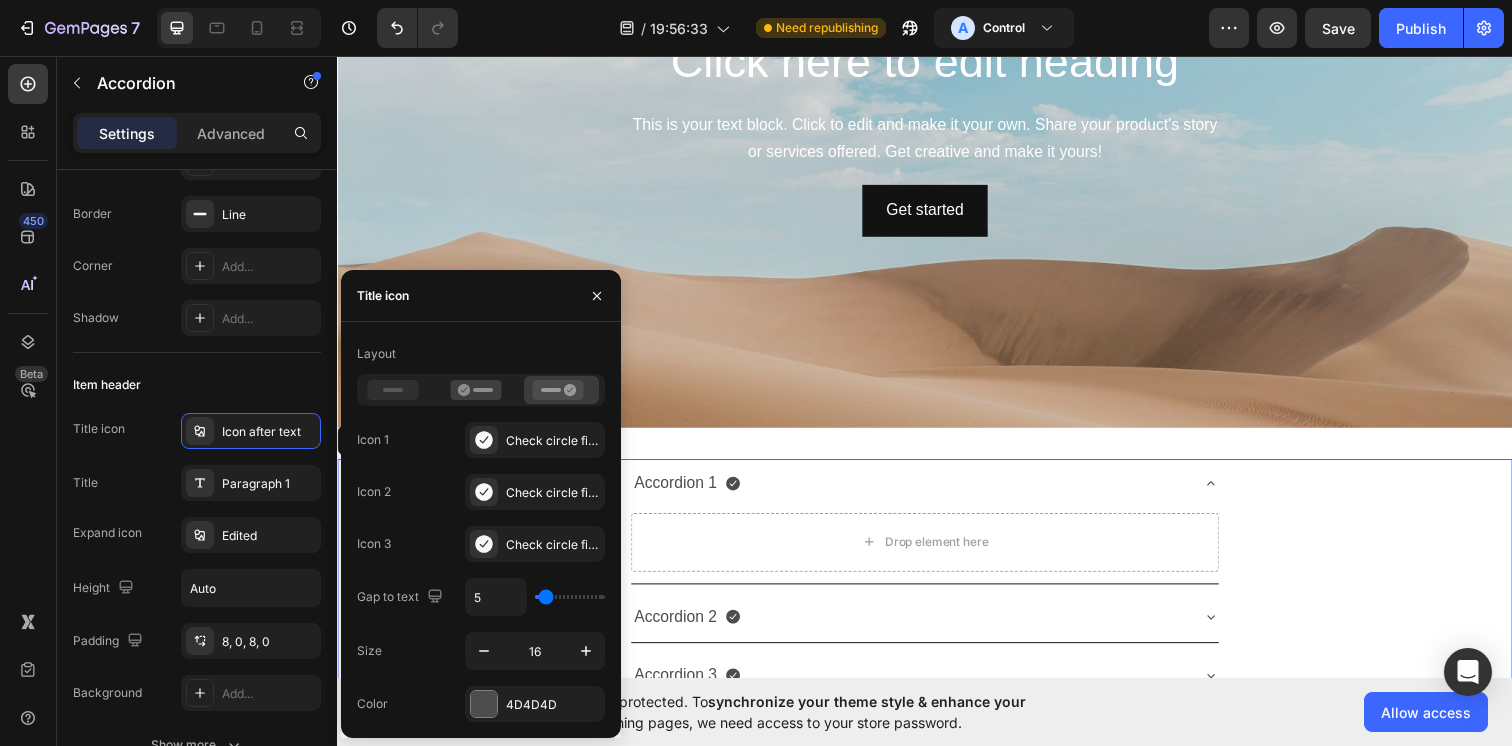 type on "6" 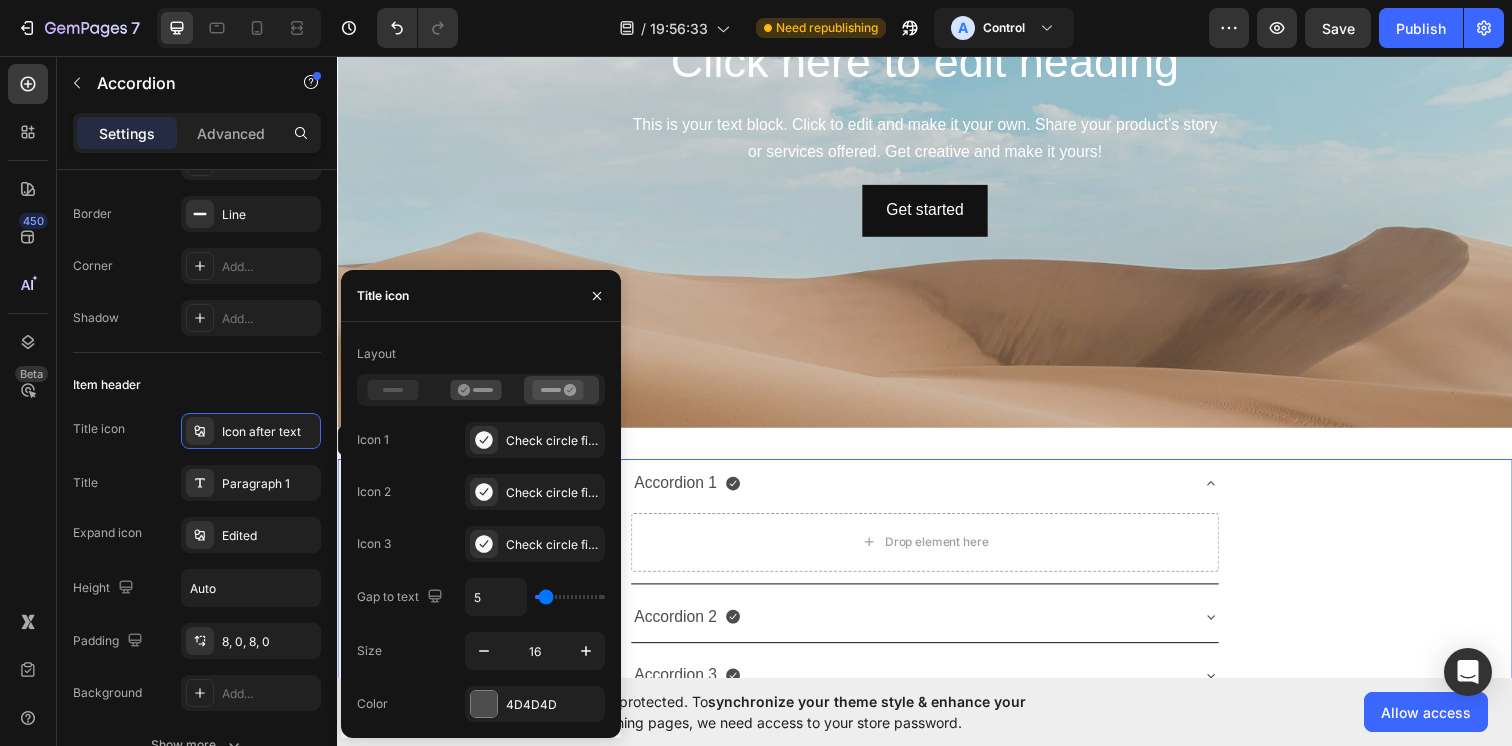 type on "6" 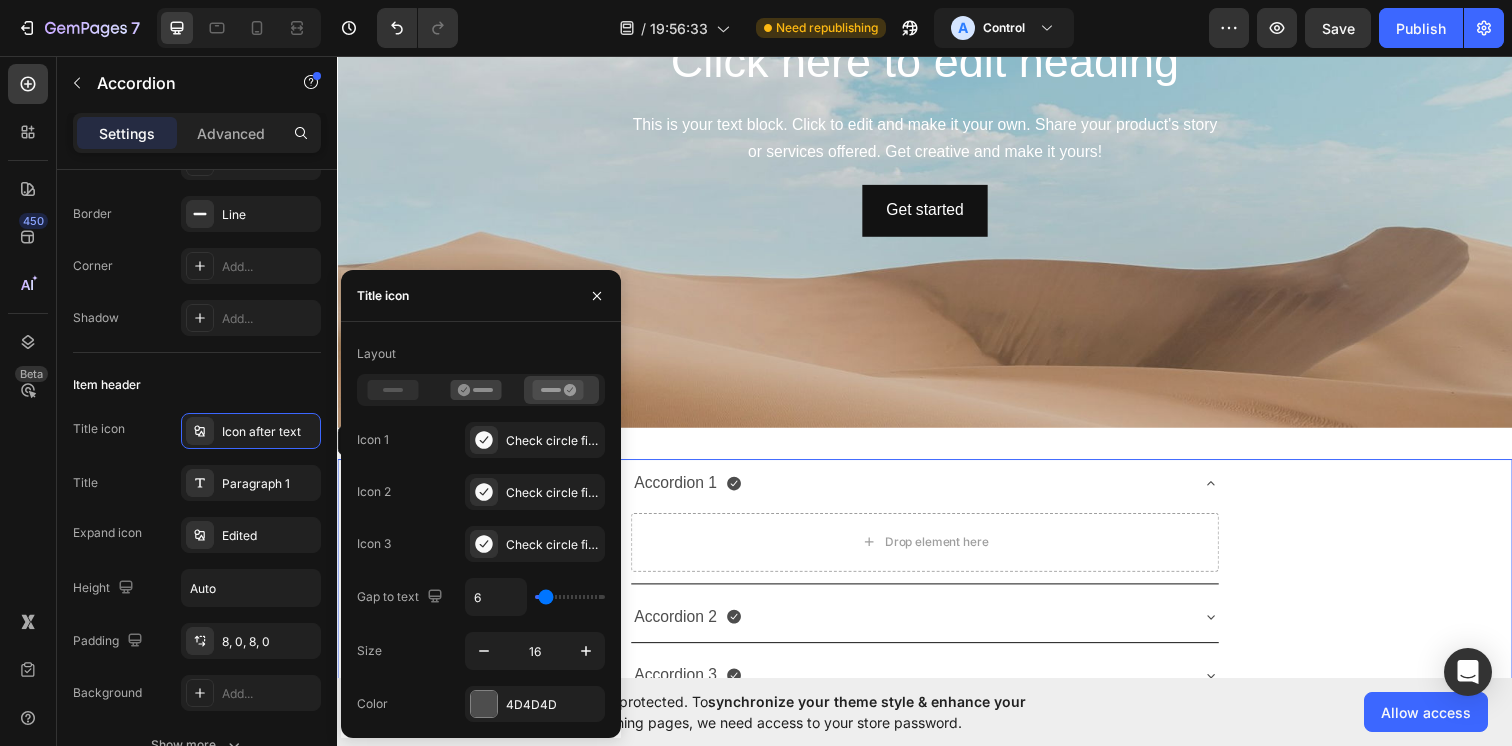 type on "7" 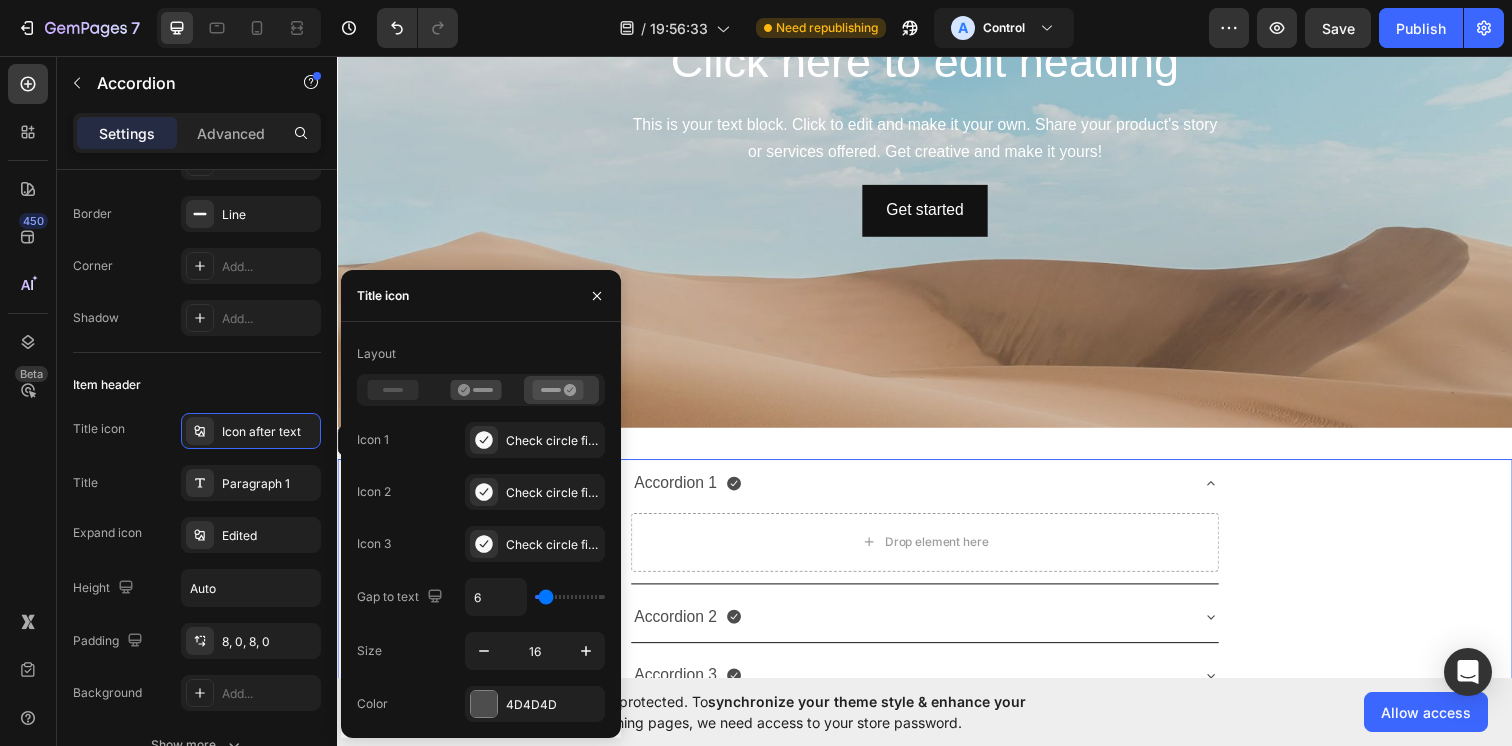 type on "7" 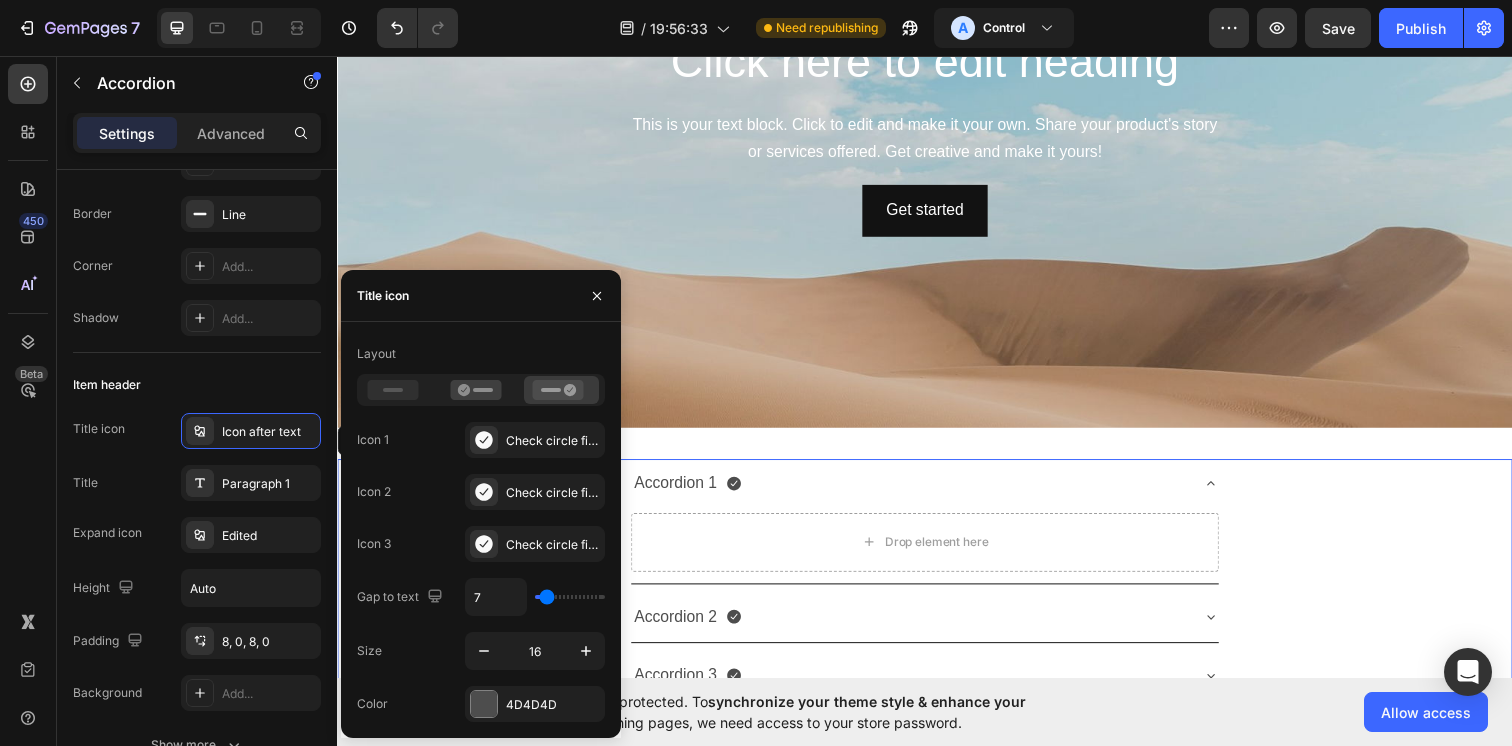 type on "8" 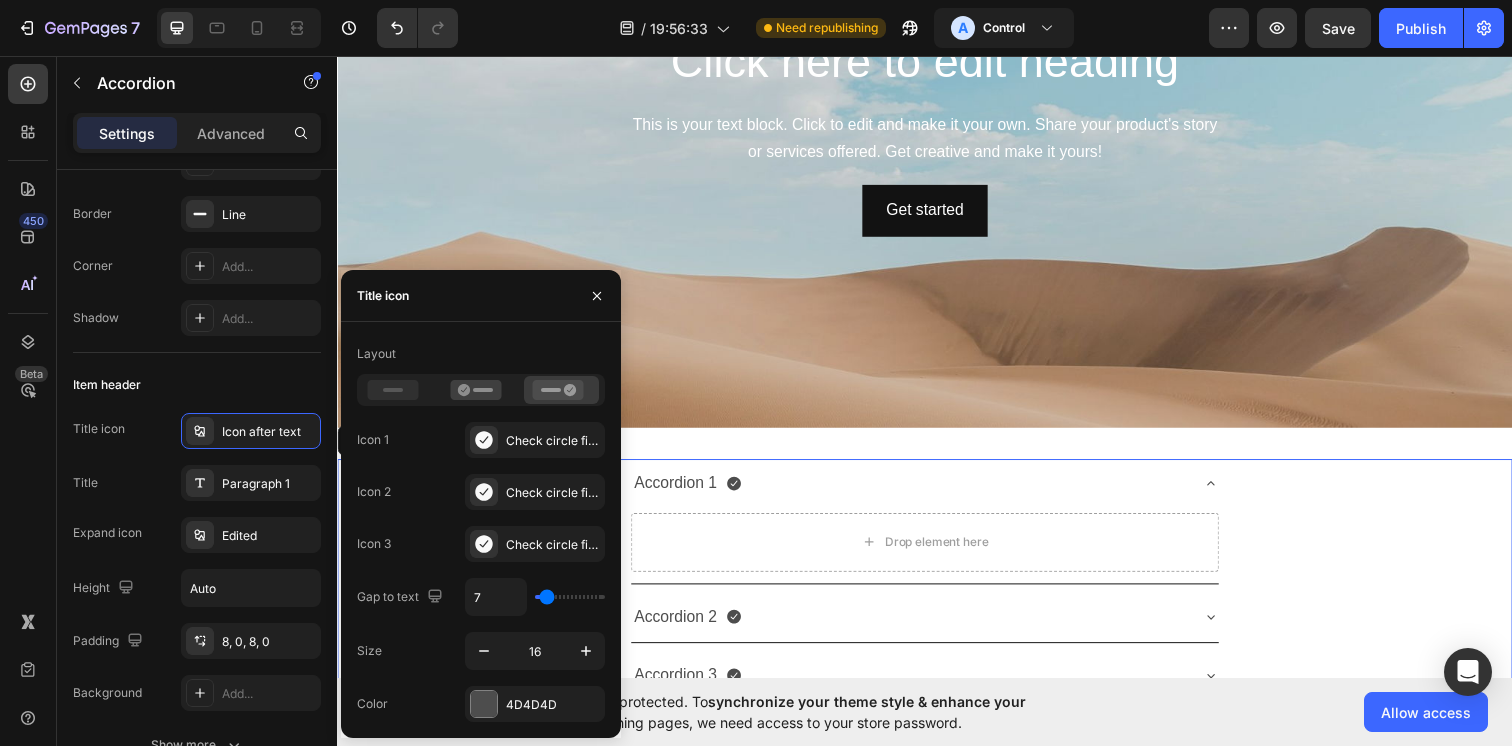 type on "8" 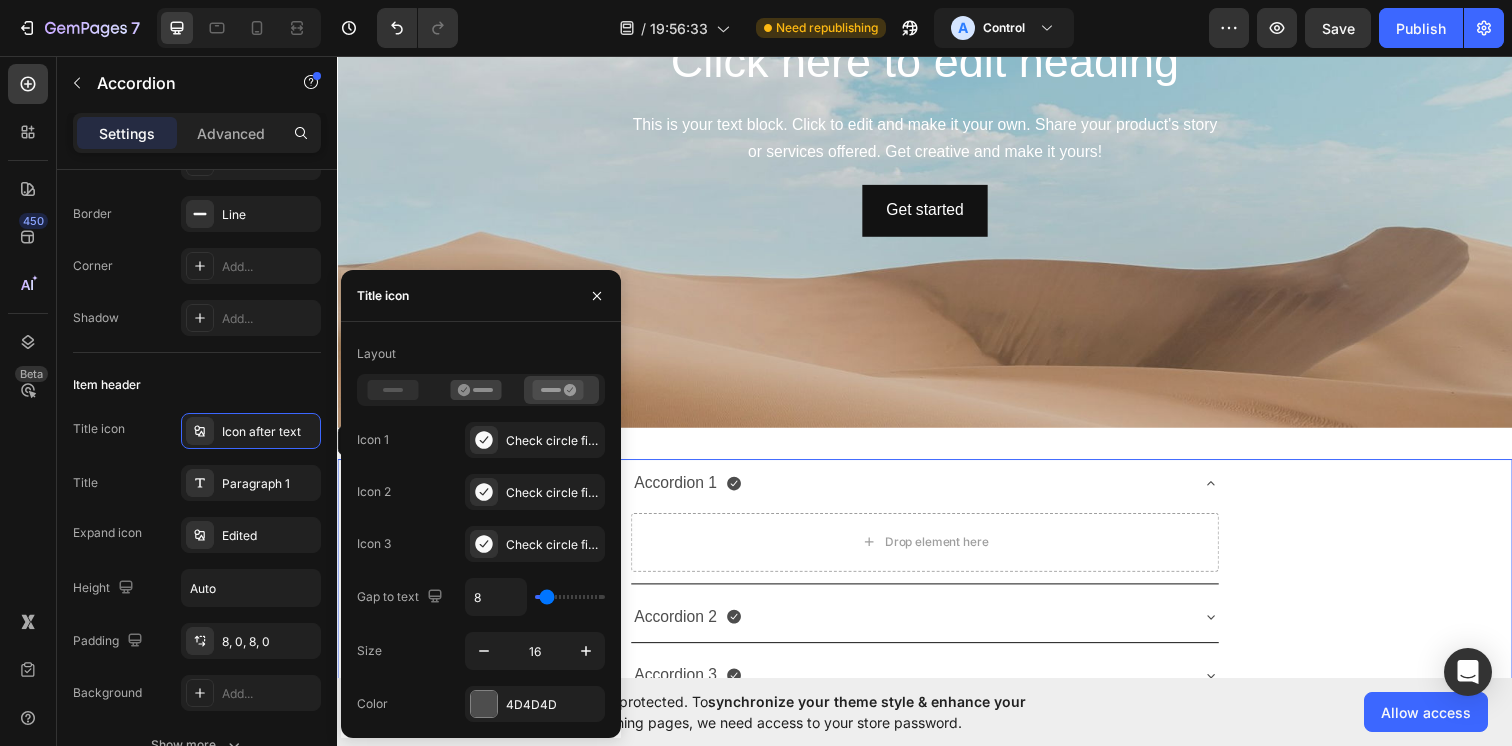type on "9" 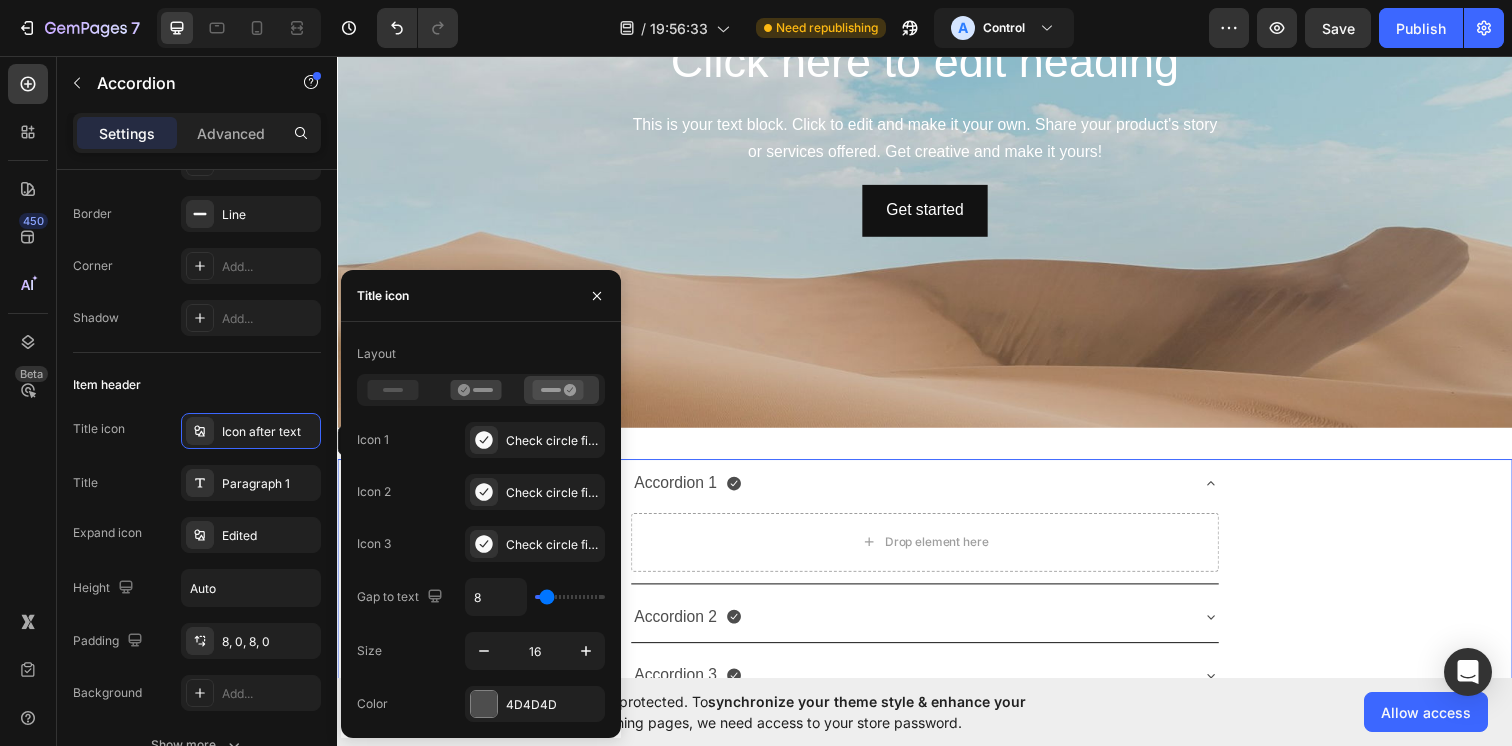 type on "9" 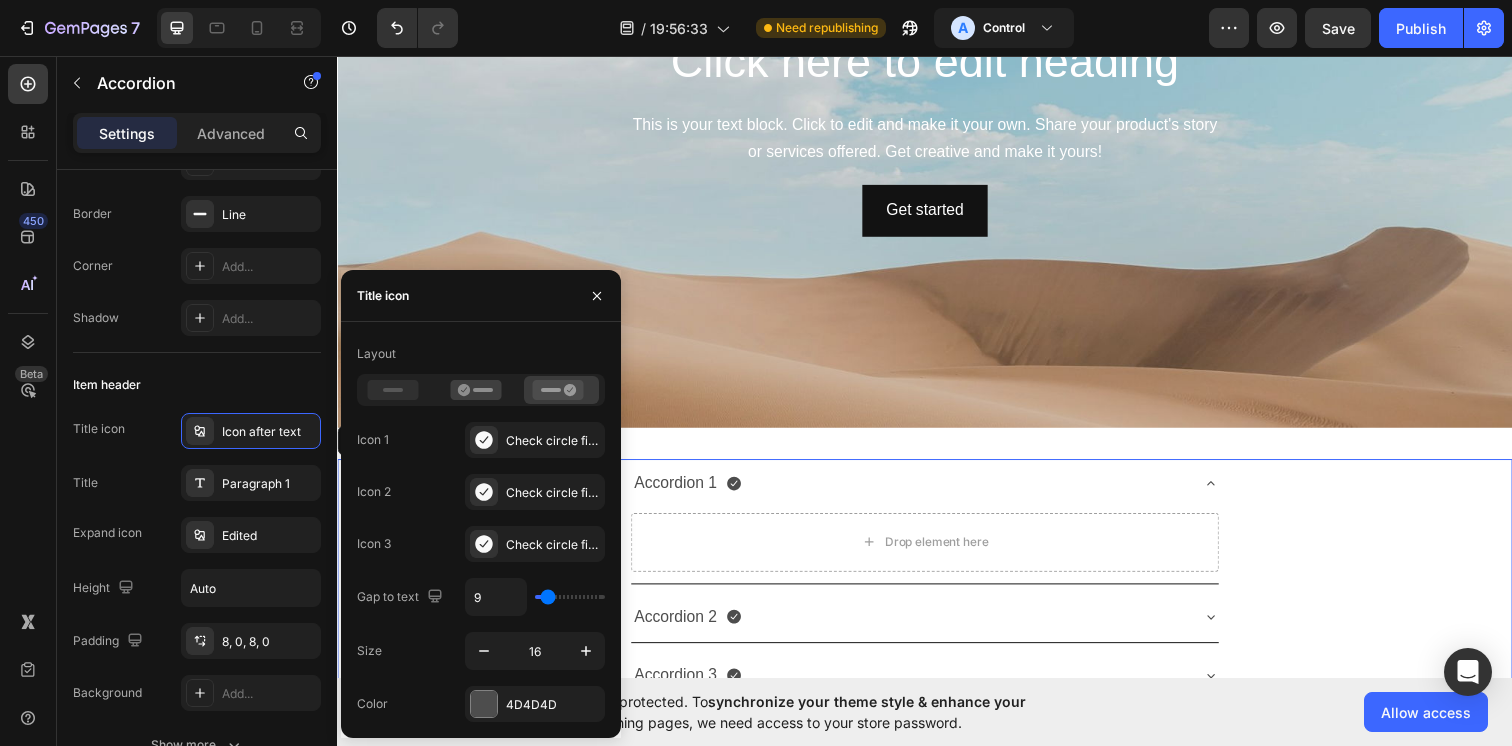 type on "10" 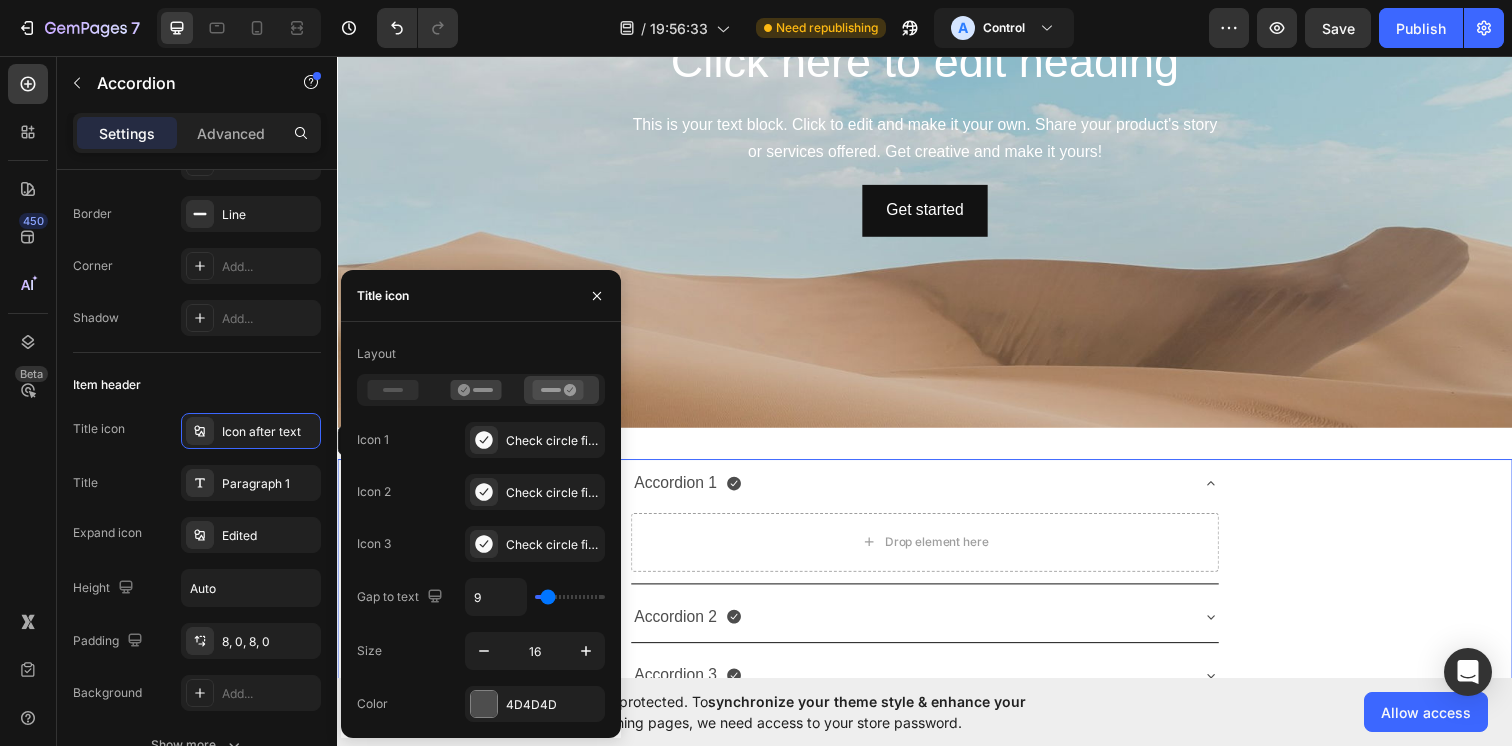 type on "10" 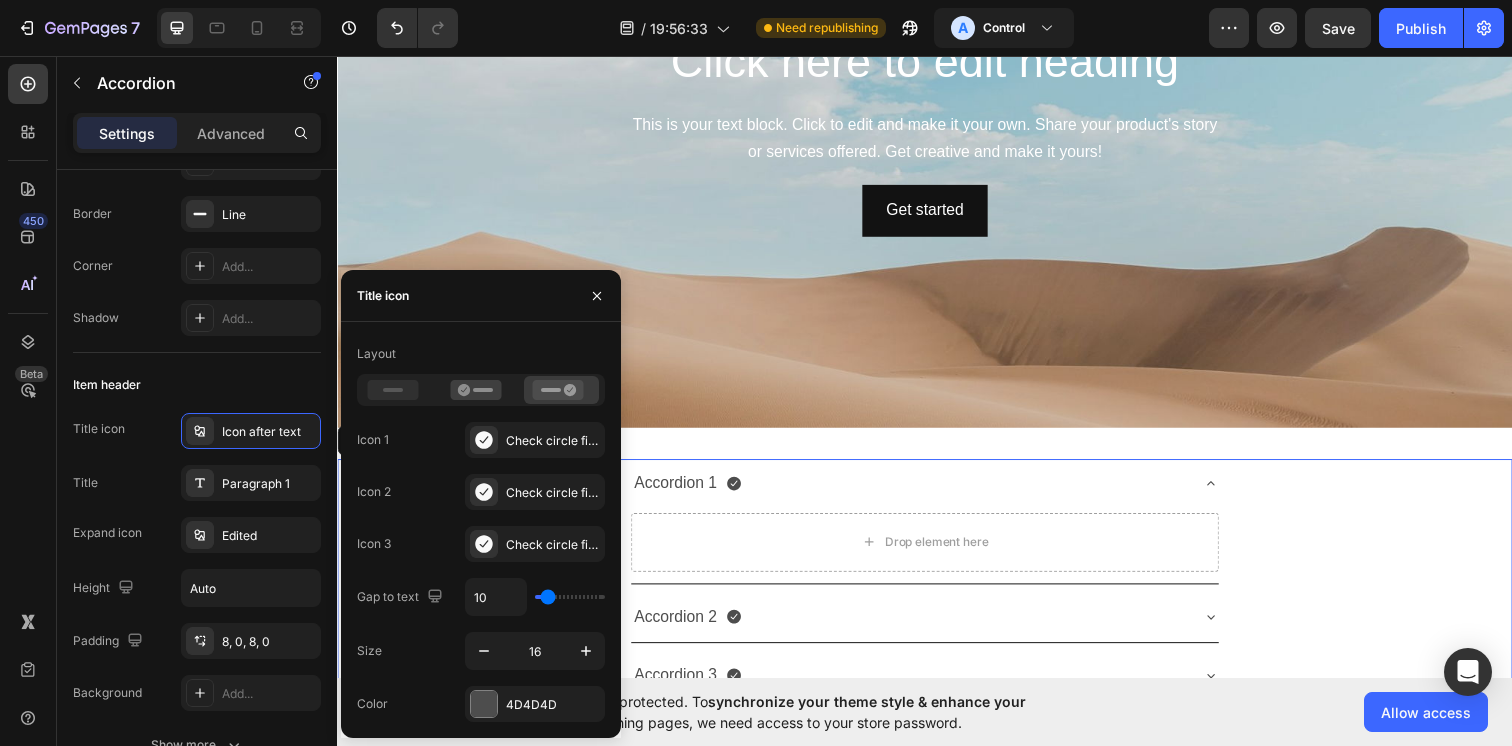 type on "11" 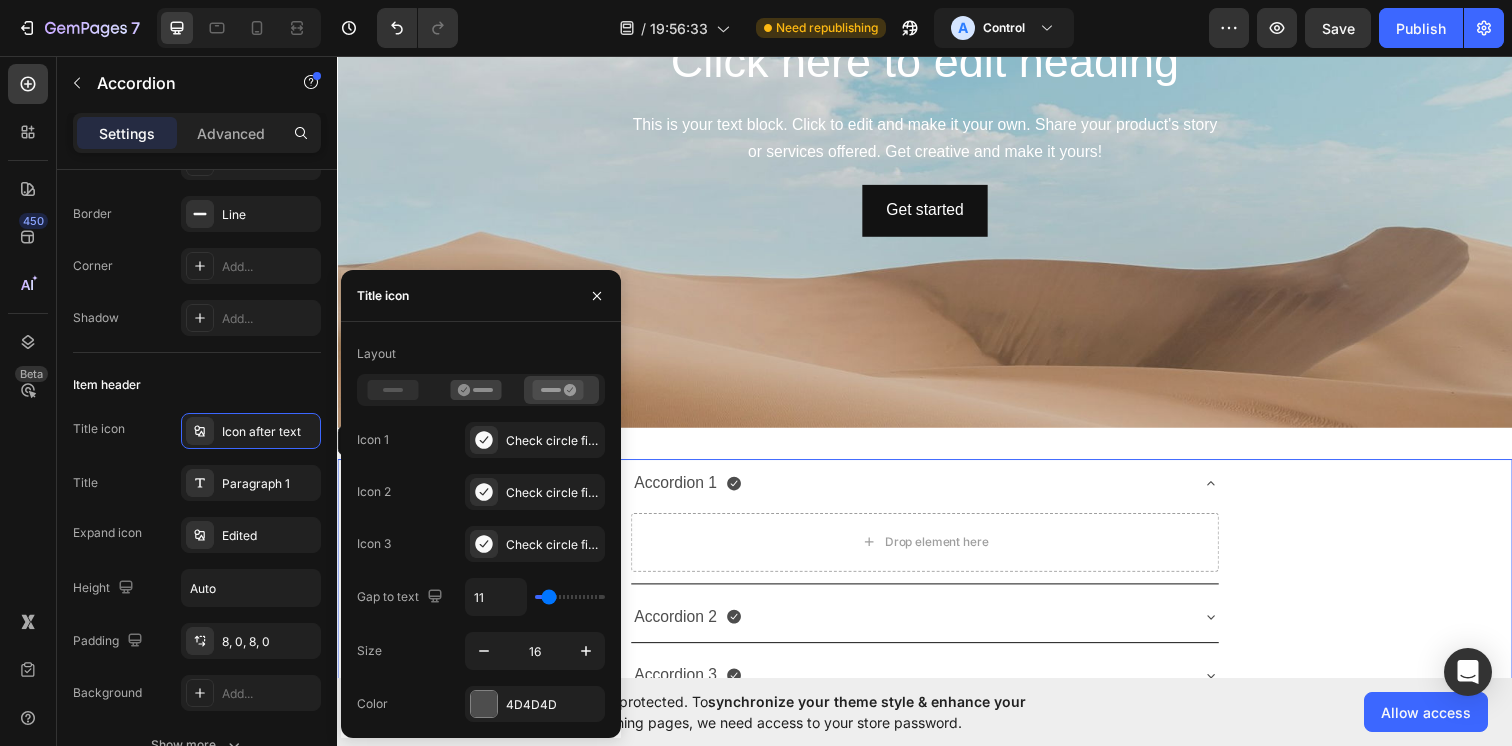 type on "12" 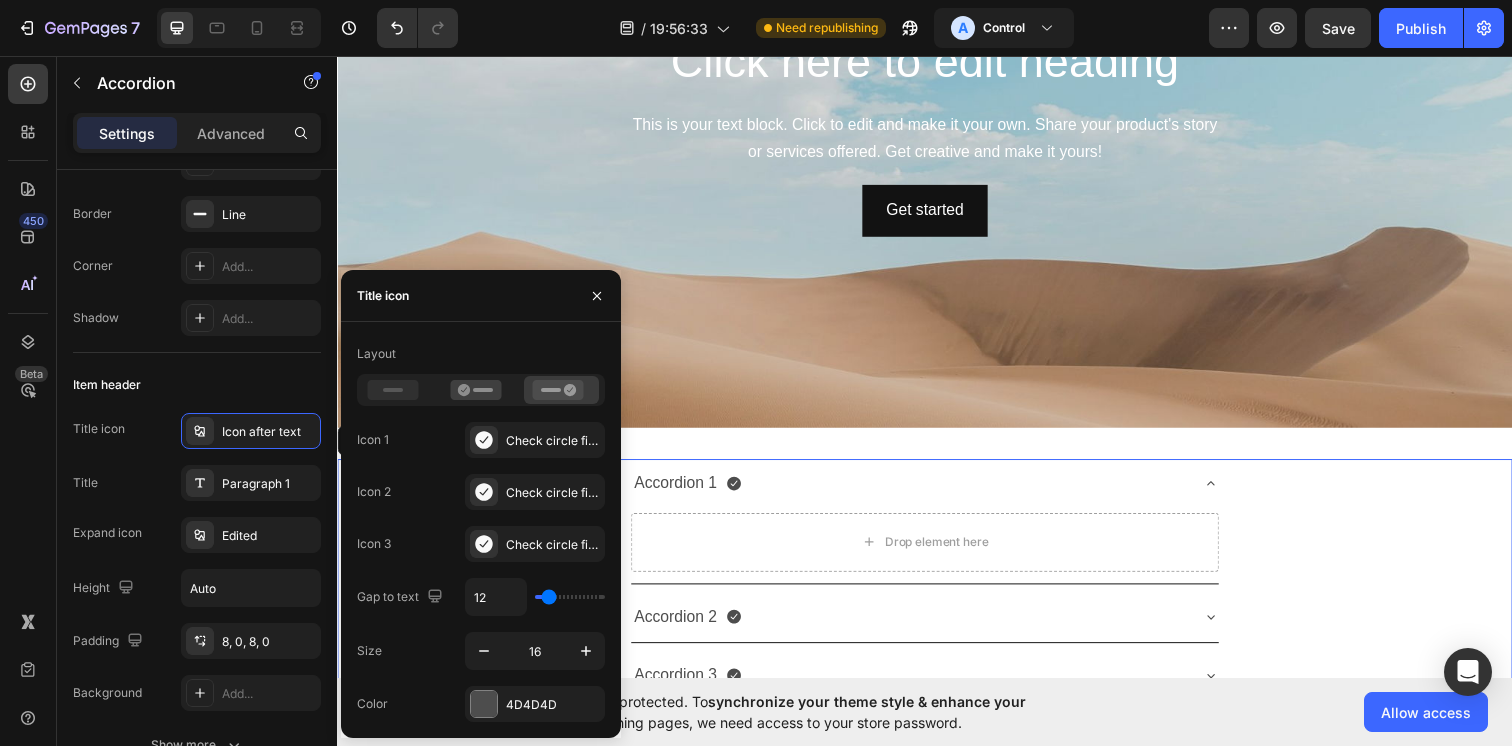 type on "13" 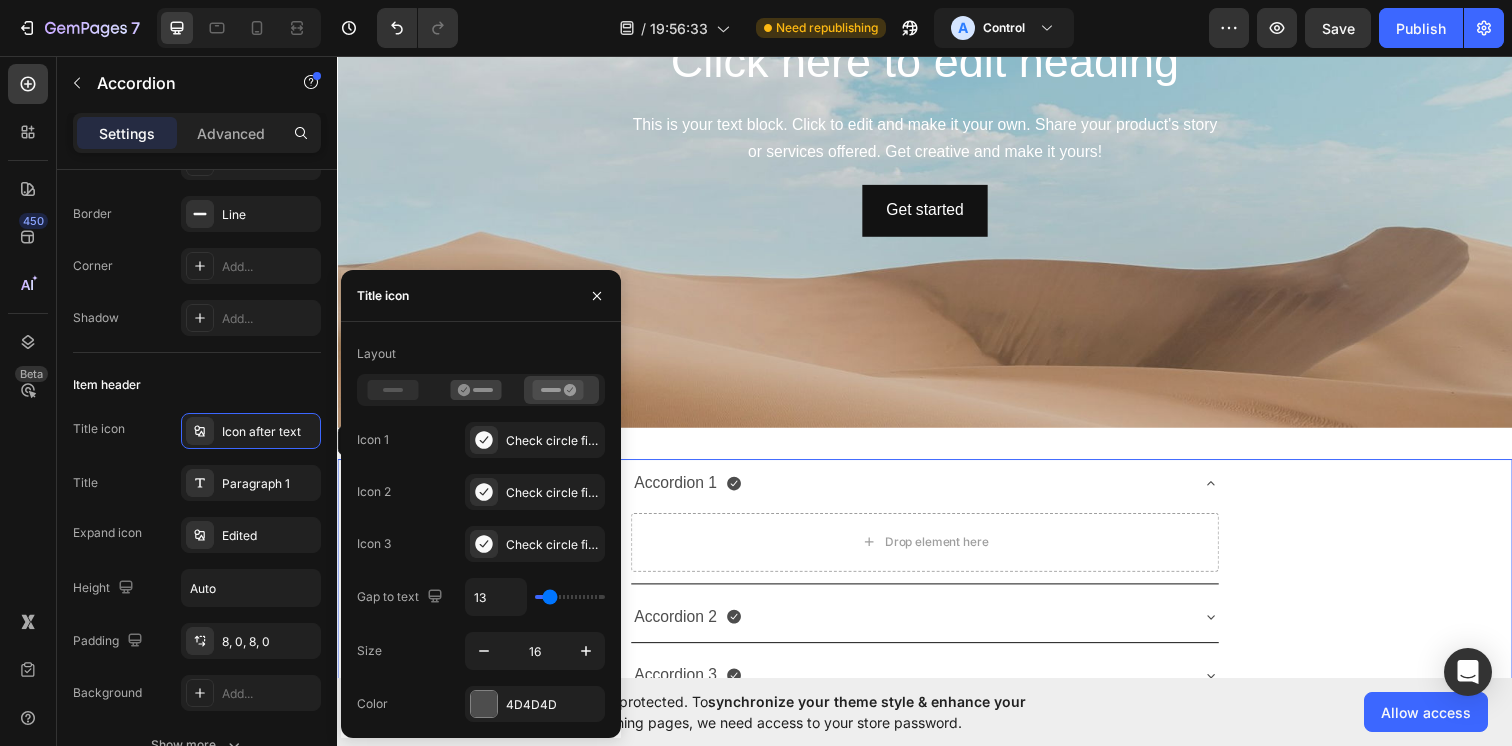 type on "14" 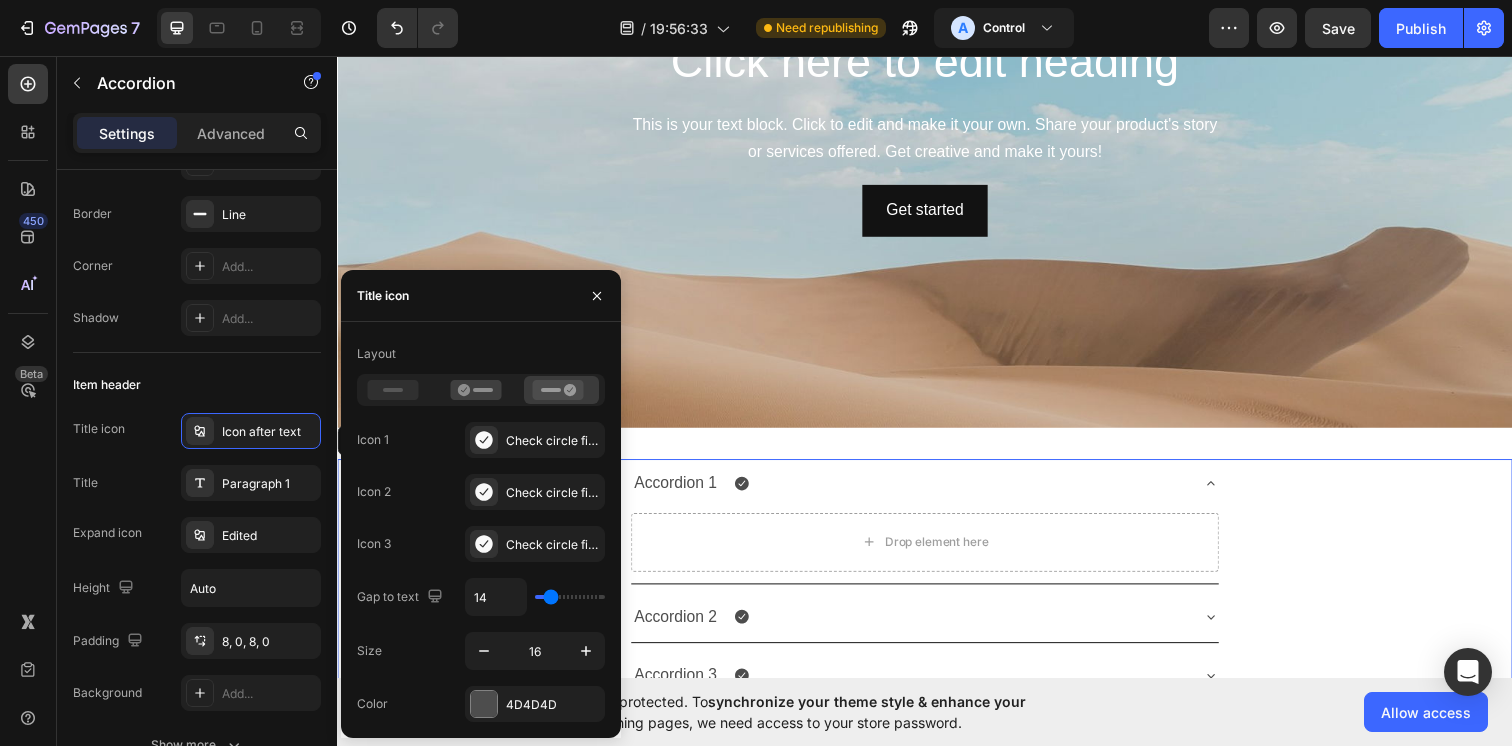 type on "15" 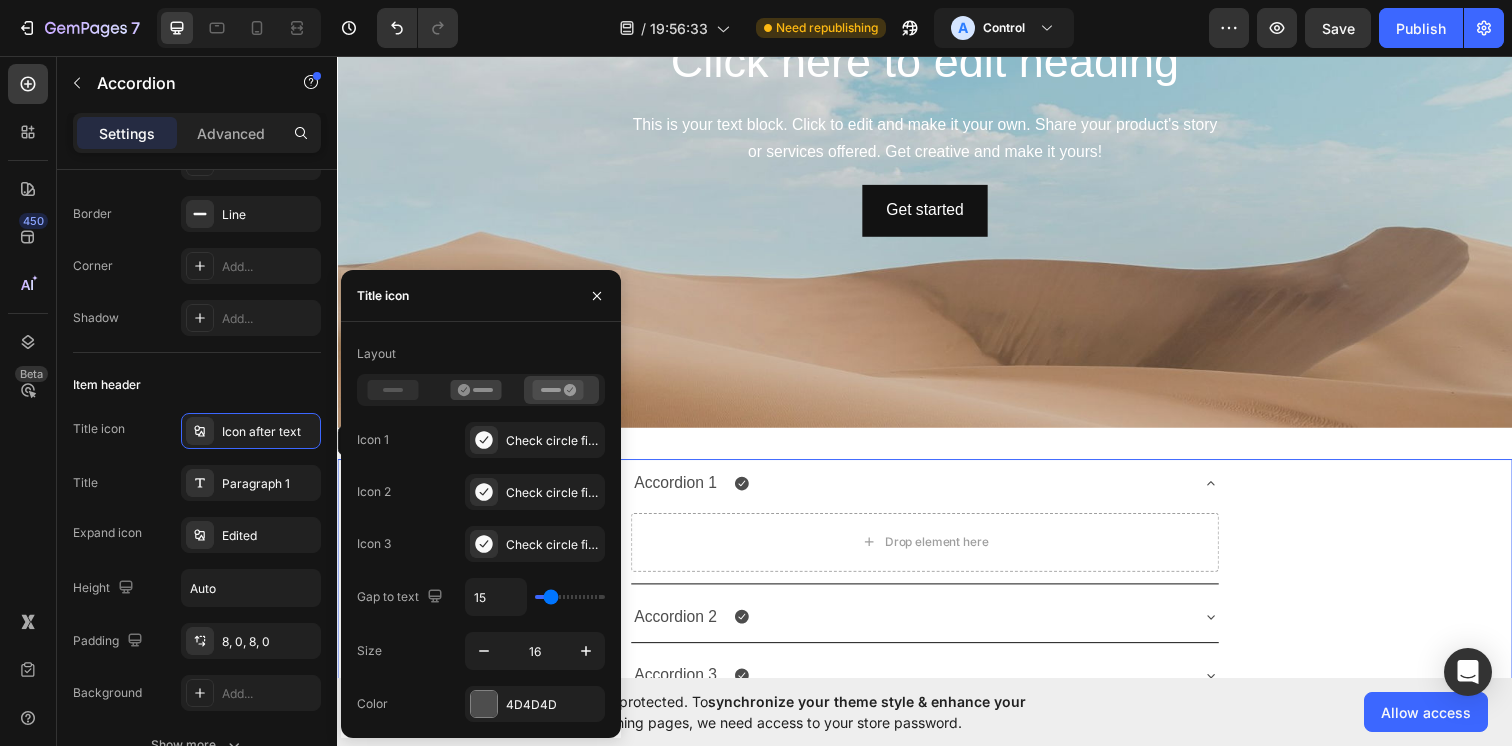 type on "16" 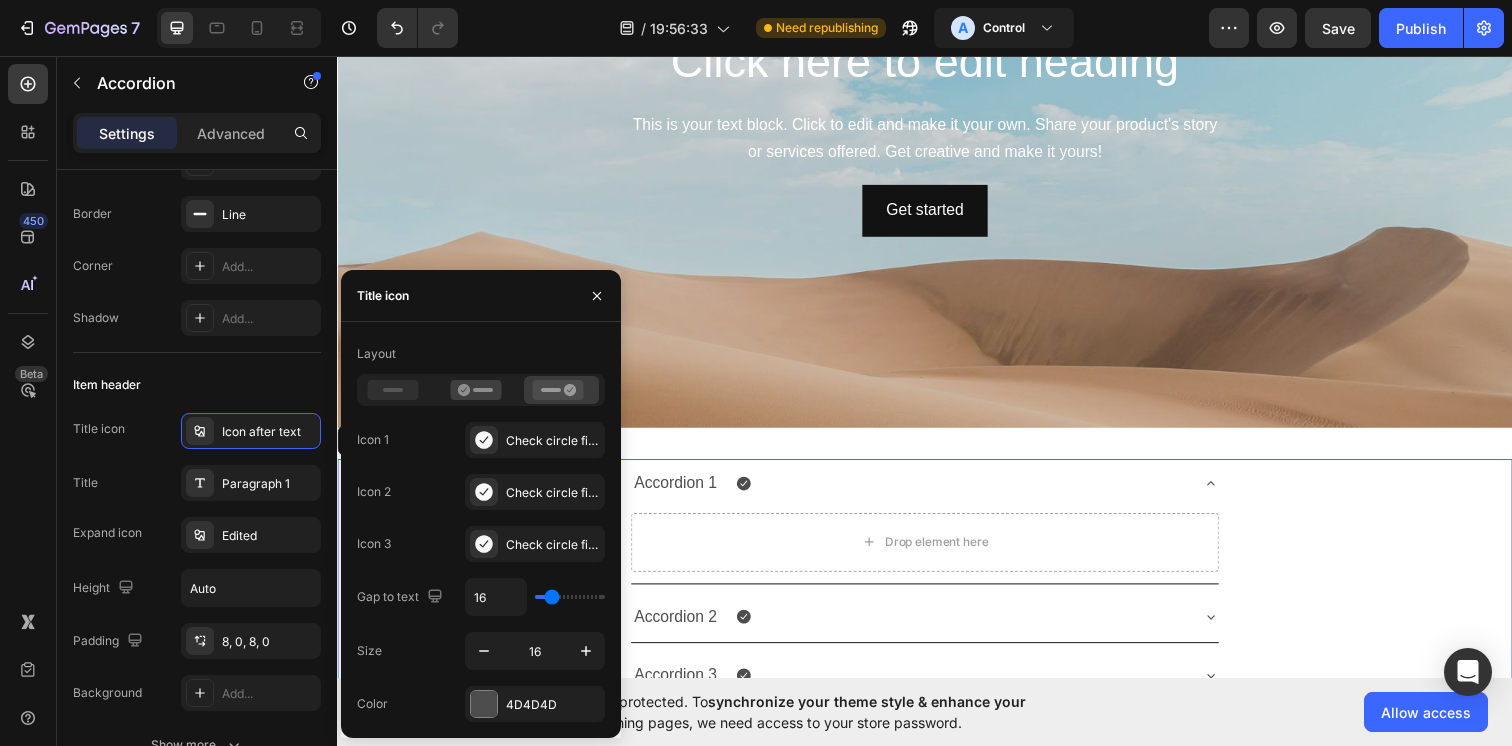 type on "15" 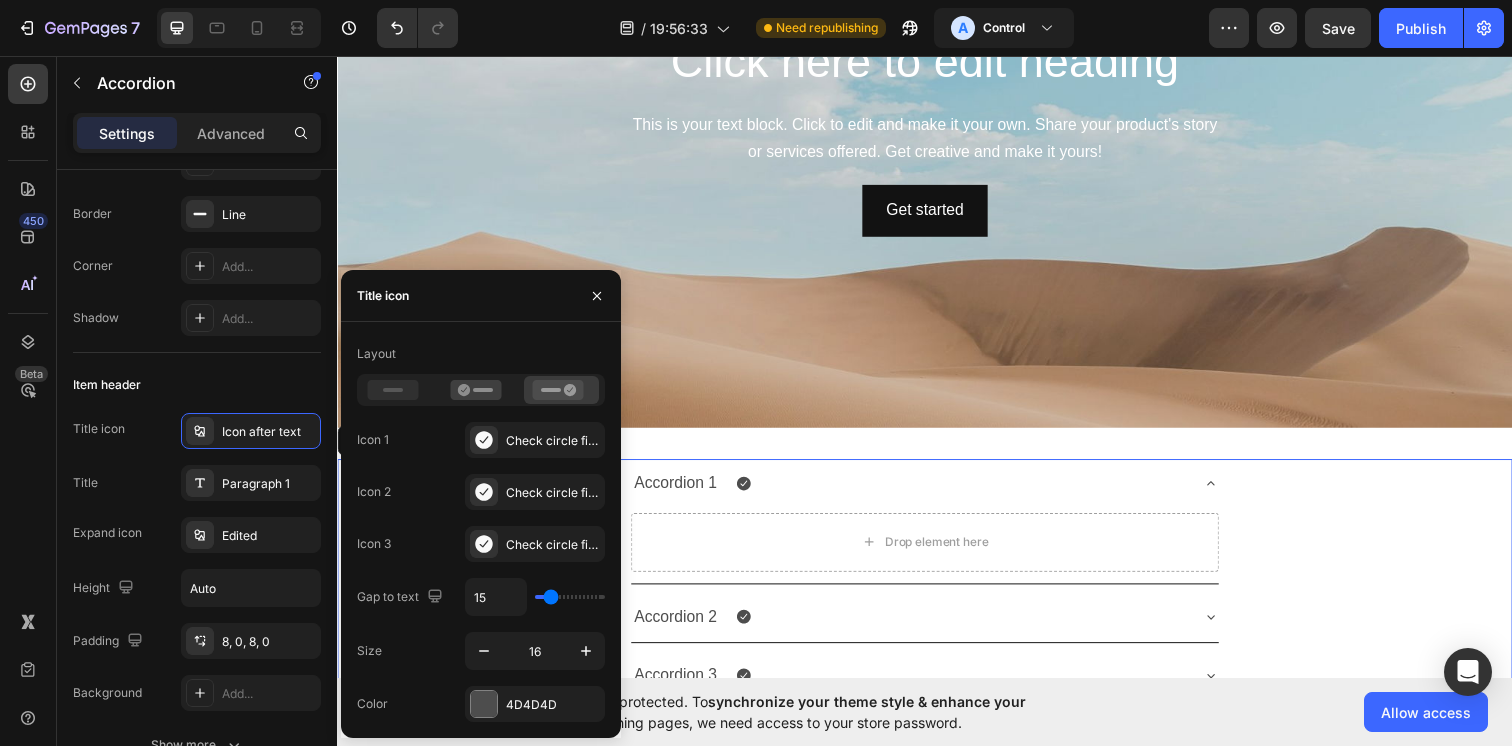 type on "14" 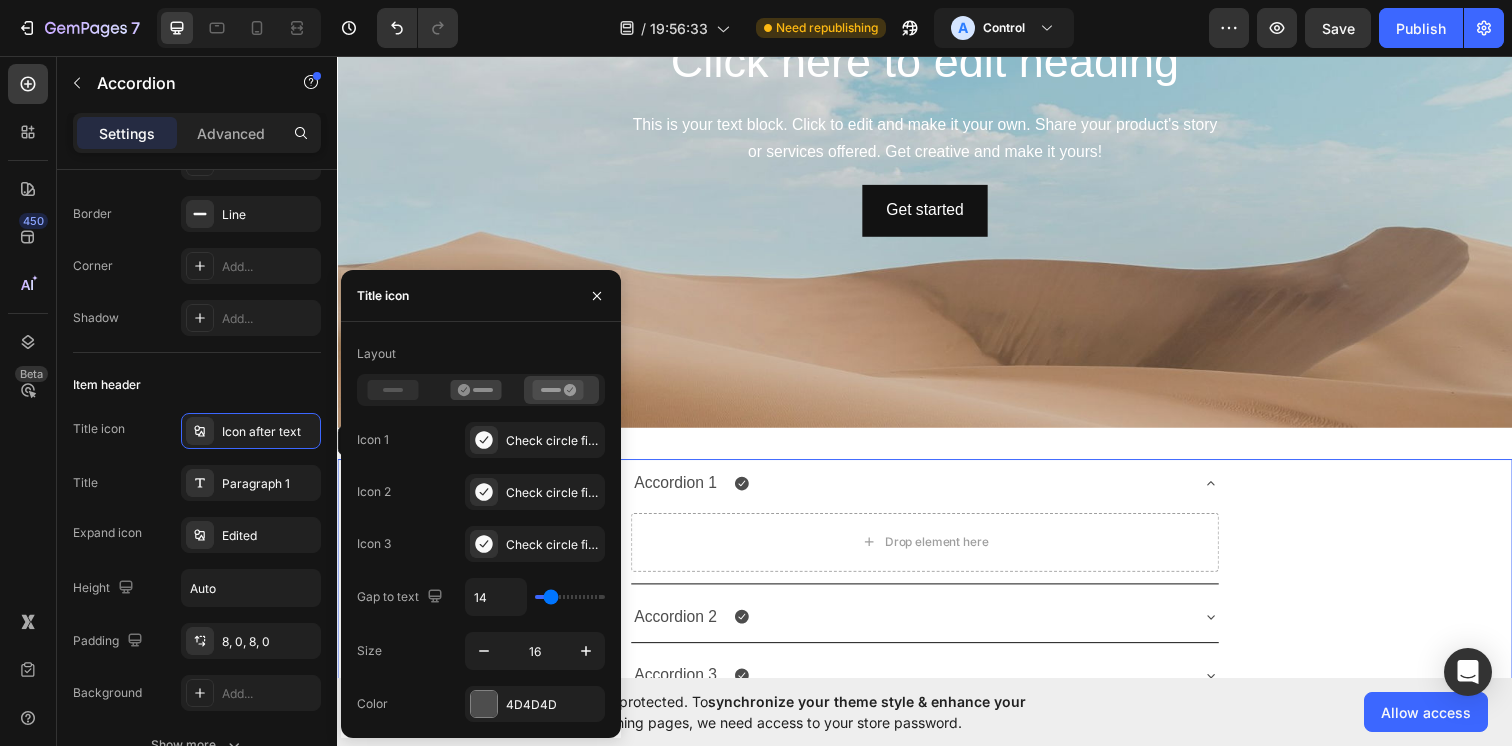 type on "14" 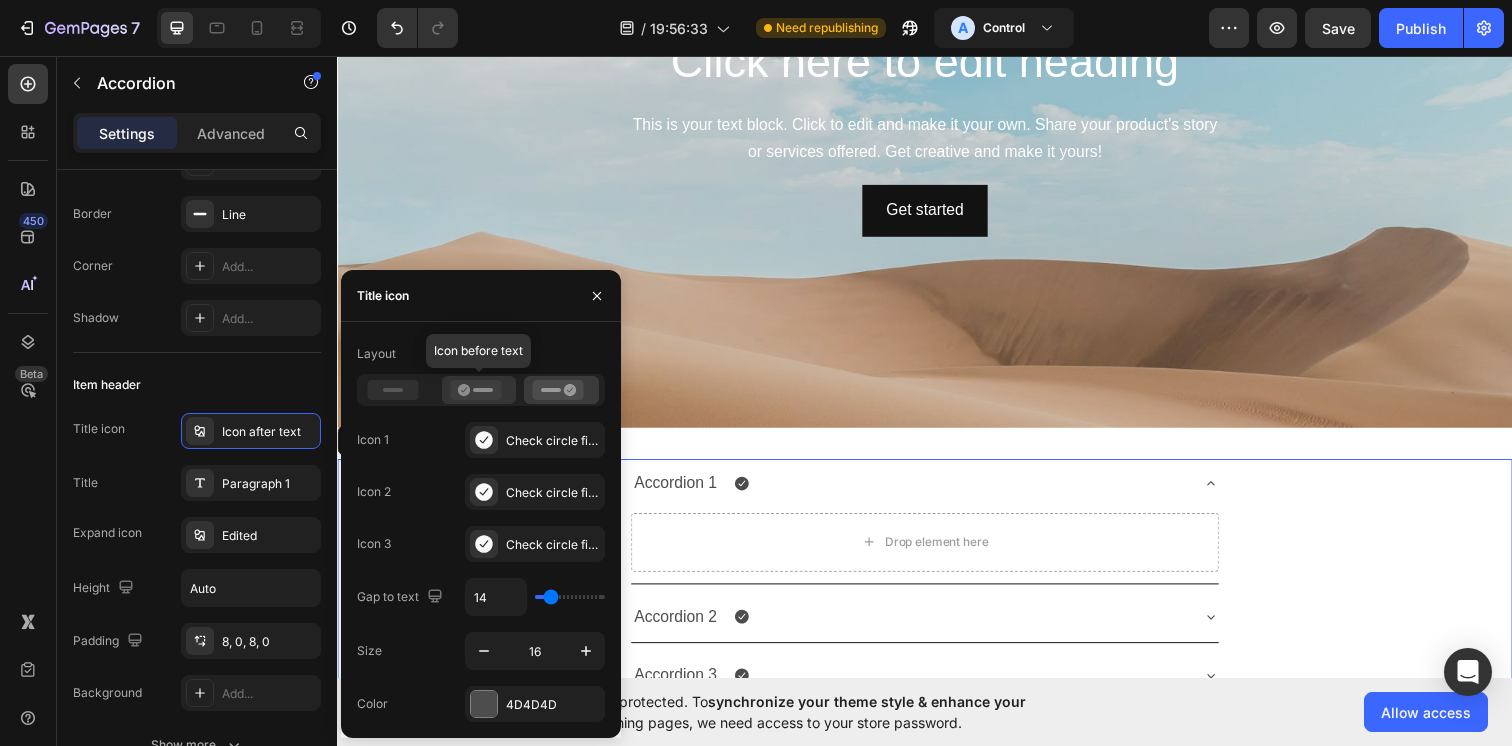 click 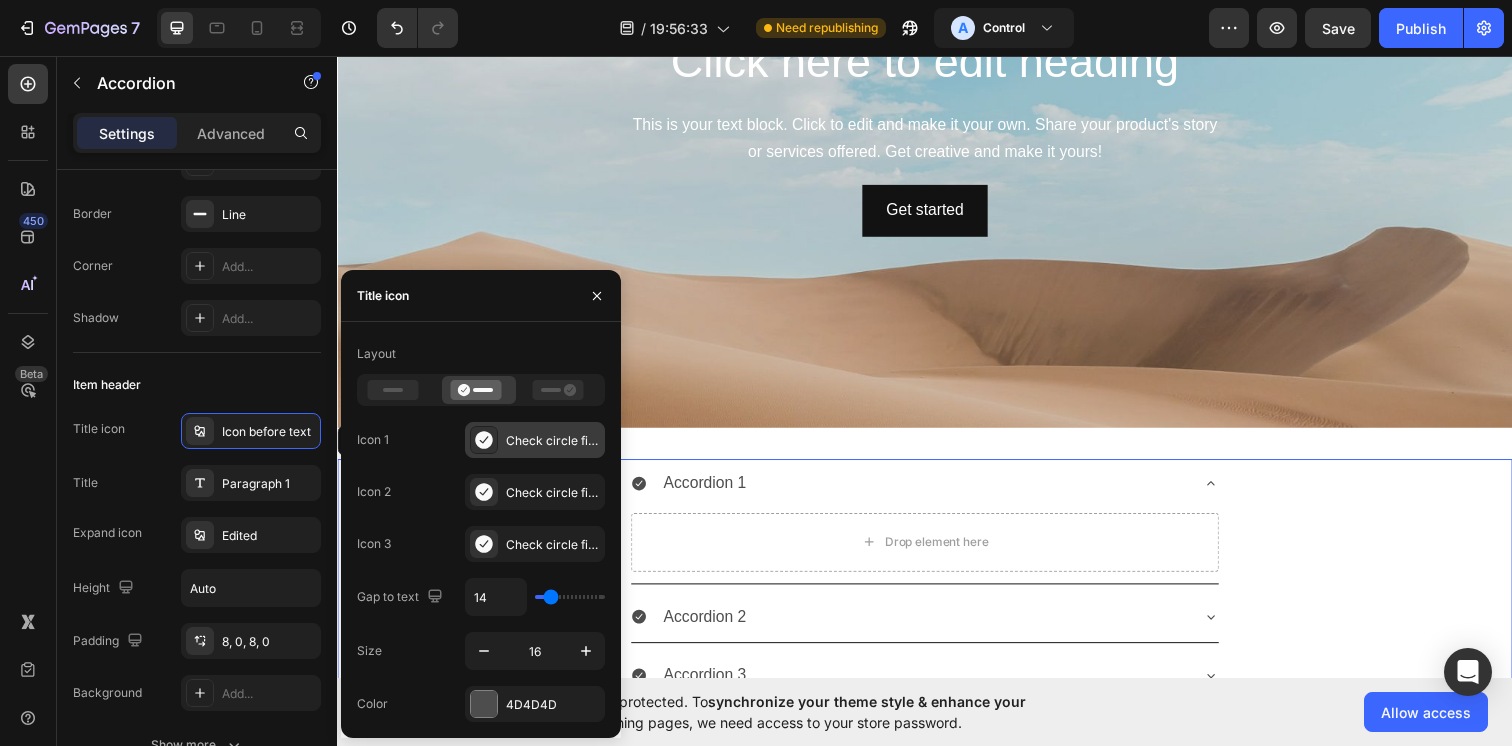 click on "Check circle filled" at bounding box center [553, 441] 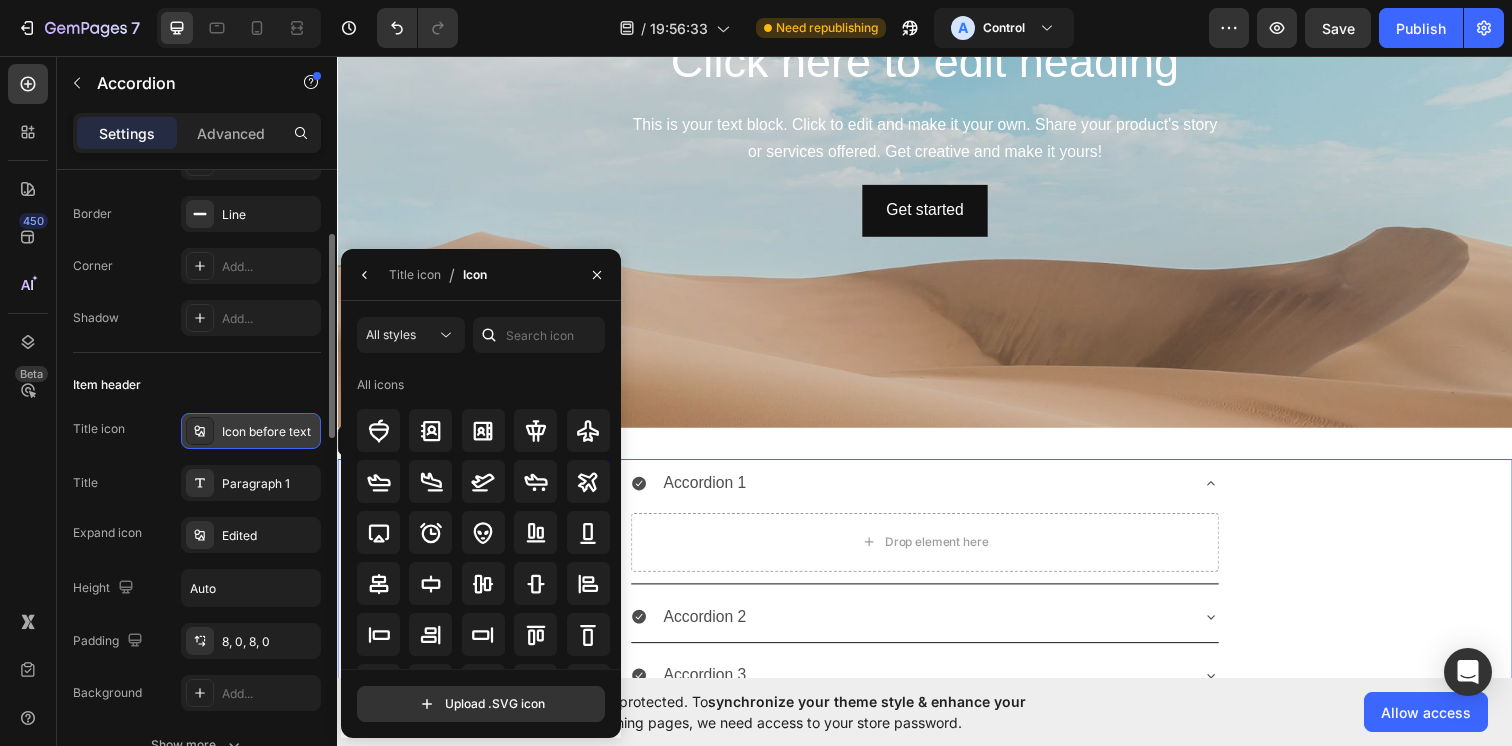 click at bounding box center [200, 431] 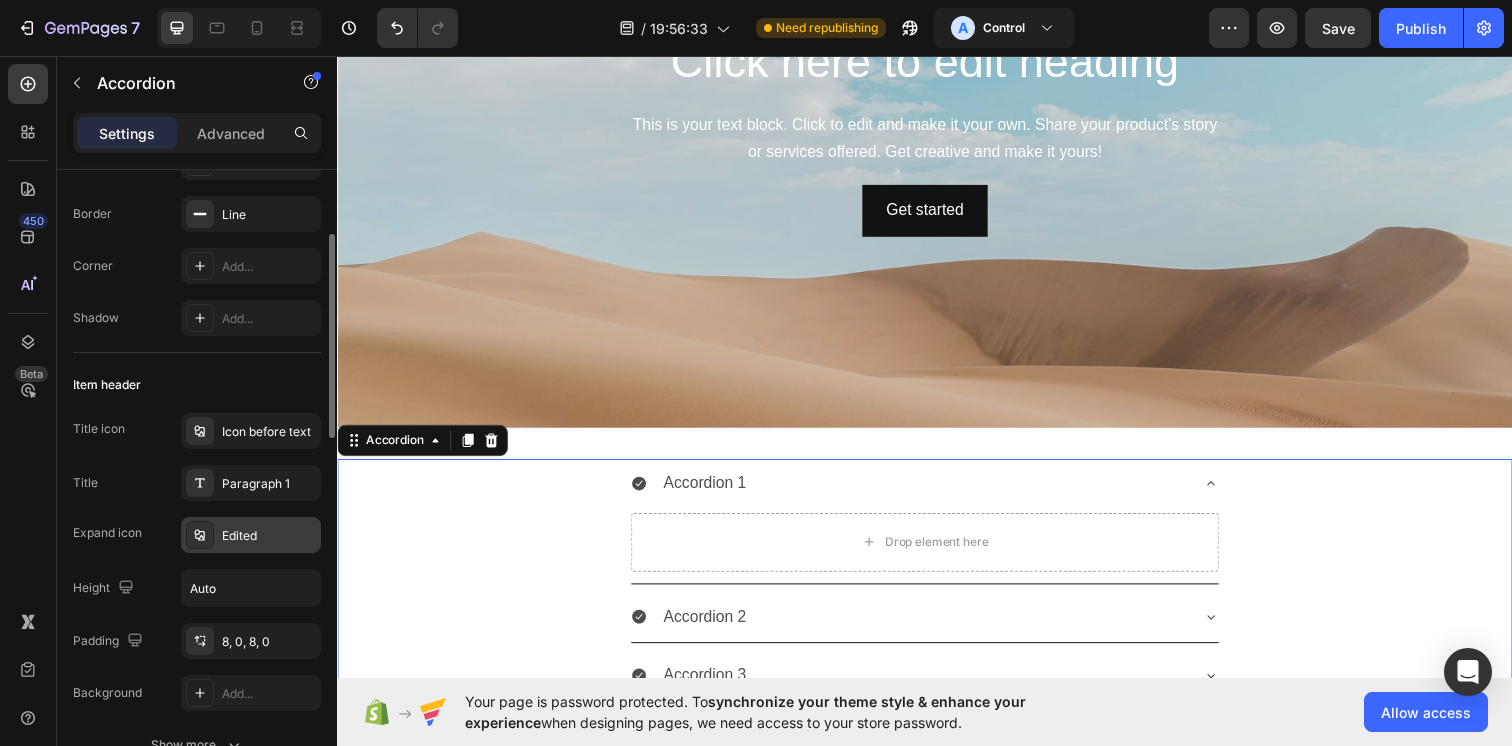 click on "Edited" at bounding box center [251, 535] 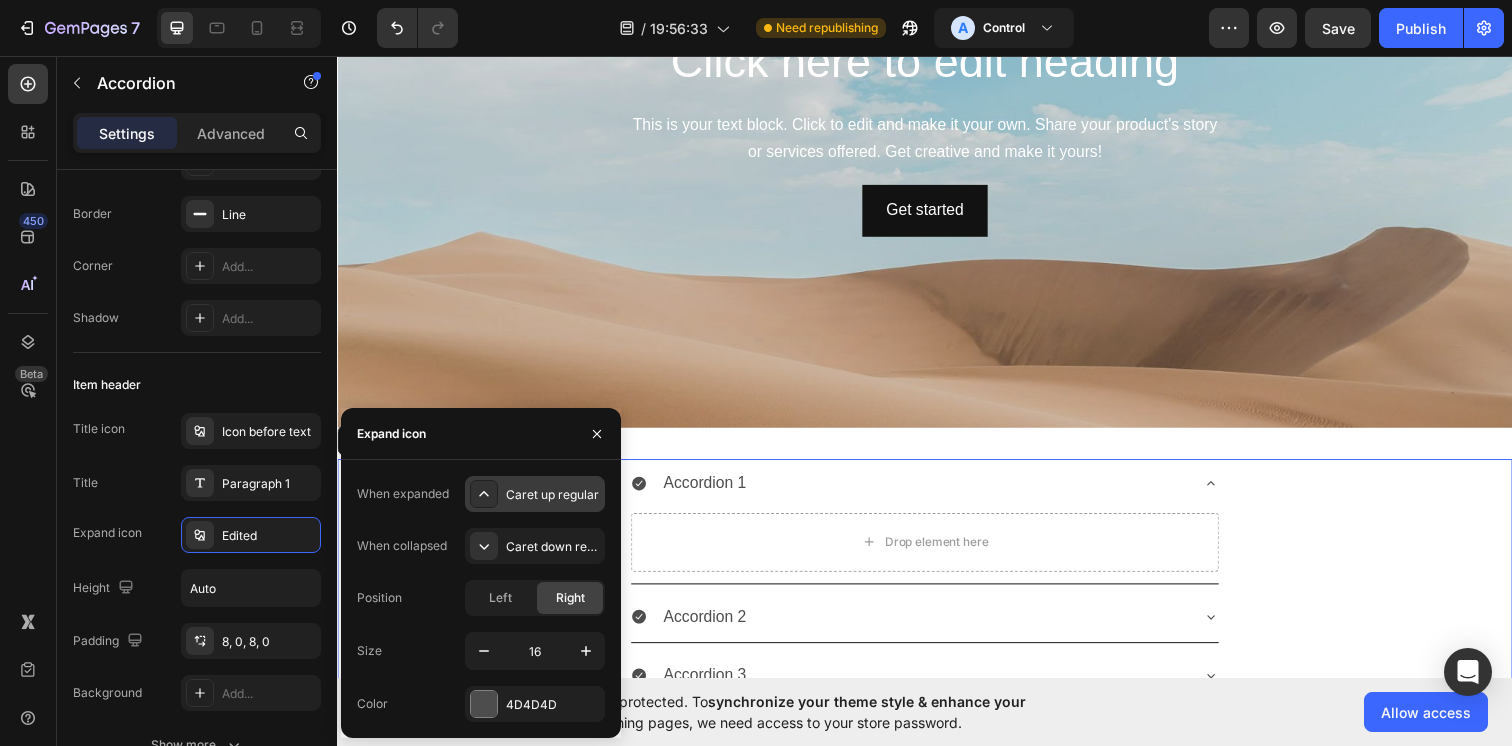 click 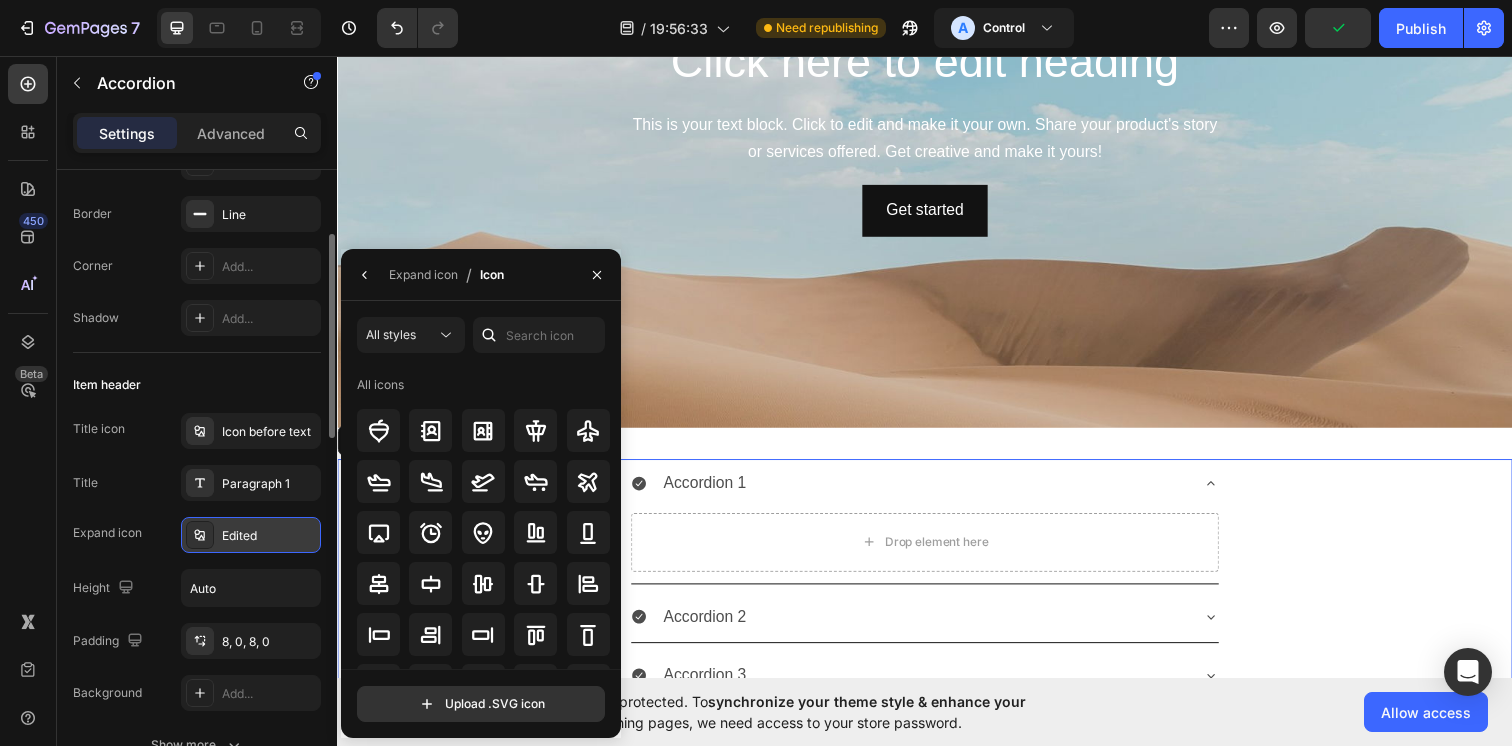 click on "Edited" at bounding box center [269, 536] 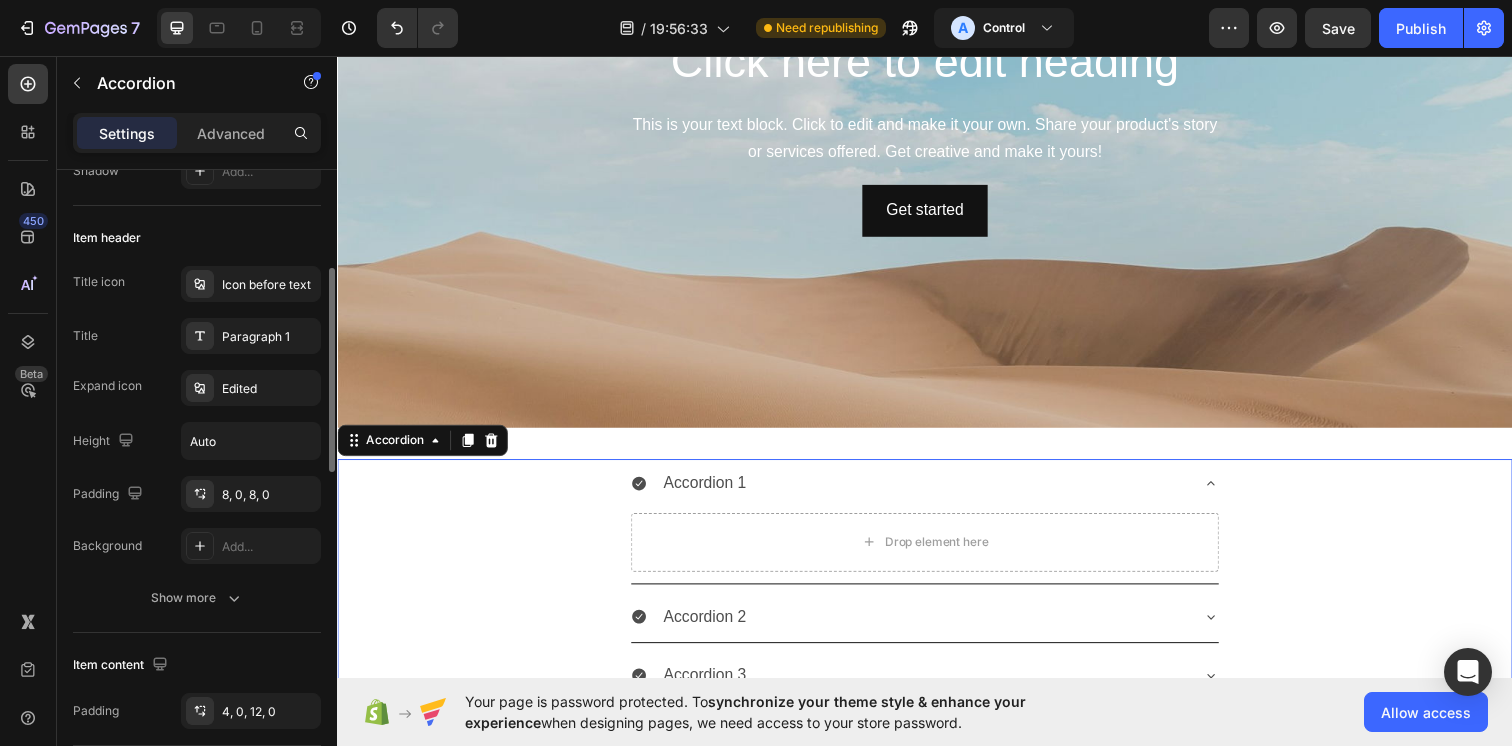 scroll, scrollTop: 359, scrollLeft: 0, axis: vertical 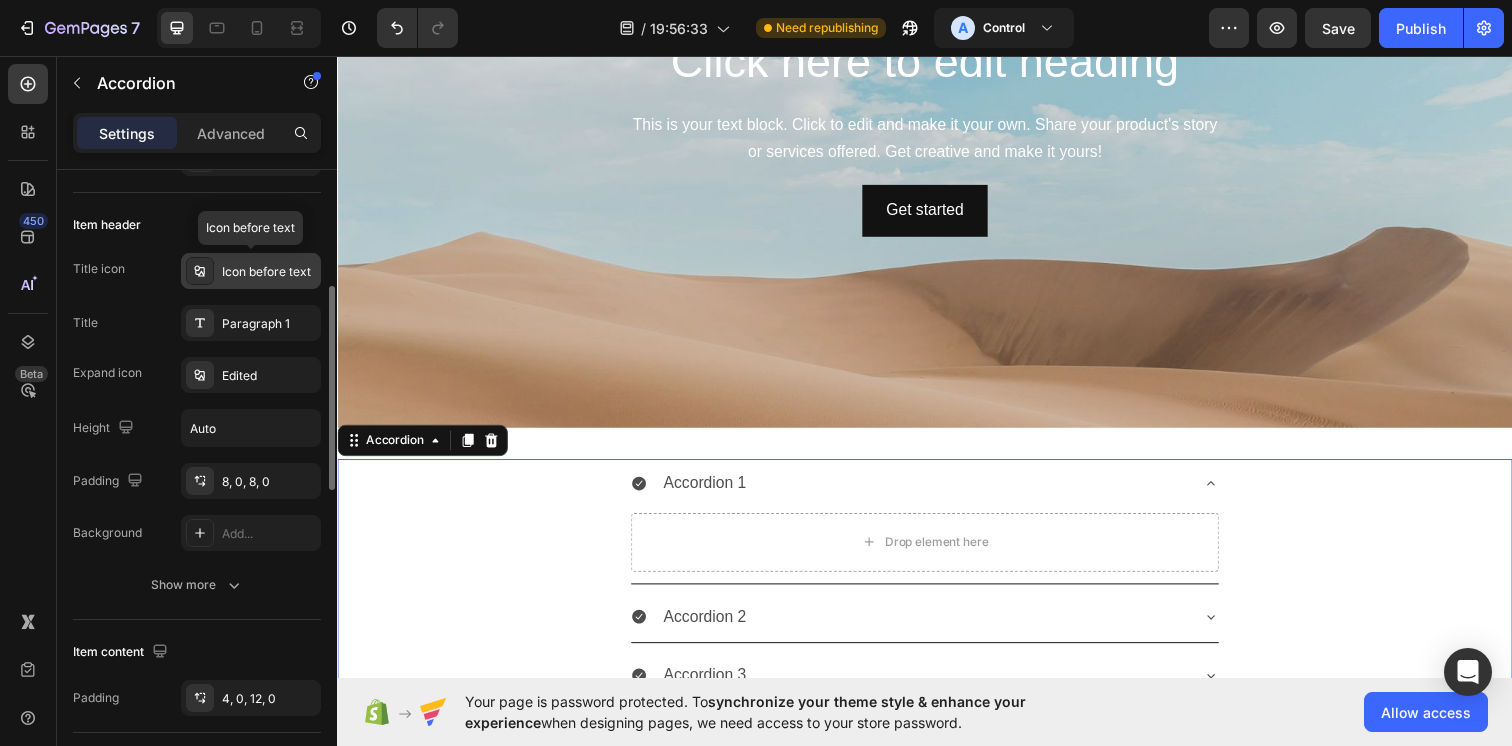 click on "Icon before text" at bounding box center (269, 272) 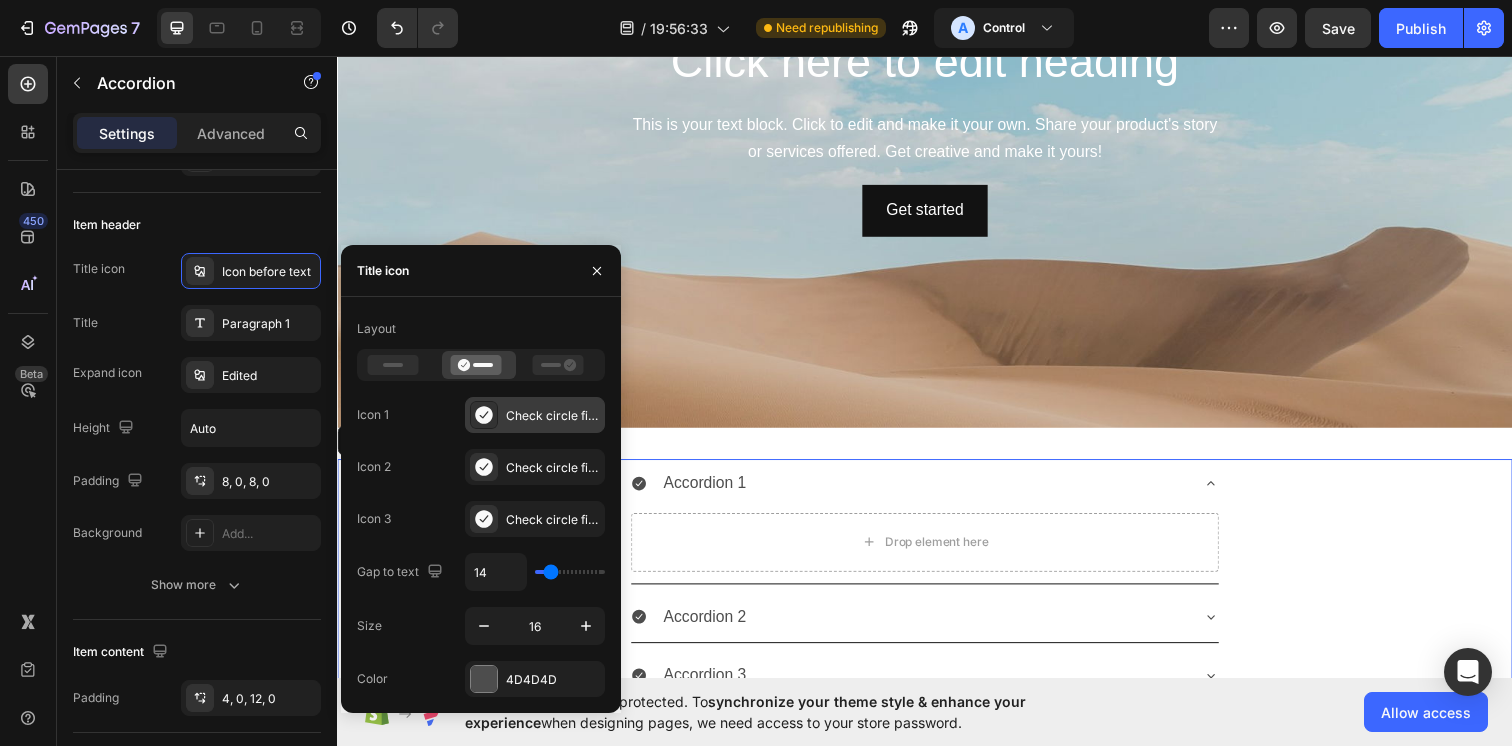 click 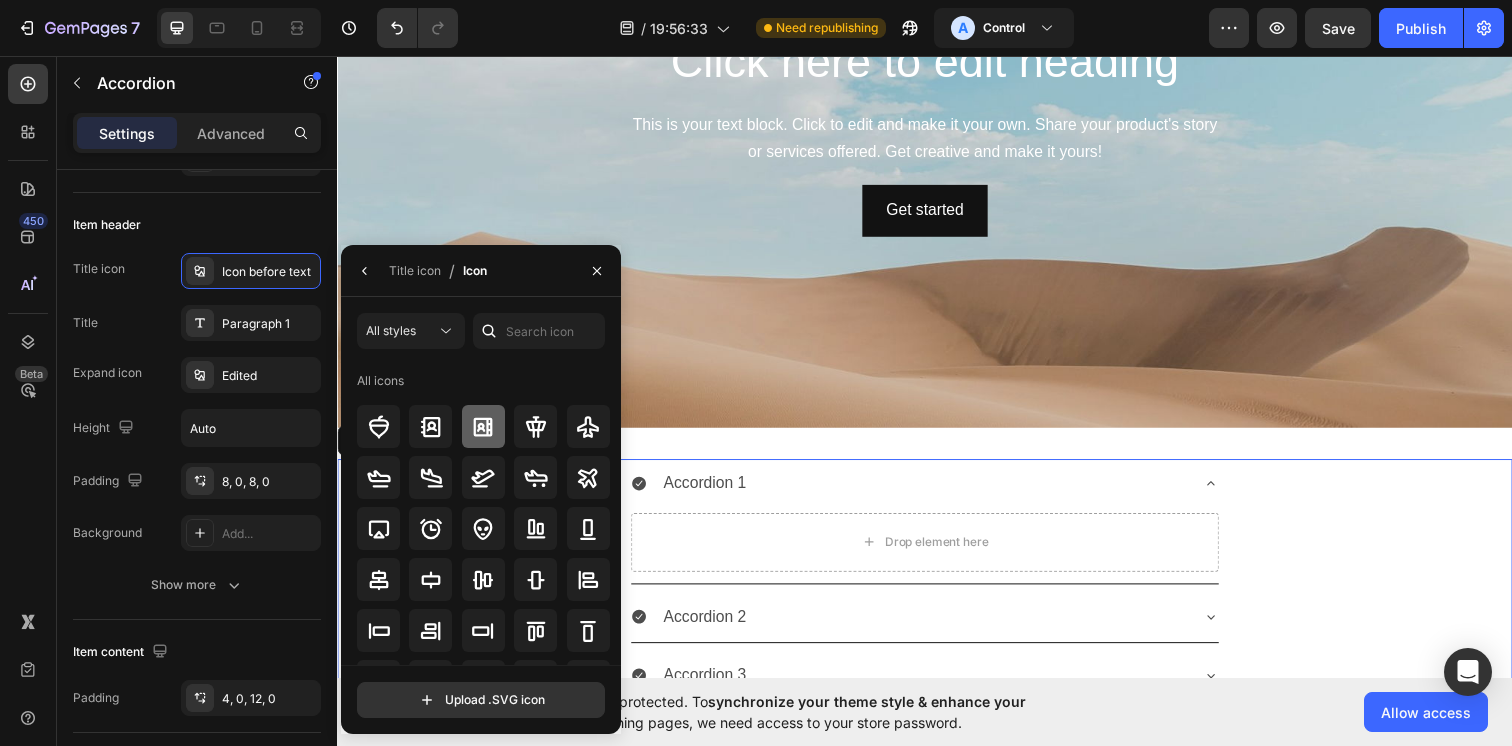 click 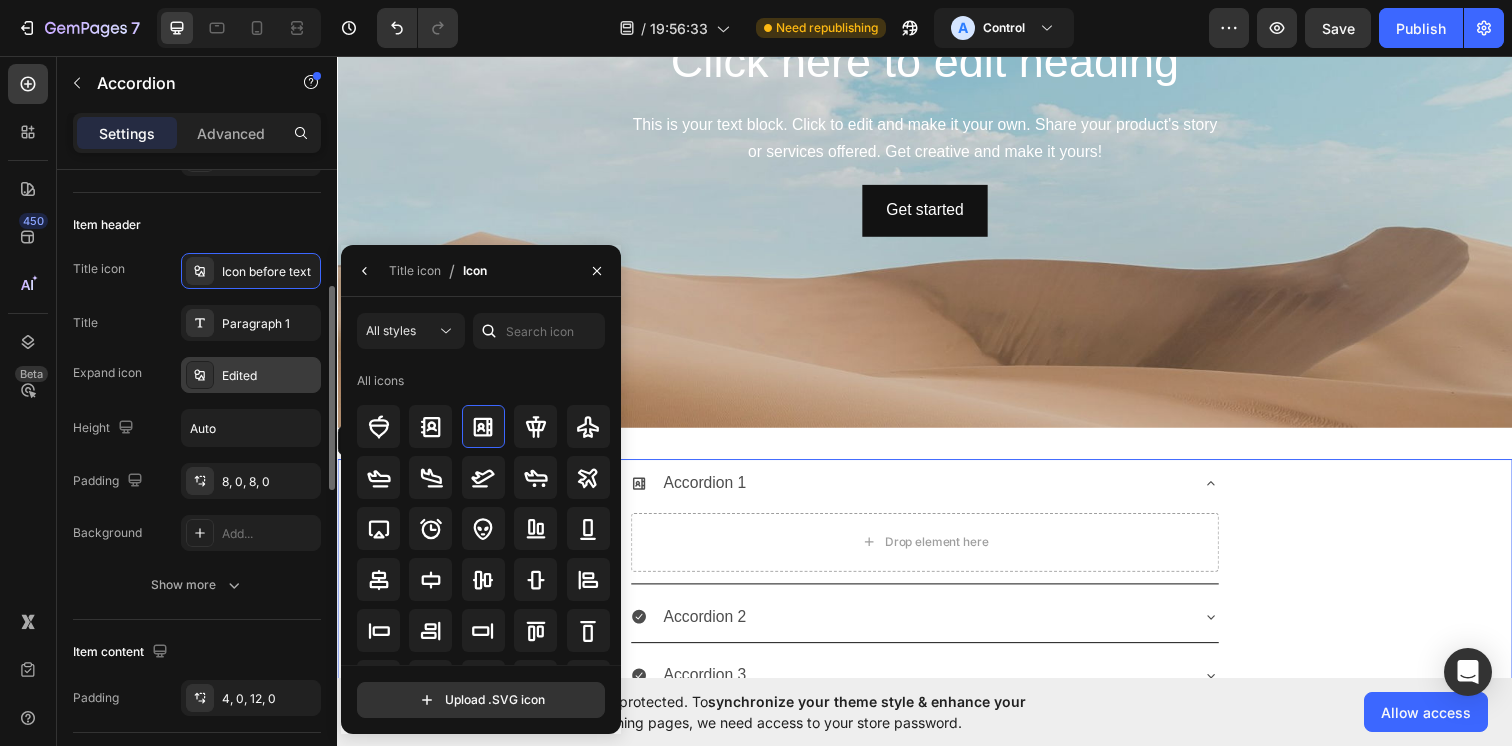 click on "Edited" at bounding box center (269, 376) 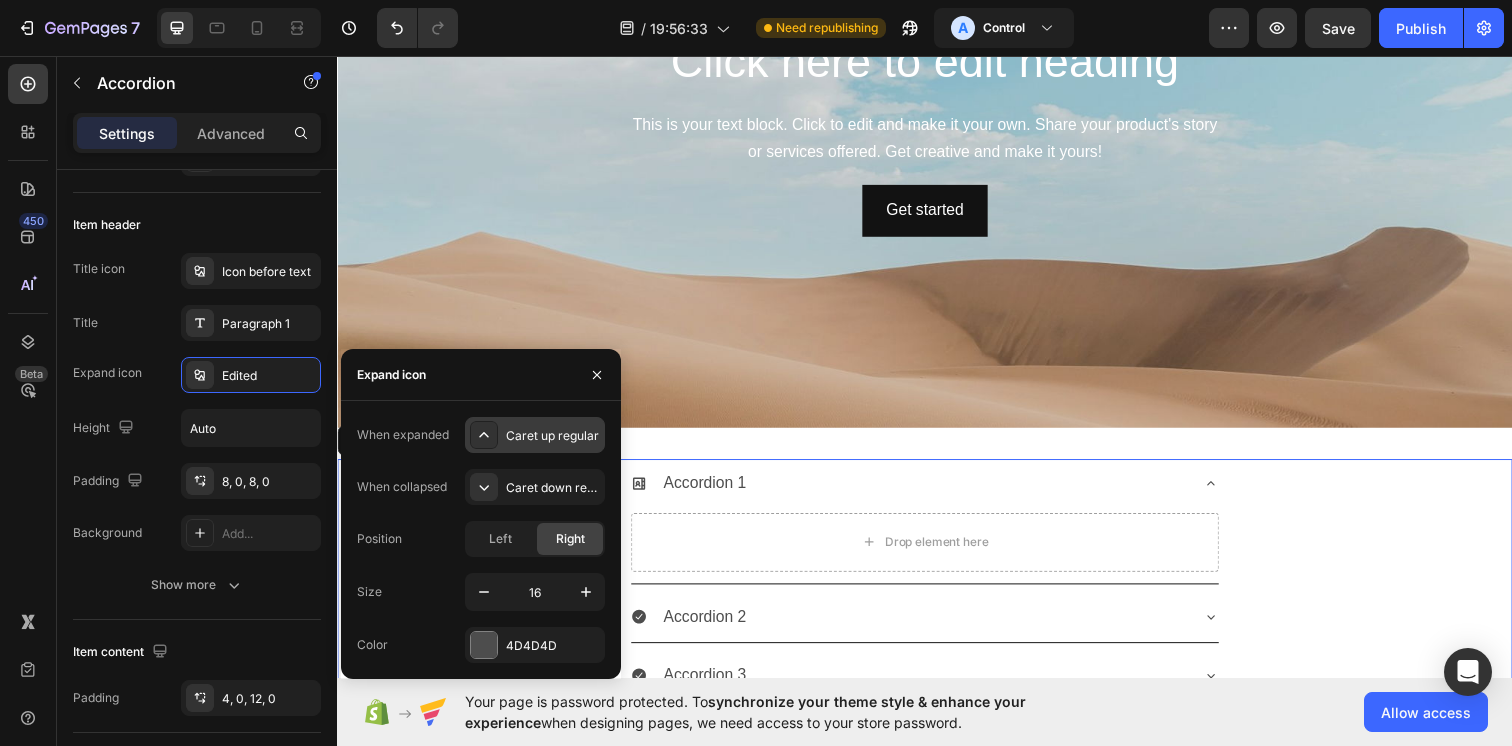 click on "Caret up regular" at bounding box center (535, 435) 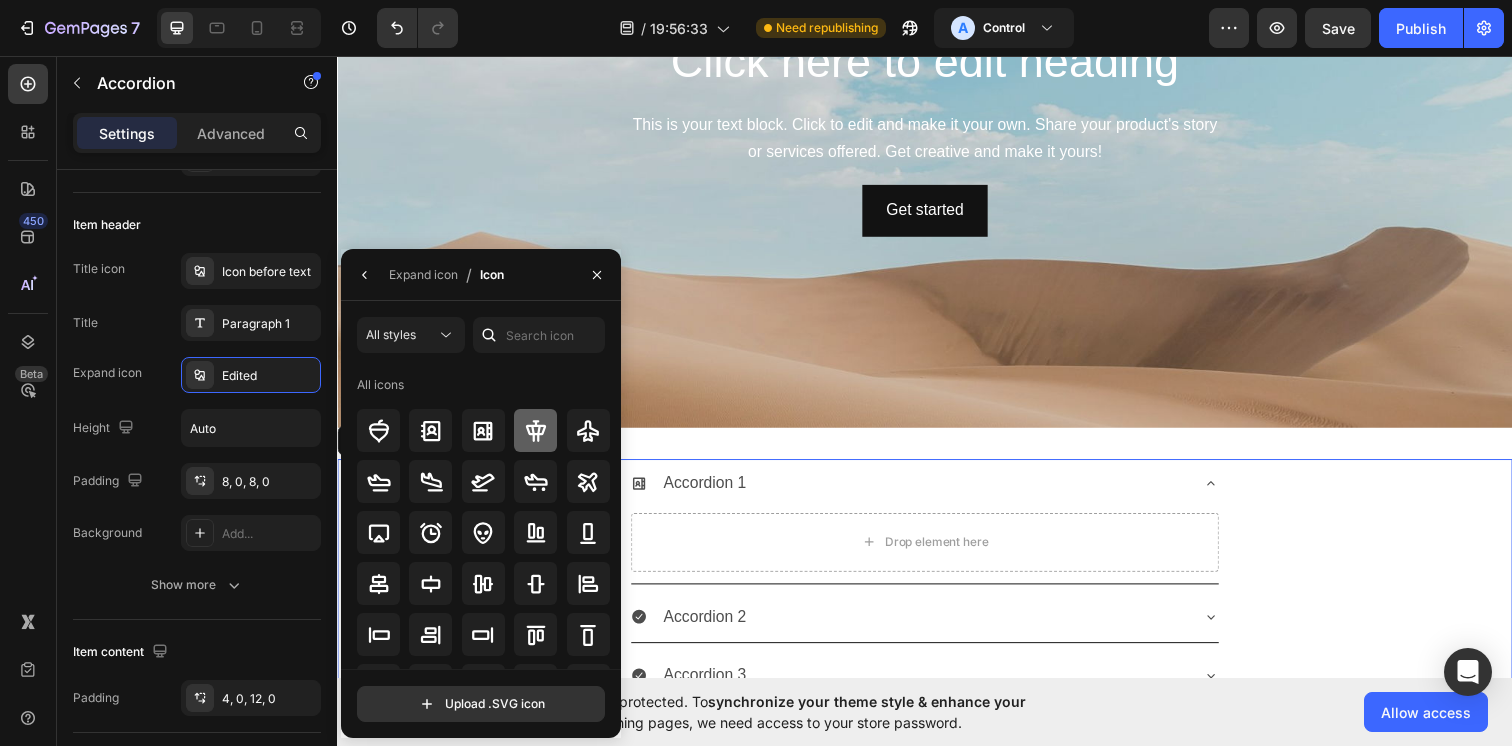 click 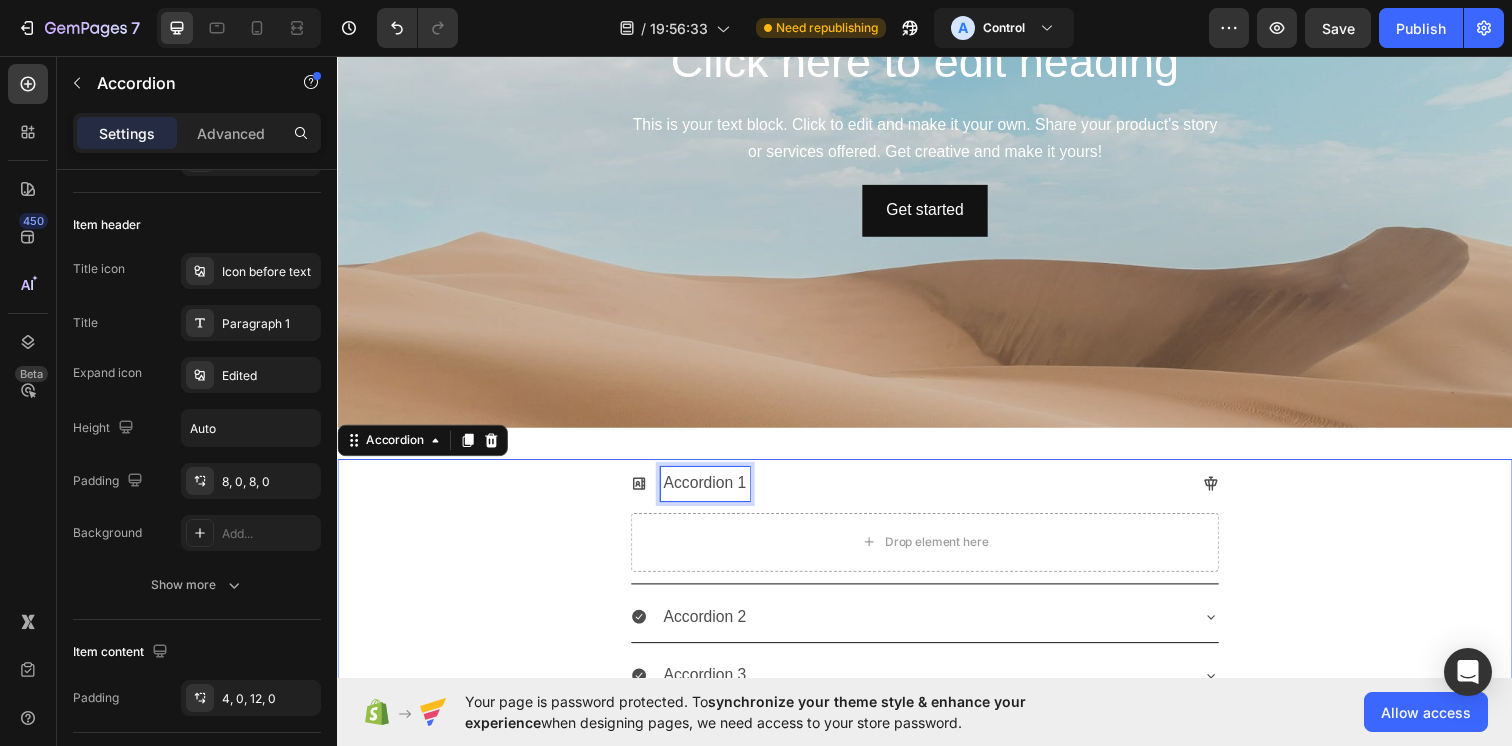 click on "Accordion 1" at bounding box center [712, 492] 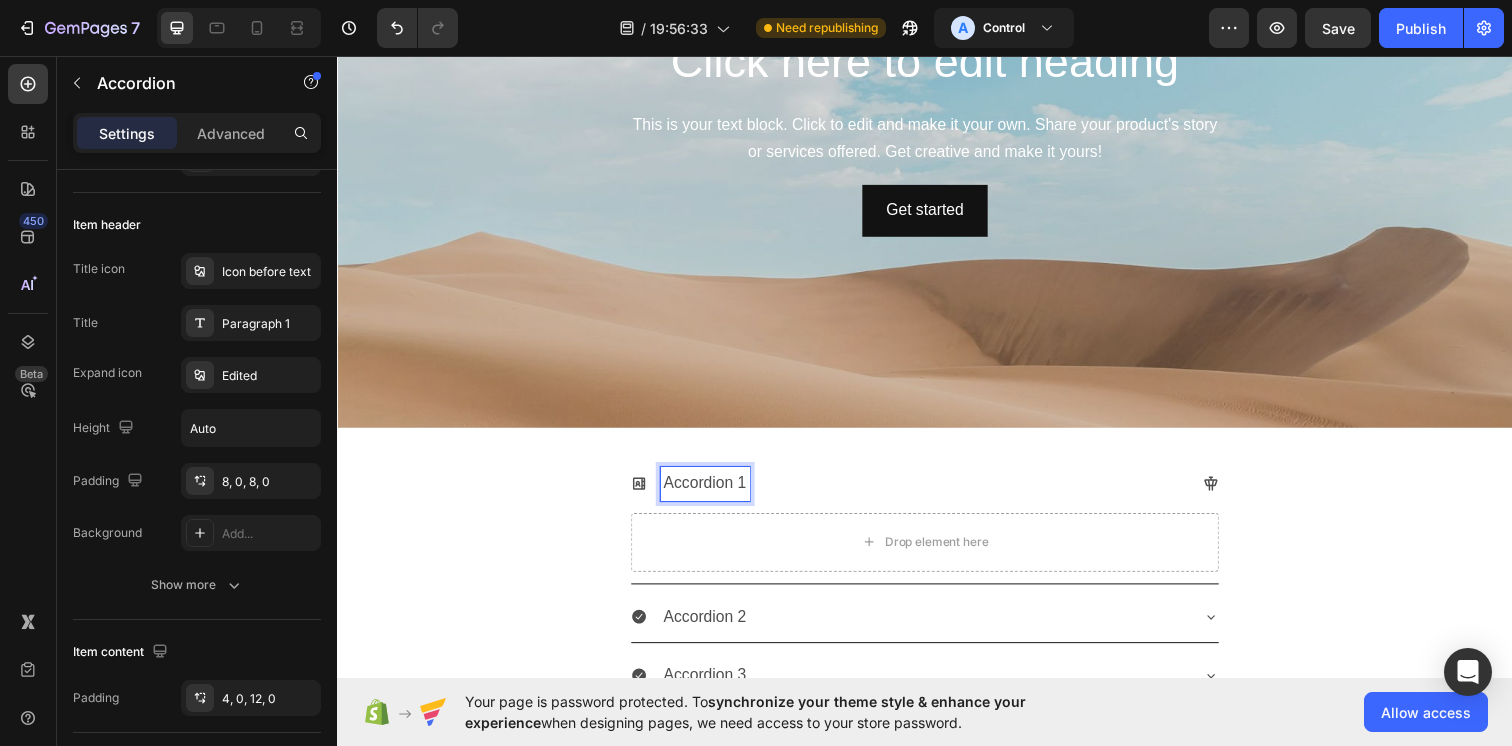 click on "Accordion 1" at bounding box center (921, 492) 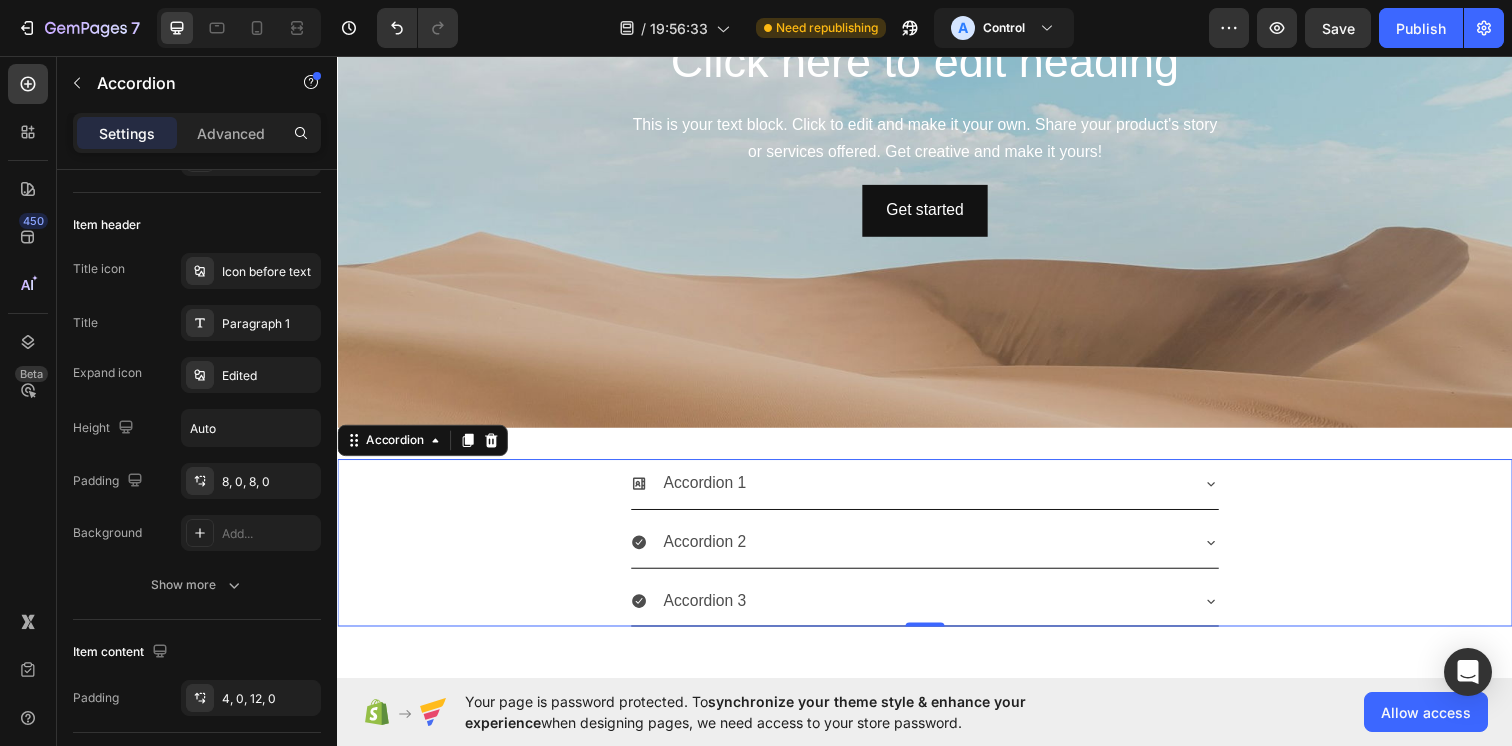 click on "Accordion 1" at bounding box center (921, 492) 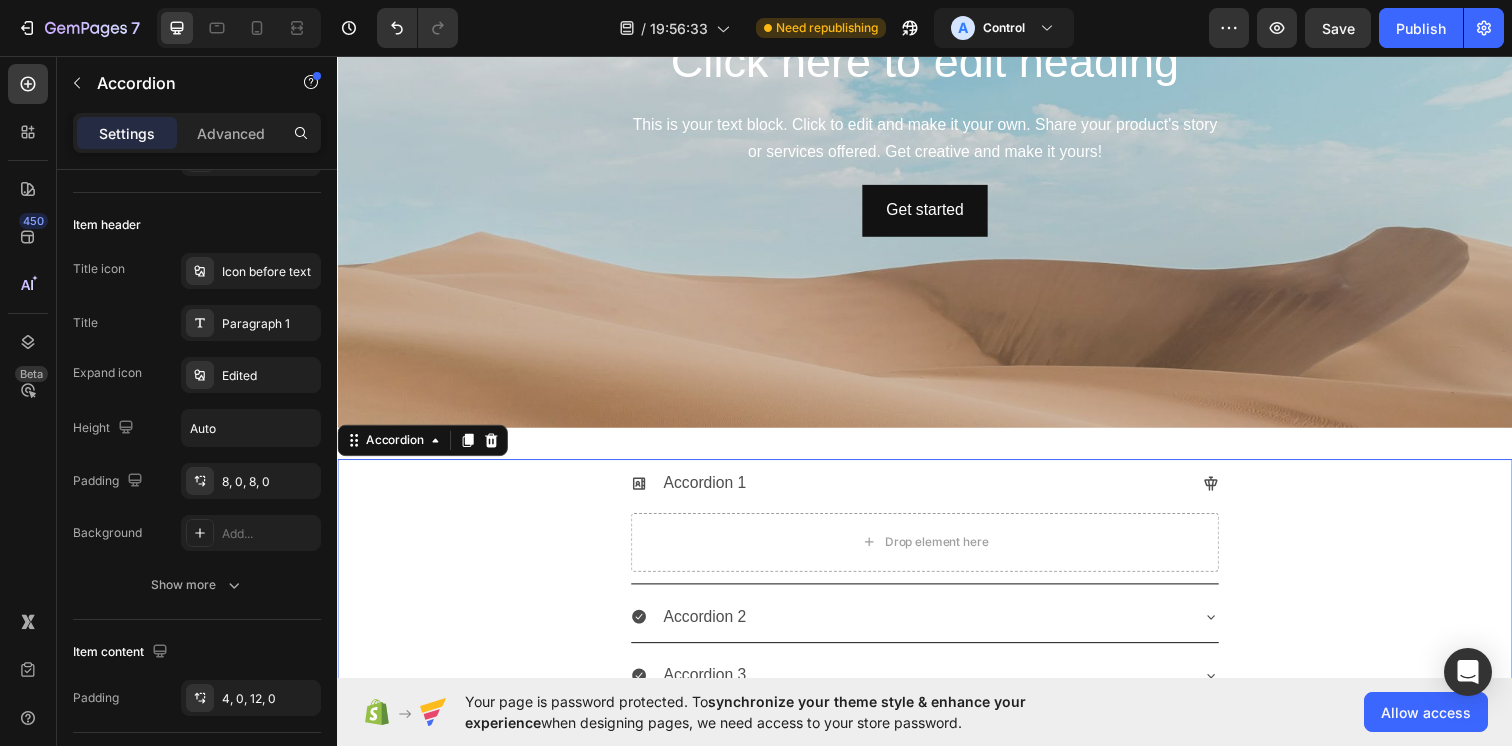 click on "Accordion 1" at bounding box center [921, 492] 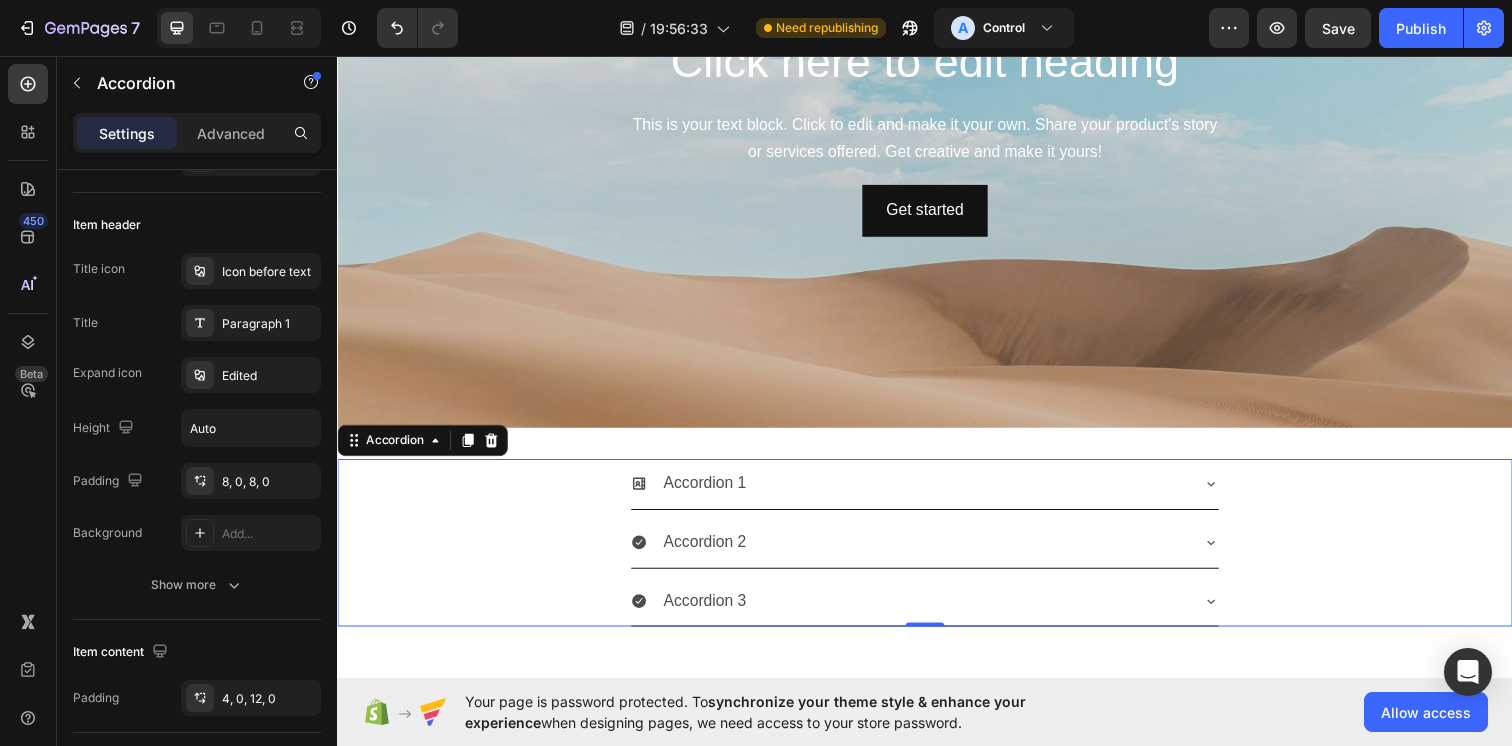 click on "Accordion 2" at bounding box center [921, 552] 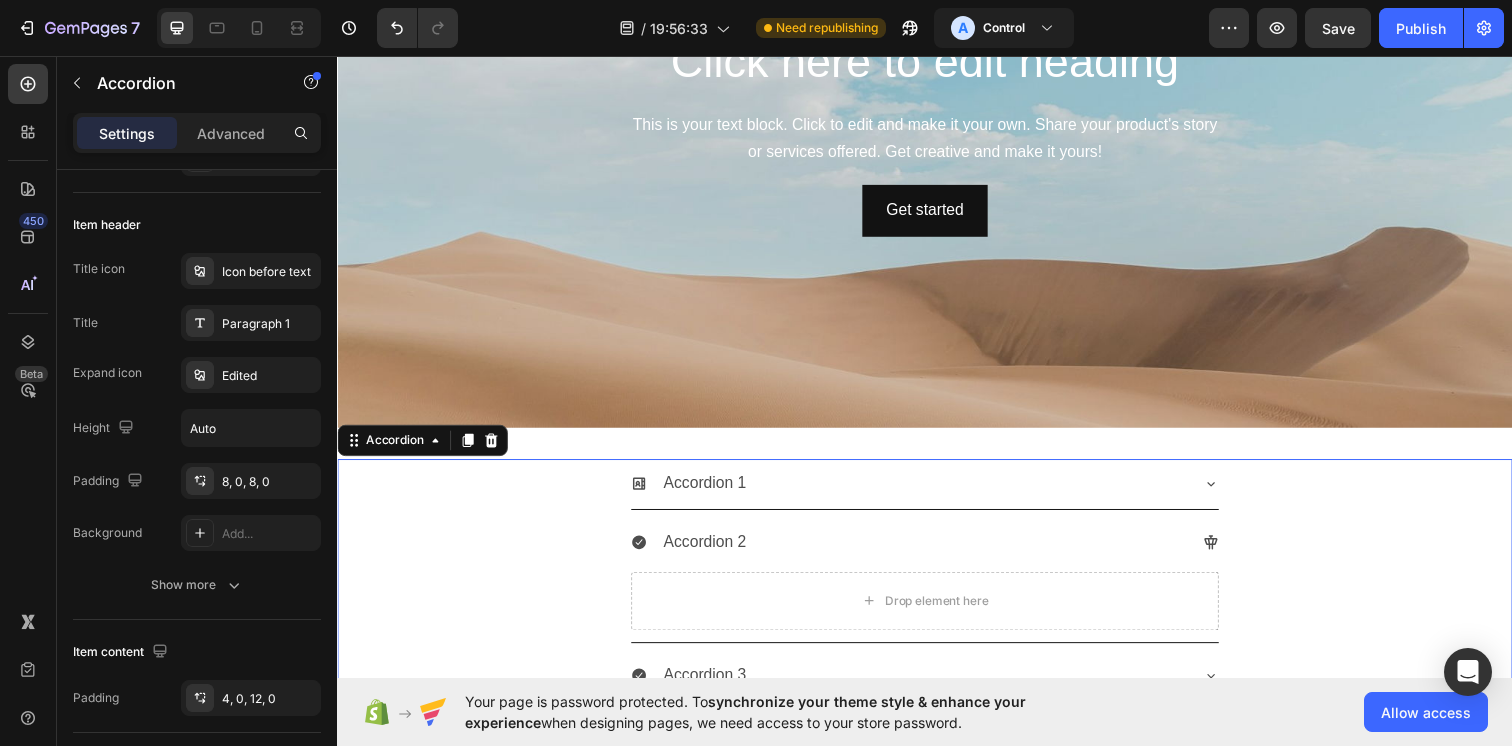 click on "Accordion 2" at bounding box center [921, 552] 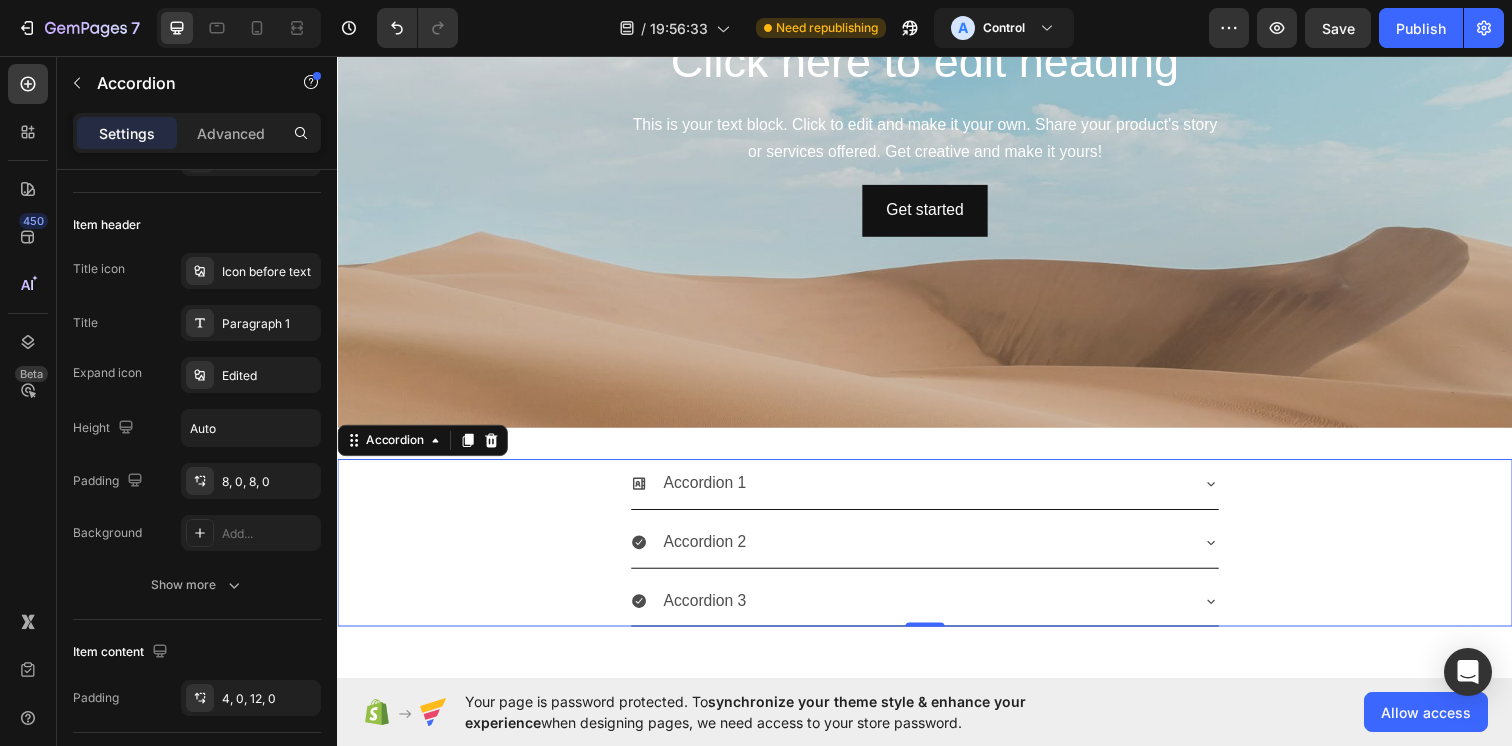 click on "Accordion 3" at bounding box center [921, 612] 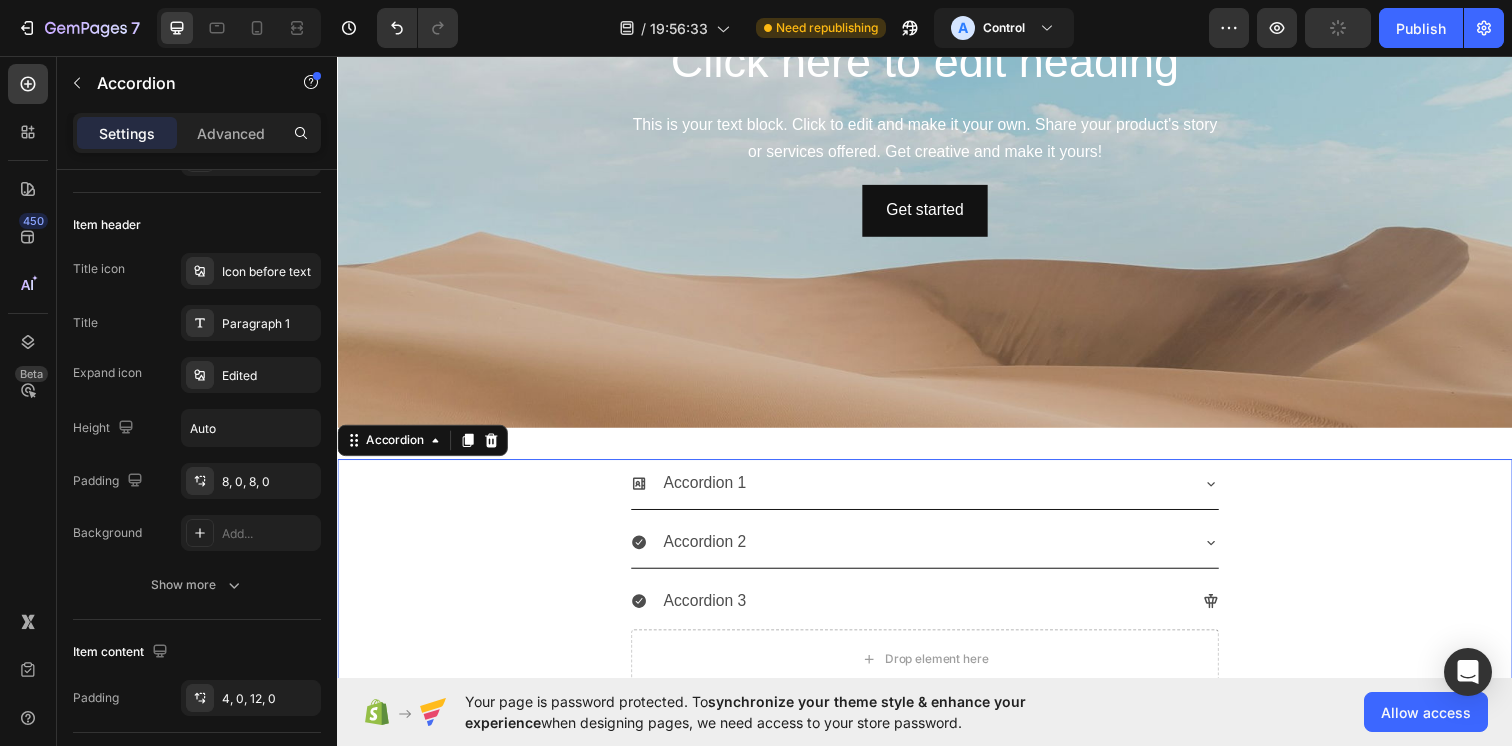 click on "Accordion 3" at bounding box center [921, 612] 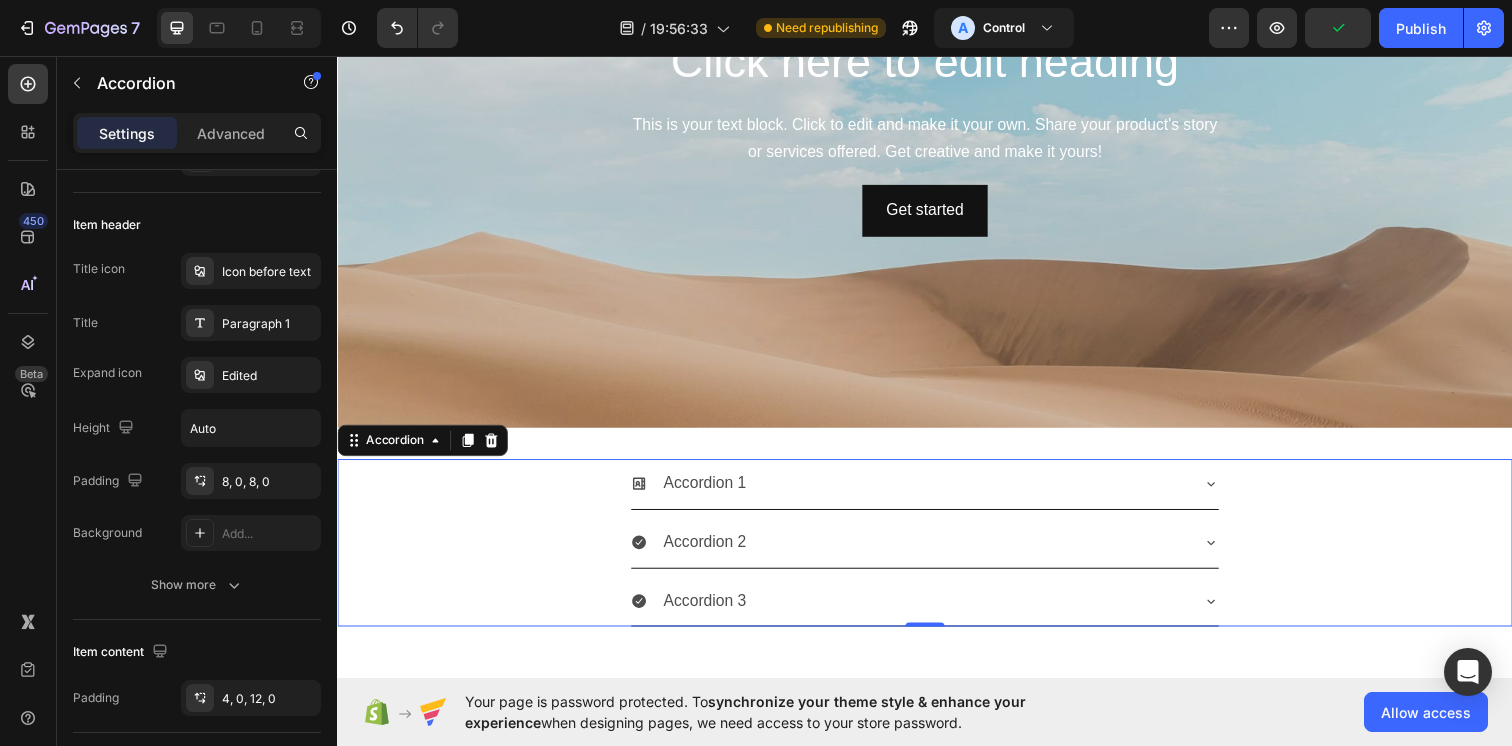 click on "Accordion 1" at bounding box center (921, 492) 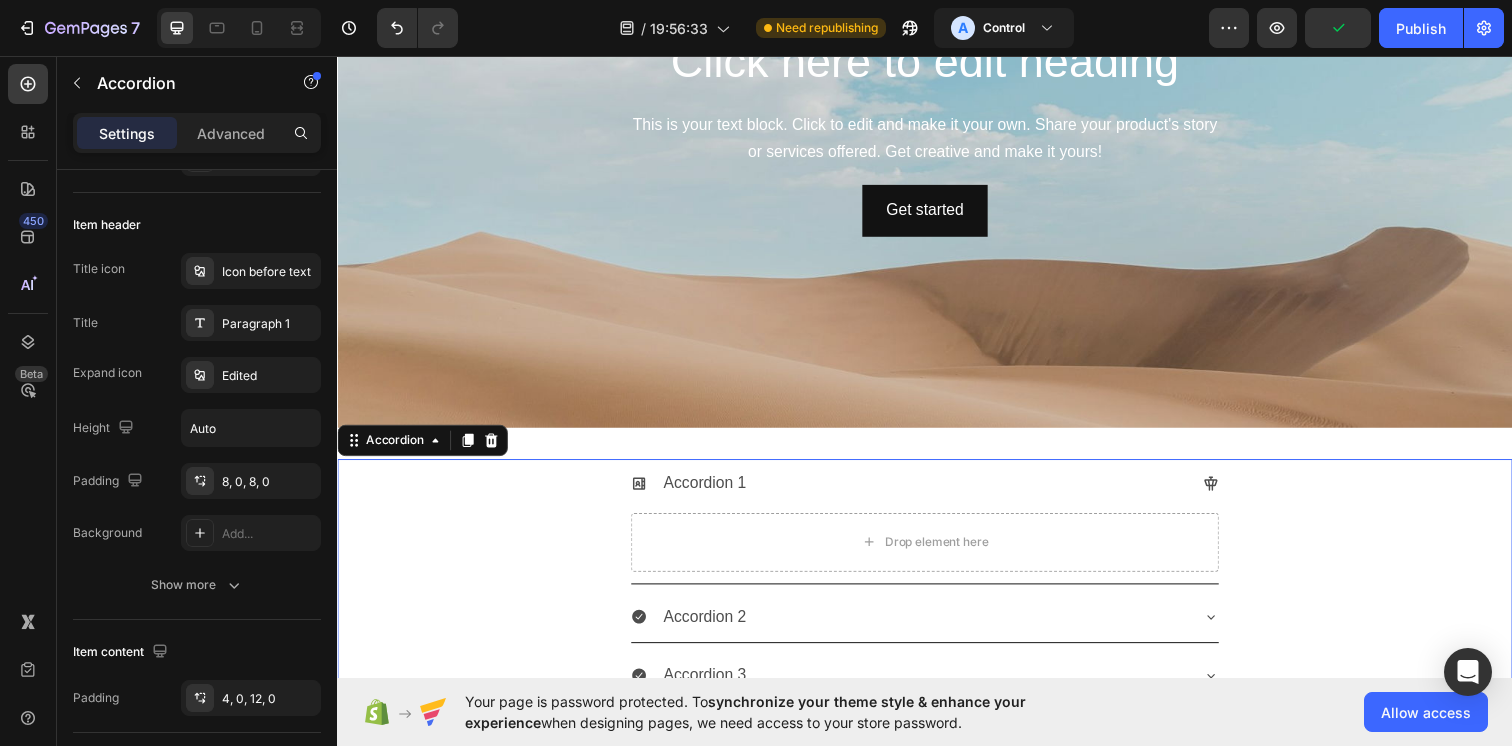 click on "Accordion 1" at bounding box center (921, 492) 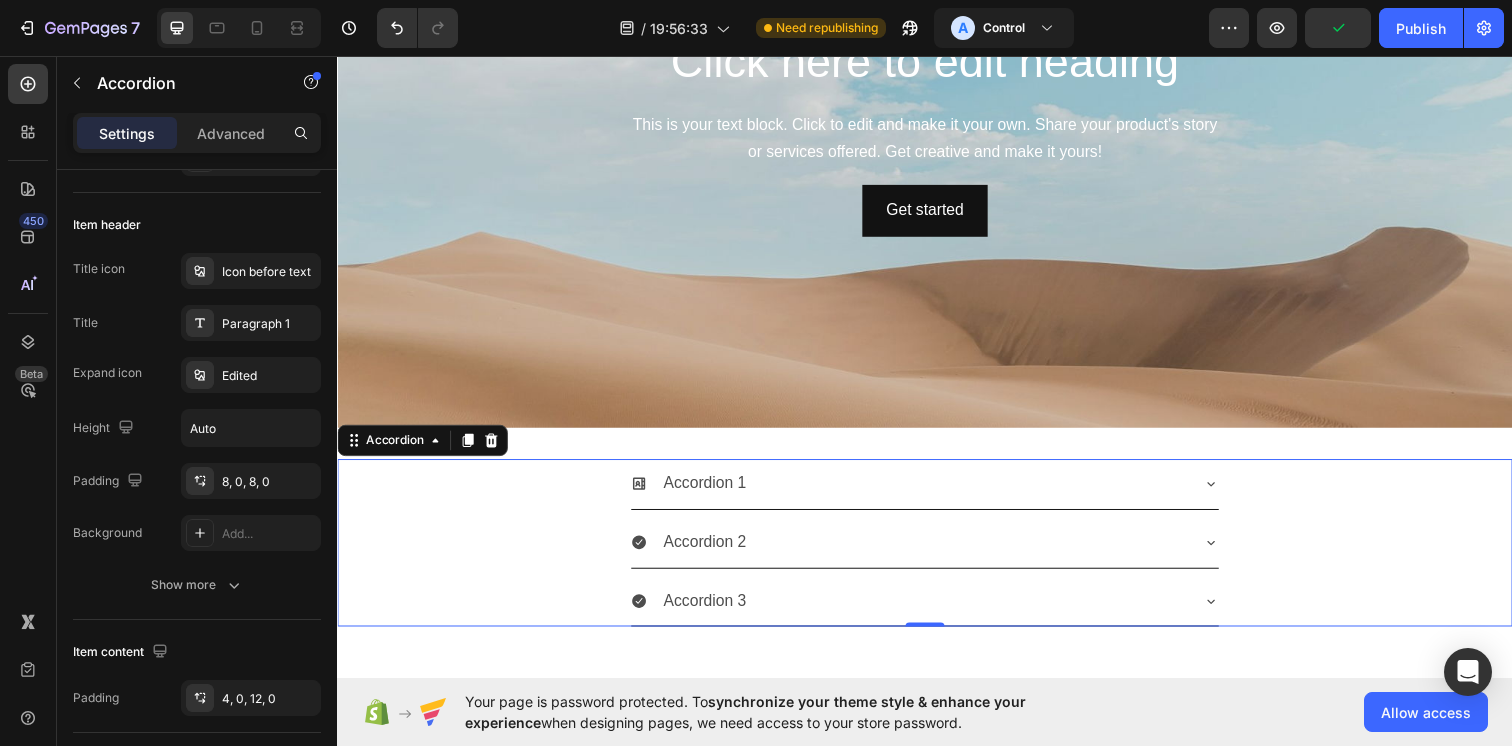click on "Accordion 1" at bounding box center [921, 492] 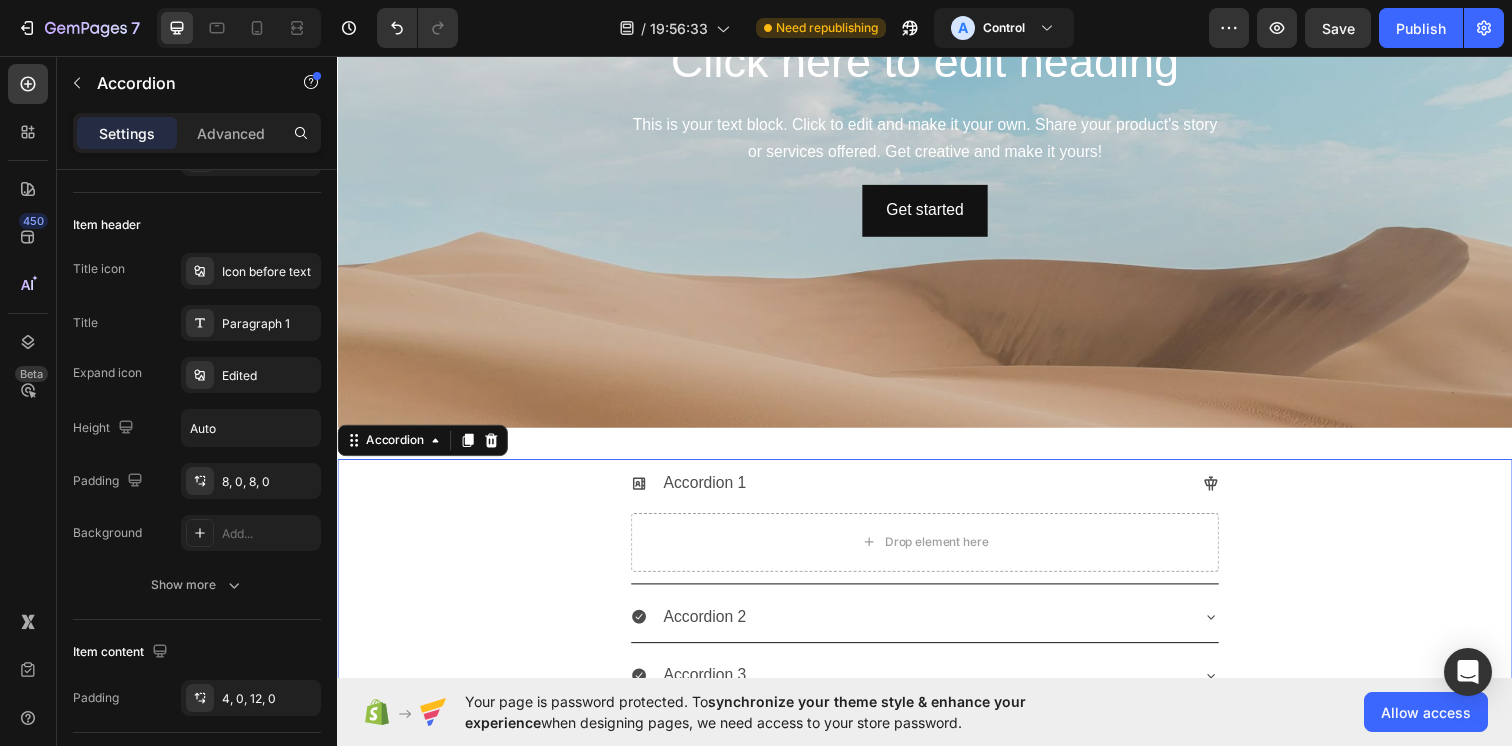 click on "Accordion 1" at bounding box center [921, 492] 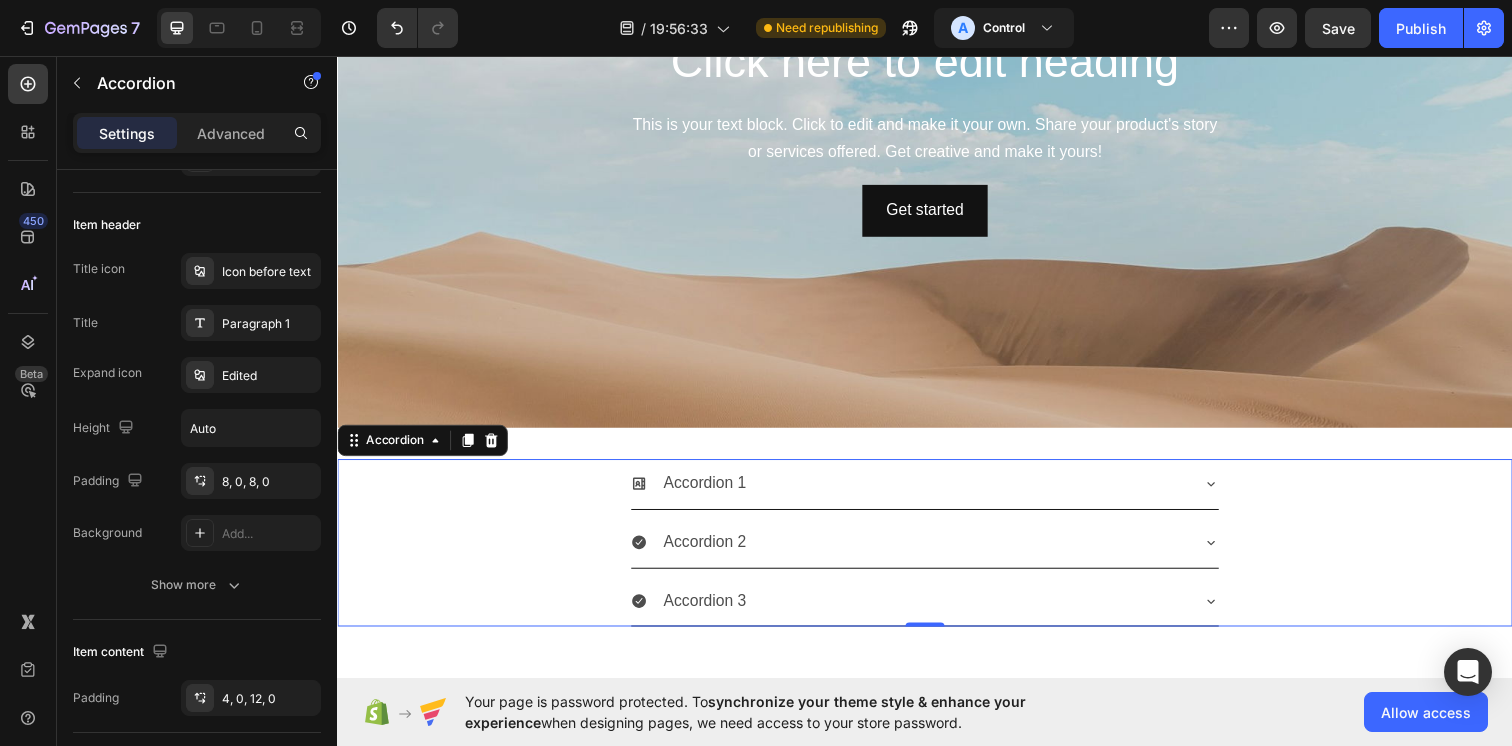 click on "Accordion 1" at bounding box center [921, 492] 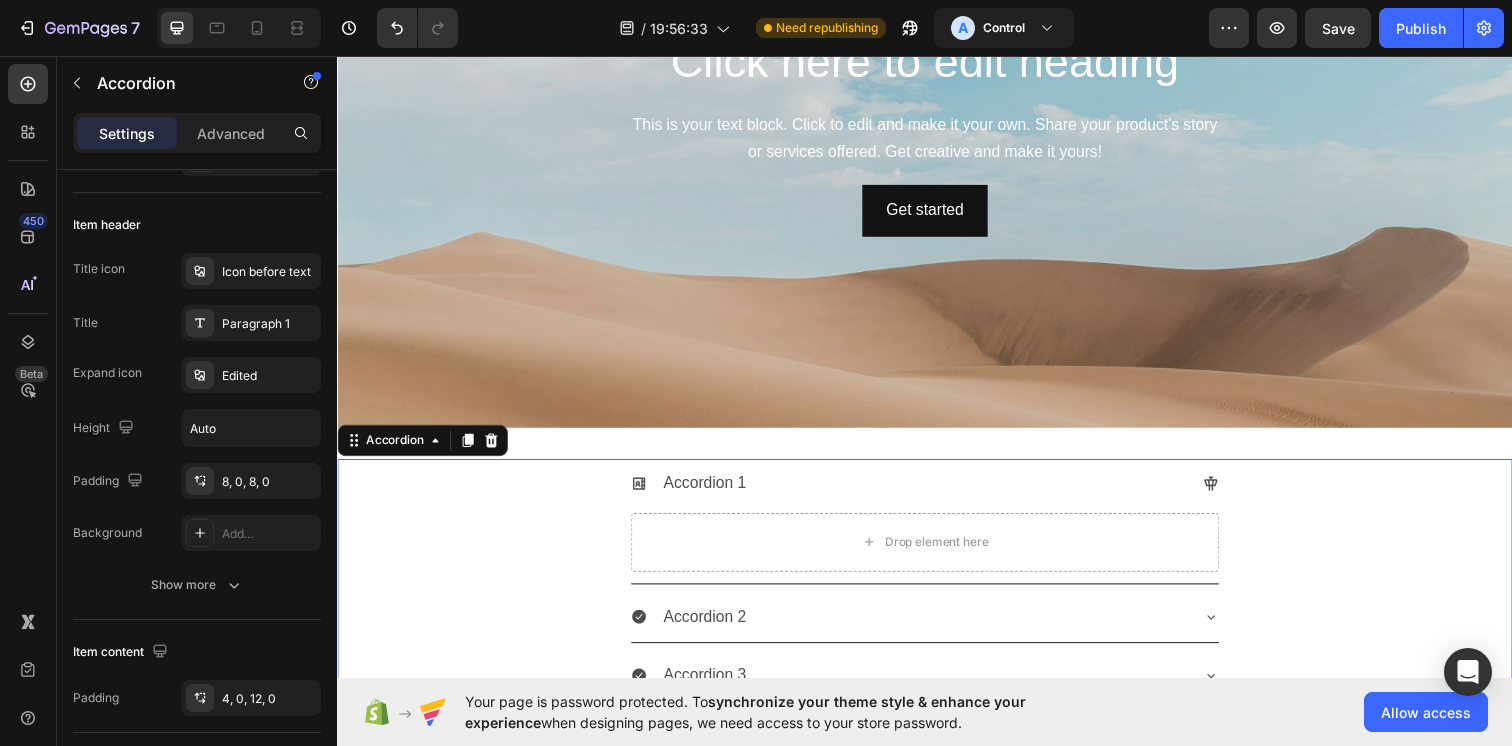 click on "Accordion 1" at bounding box center (921, 492) 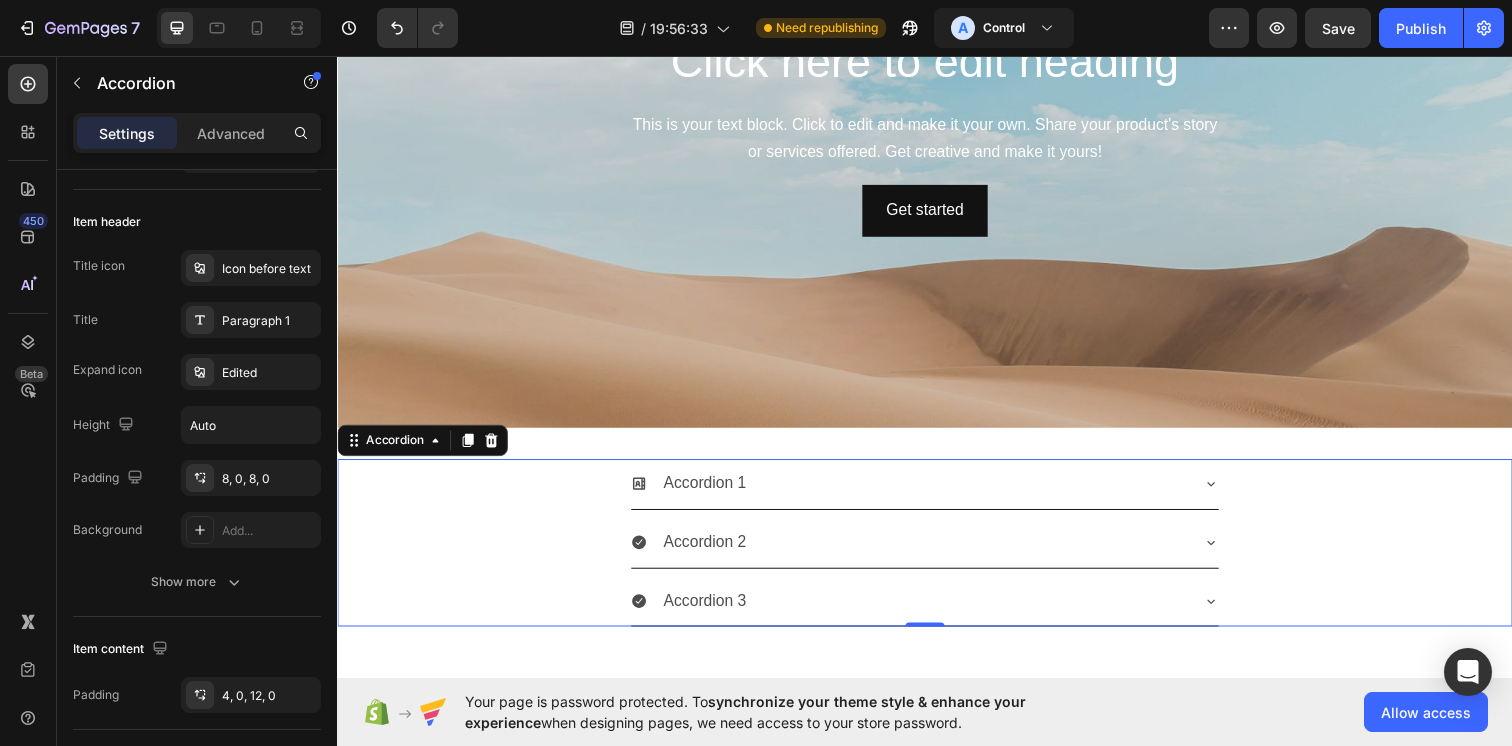 scroll, scrollTop: 0, scrollLeft: 0, axis: both 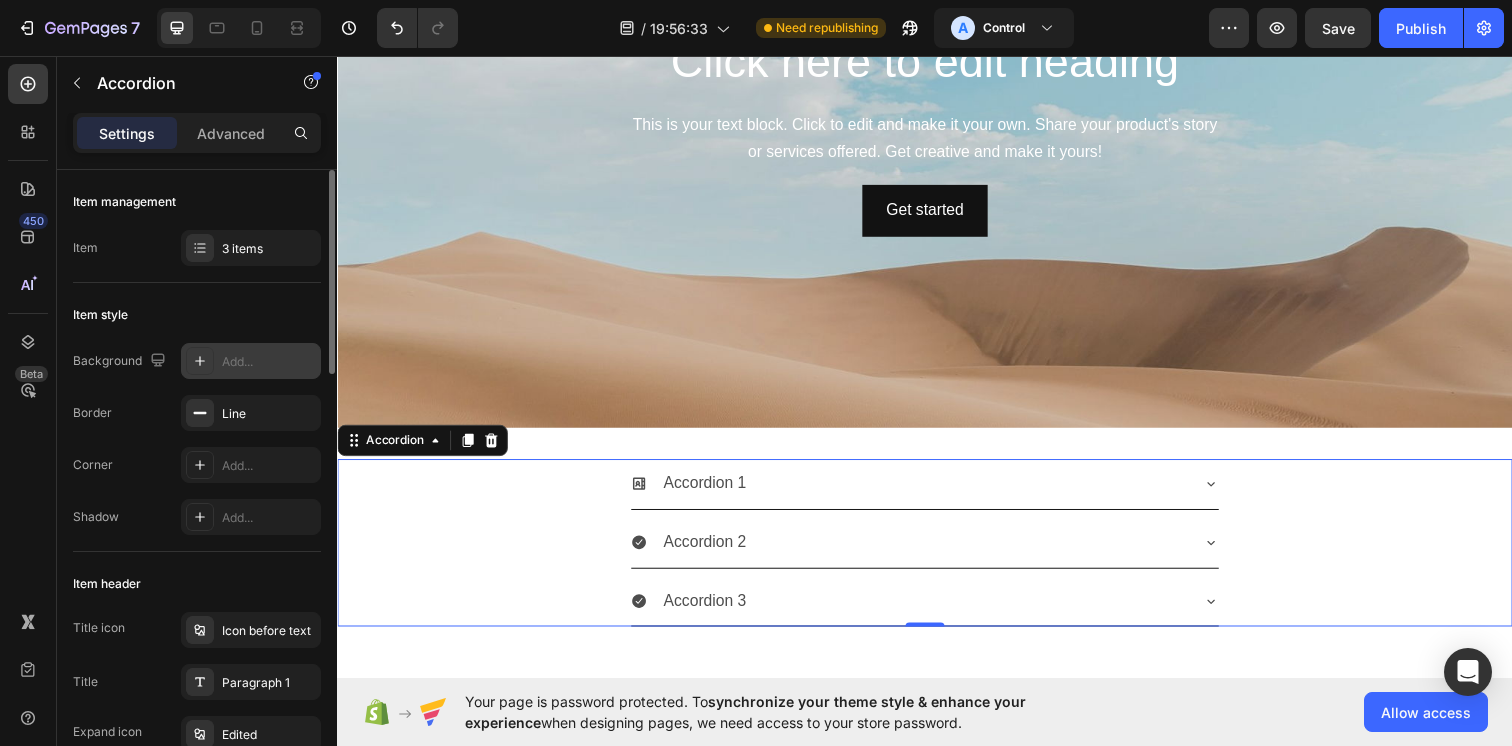 click on "Add..." at bounding box center (269, 362) 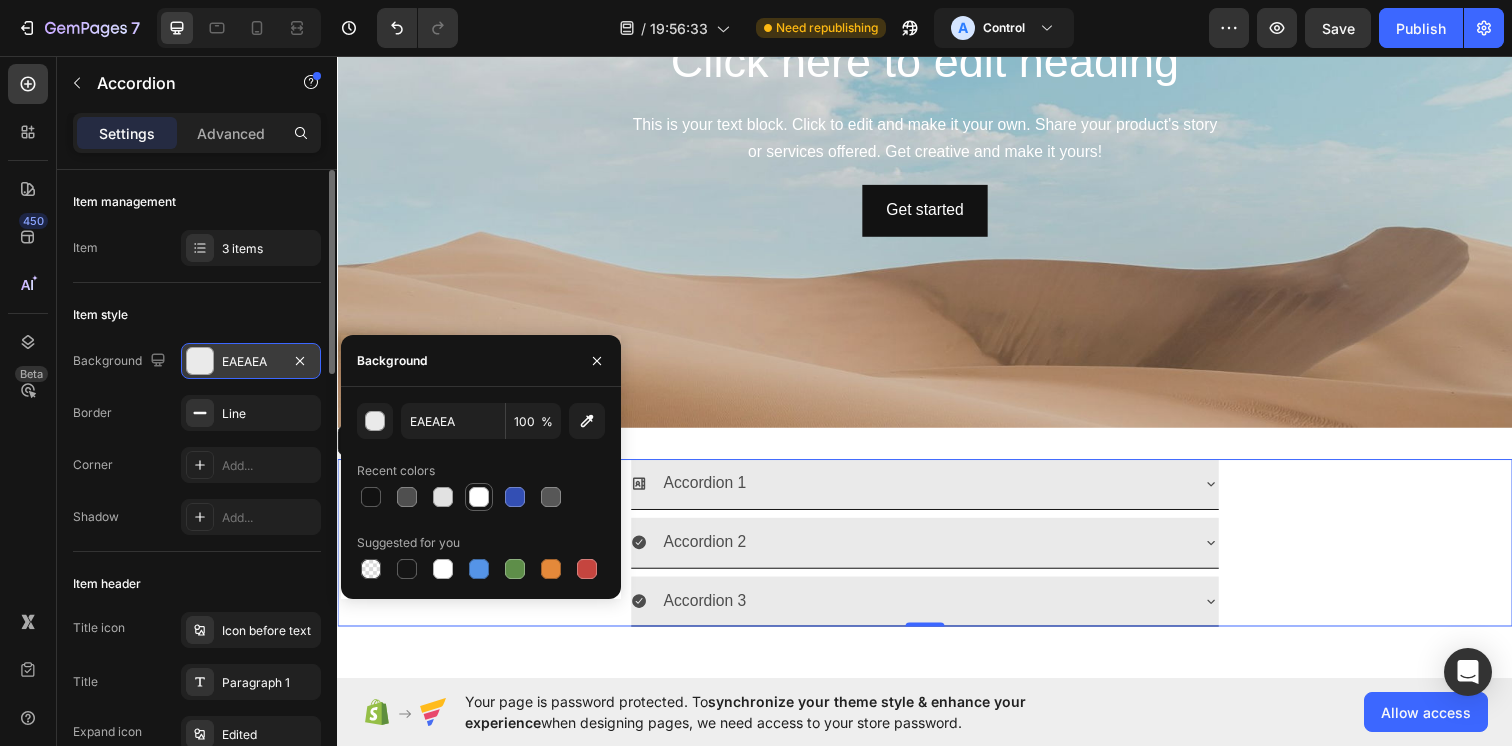 click at bounding box center [479, 497] 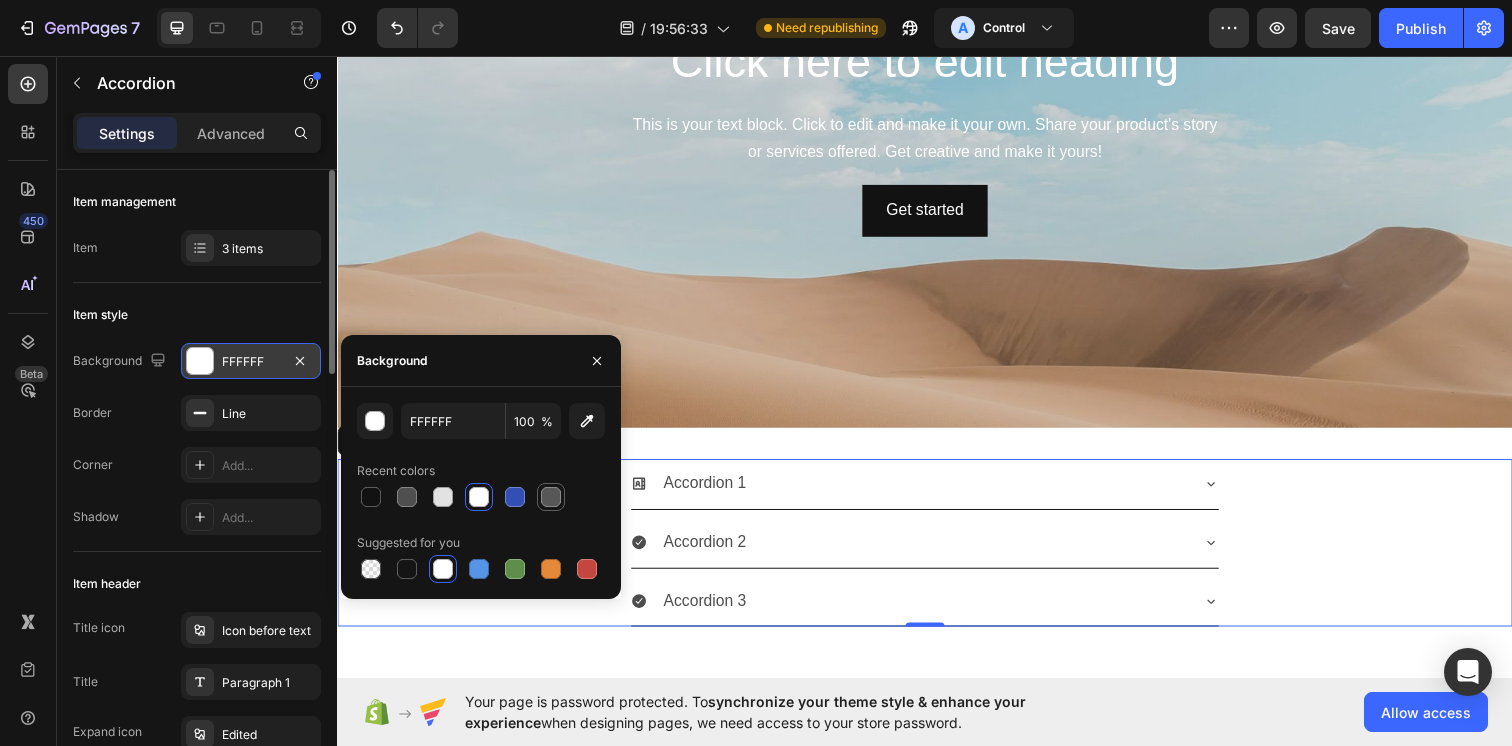 click at bounding box center (551, 497) 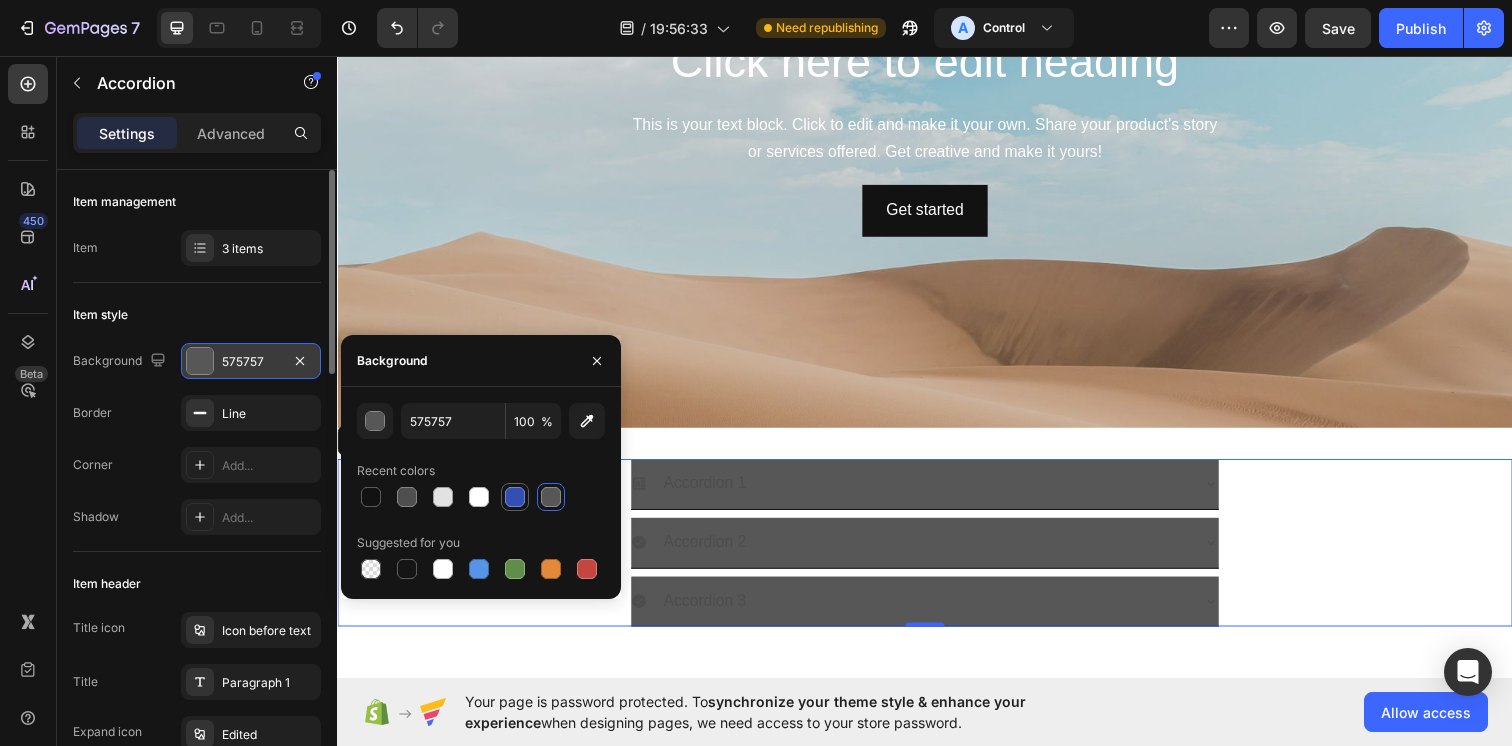 click at bounding box center [515, 497] 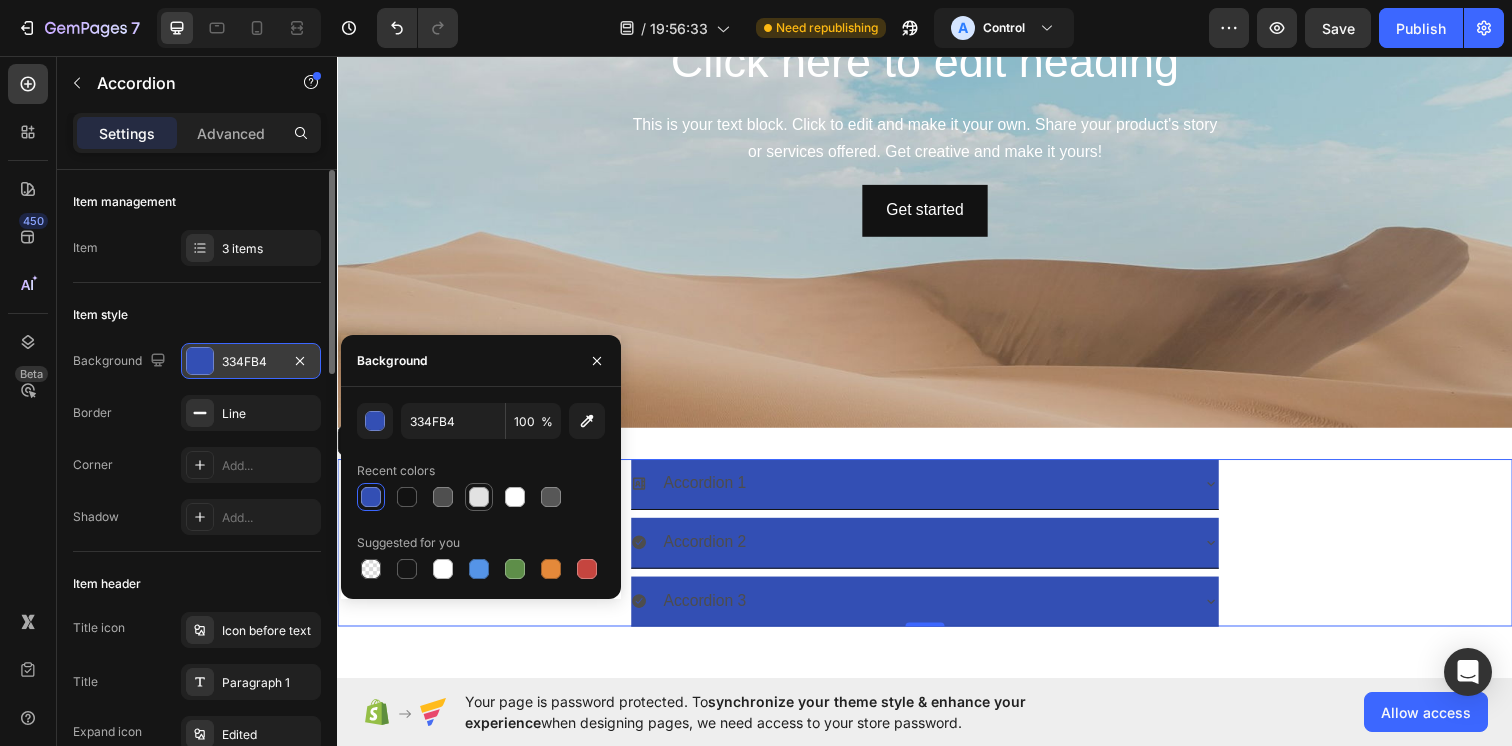 click at bounding box center (479, 497) 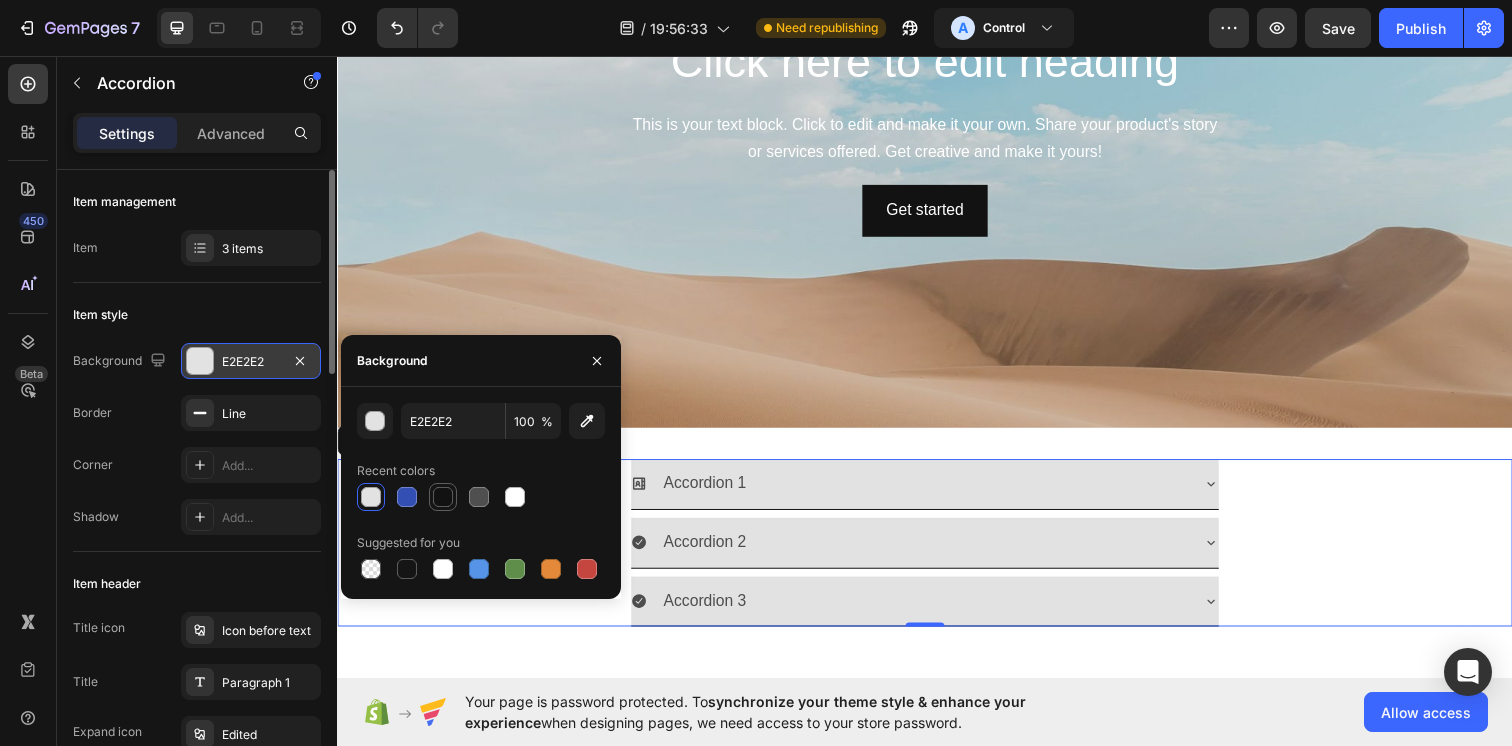 click at bounding box center [443, 497] 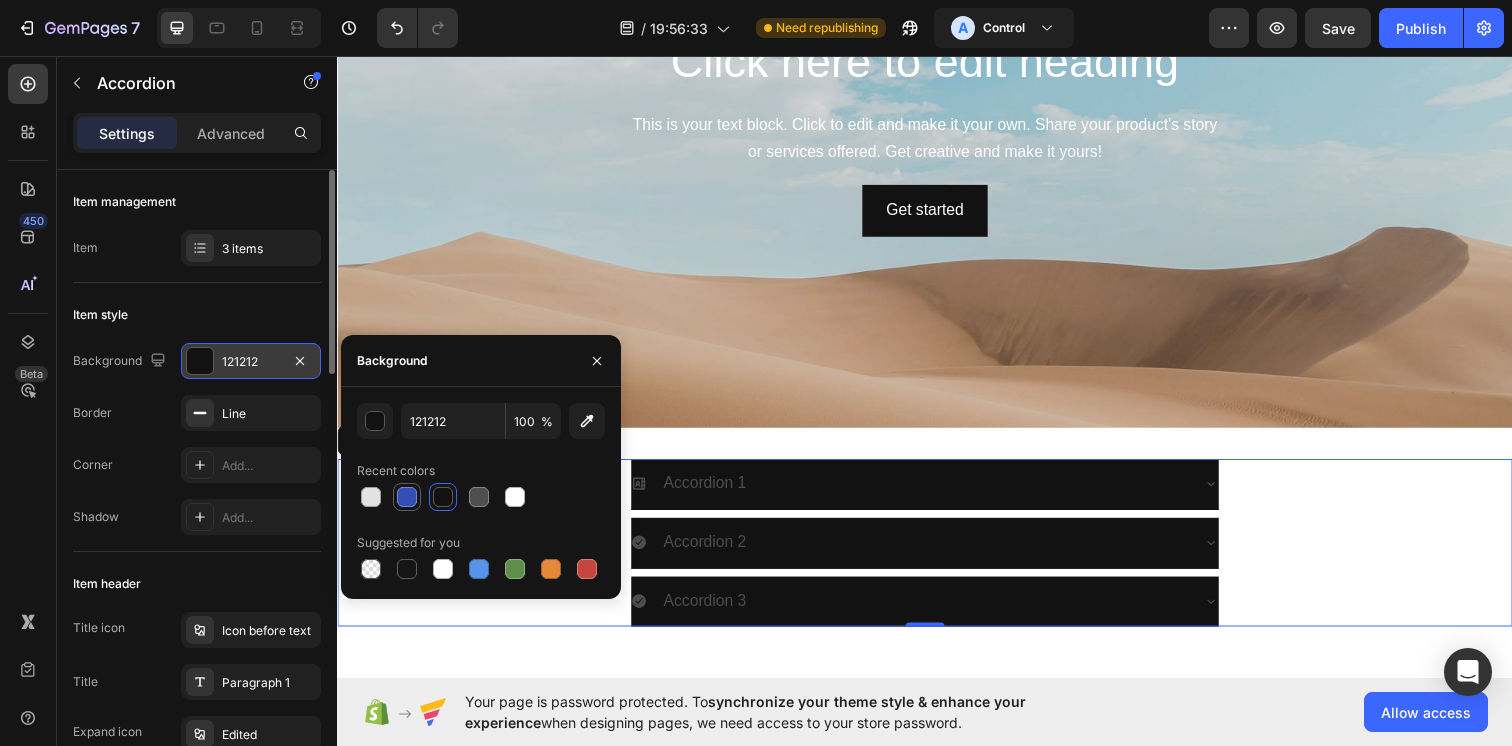 click at bounding box center [407, 497] 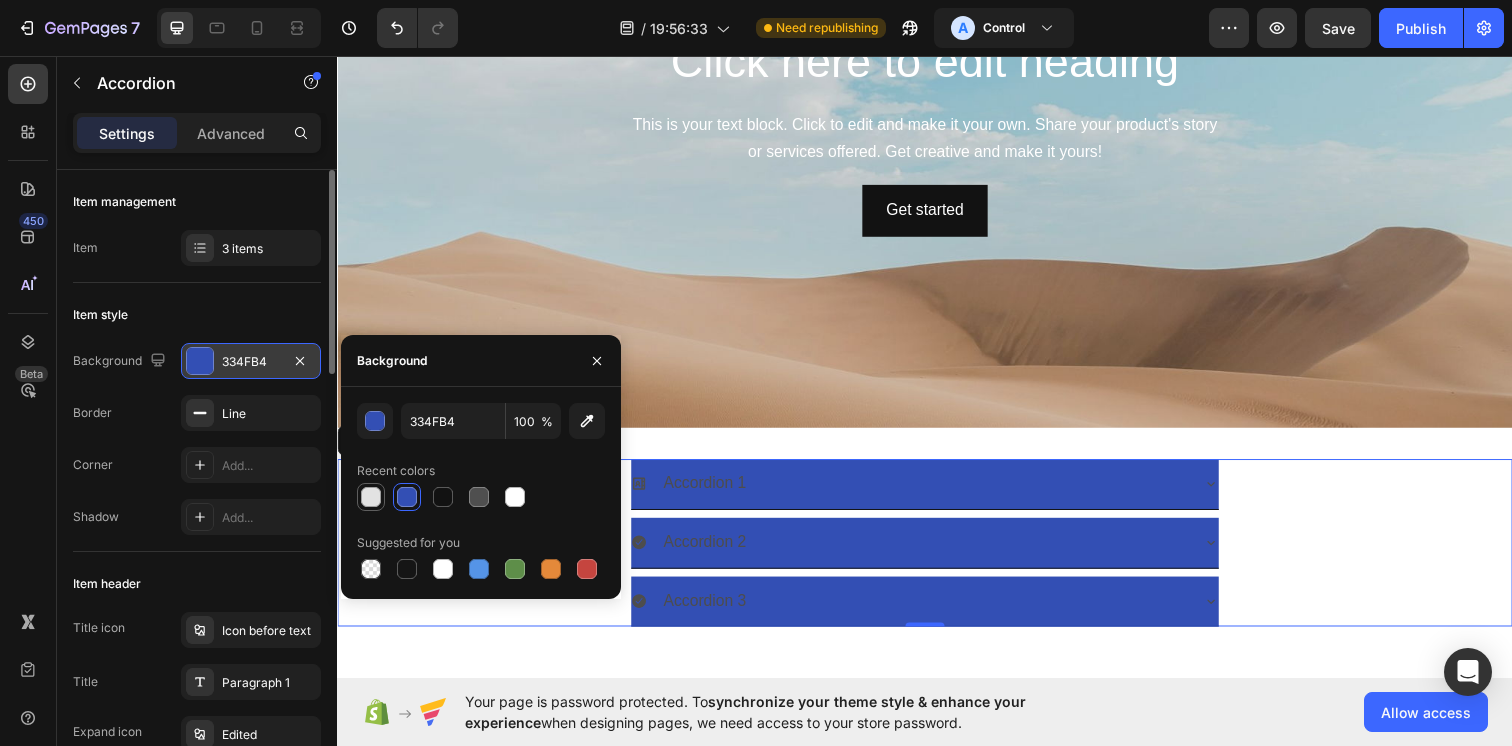 click at bounding box center (371, 497) 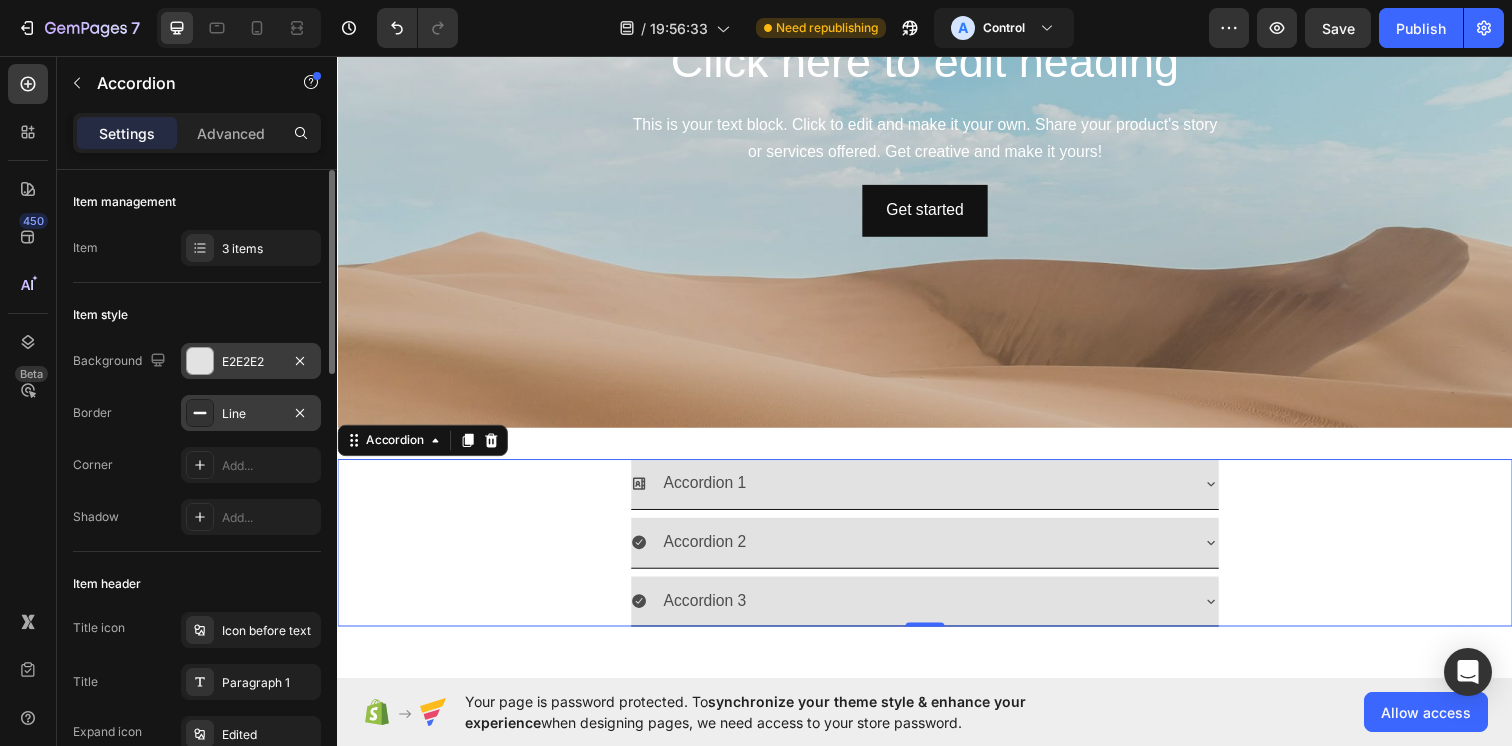 click on "Line" at bounding box center (251, 414) 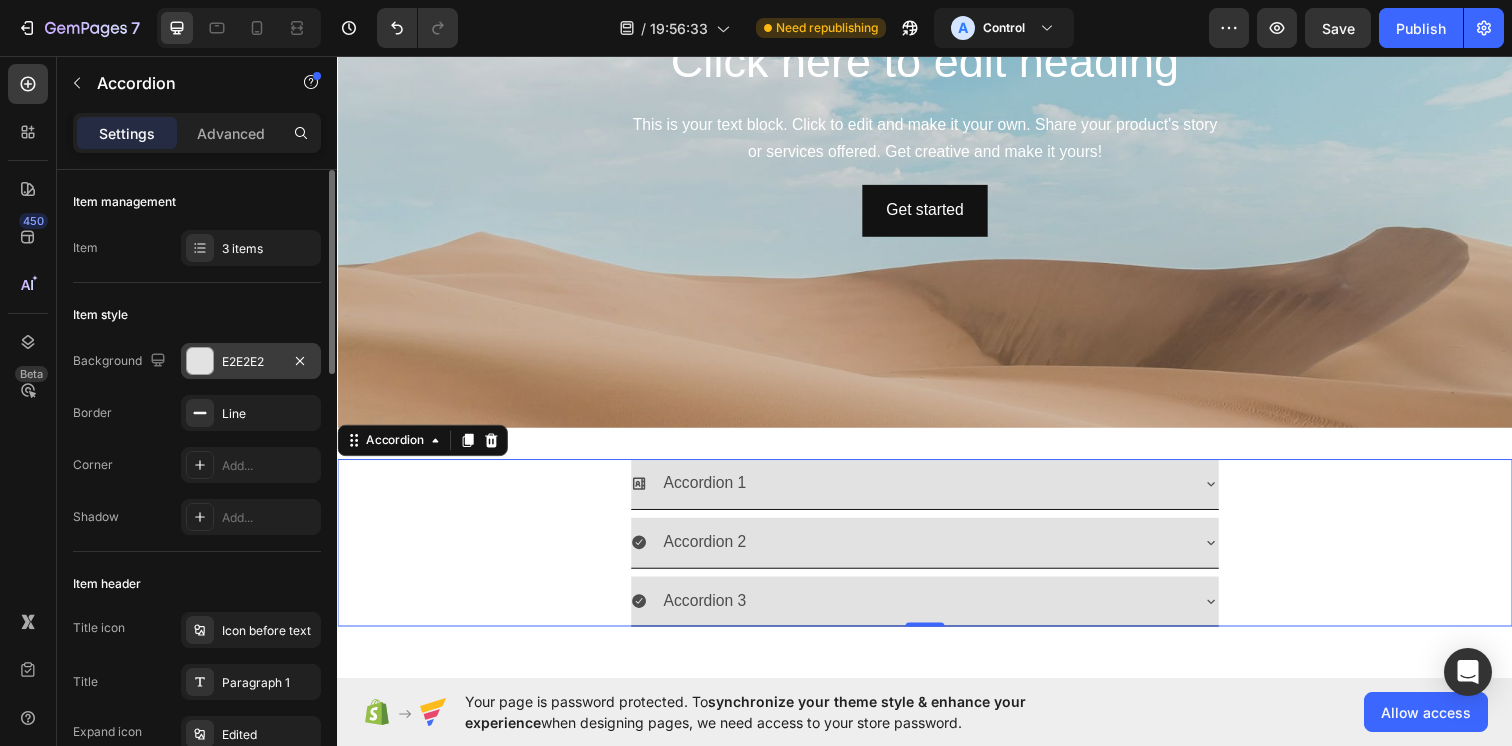 click on "Corner Add..." at bounding box center [197, 465] 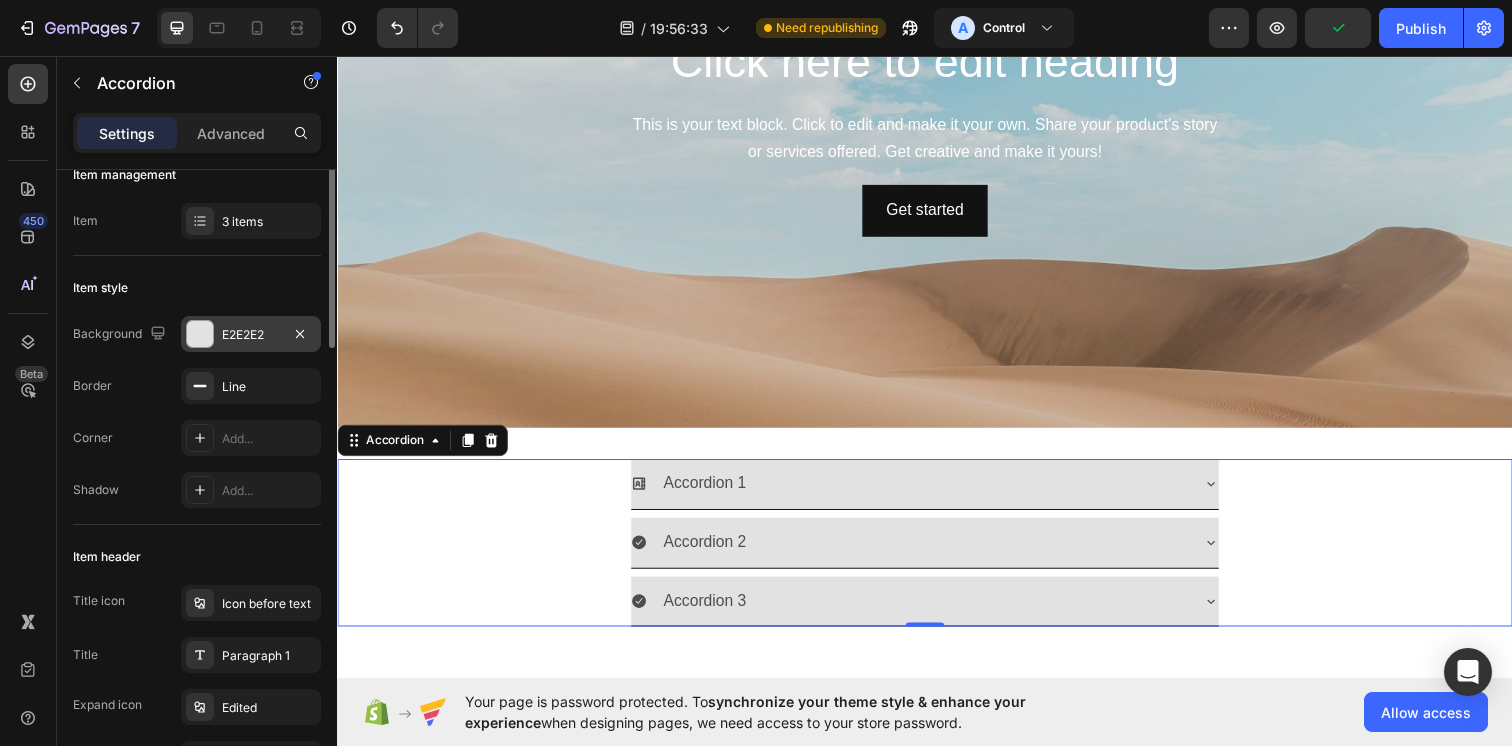 scroll, scrollTop: 0, scrollLeft: 0, axis: both 